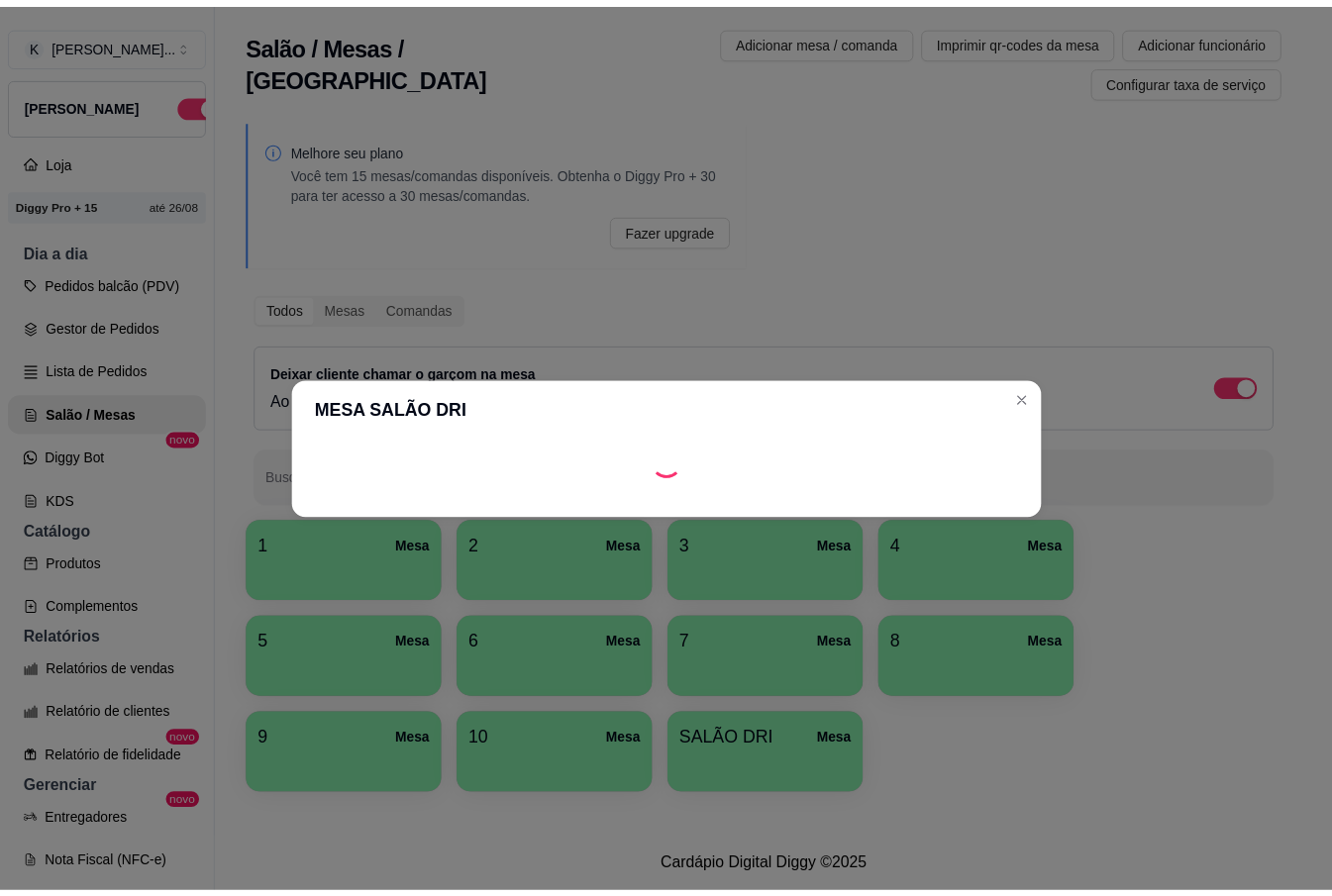 scroll, scrollTop: 0, scrollLeft: 0, axis: both 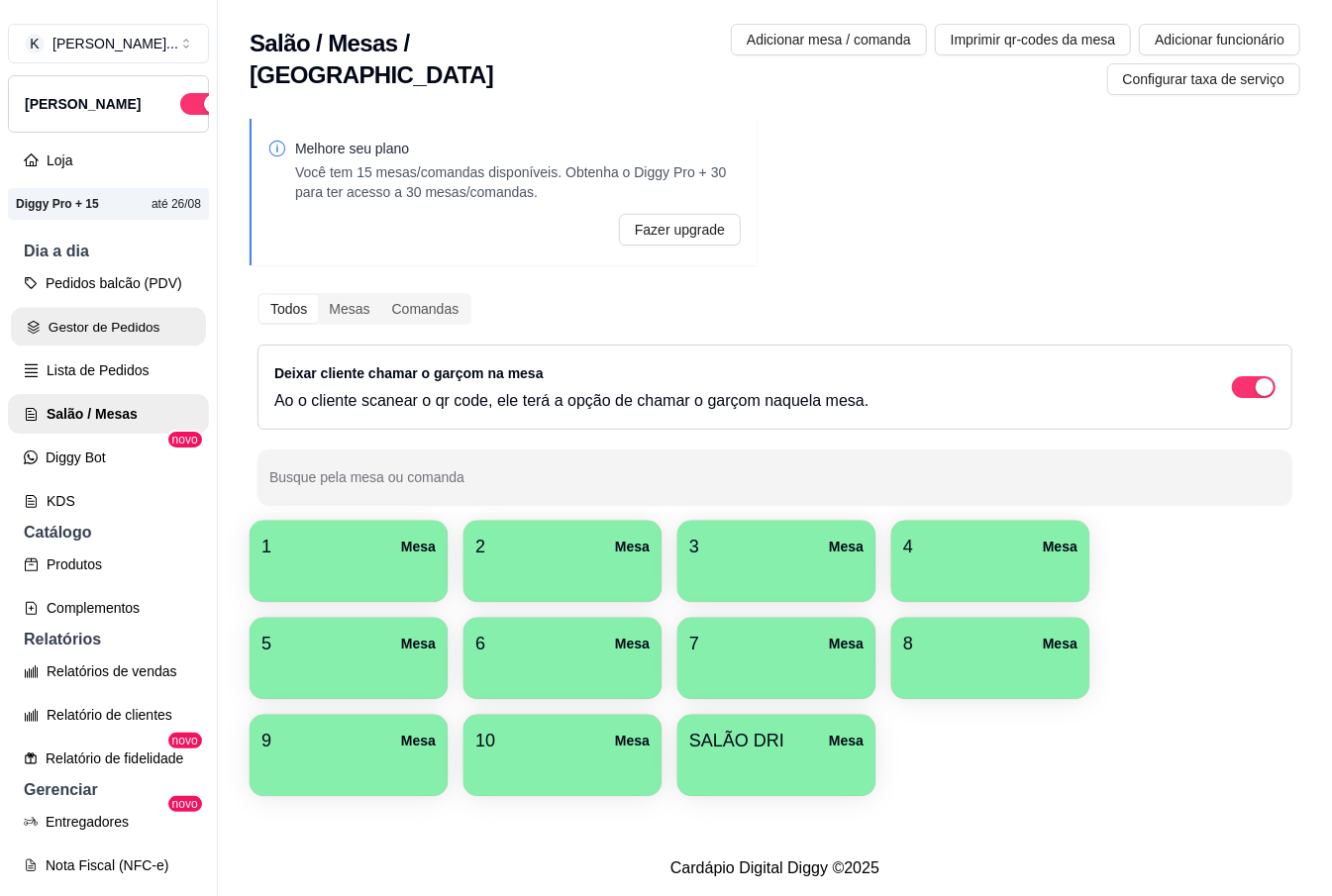click on "Gestor de Pedidos" at bounding box center [108, 327] 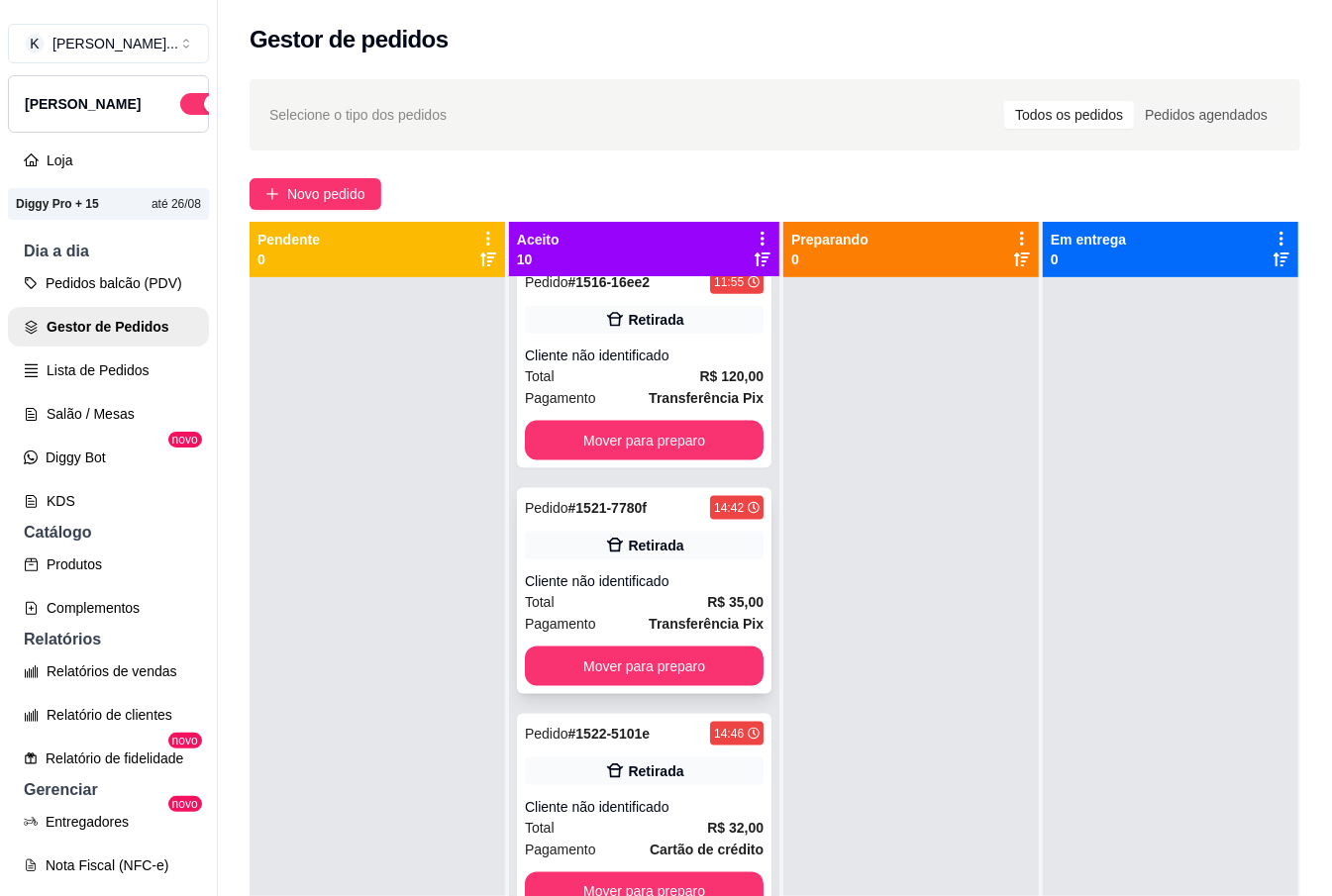scroll, scrollTop: 1387, scrollLeft: 0, axis: vertical 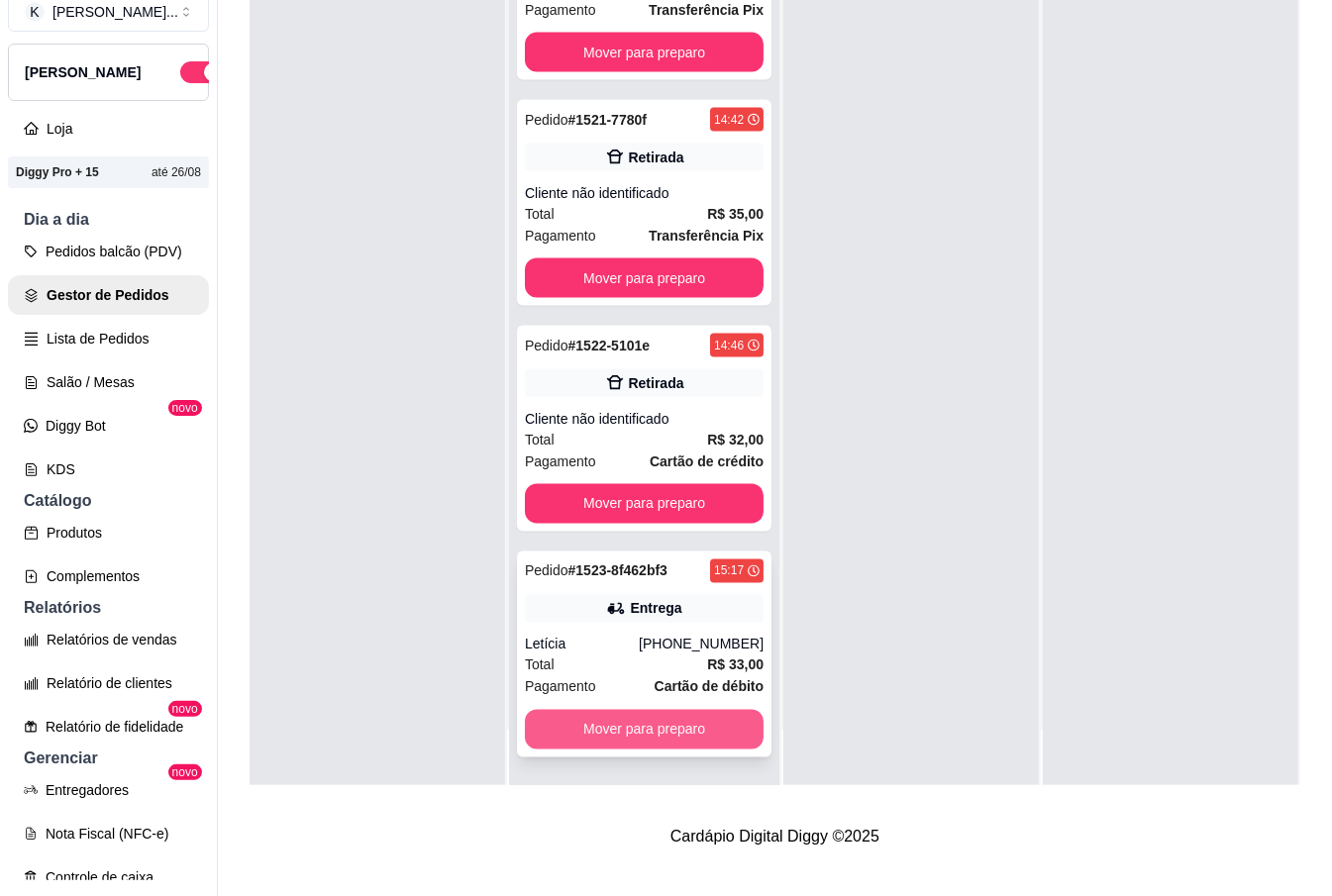 click on "Mover para preparo" at bounding box center [644, 730] 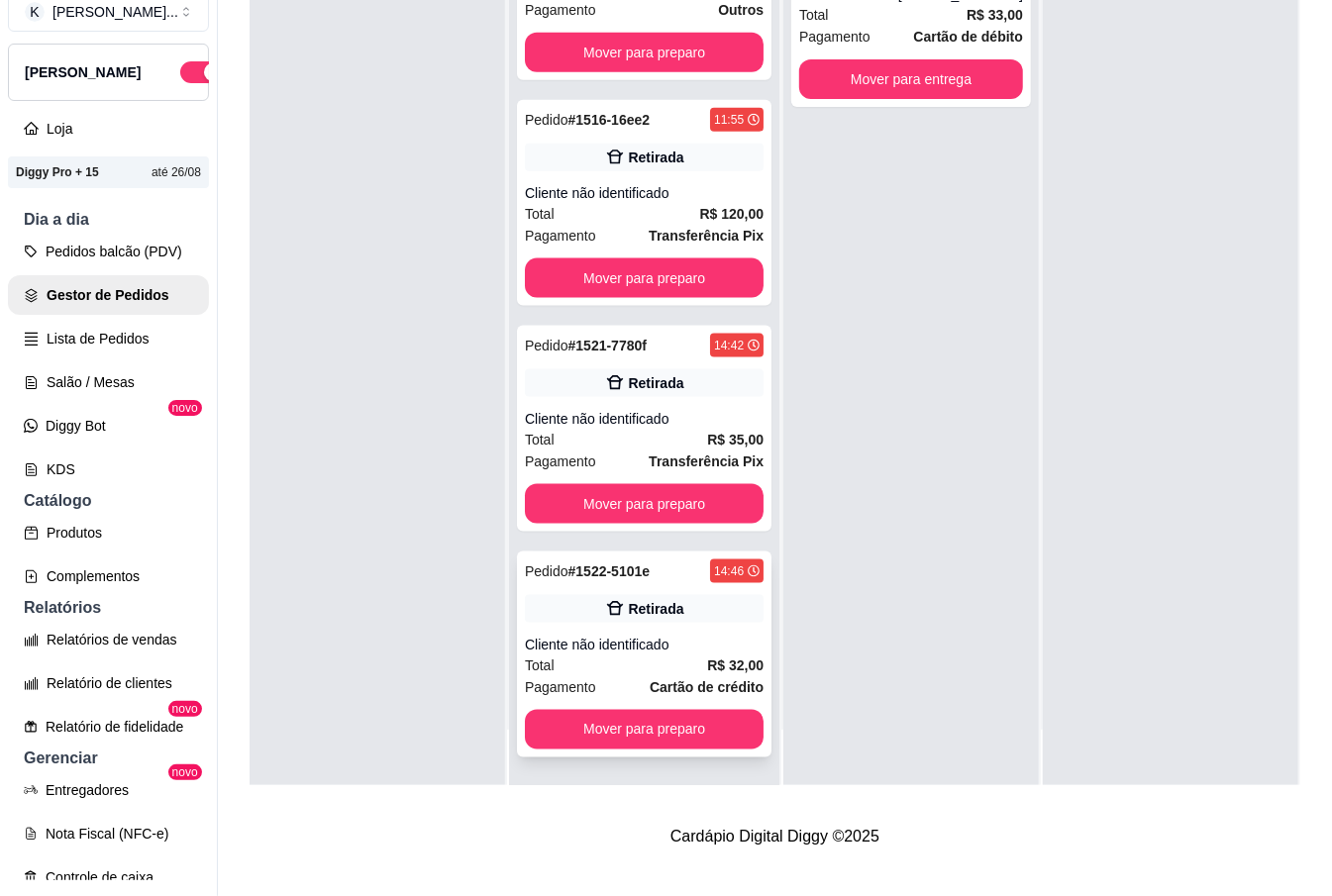 scroll, scrollTop: 1161, scrollLeft: 0, axis: vertical 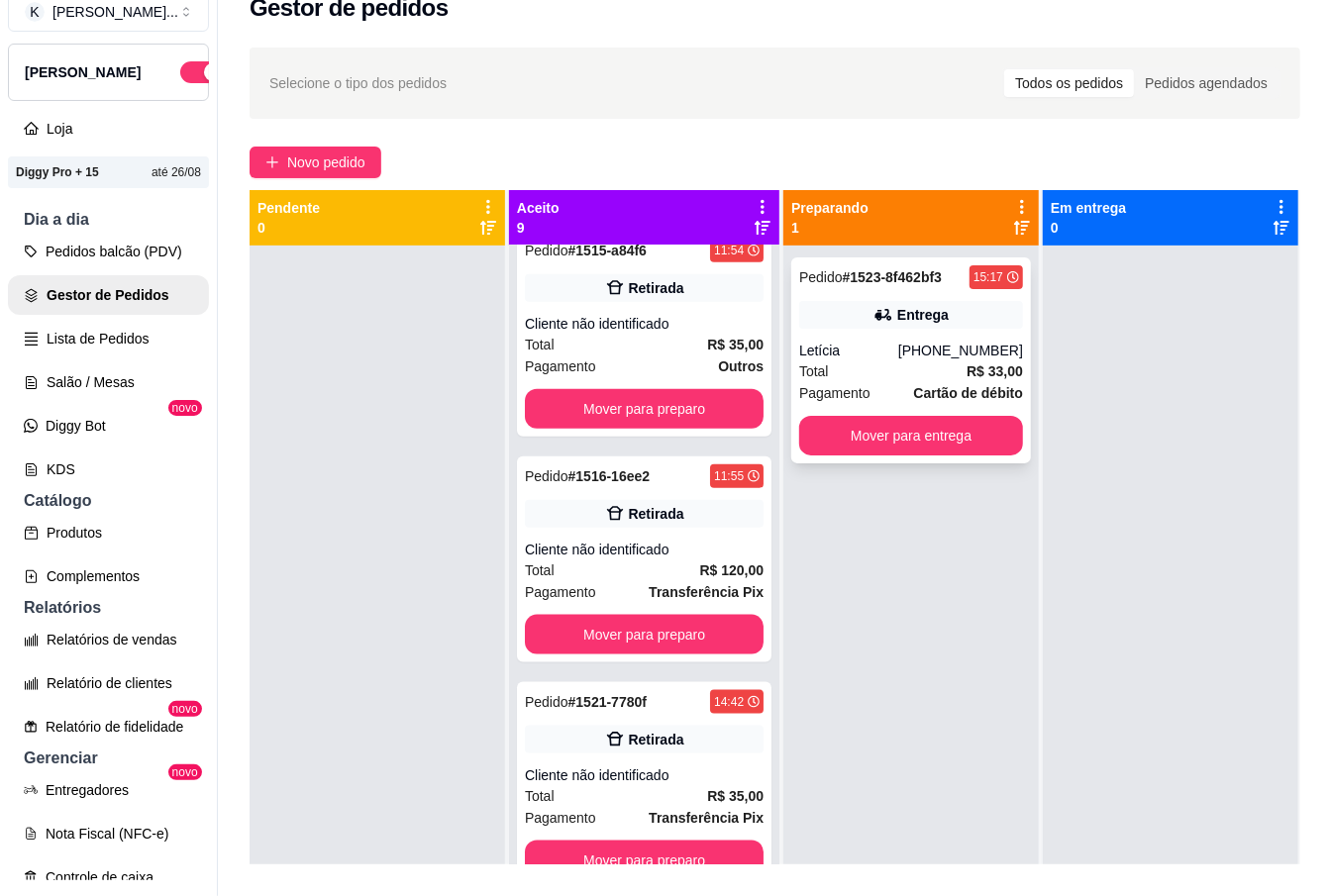 click on "Pedido  # 1523-8f462bf3 15:17 Entrega Letícia  [PHONE_NUMBER] Total R$ 33,00 Pagamento Cartão de débito Mover para entrega" at bounding box center [911, 360] 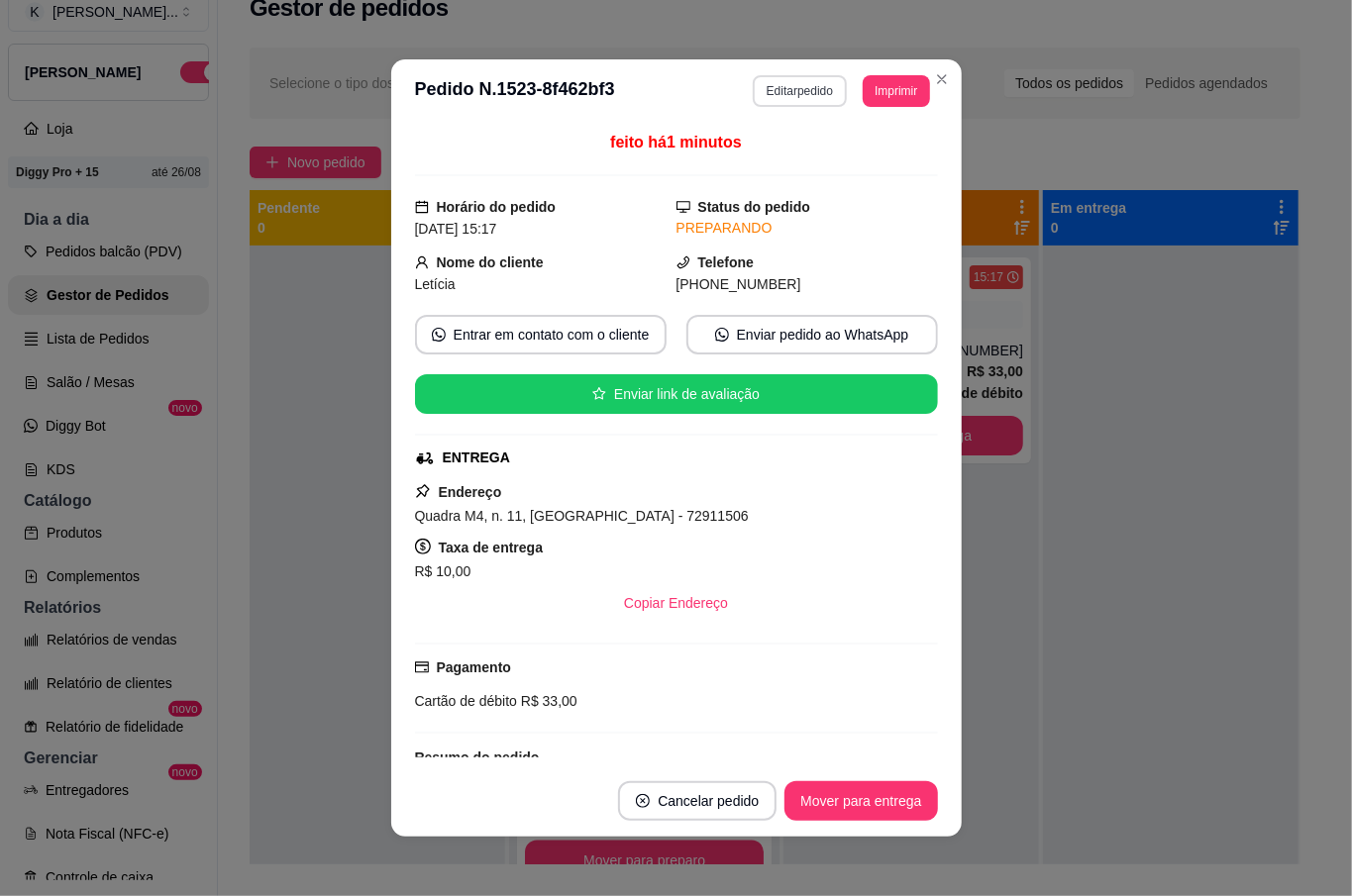 click on "Editar  pedido" at bounding box center (799, 91) 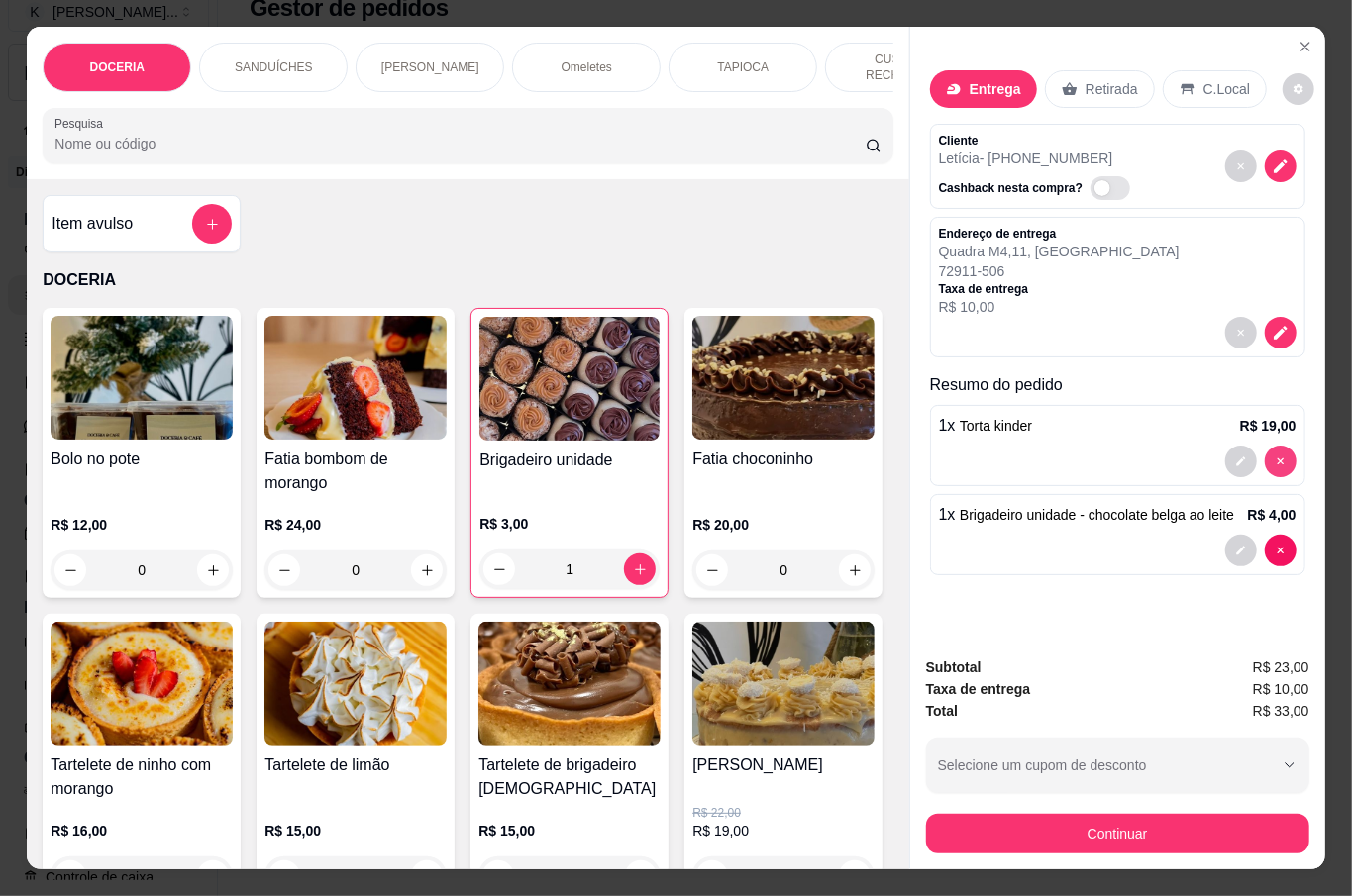 type on "0" 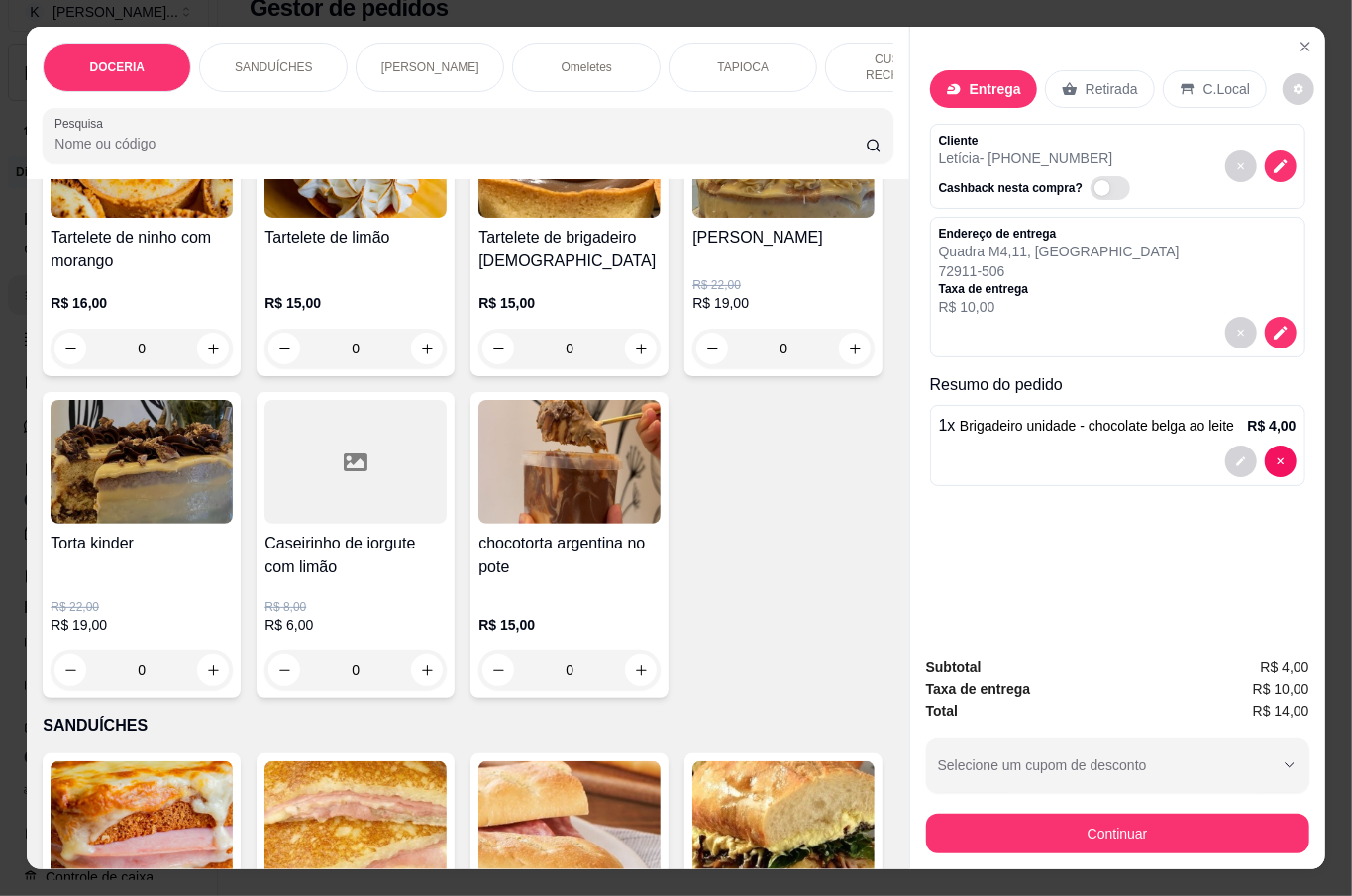 scroll, scrollTop: 659, scrollLeft: 0, axis: vertical 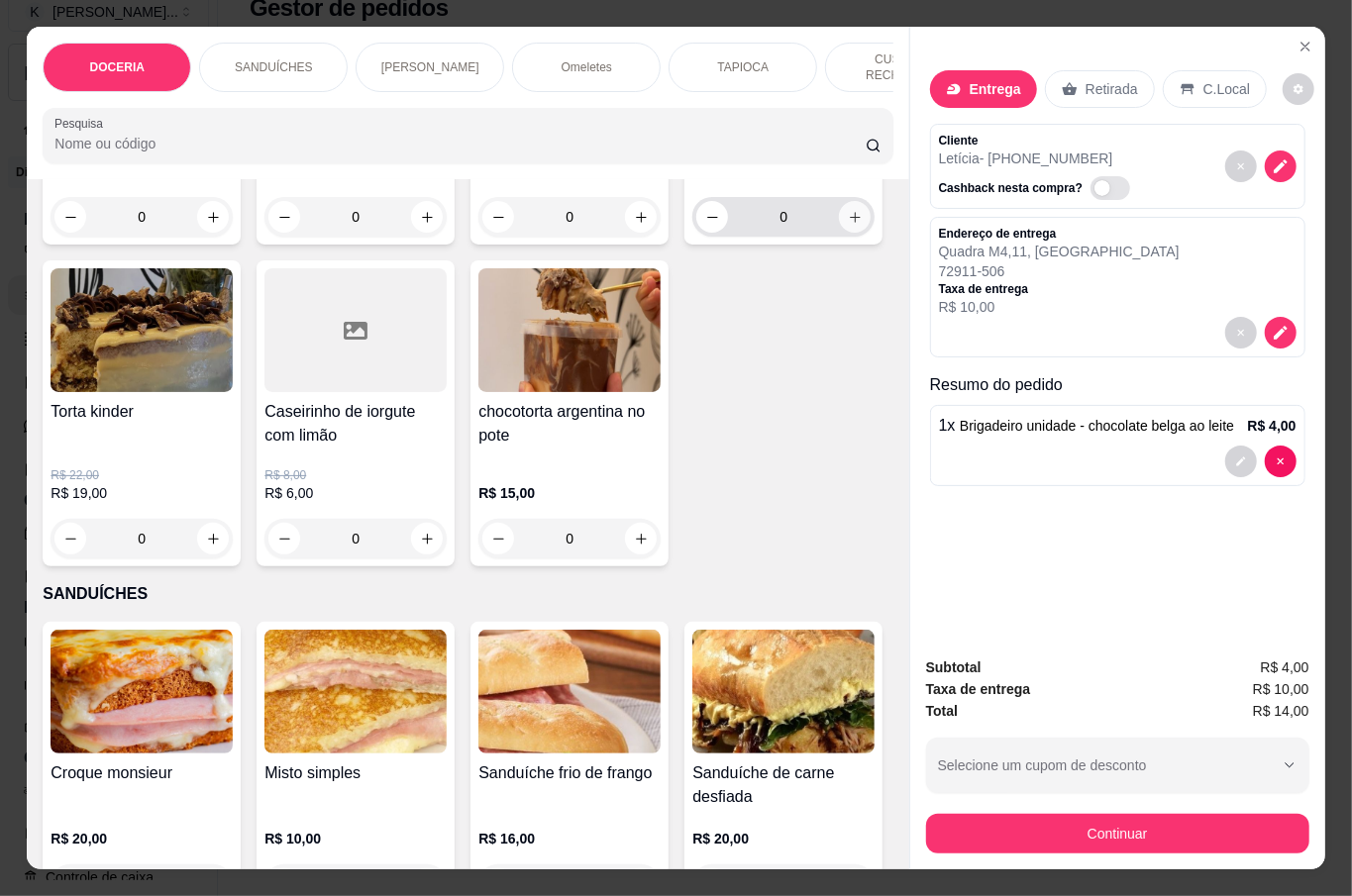 click at bounding box center [855, 217] 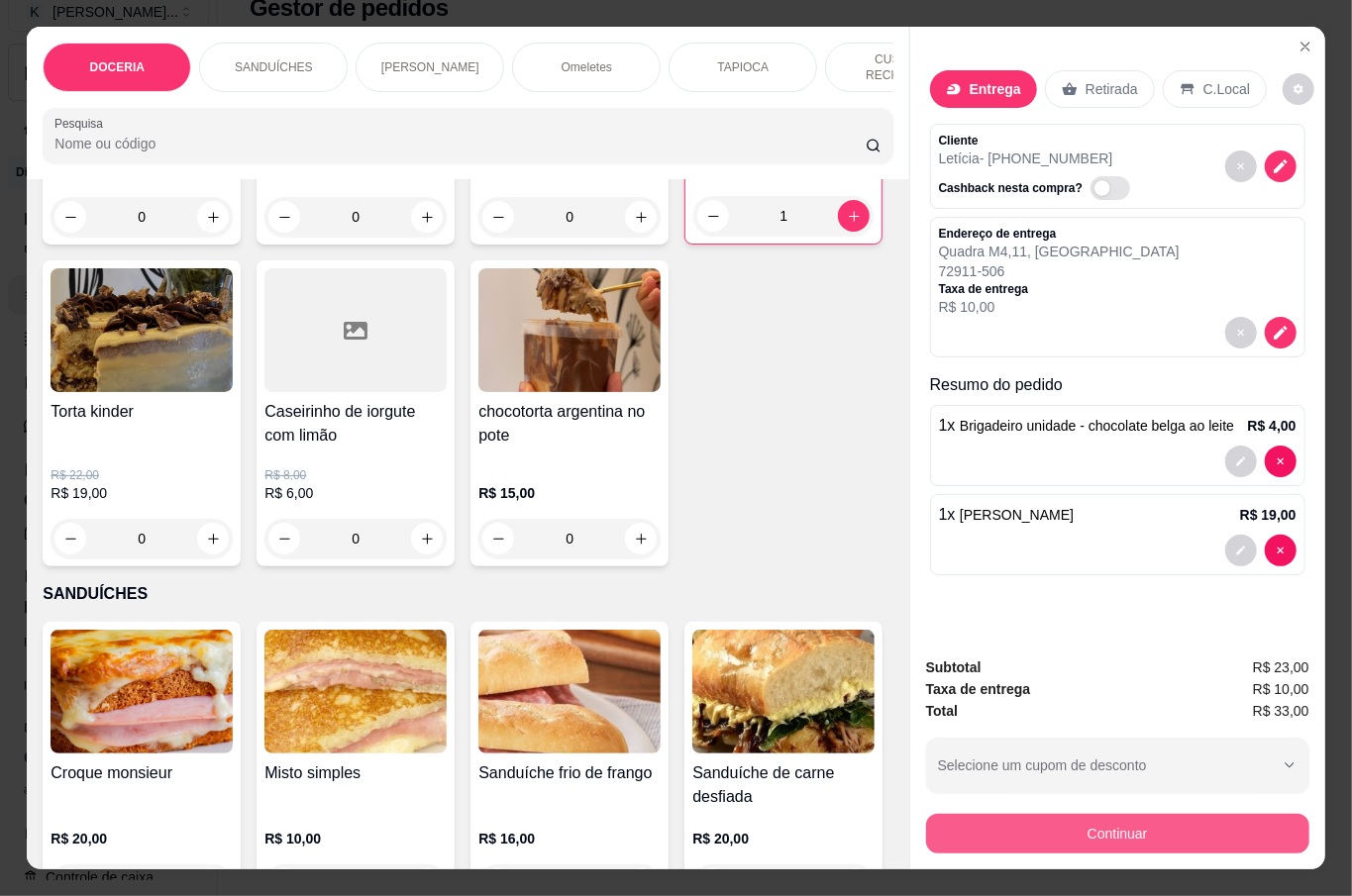 click on "Continuar" at bounding box center (1117, 834) 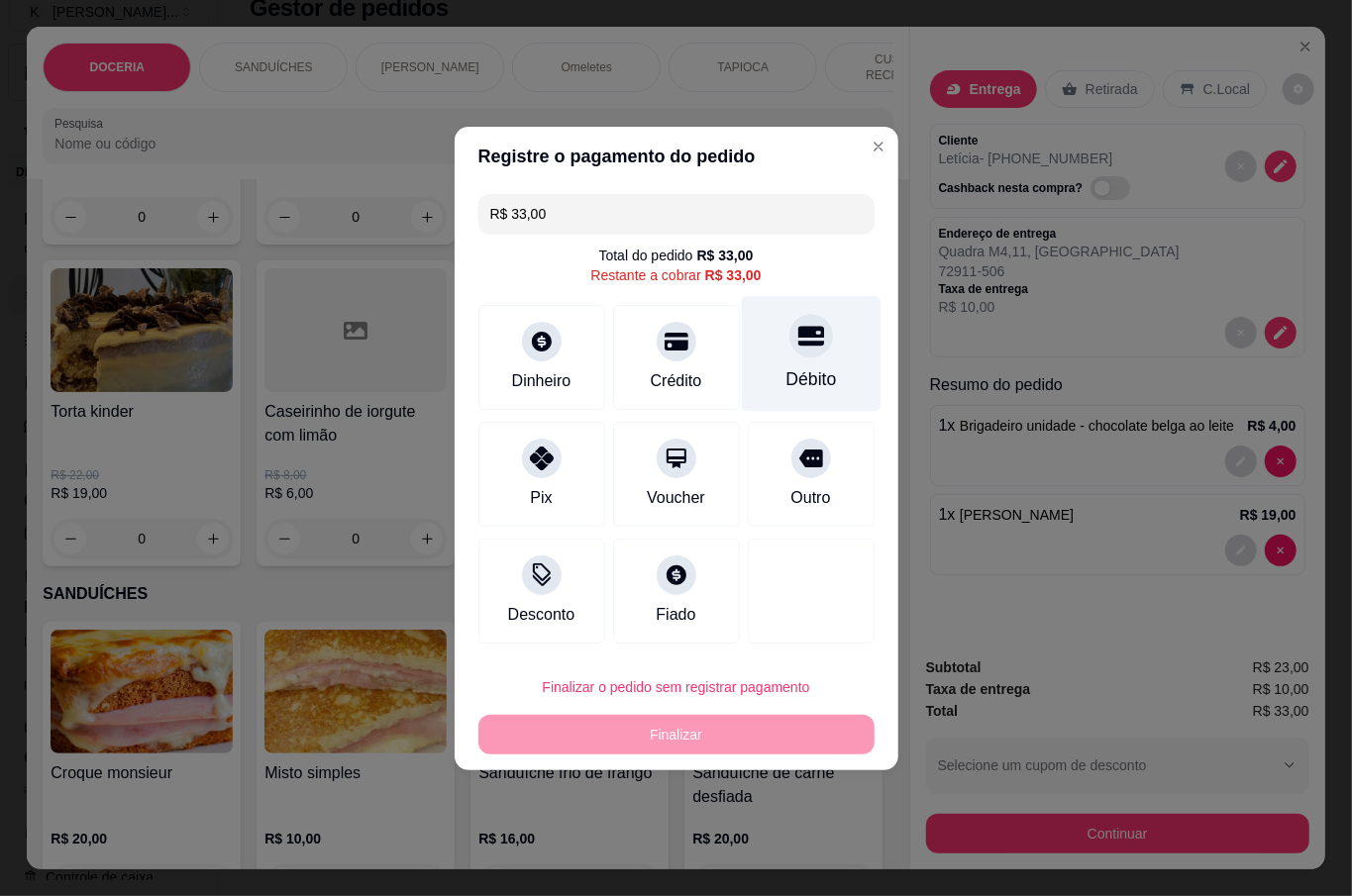 click on "Débito" at bounding box center (810, 352) 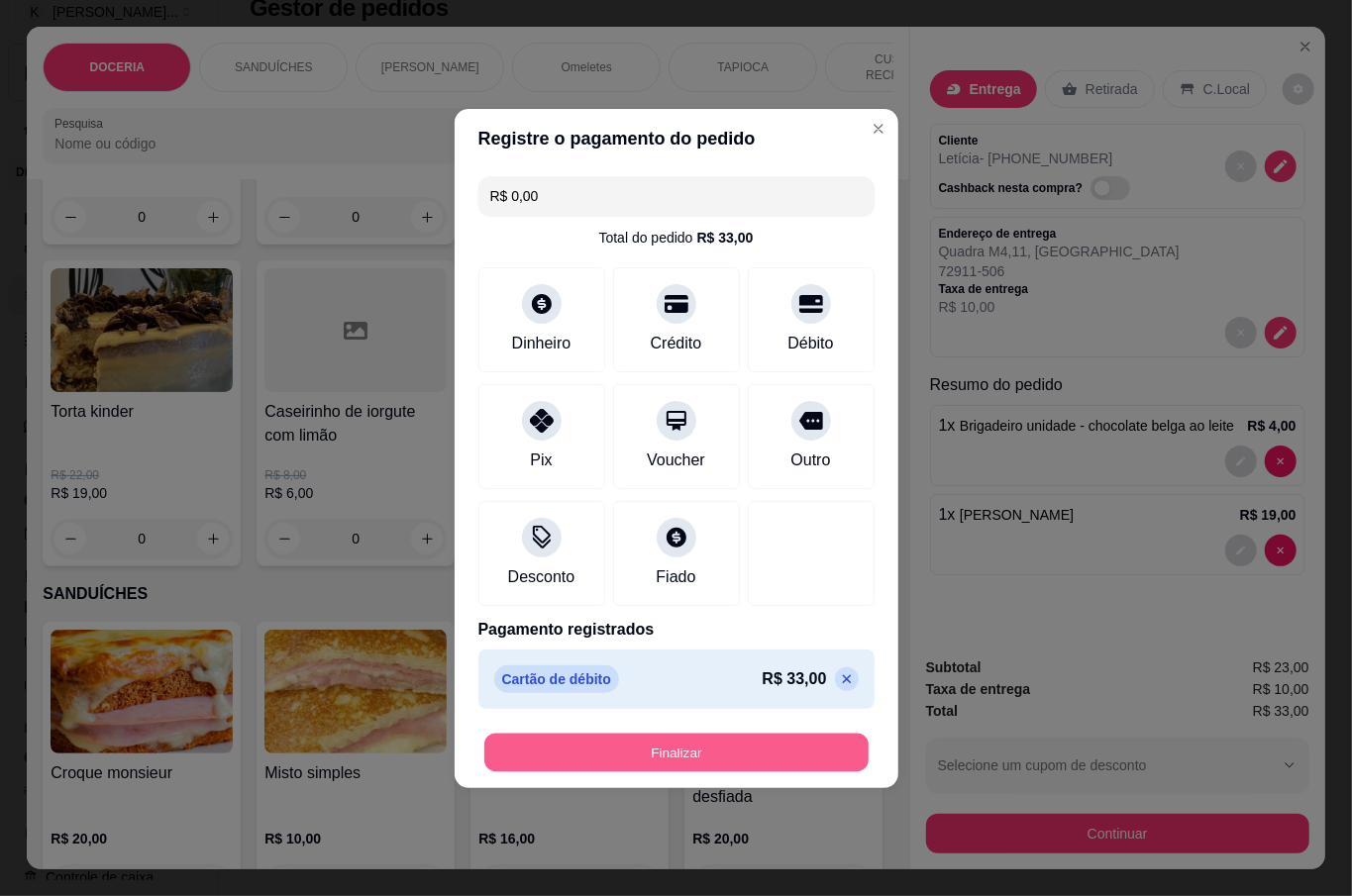 click on "Finalizar" at bounding box center (676, 751) 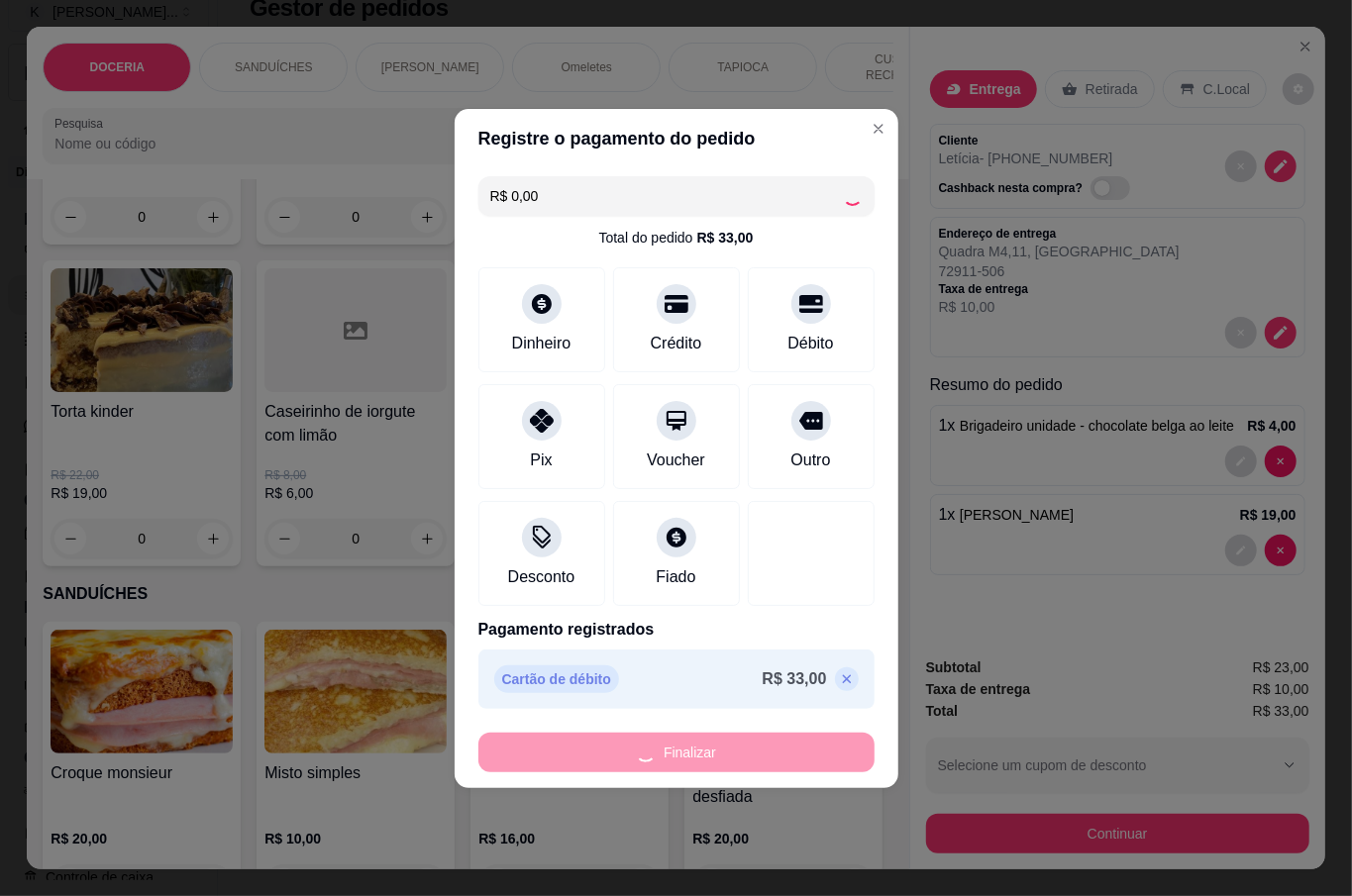 type on "0" 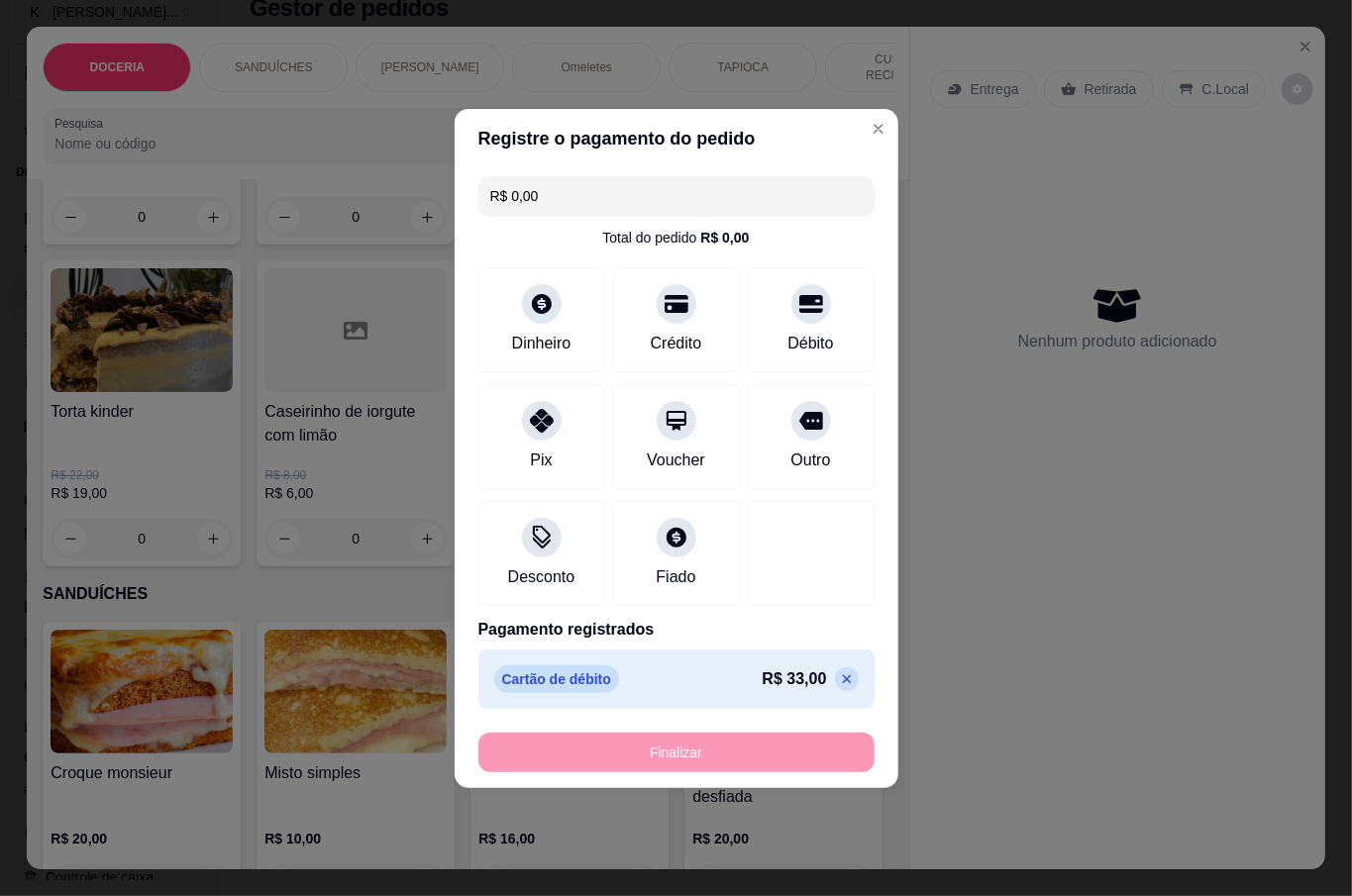 type on "-R$ 33,00" 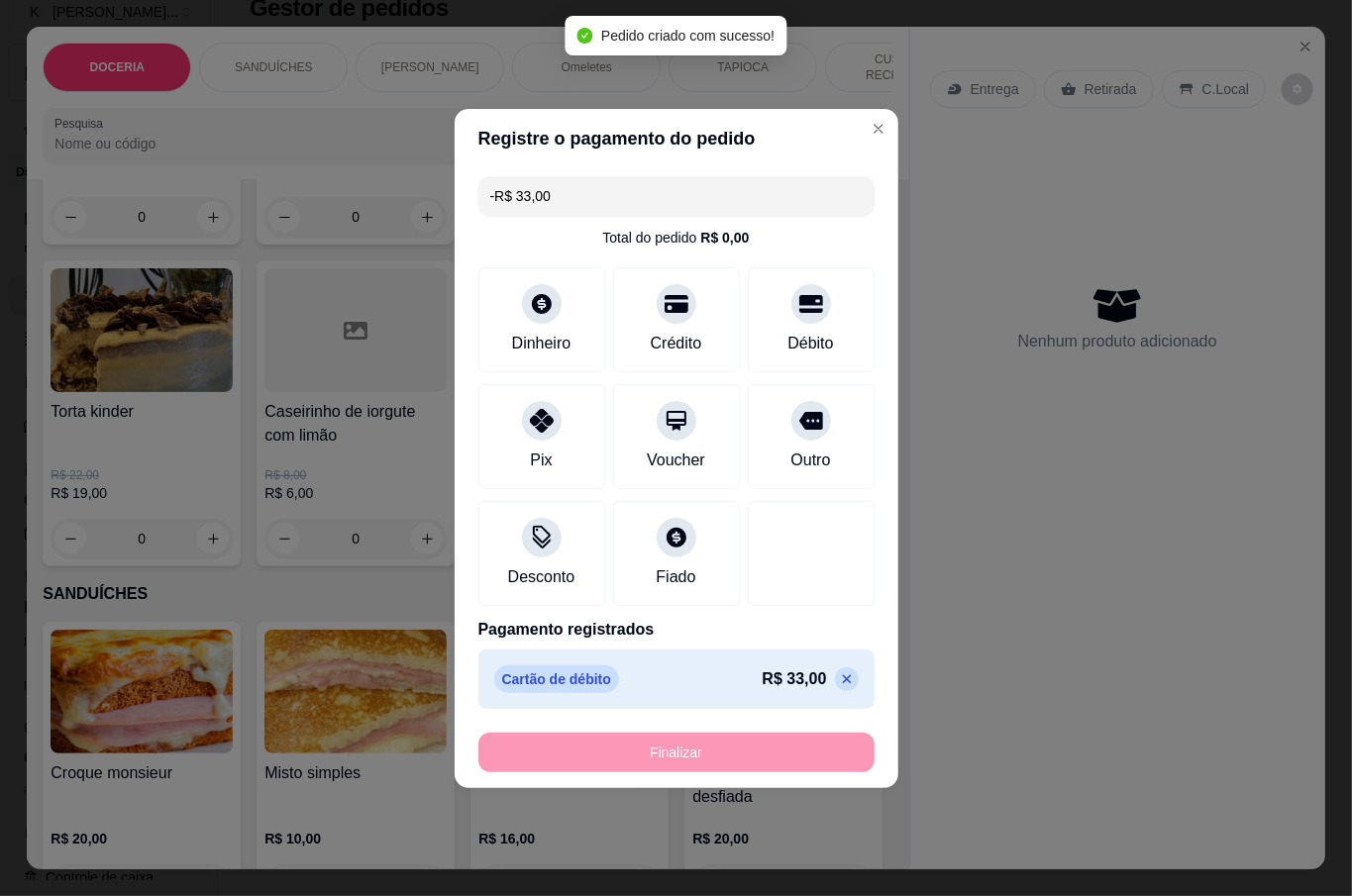 scroll, scrollTop: 1387, scrollLeft: 0, axis: vertical 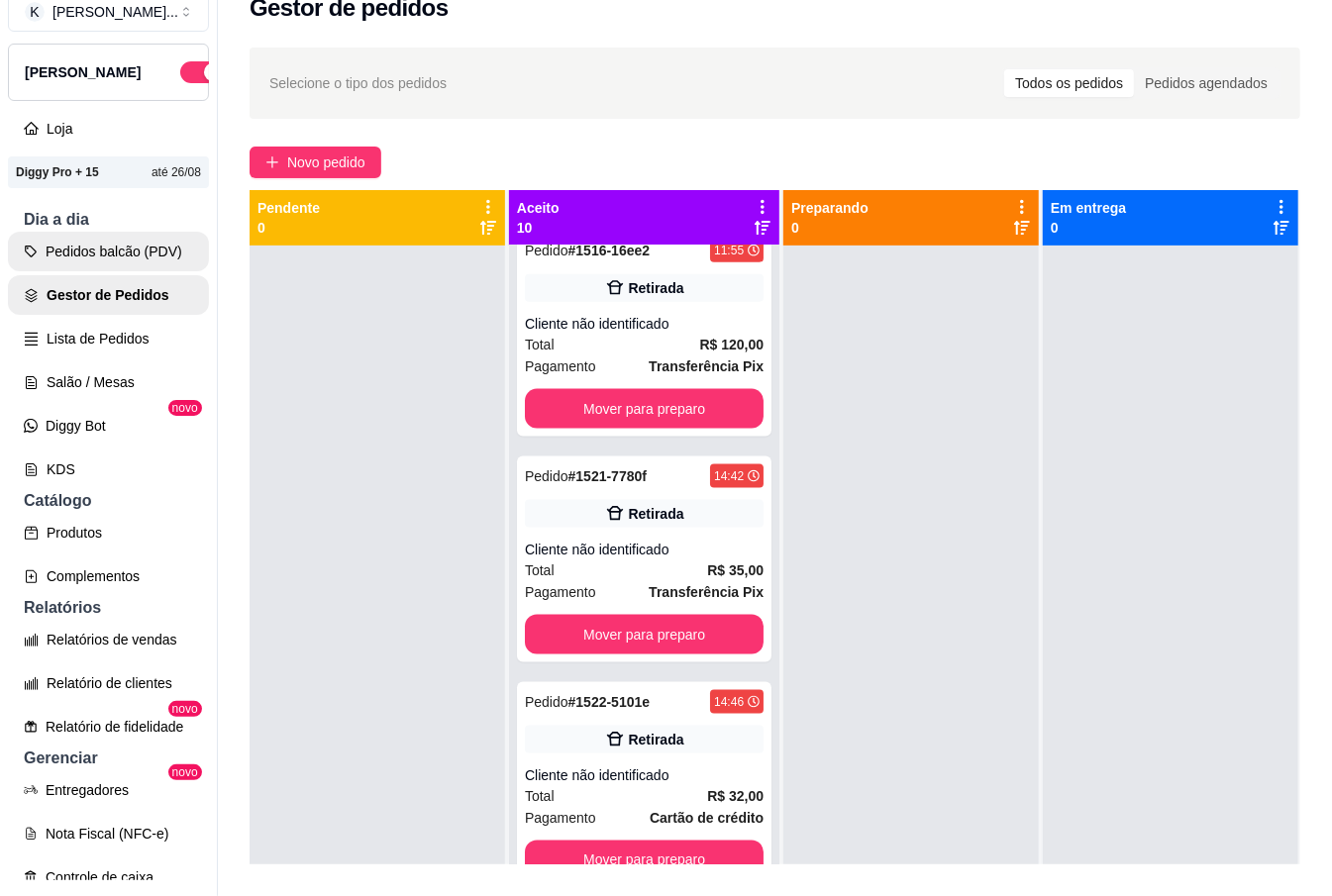 click on "Pedidos balcão (PDV)" at bounding box center [108, 251] 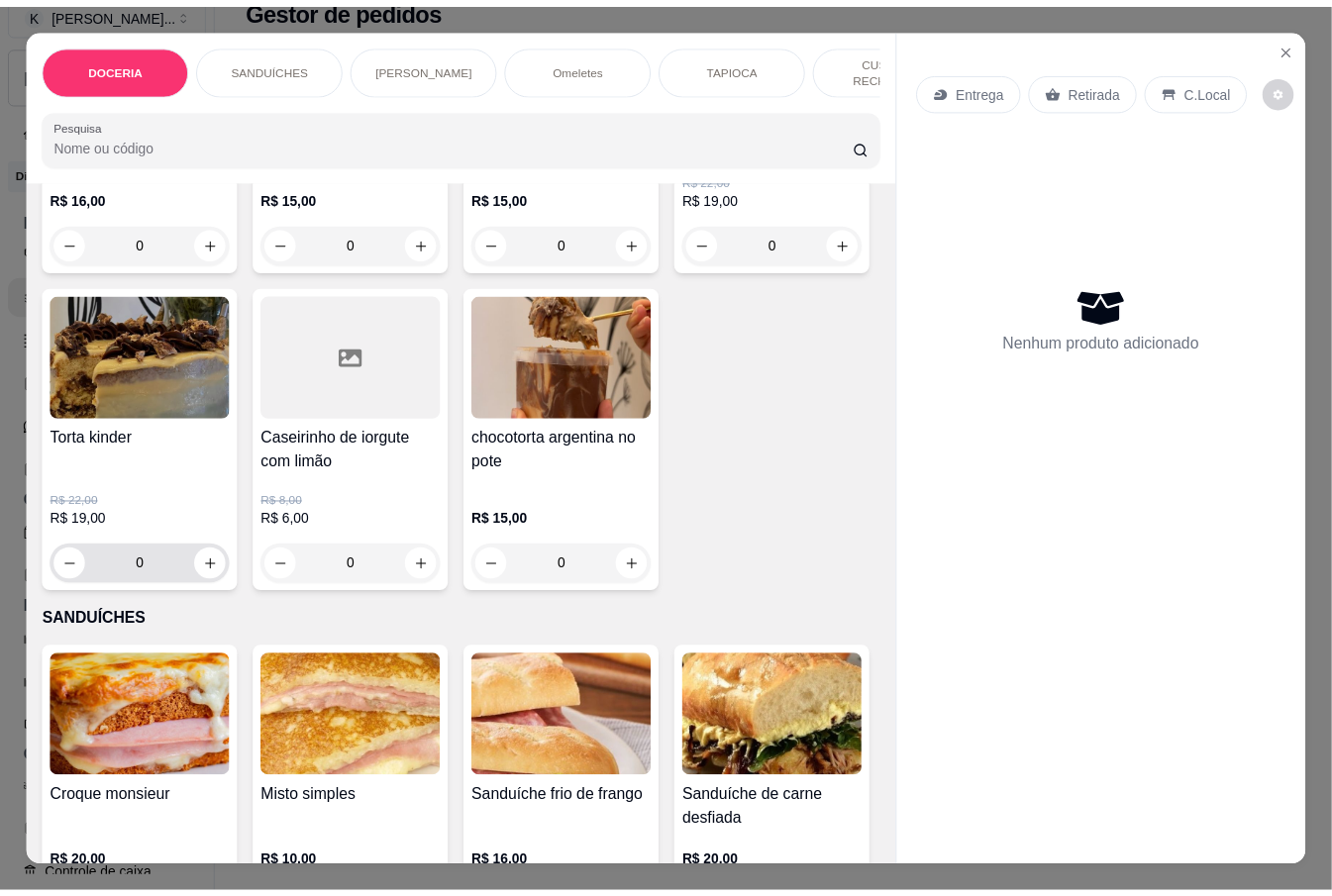 scroll, scrollTop: 659, scrollLeft: 0, axis: vertical 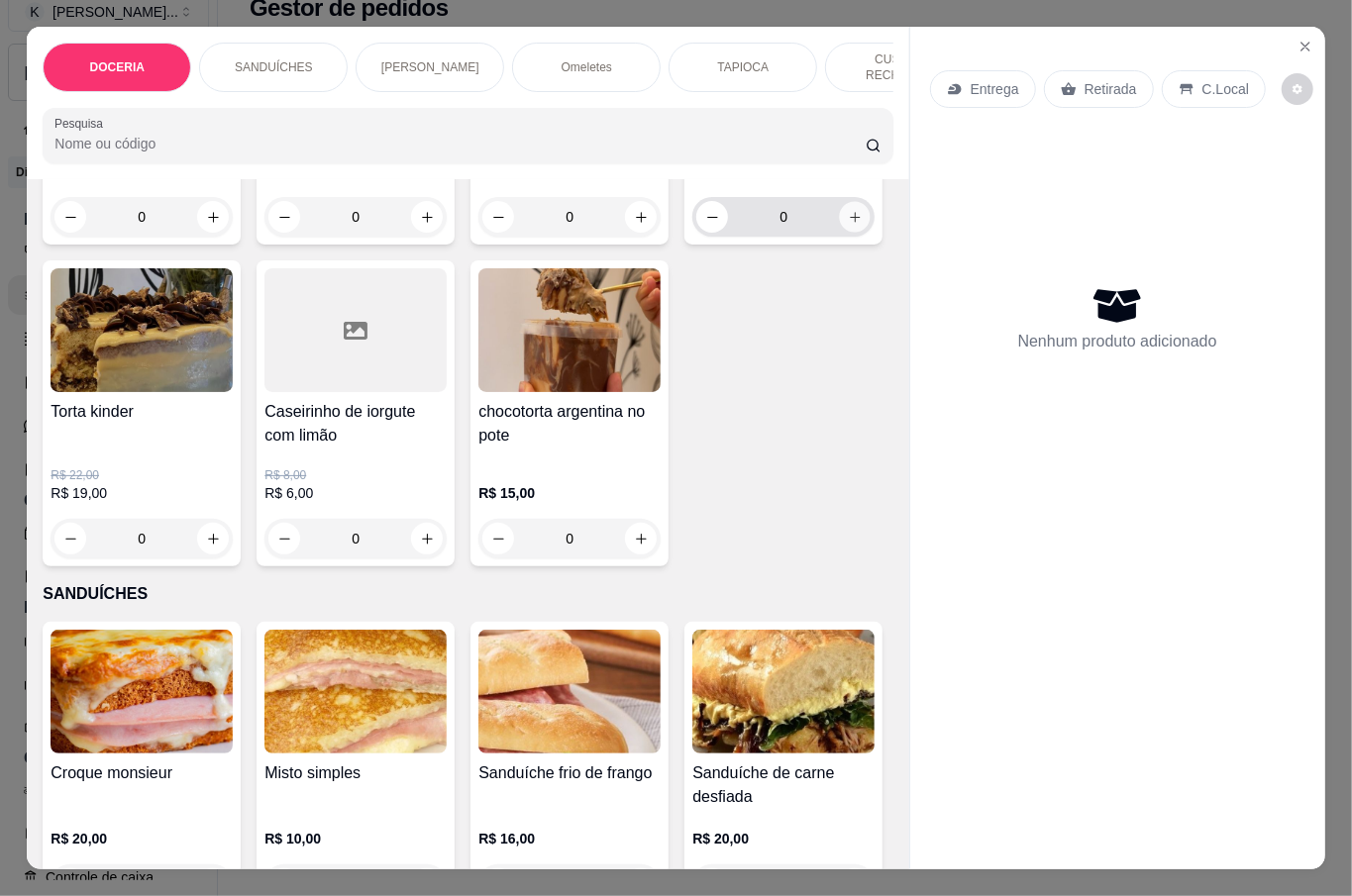 click 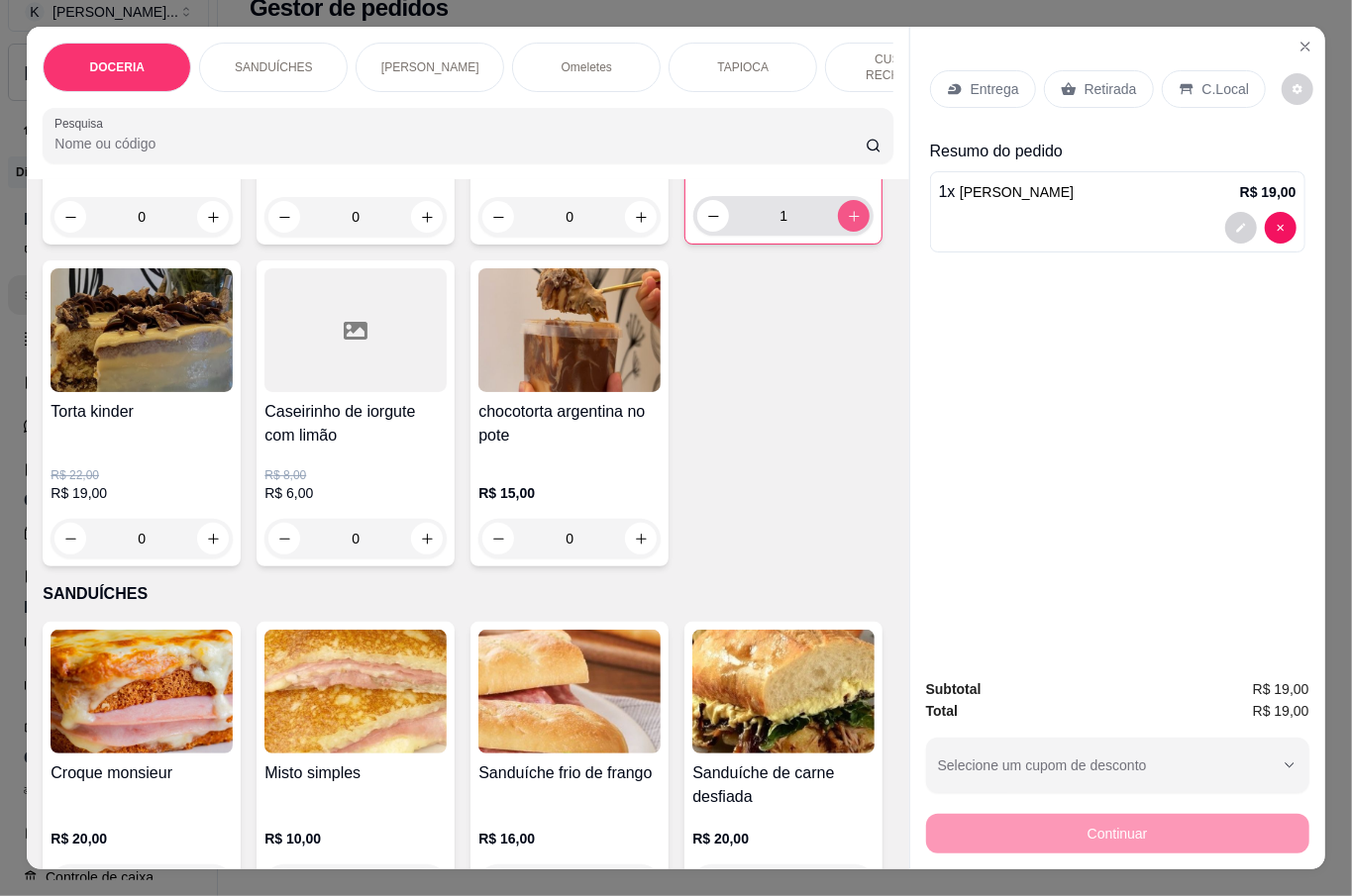 click 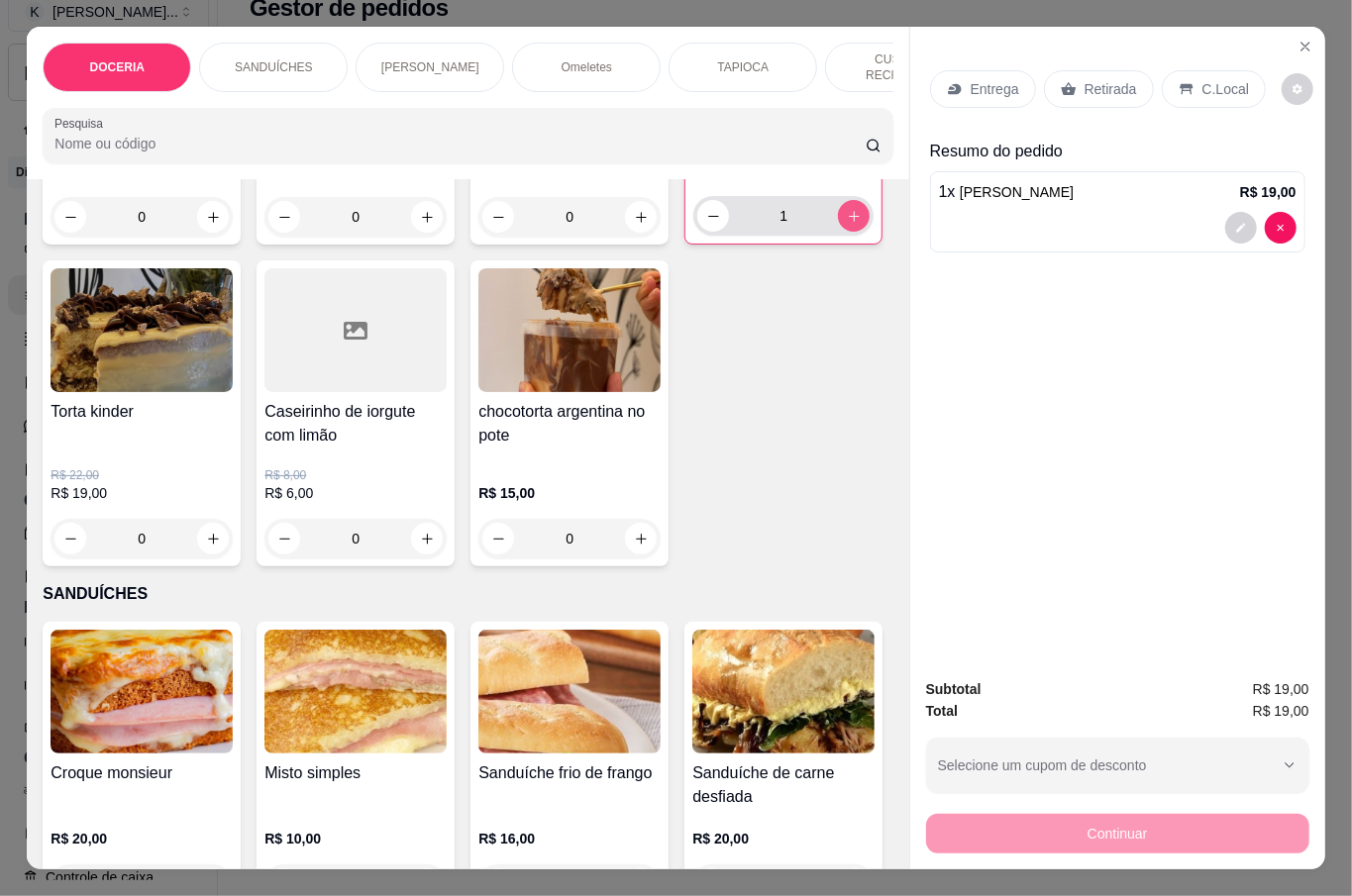 type on "2" 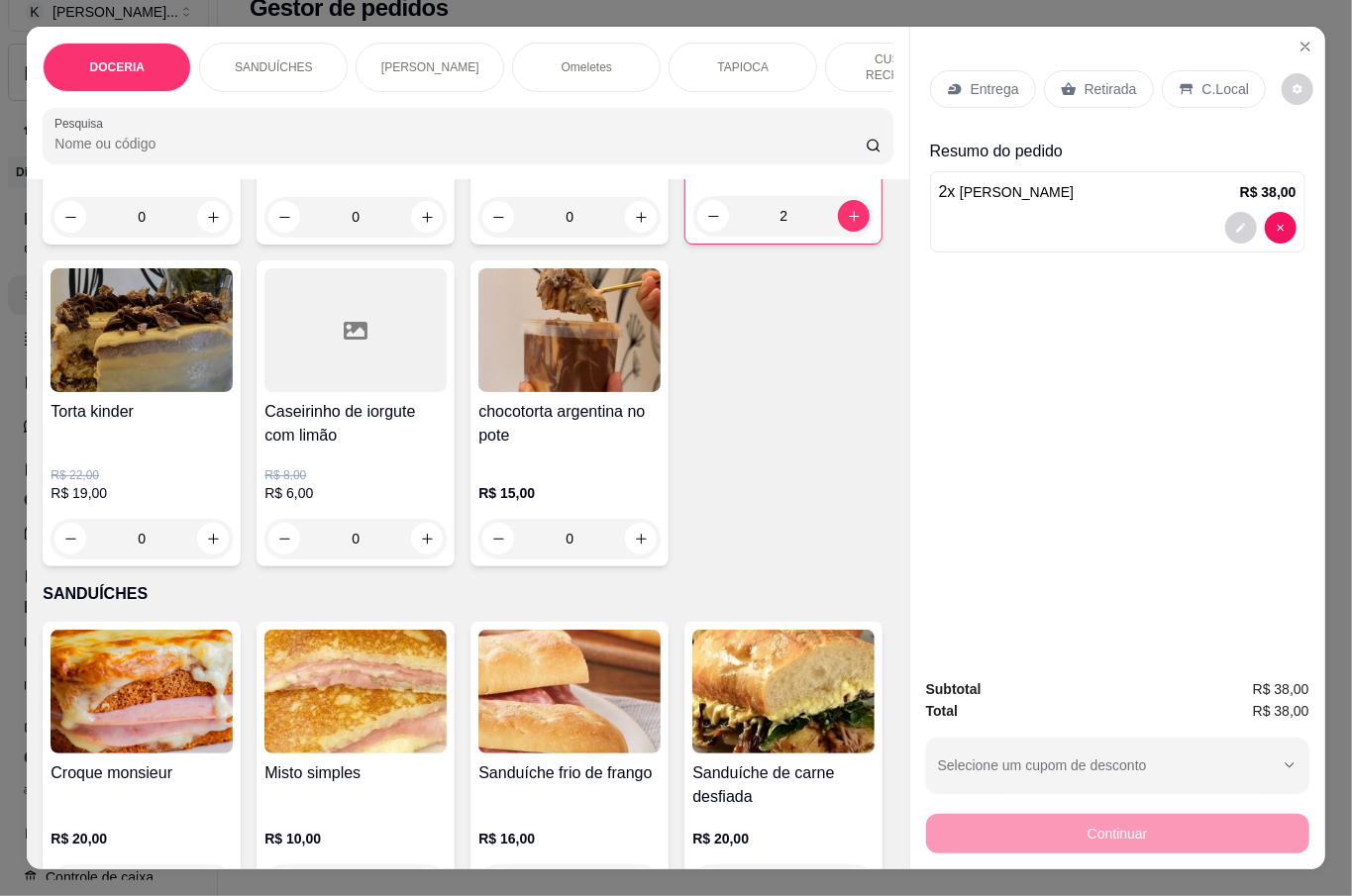 click on "Retirada" at bounding box center [1098, 89] 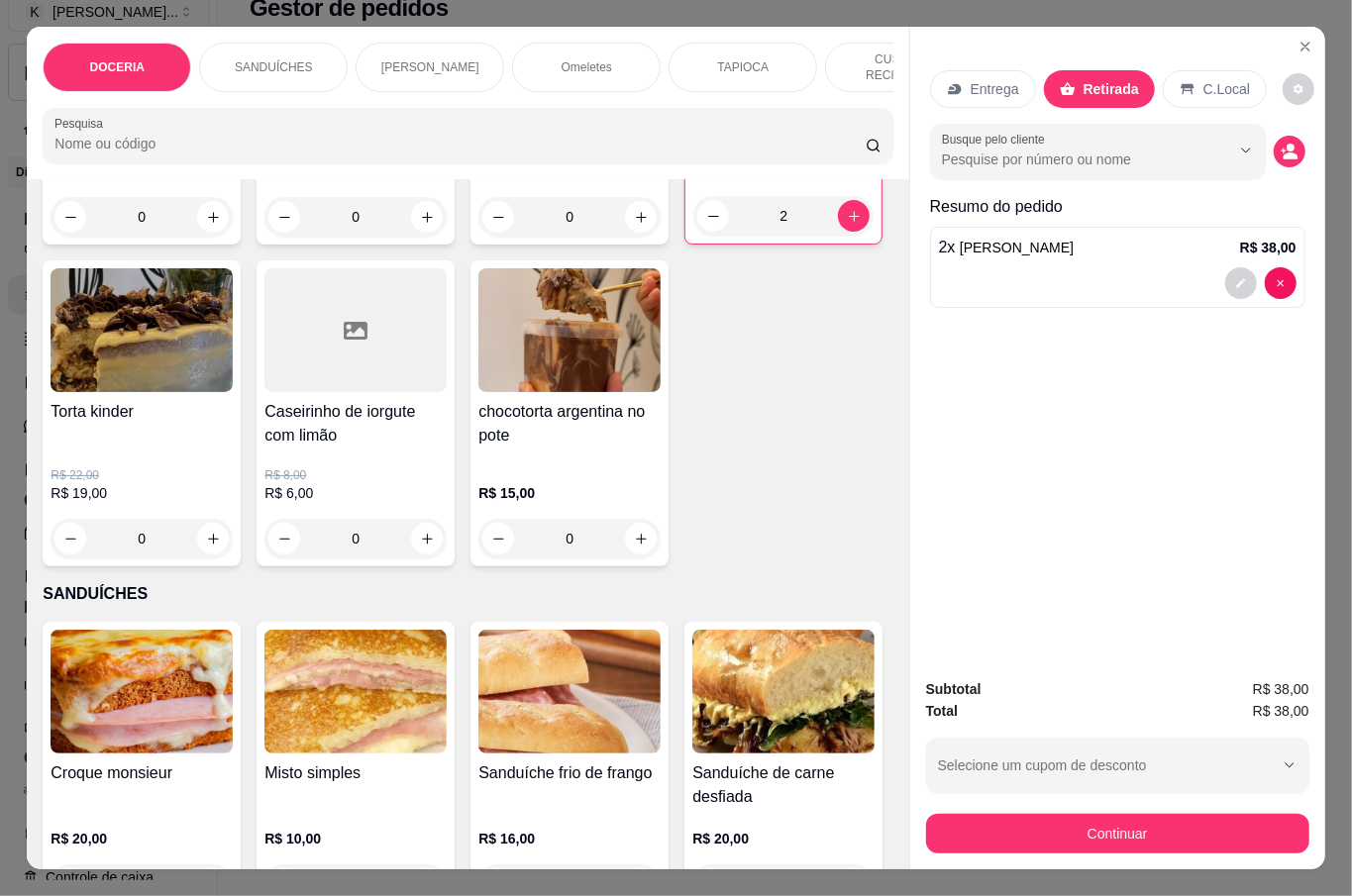click on "Continuar" at bounding box center (1117, 834) 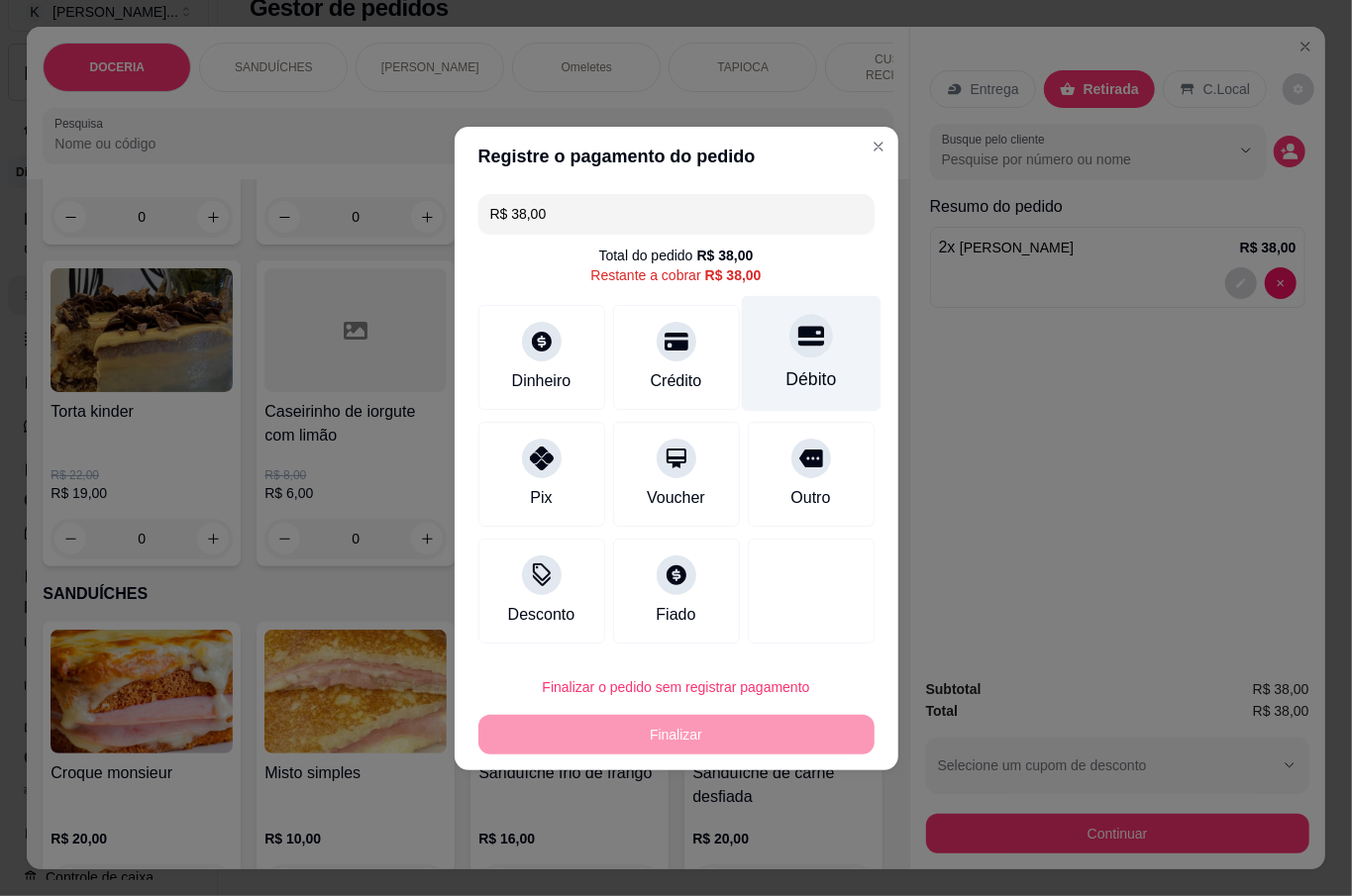 click on "Débito" at bounding box center (810, 352) 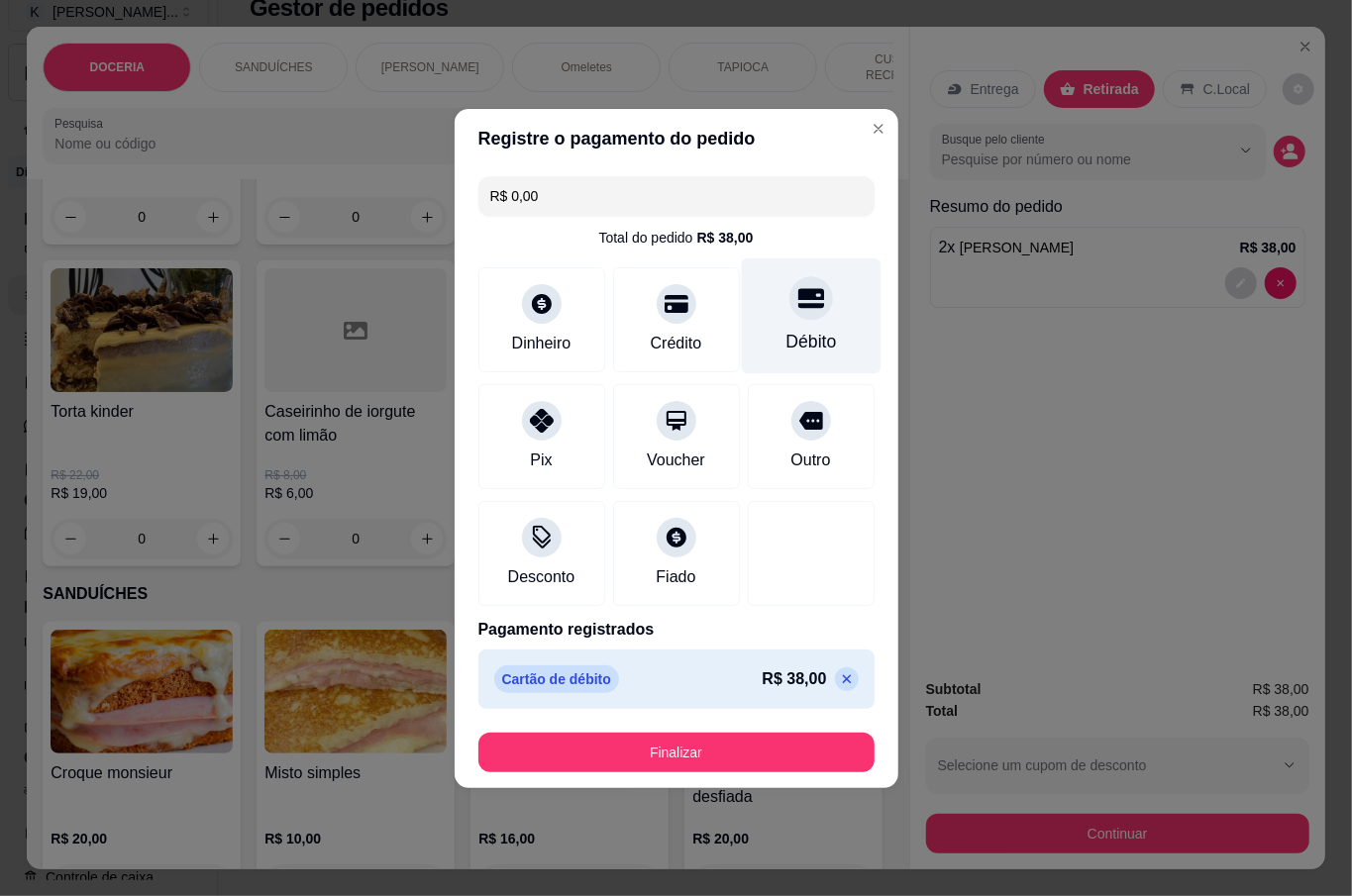 type on "R$ 0,00" 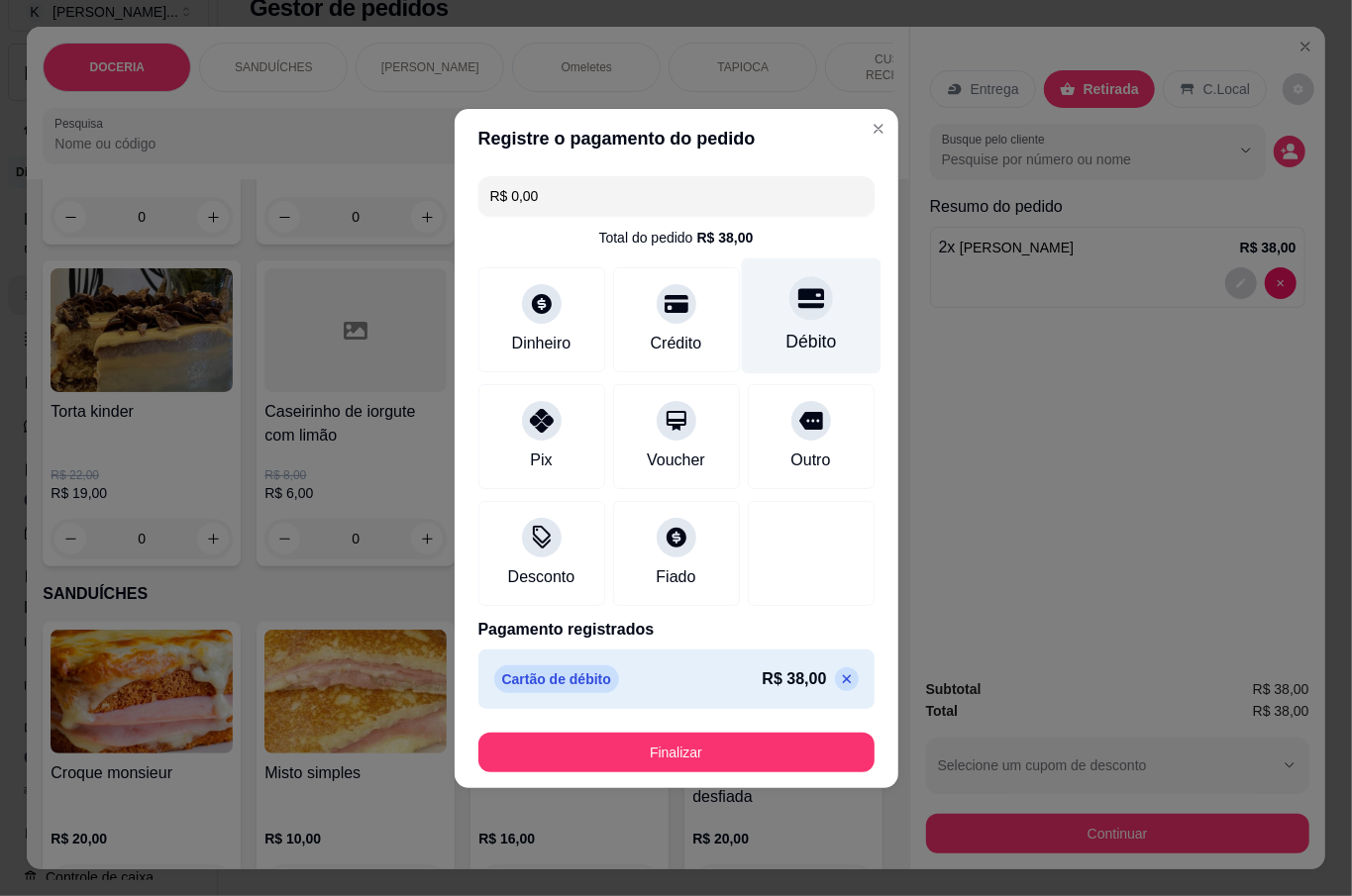 click on "Débito" at bounding box center (810, 342) 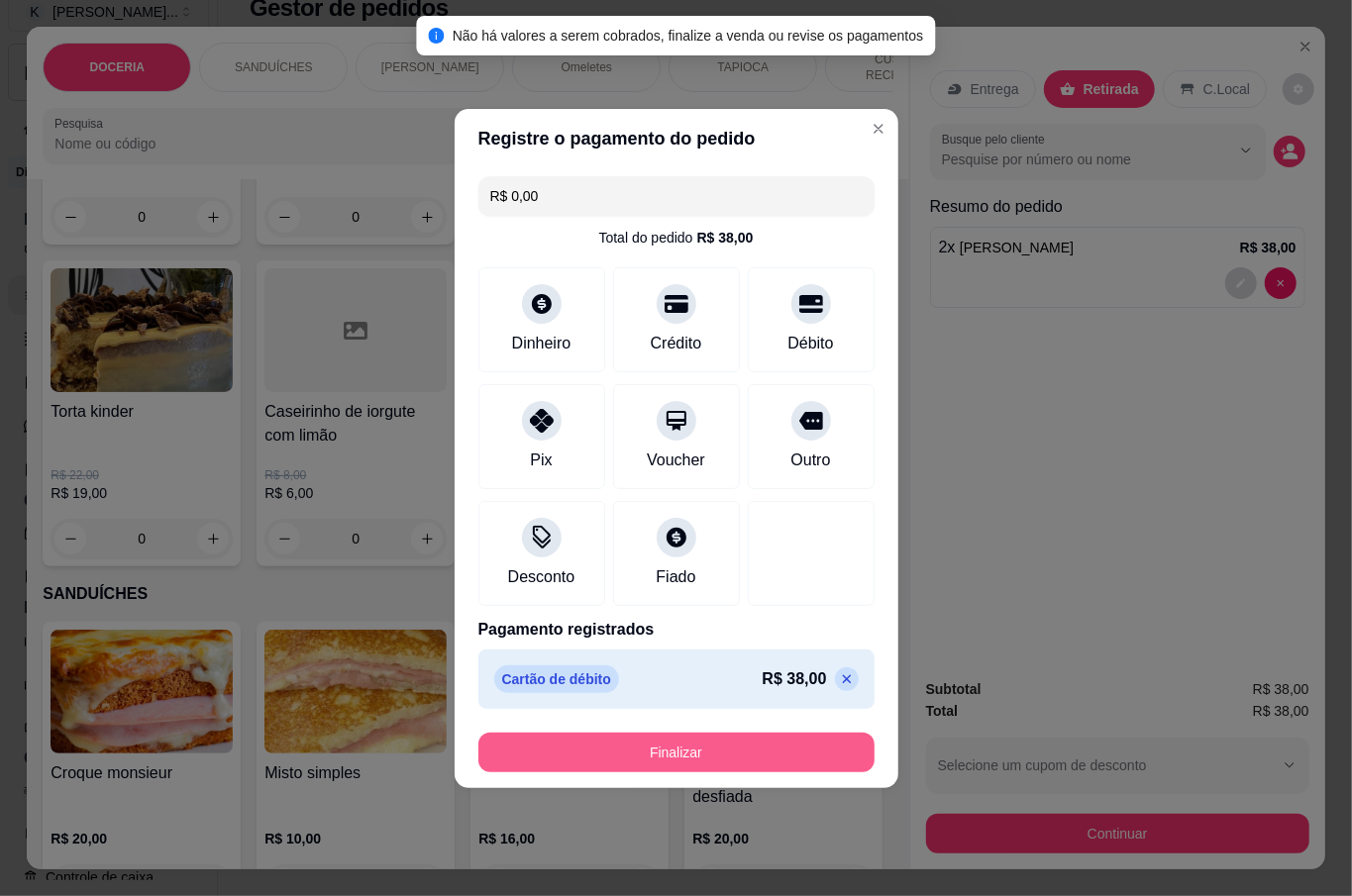 click on "Finalizar" at bounding box center (676, 752) 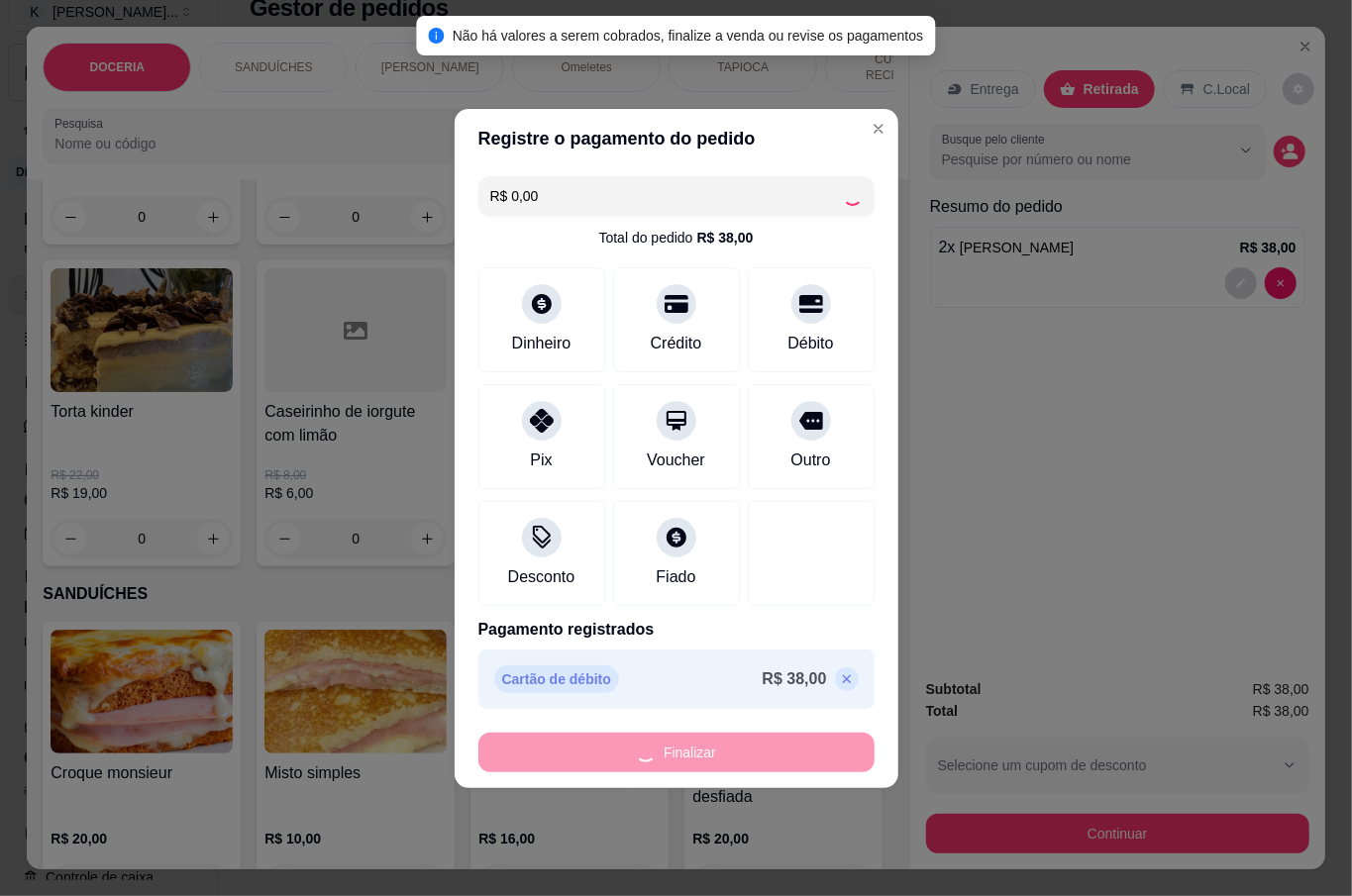 type on "0" 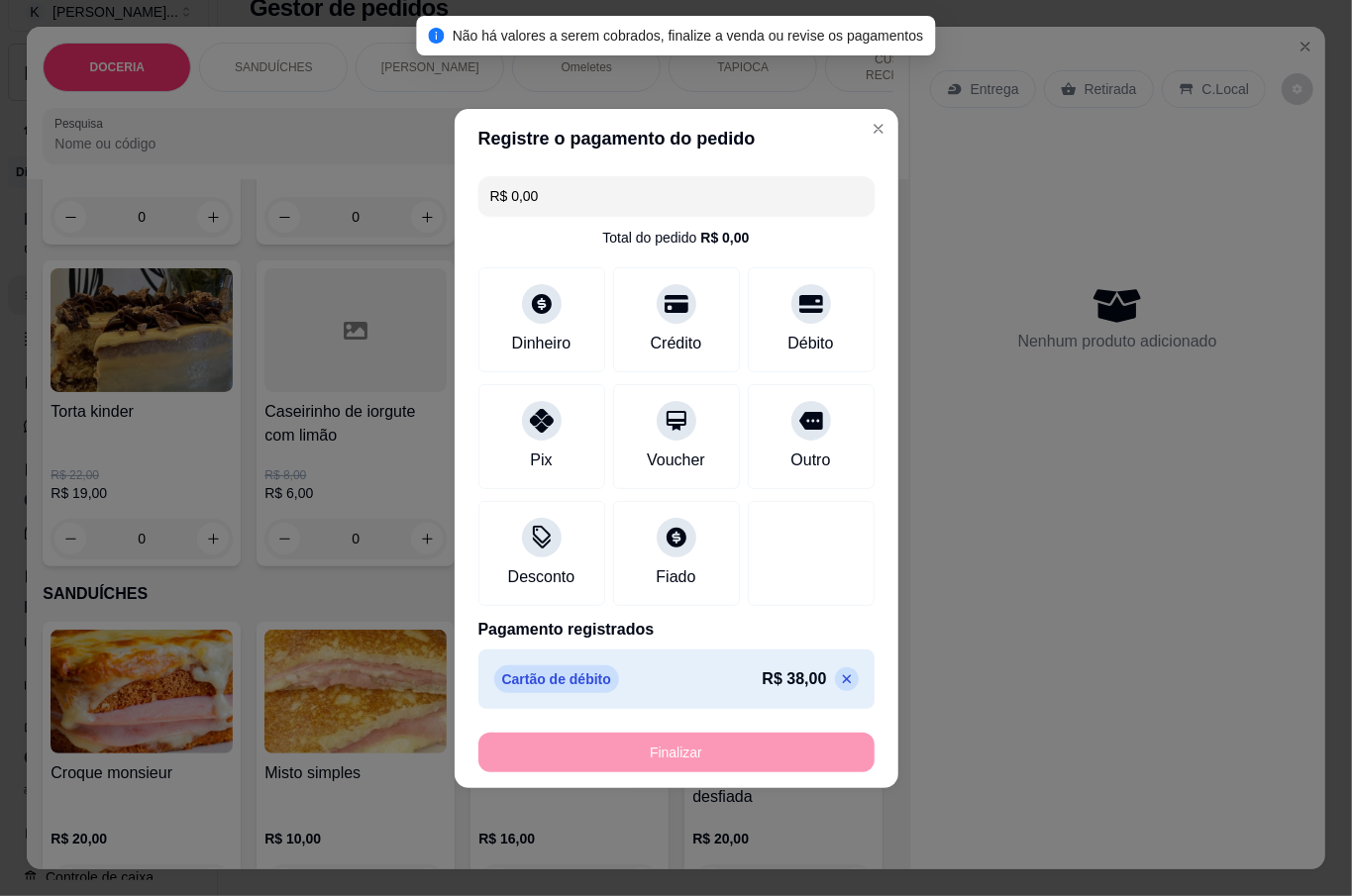 type on "-R$ 38,00" 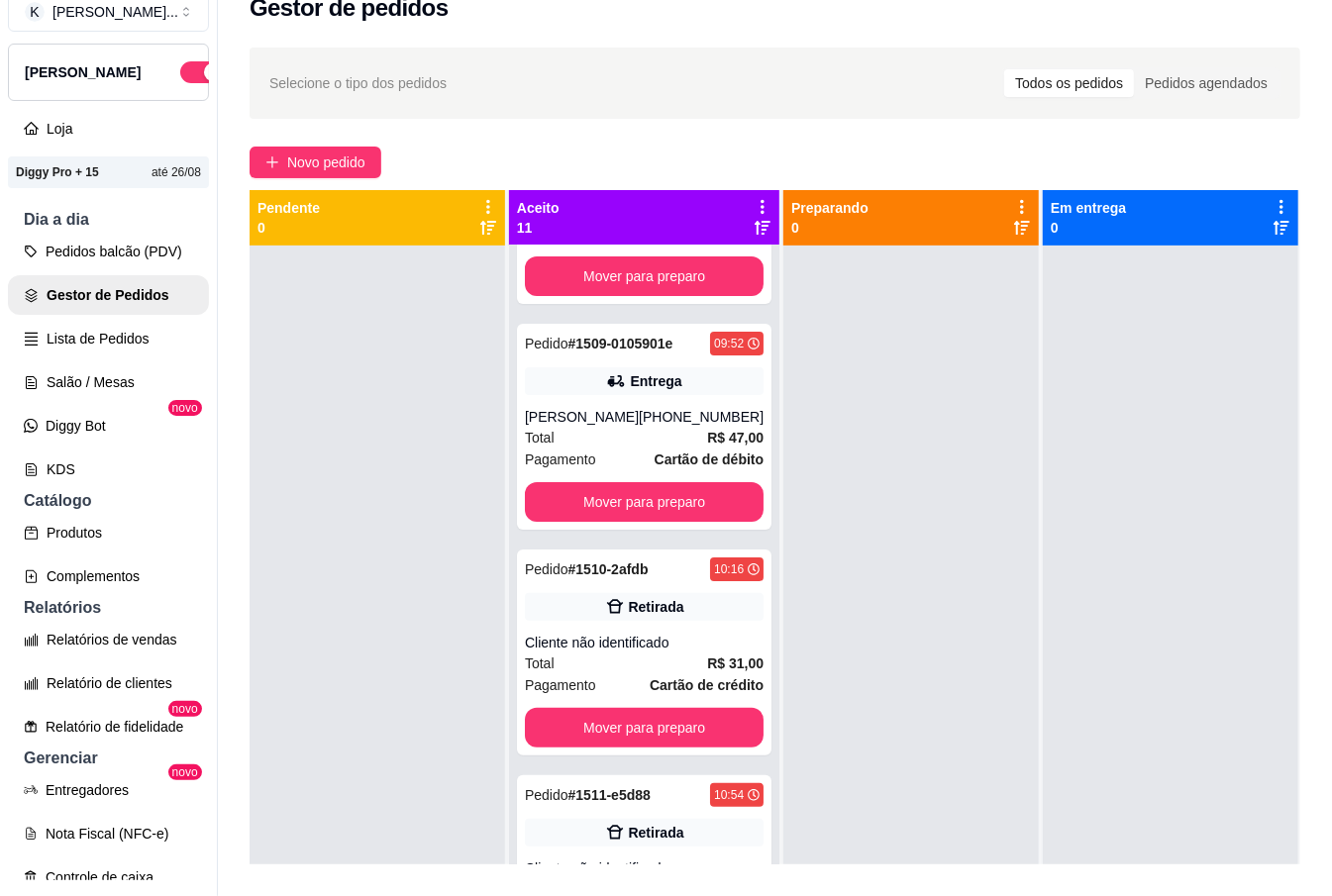 scroll, scrollTop: 0, scrollLeft: 0, axis: both 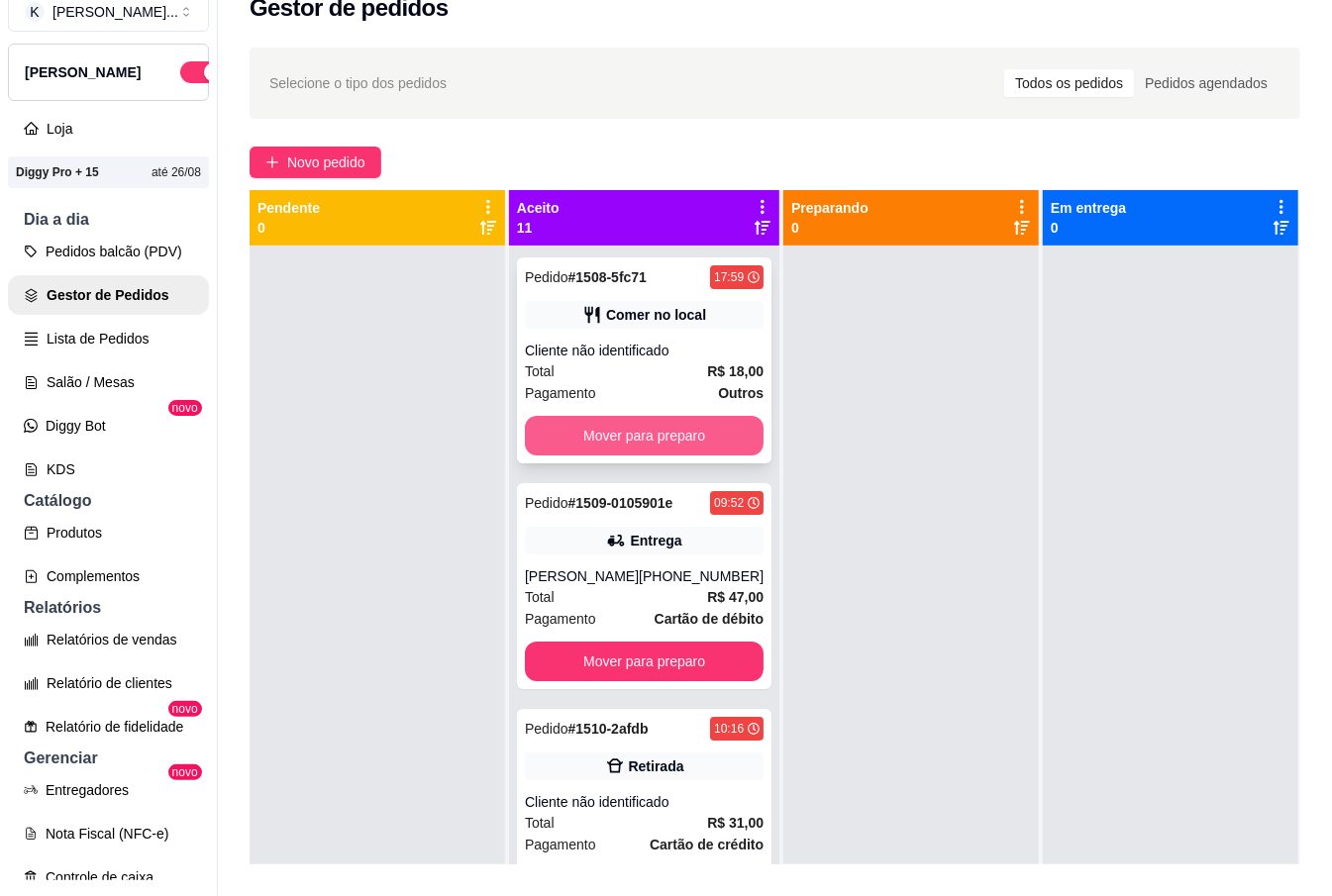 click on "Mover para preparo" at bounding box center (644, 436) 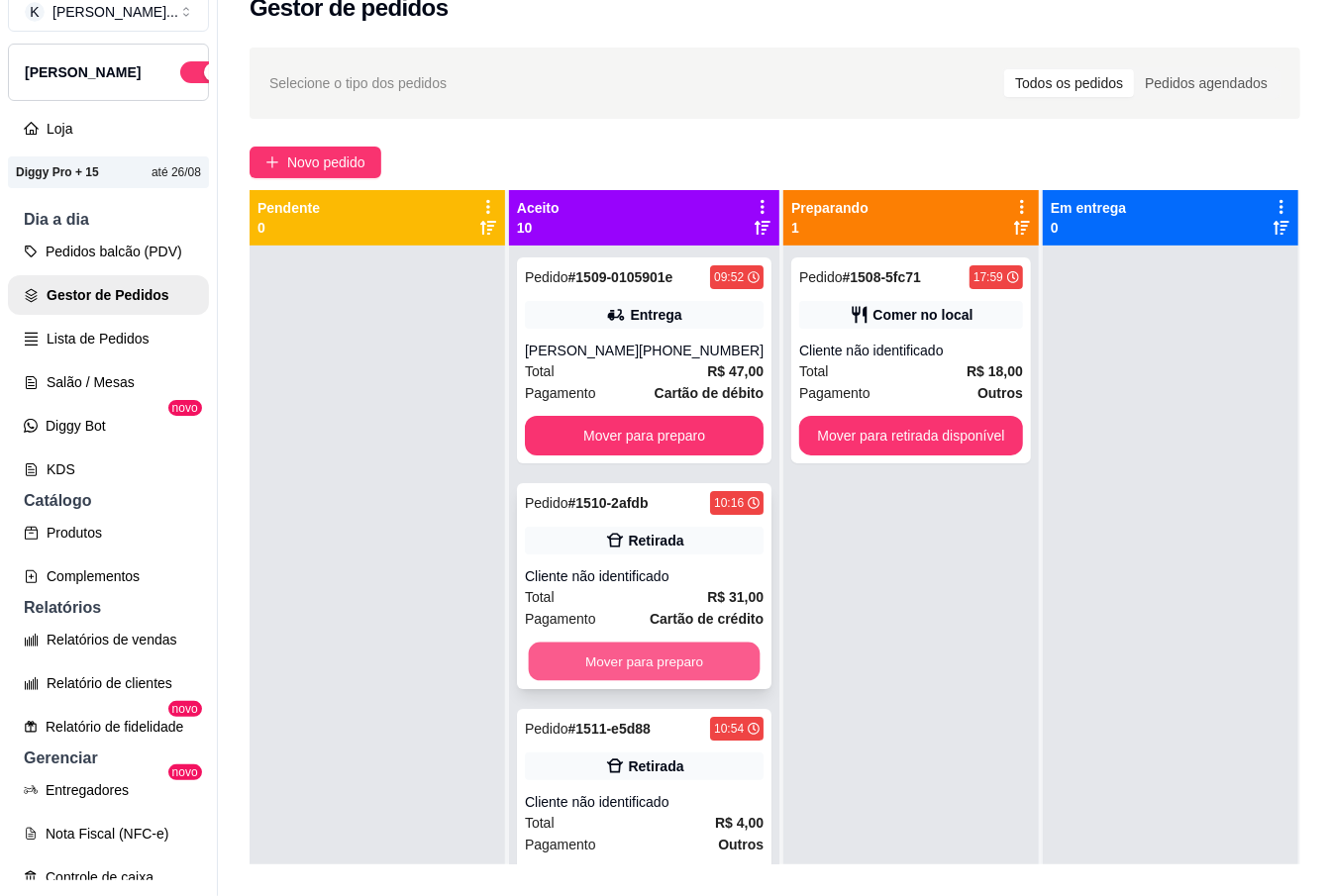 click on "Mover para preparo" at bounding box center [645, 661] 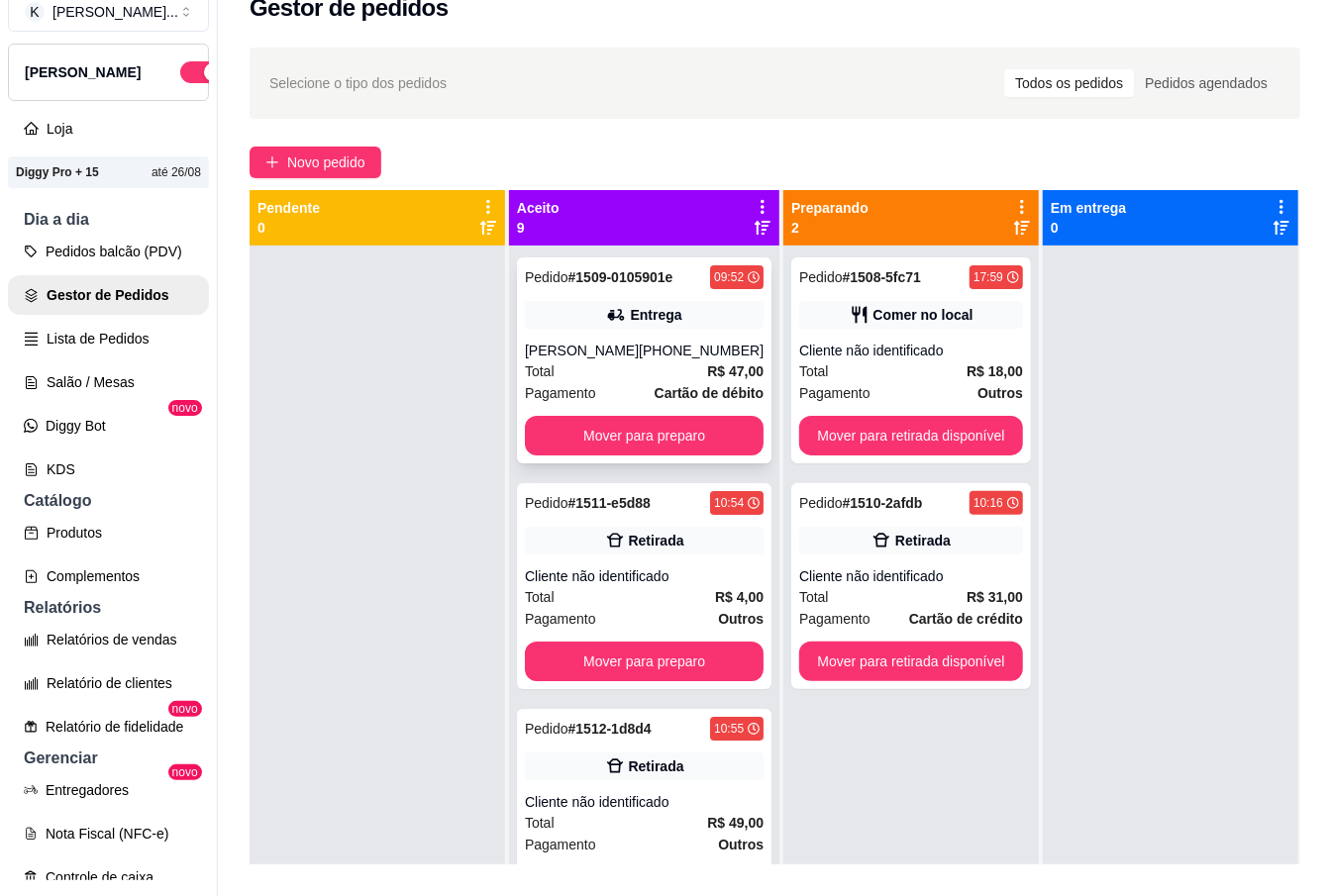 click on "Mover para preparo" at bounding box center (644, 436) 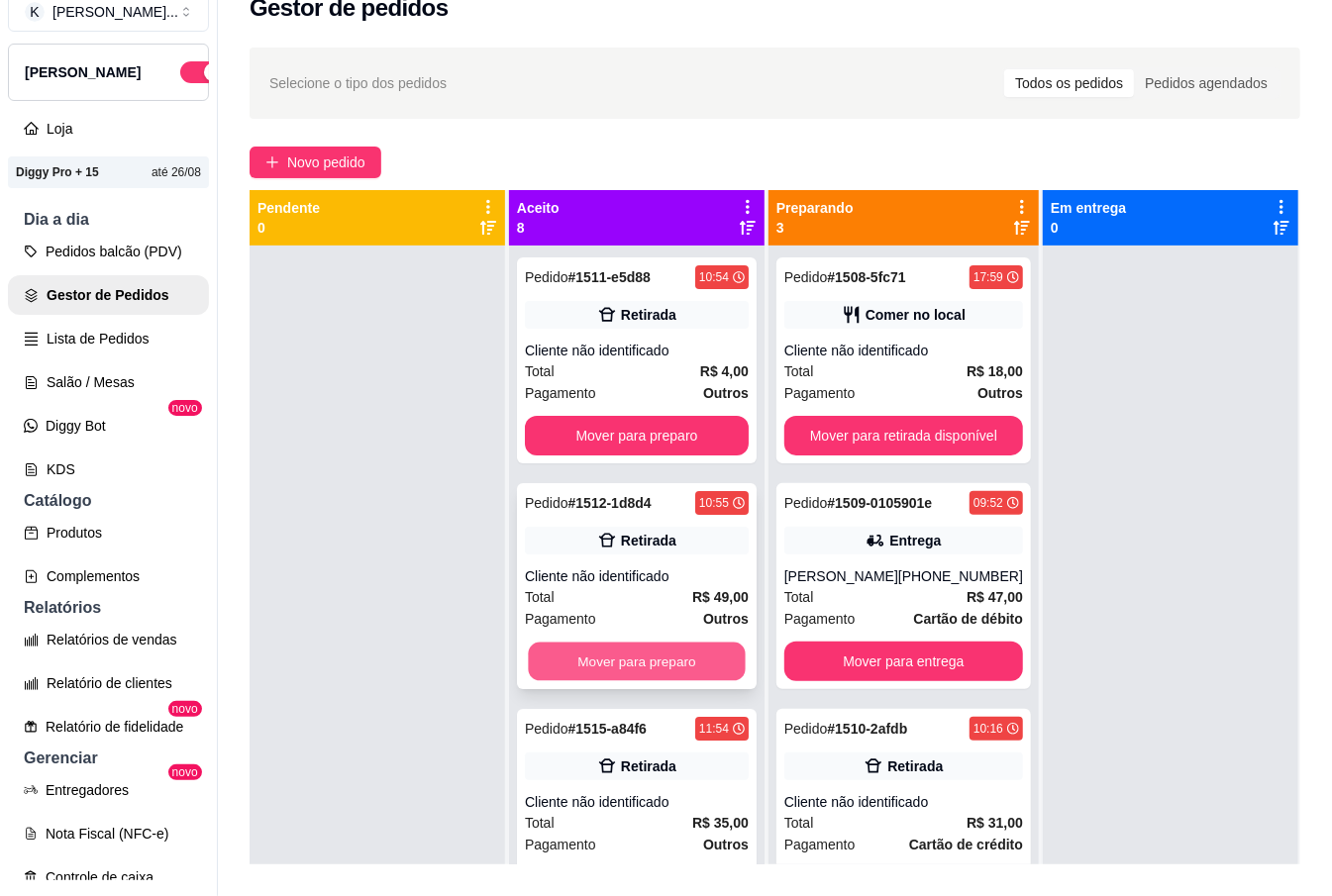 click on "Mover para preparo" at bounding box center [636, 661] 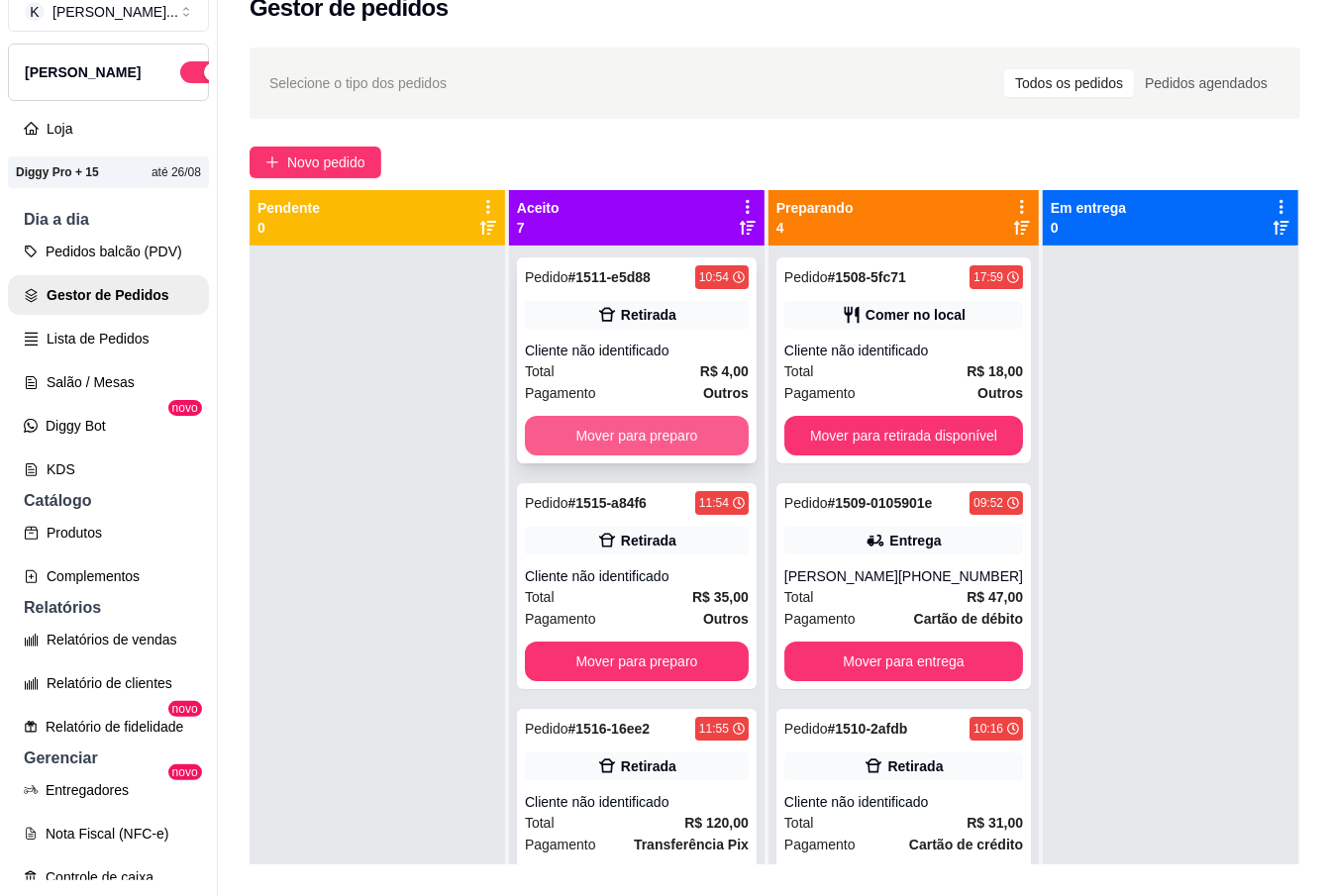 click on "Mover para preparo" at bounding box center (637, 436) 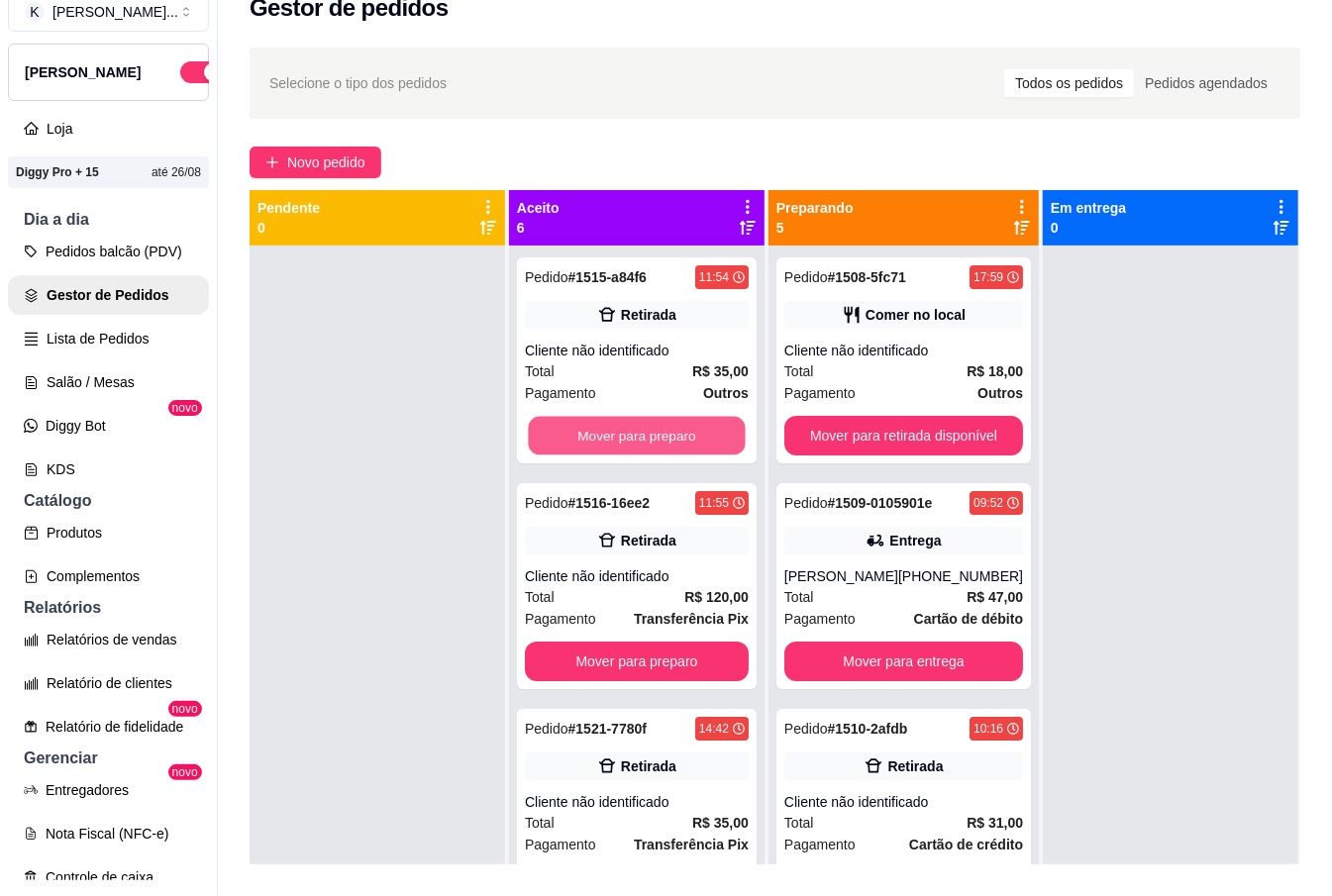 click on "Mover para preparo" at bounding box center [636, 436] 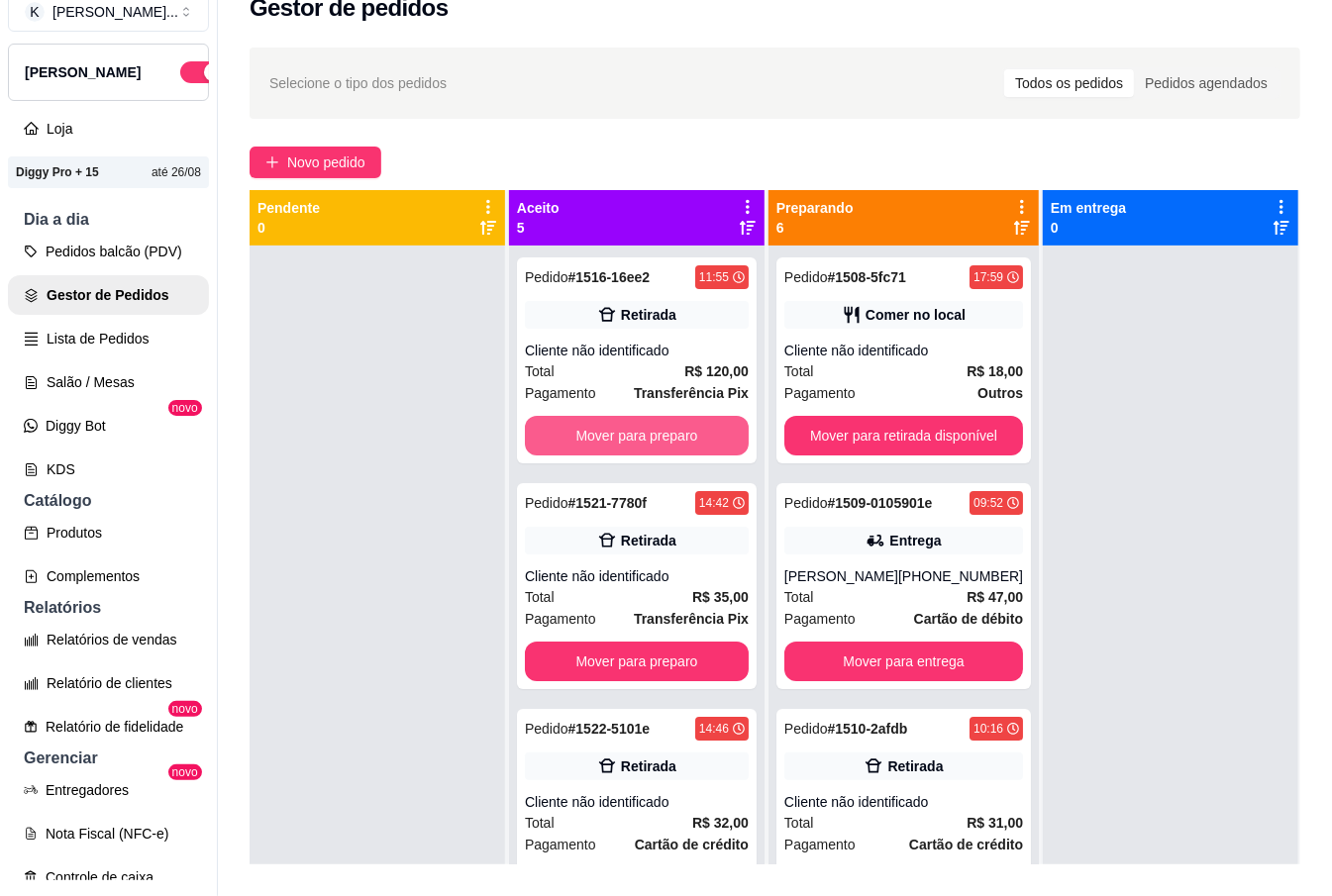 click on "Mover para preparo" at bounding box center (637, 436) 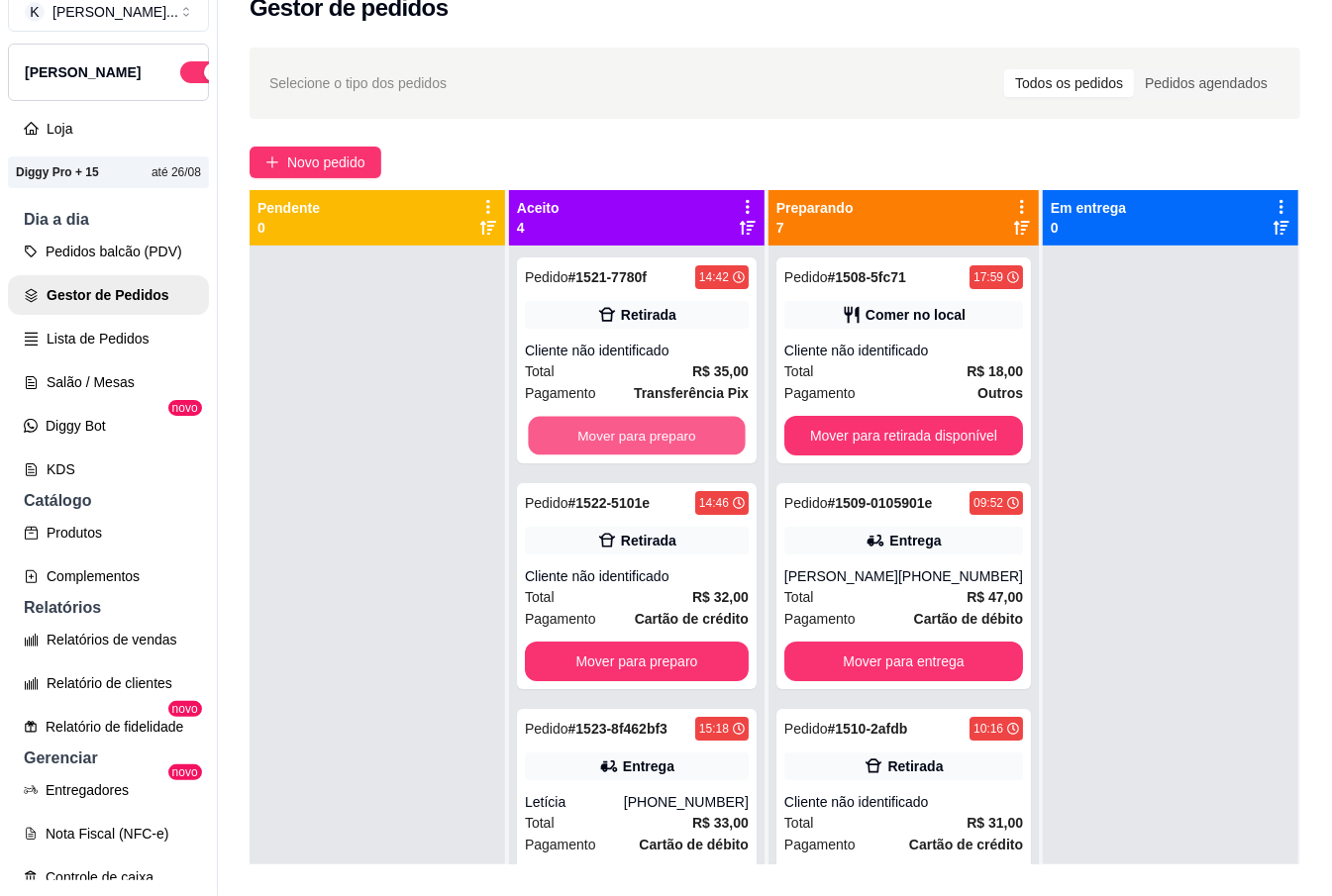 click on "Mover para preparo" at bounding box center (636, 436) 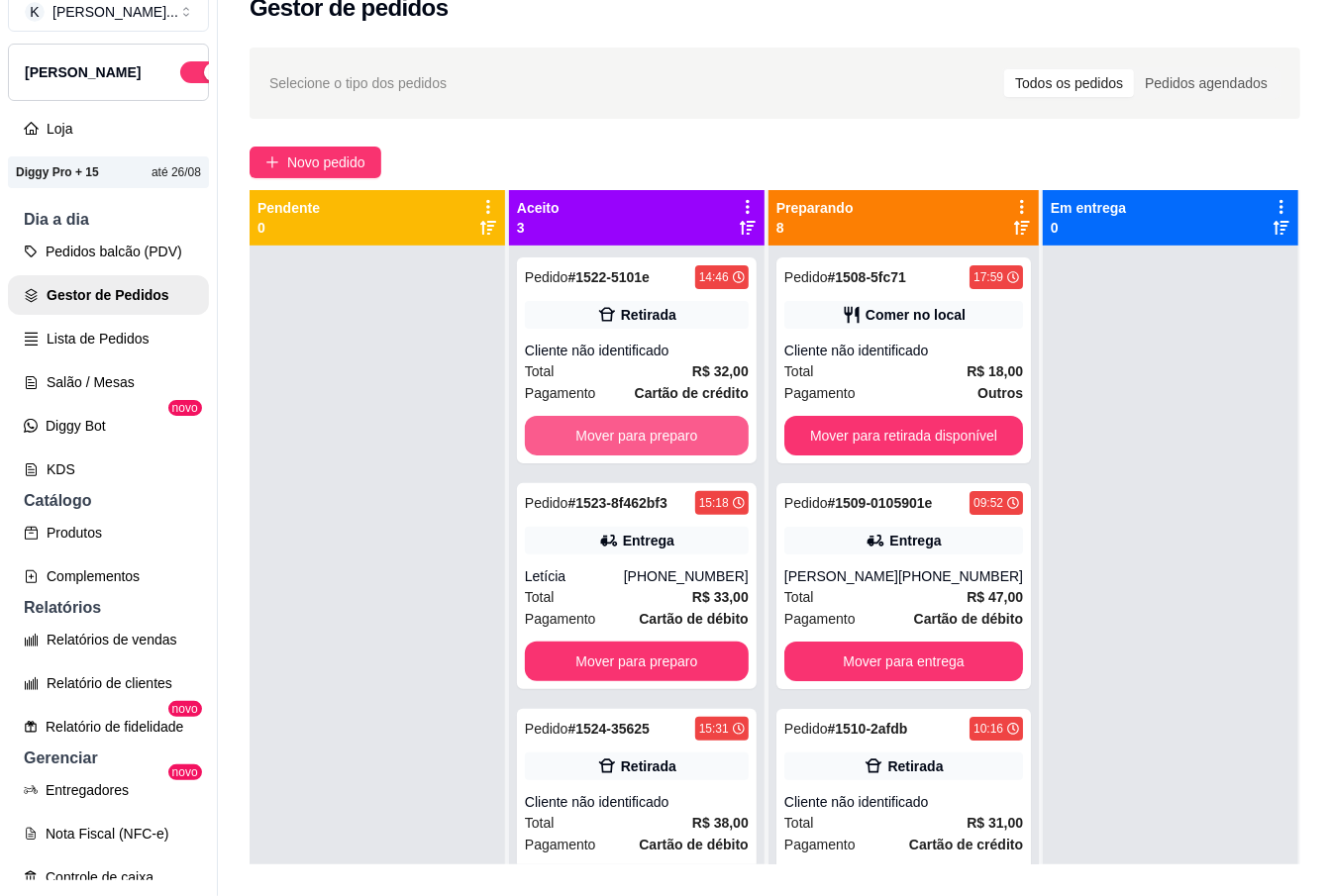 click on "Mover para preparo" at bounding box center [637, 436] 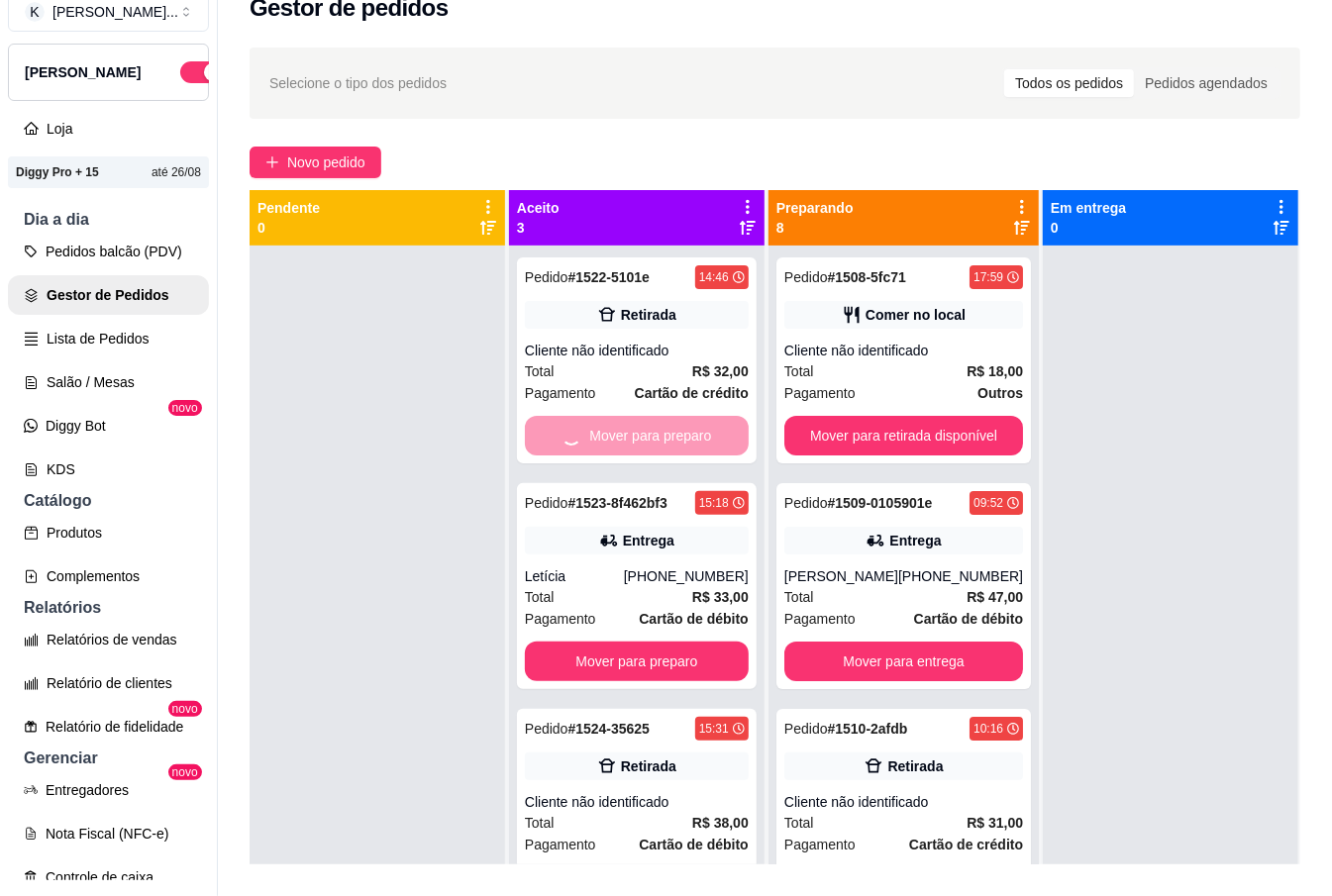 click on "Mover para preparo" at bounding box center (637, 436) 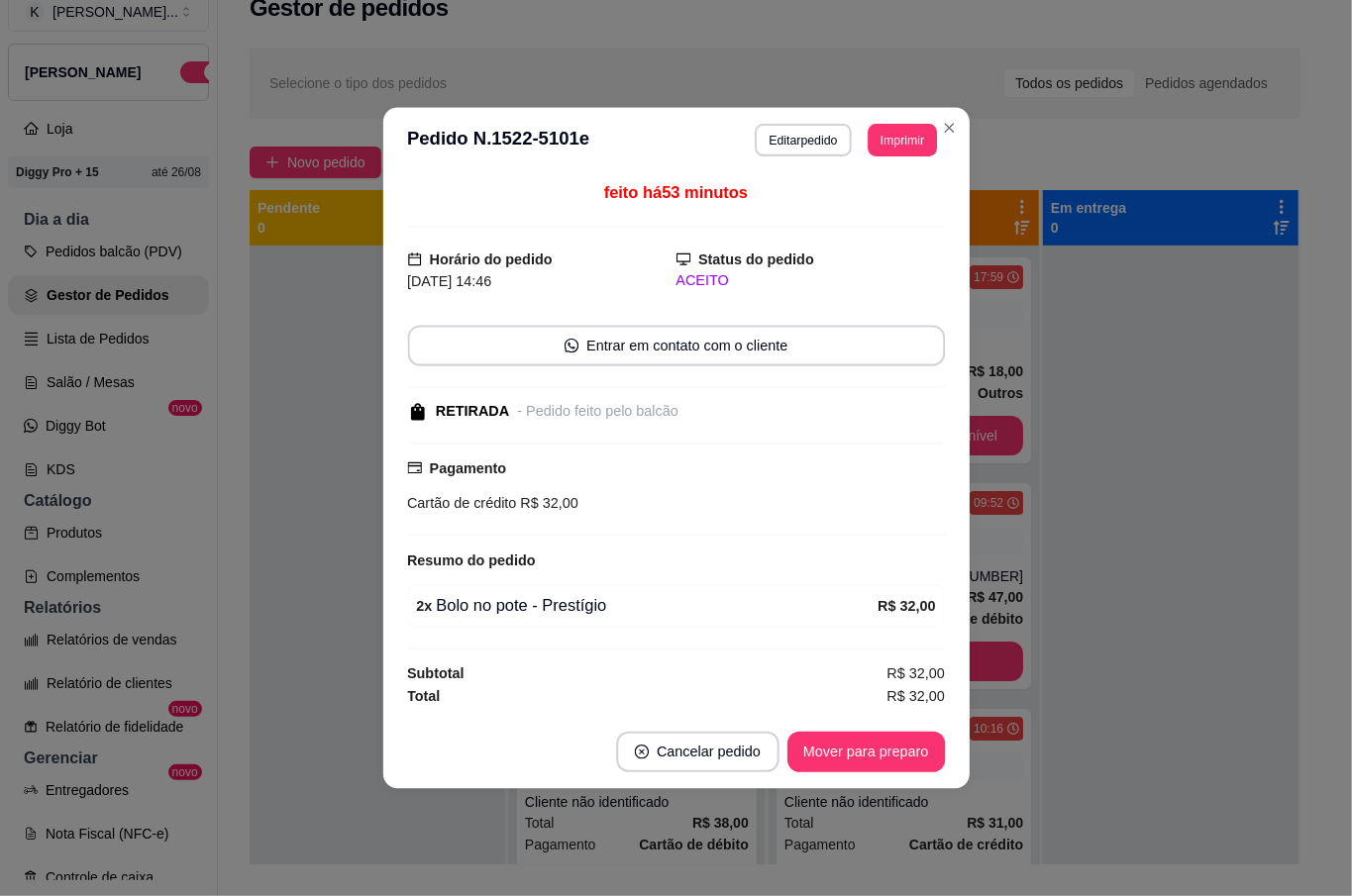 click on "- Pedido feito pelo balcão" at bounding box center [597, 412] 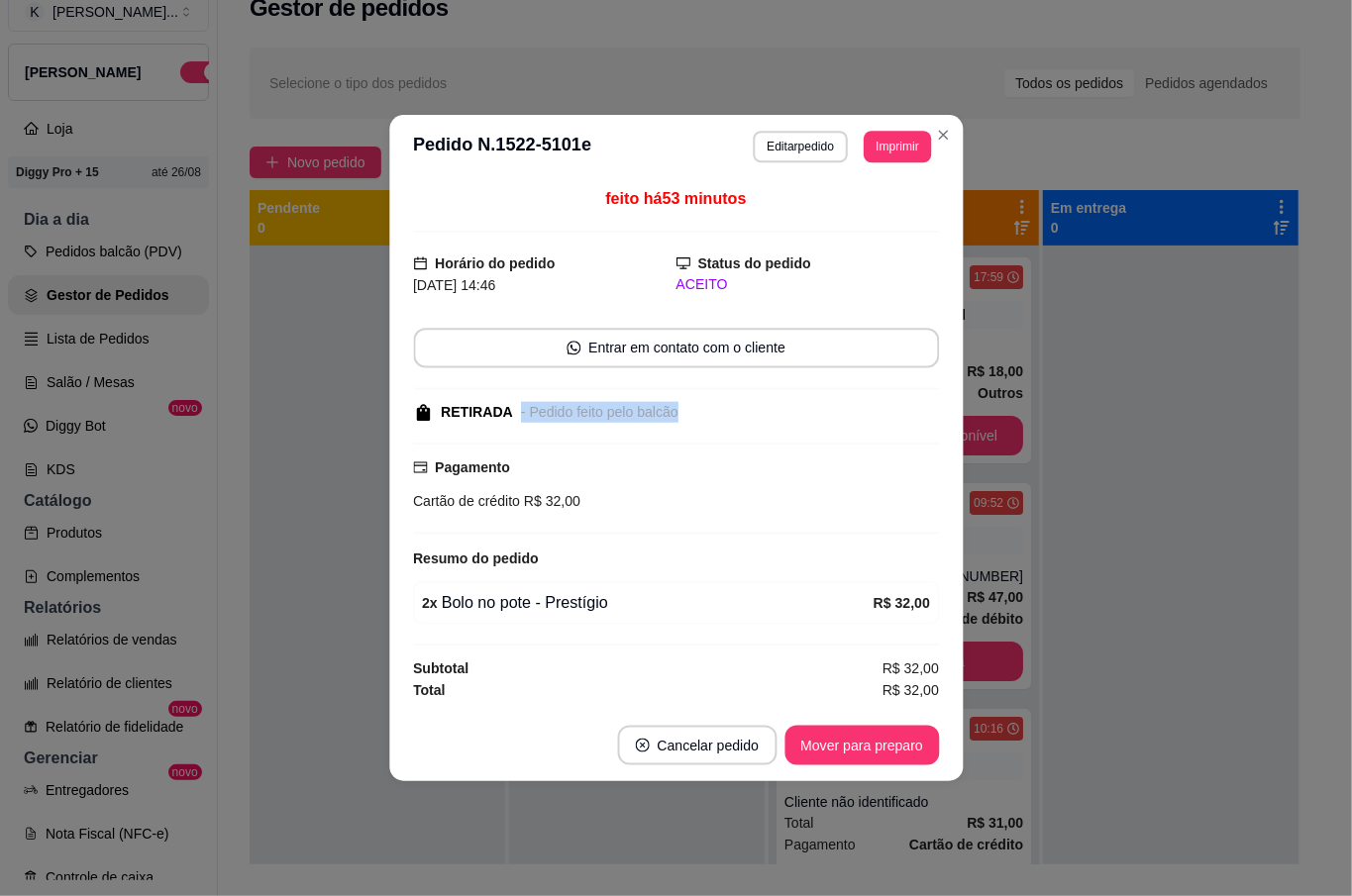 click on "- Pedido feito pelo balcão" at bounding box center (599, 412) 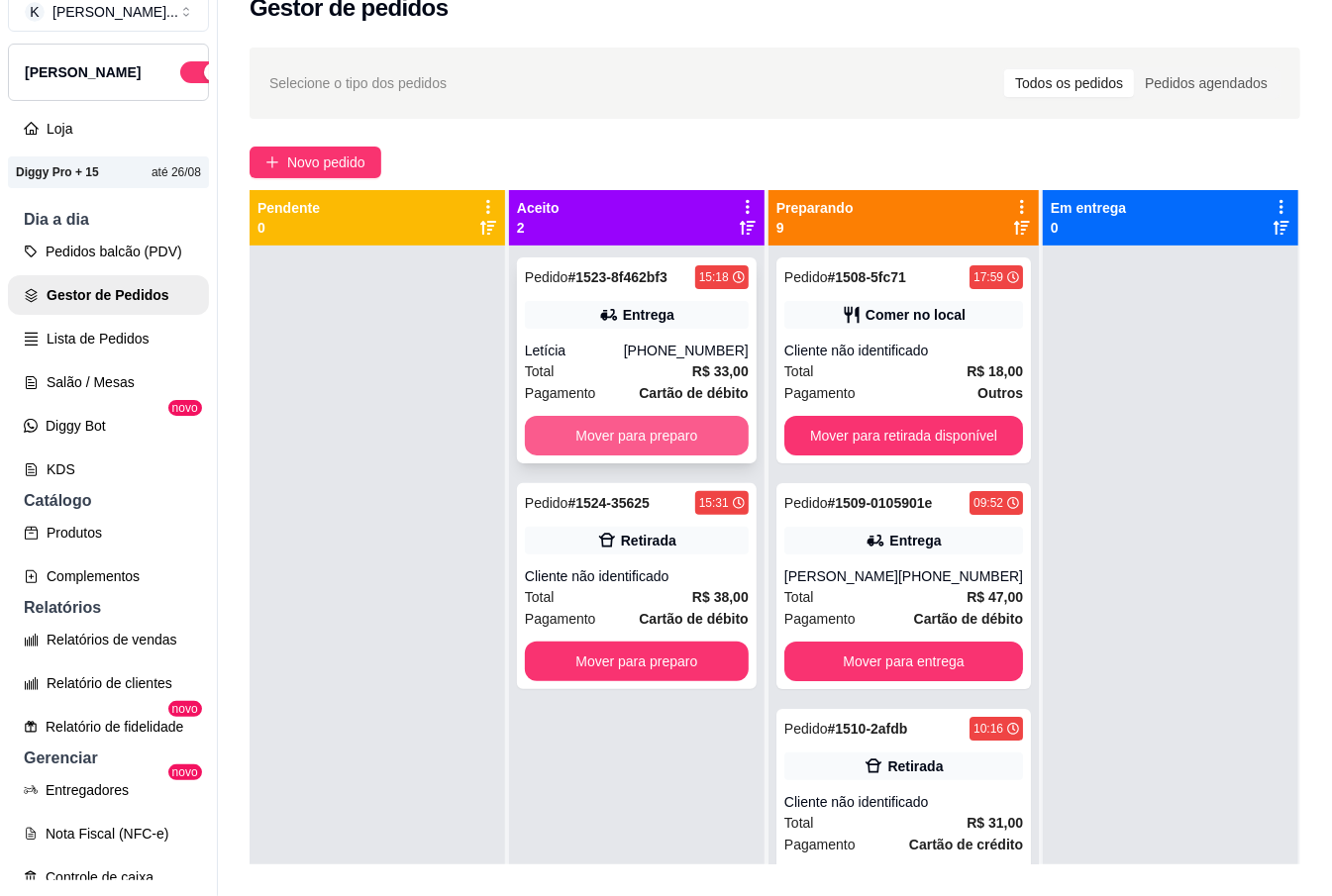 click on "Mover para preparo" at bounding box center (637, 436) 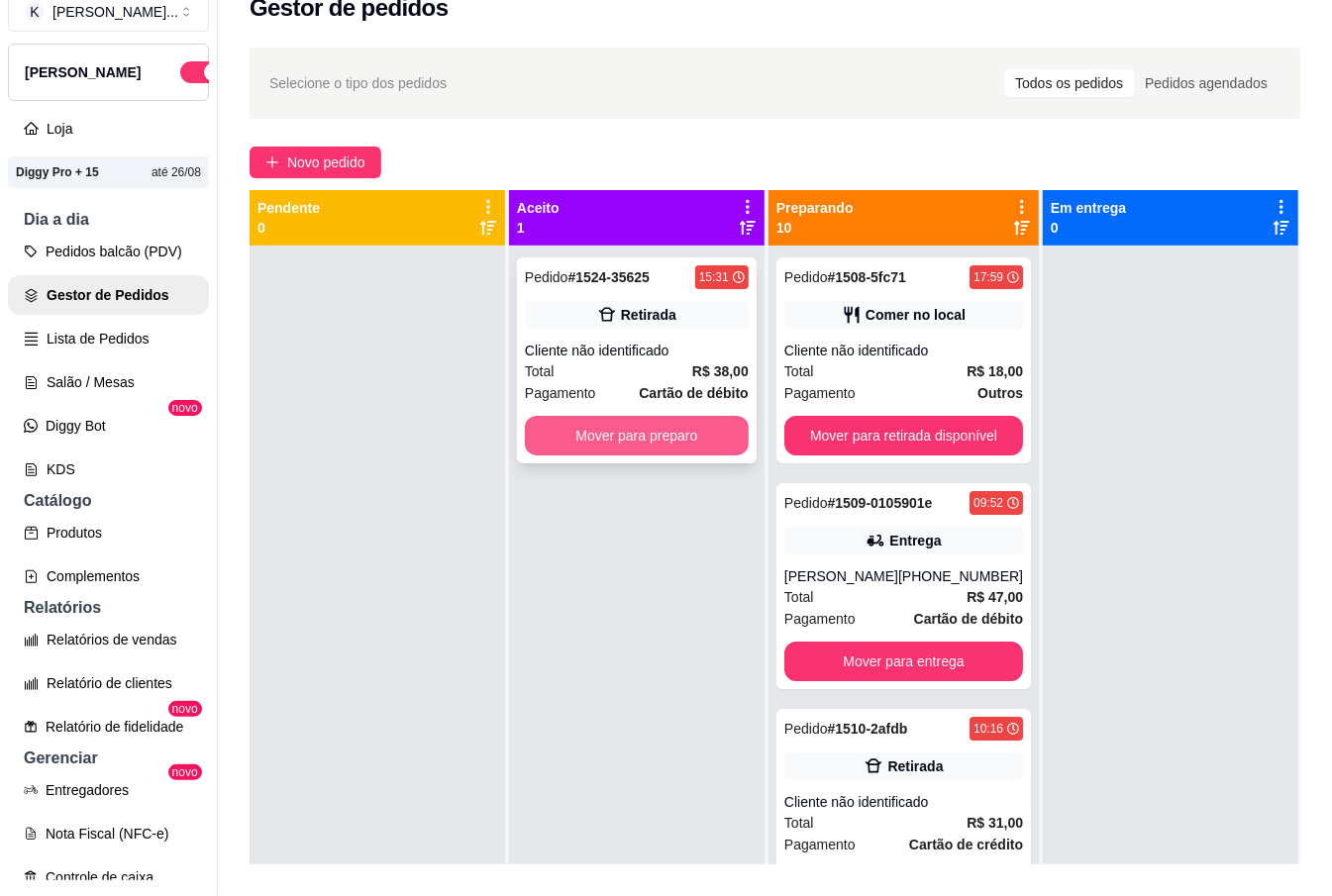 click on "Mover para preparo" at bounding box center [637, 436] 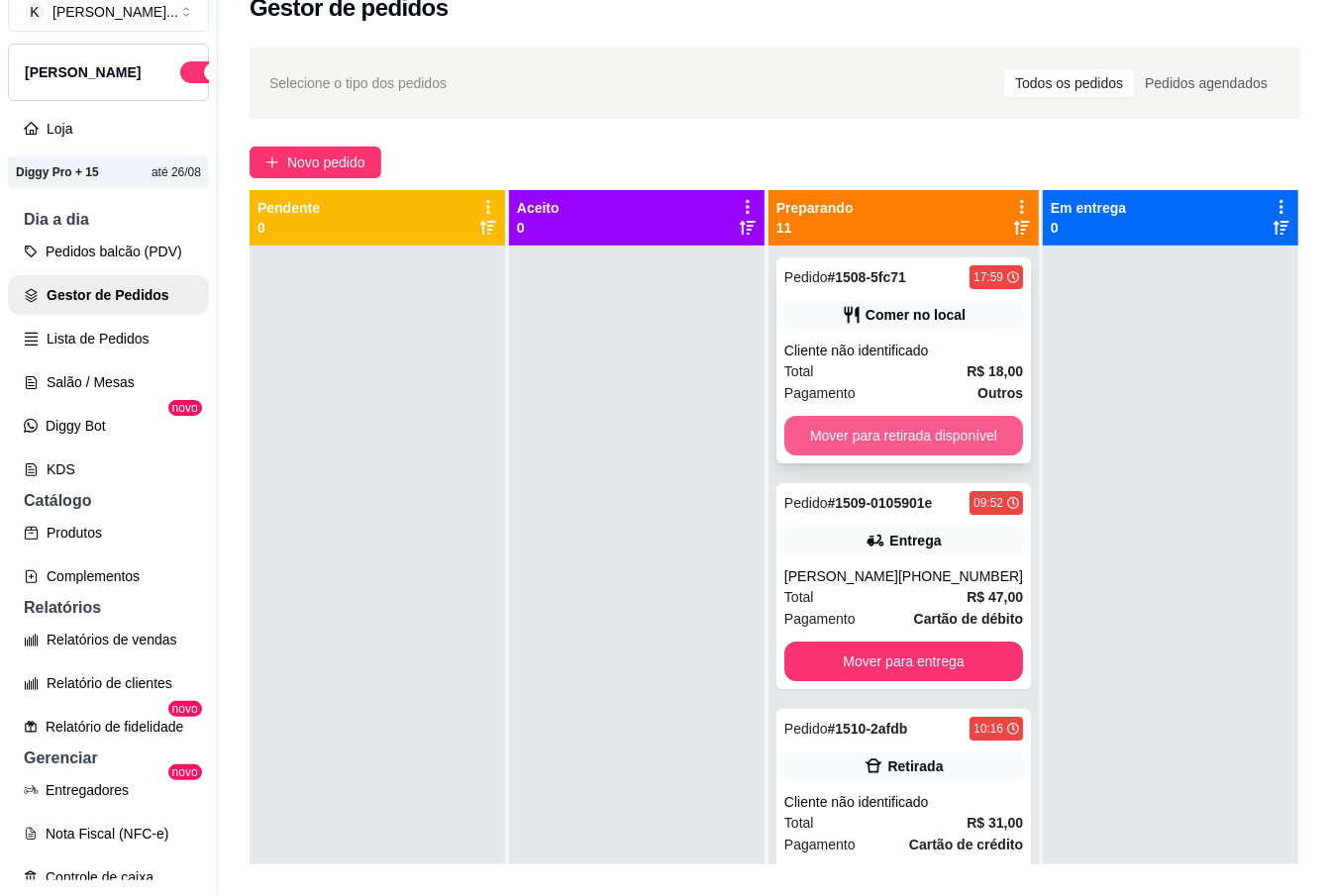 click on "Mover para retirada disponível" at bounding box center [903, 436] 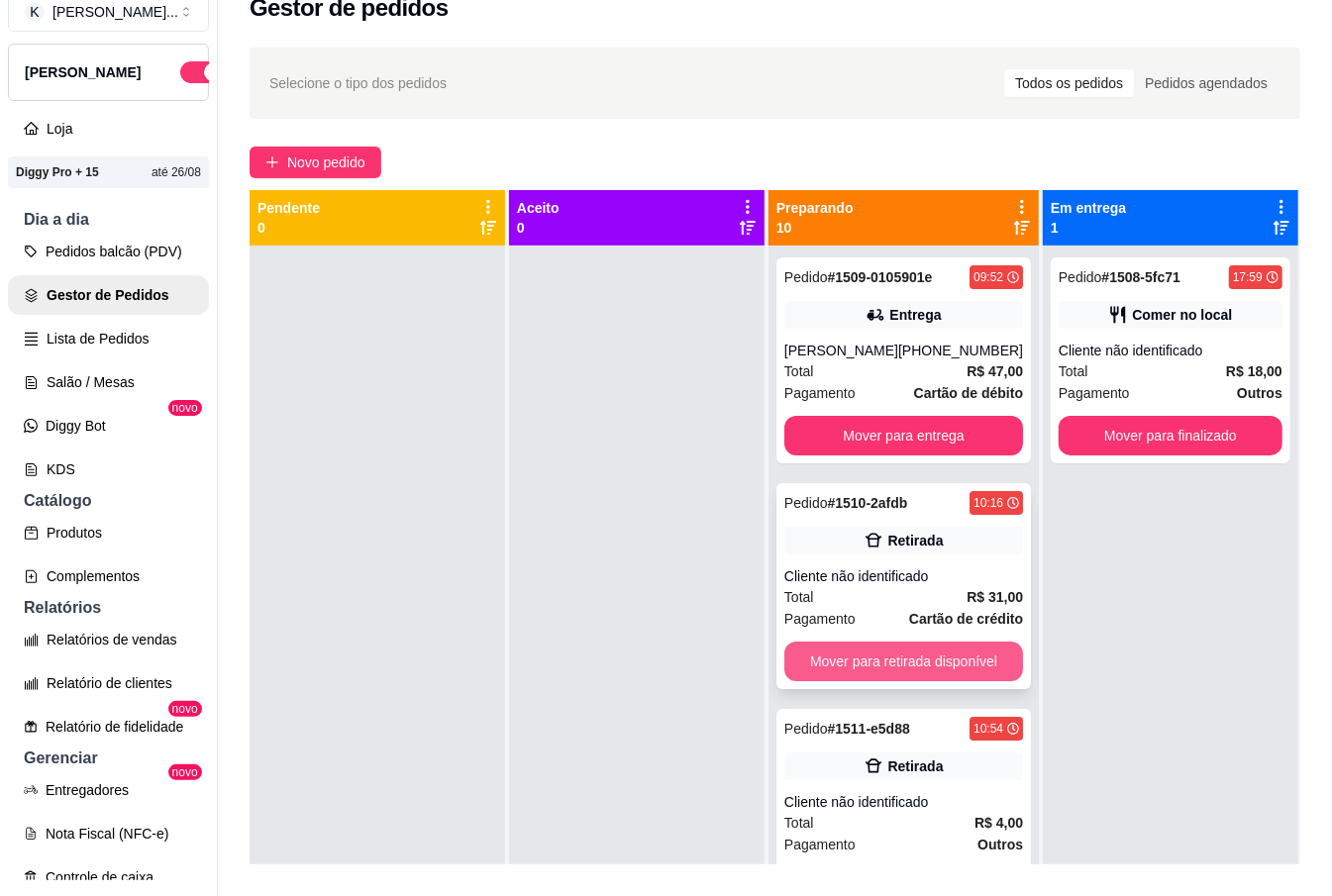 click on "Mover para retirada disponível" at bounding box center [903, 661] 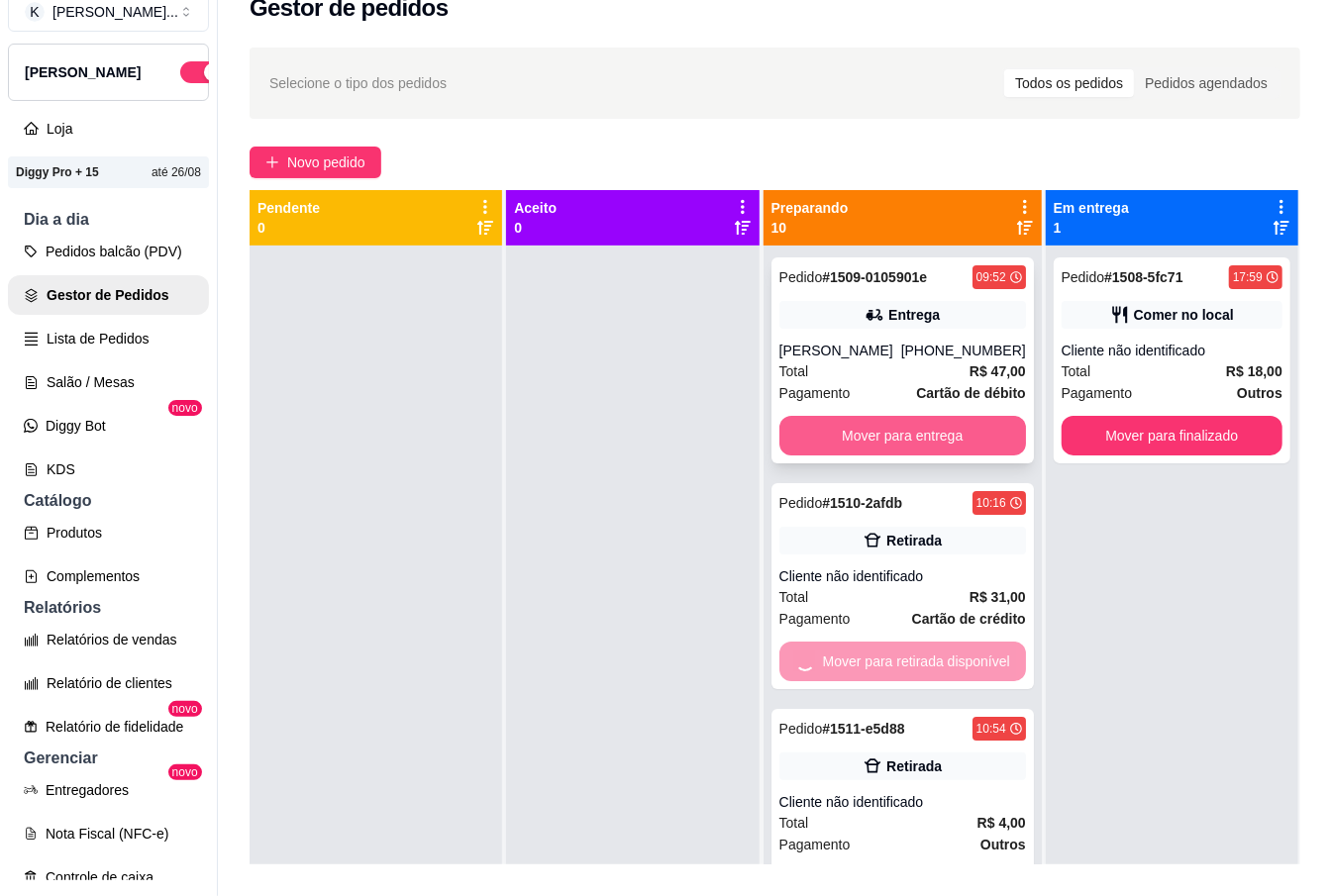 click on "Mover para entrega" at bounding box center (902, 436) 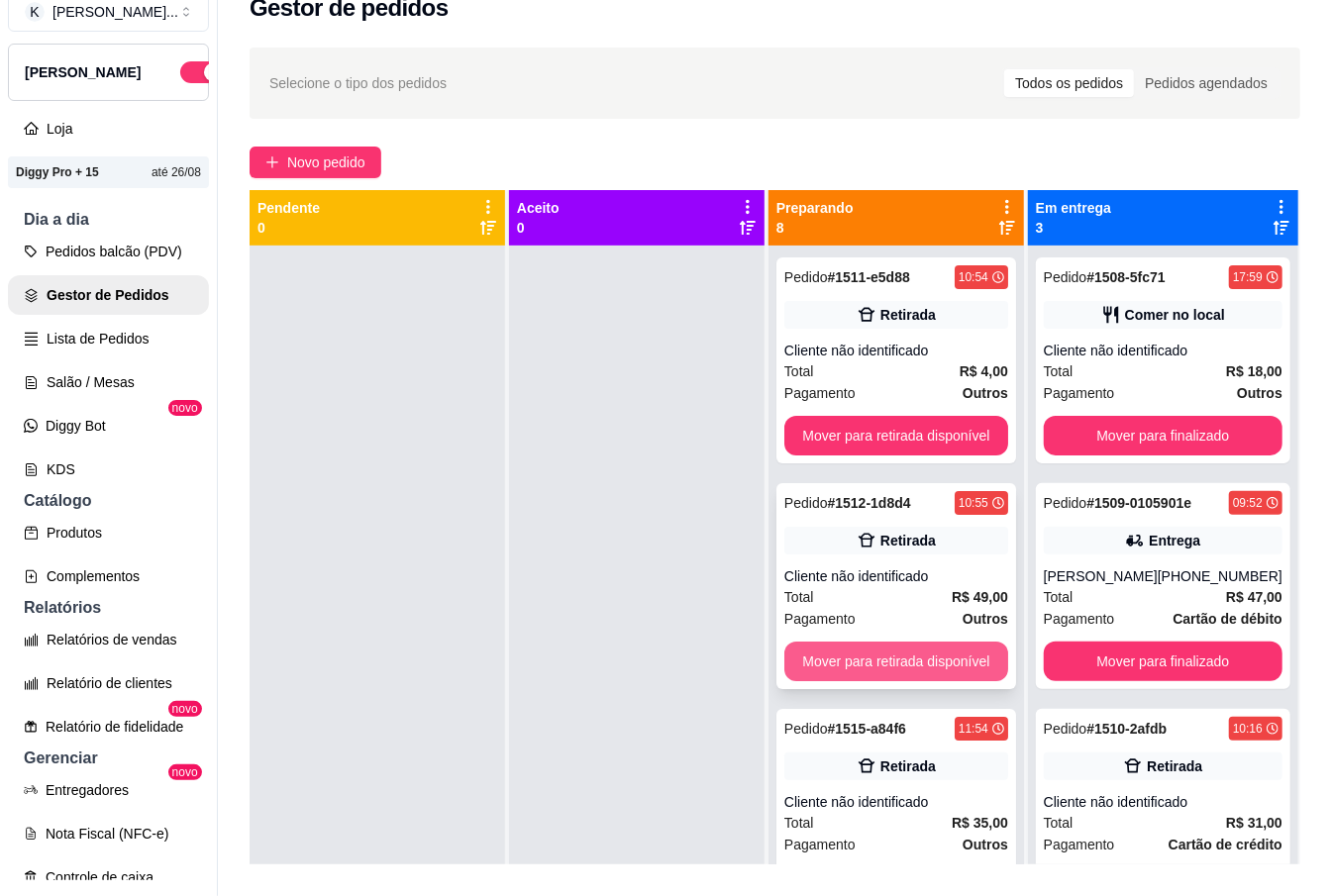 click on "Mover para retirada disponível" at bounding box center [896, 661] 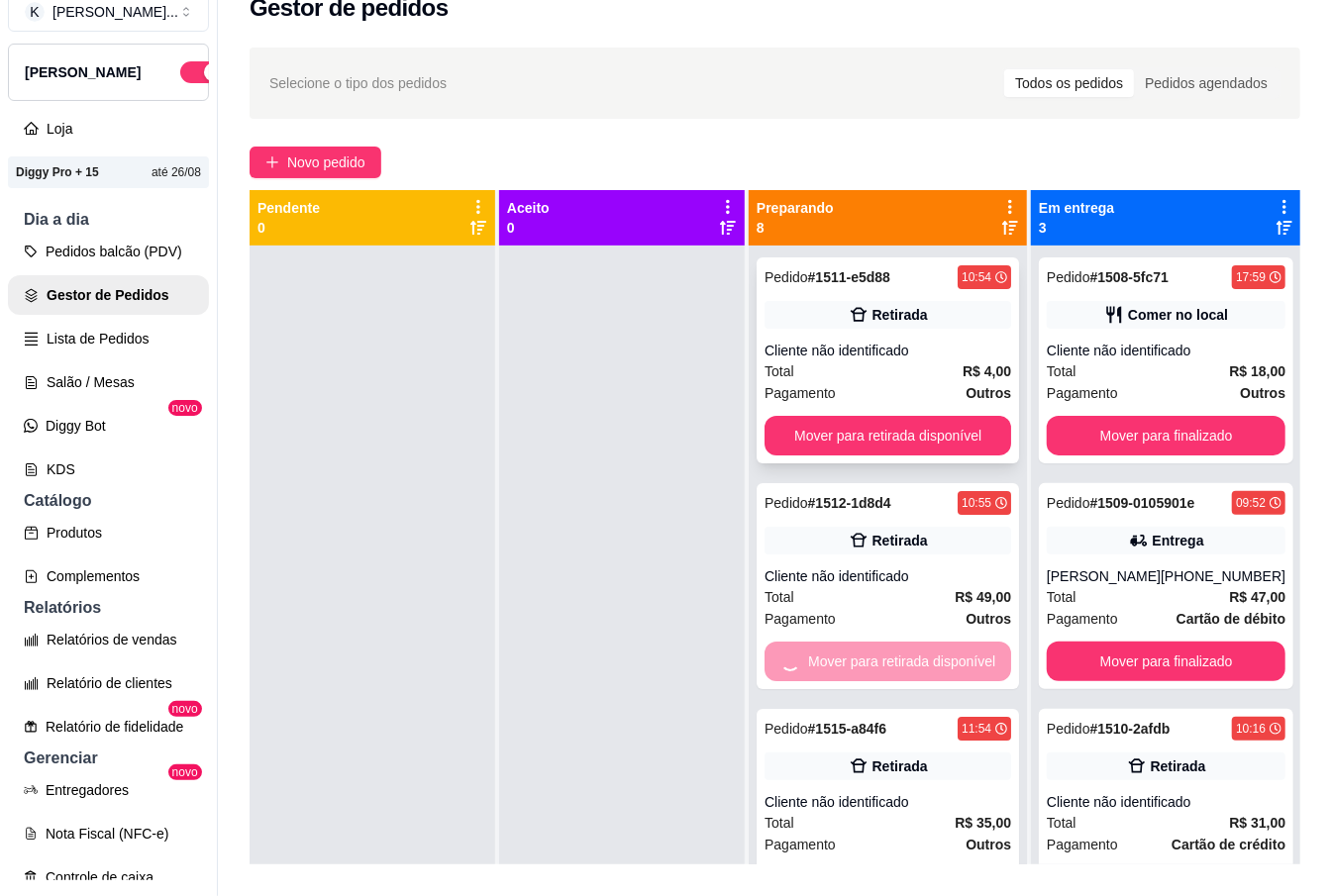 click on "Pedido  # 1511-e5d88 10:54 Retirada Cliente não identificado Total R$ 4,00 Pagamento Outros Mover para retirada disponível" at bounding box center [887, 360] 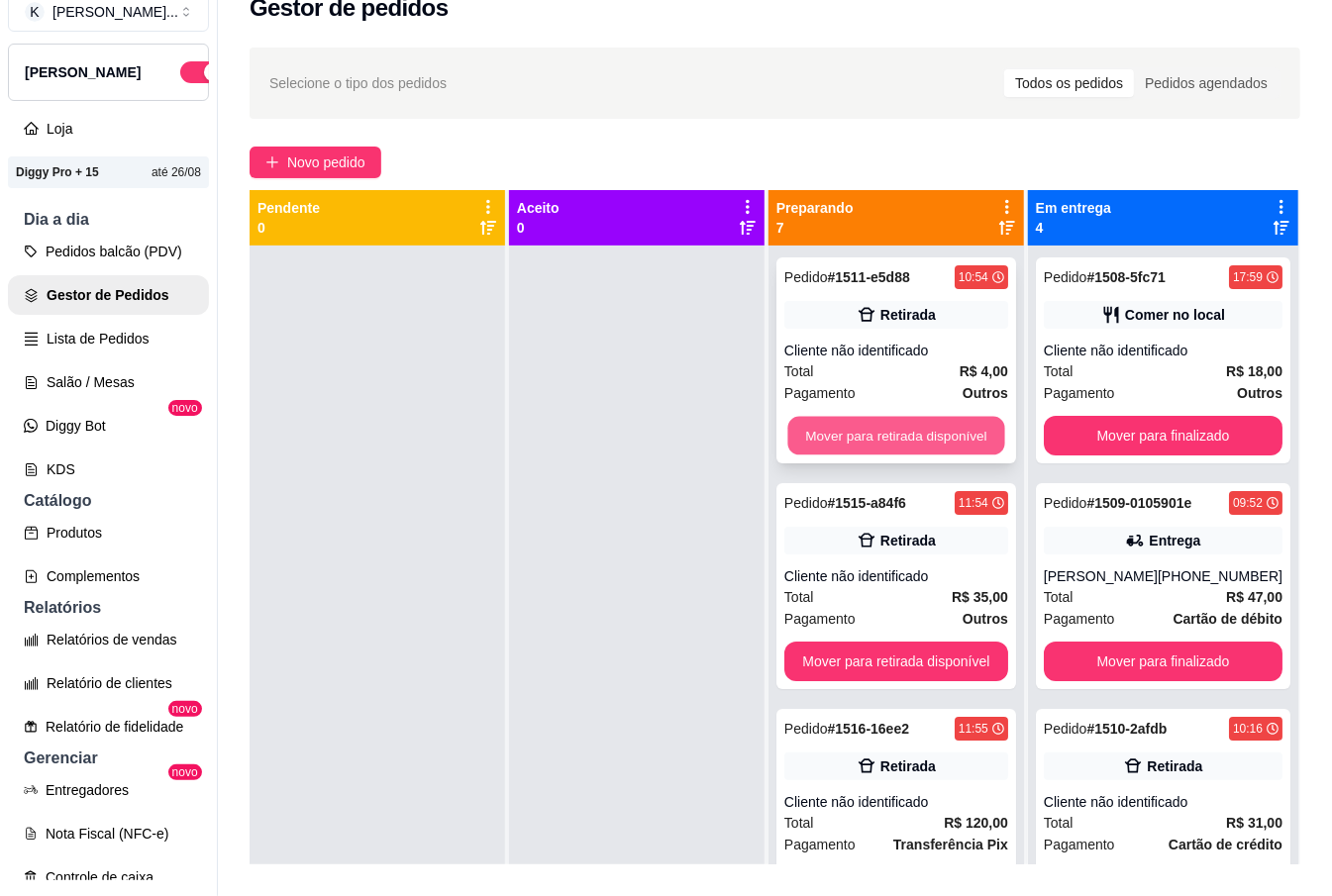 click on "Mover para retirada disponível" at bounding box center (895, 436) 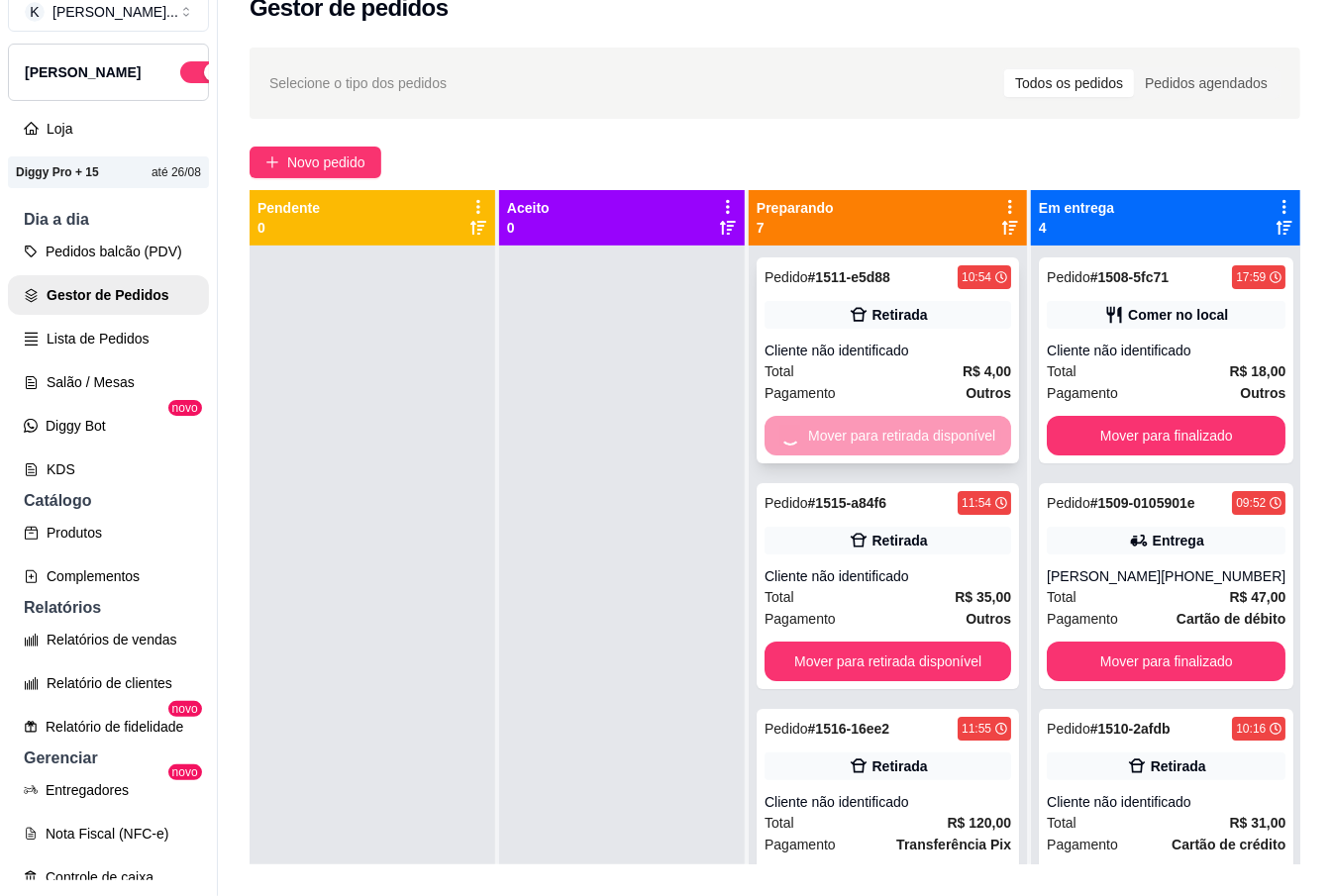 click on "Mover para retirada disponível" at bounding box center [887, 661] 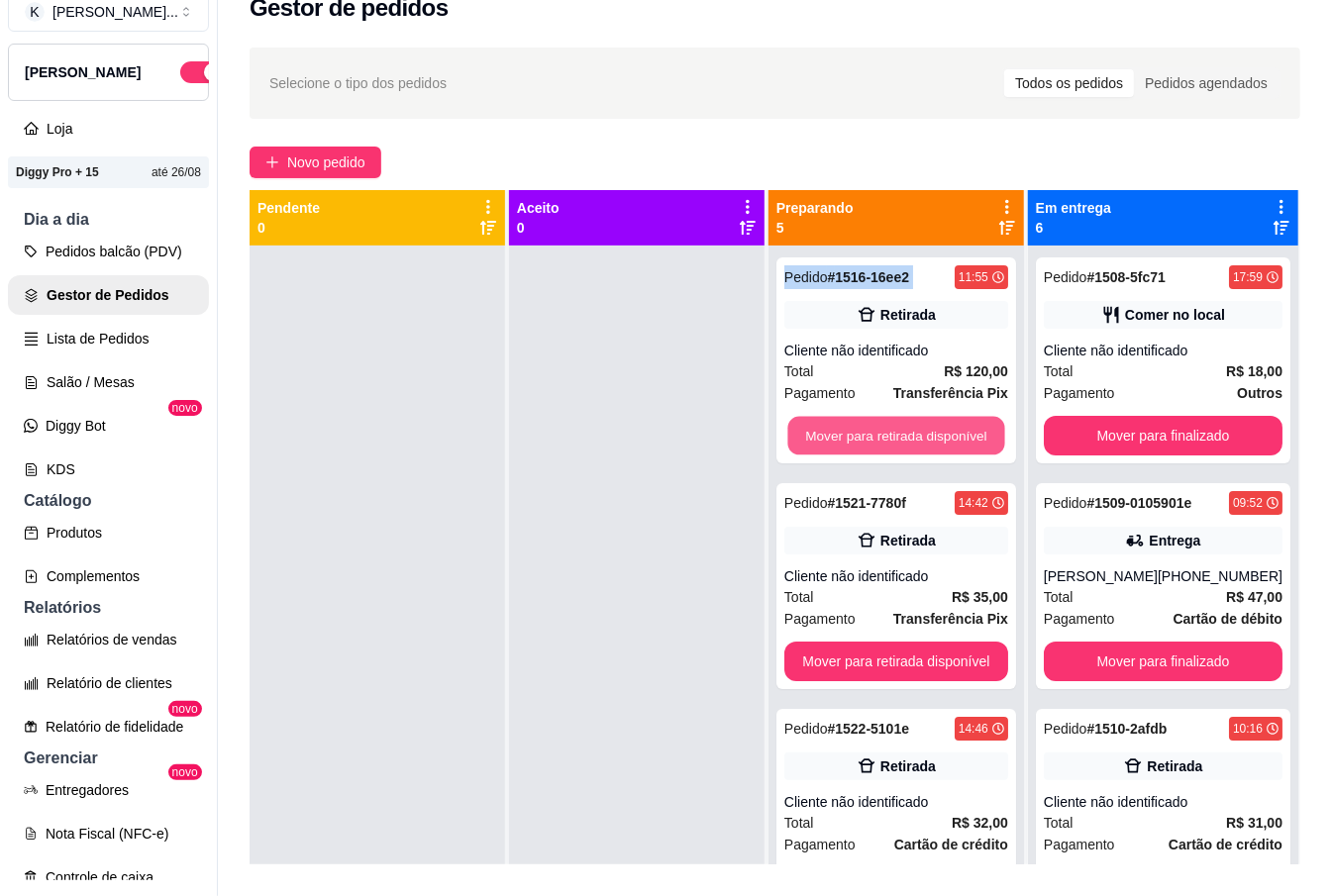 click on "Mover para retirada disponível" at bounding box center [895, 436] 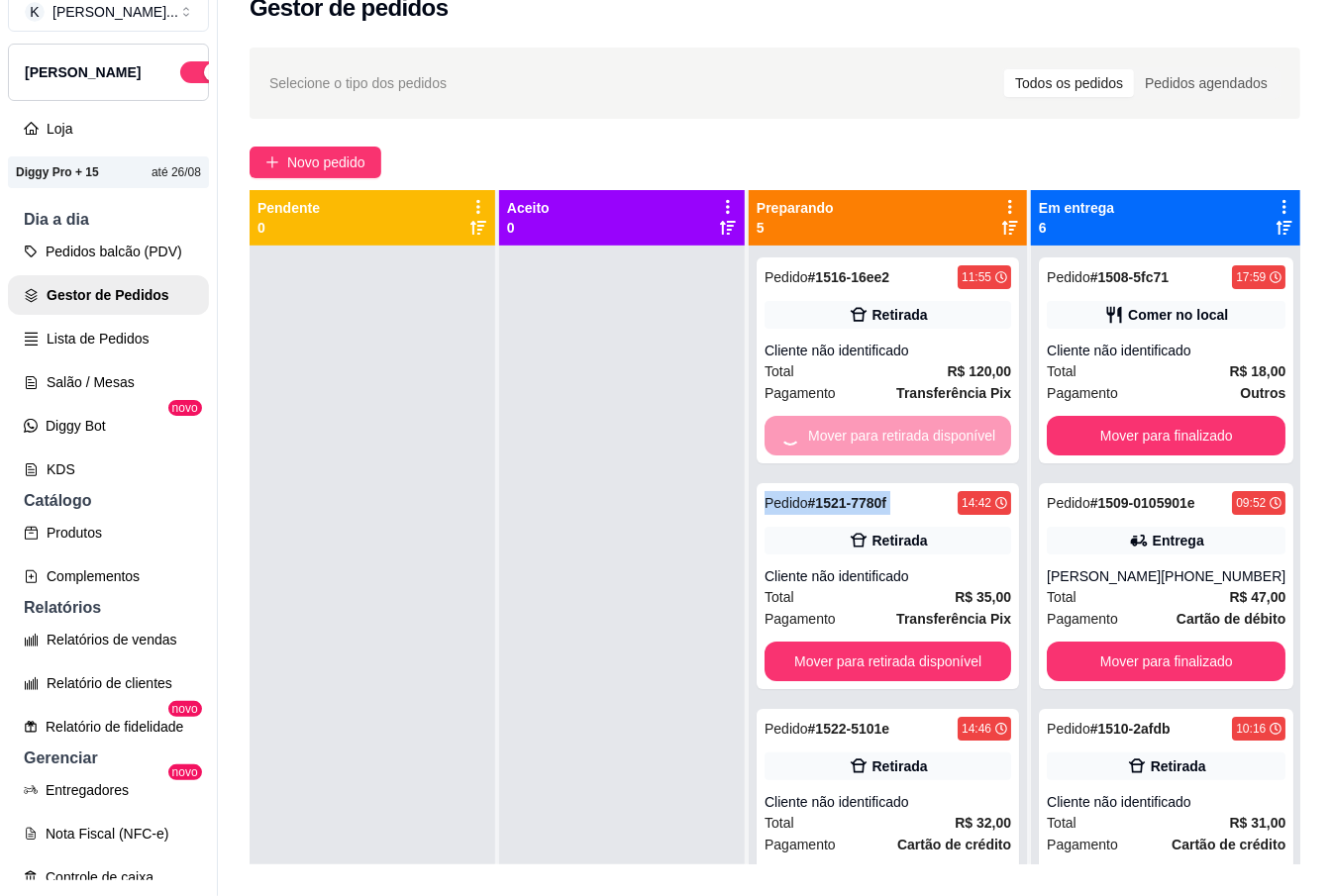 click on "Mover para retirada disponível" at bounding box center (887, 436) 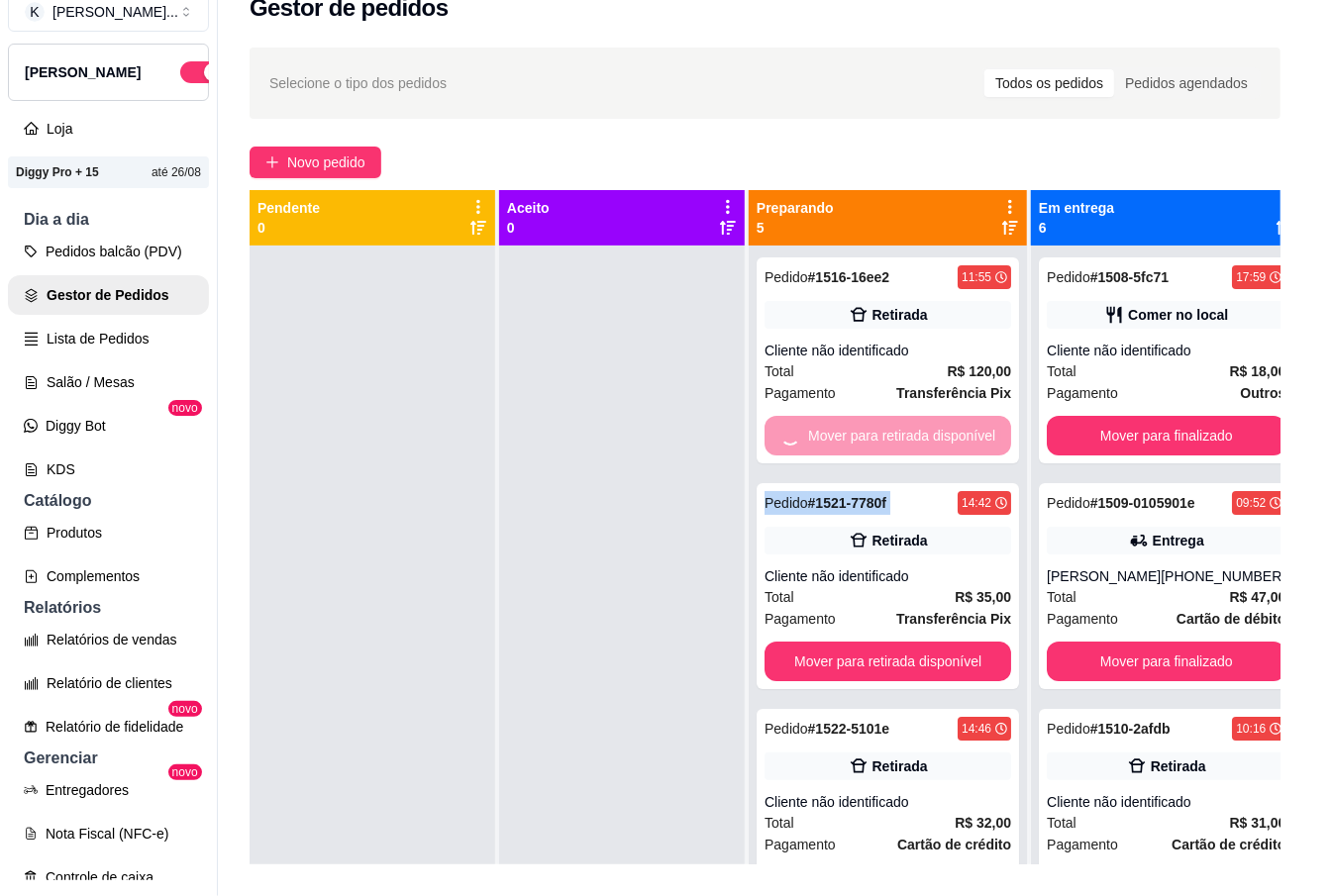click on "feito há  224   minutos Horário do pedido [DATE] 11:55 Status do pedido PREPARANDO Entrar em contato com o cliente RETIRADA - Pedido feito pelo balcão Pagamento Transferência Pix   R$ 120,00 Resumo do pedido 1 x     TORTA INC - avulso R$ 120,00 Subtotal R$ 120,00 Total R$ 120,00" at bounding box center (666, 444) 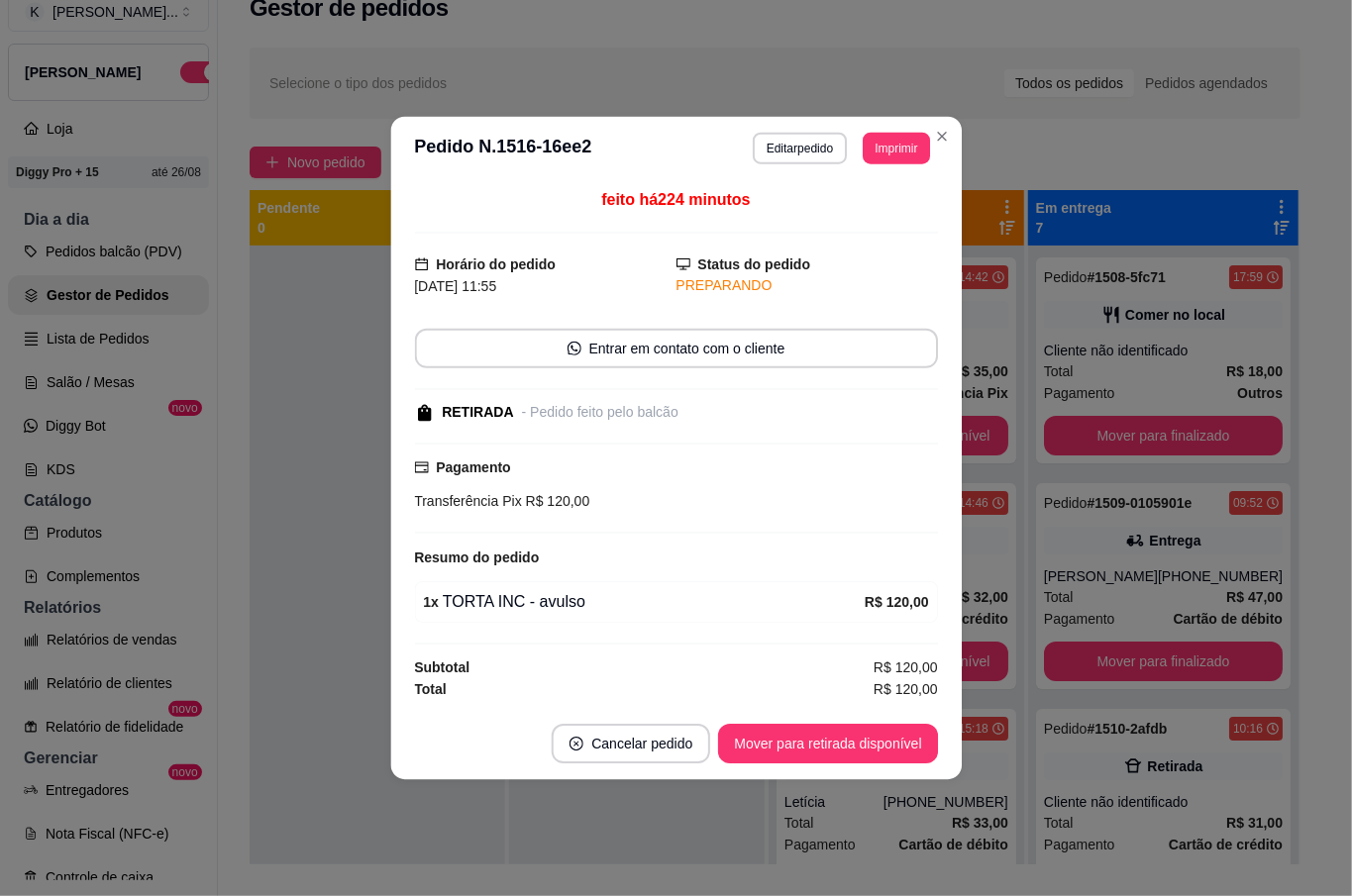 click on "feito há  224   minutos Horário do pedido [DATE] 11:55 Status do pedido PREPARANDO Entrar em contato com o cliente RETIRADA - Pedido feito pelo balcão Pagamento Transferência Pix   R$ 120,00 Resumo do pedido 1 x     TORTA INC - avulso R$ 120,00 Subtotal R$ 120,00 Total R$ 120,00" at bounding box center (676, 445) 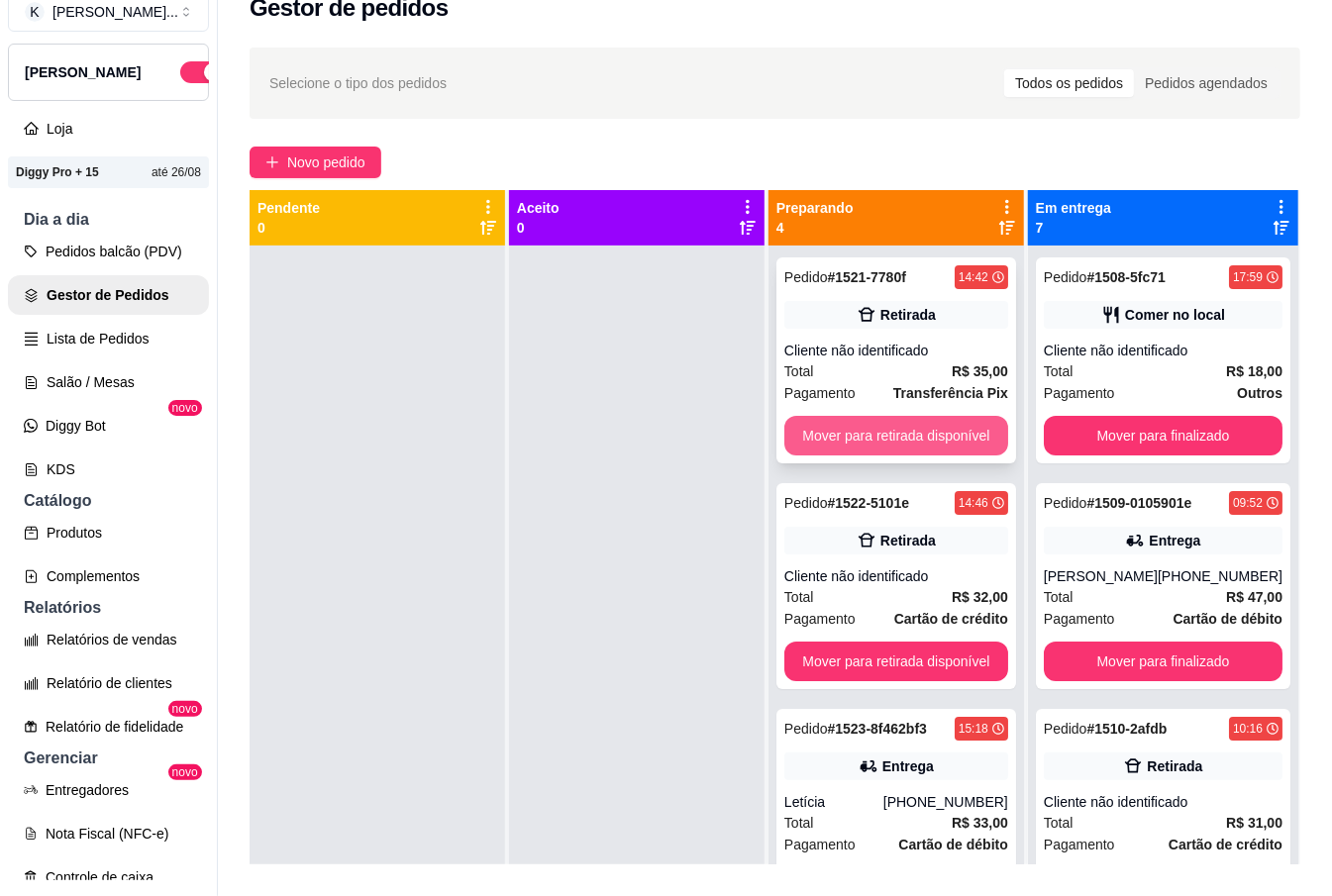 click on "Mover para retirada disponível" at bounding box center (896, 436) 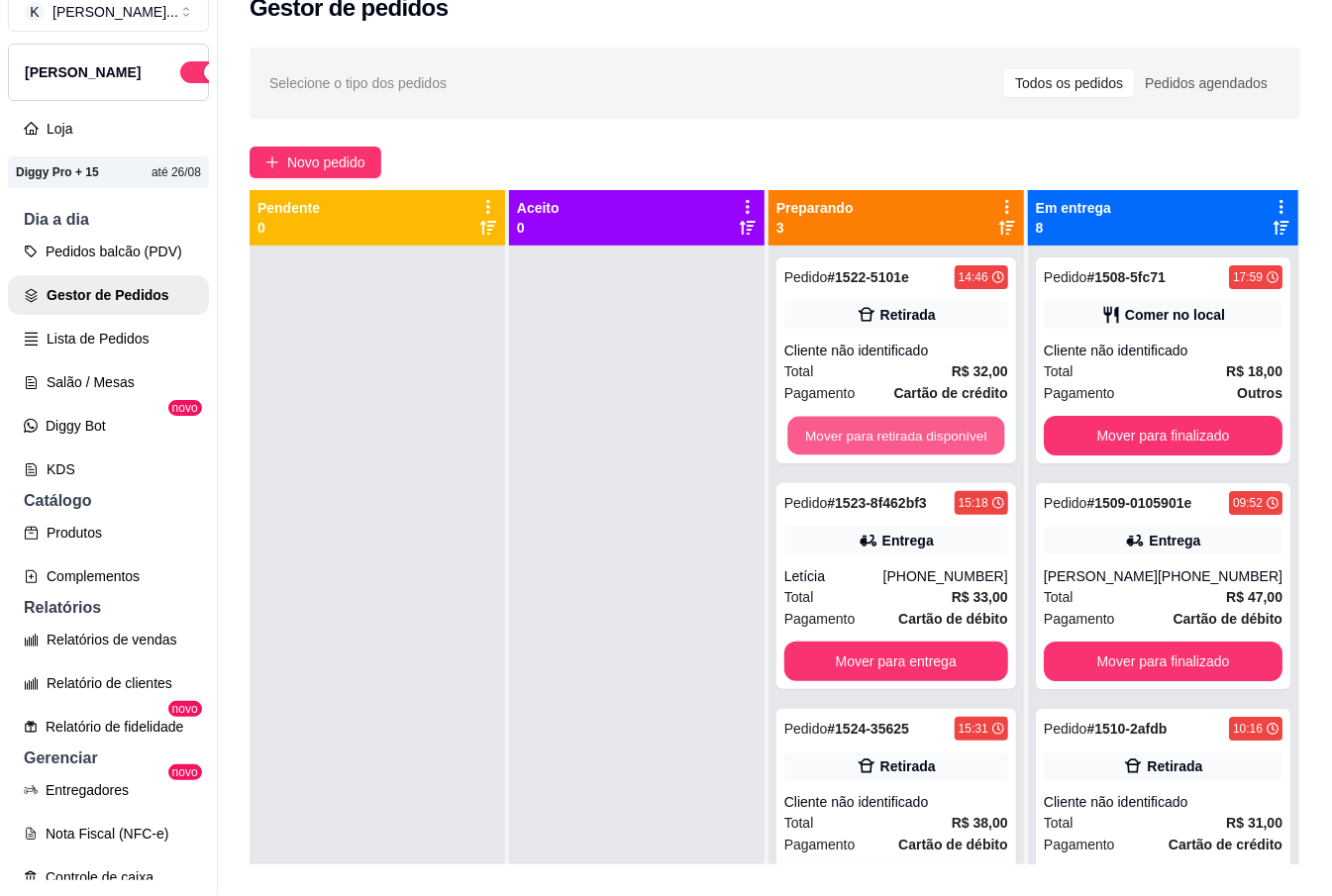 click on "Mover para retirada disponível" at bounding box center [895, 436] 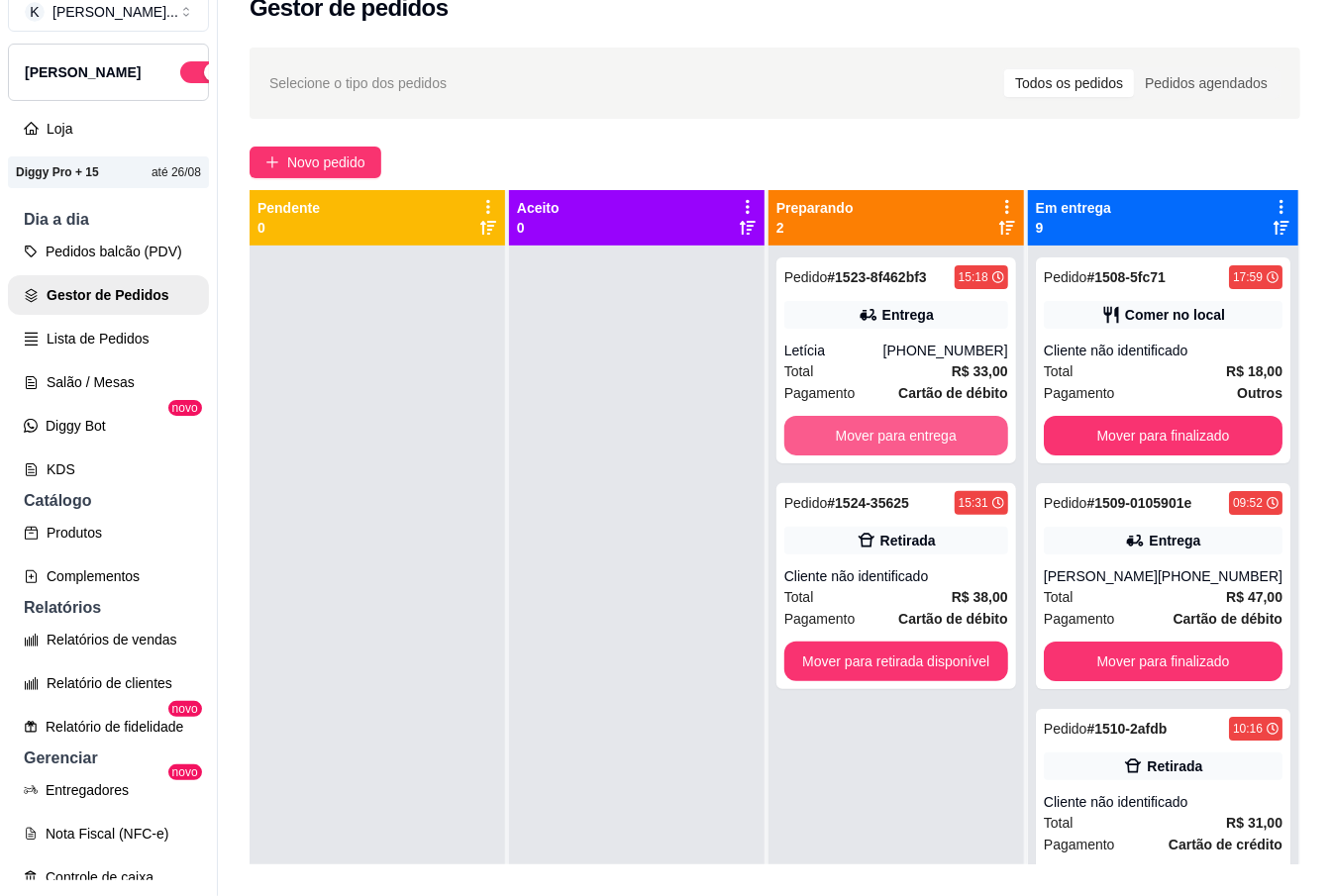 click on "Mover para entrega" at bounding box center (896, 436) 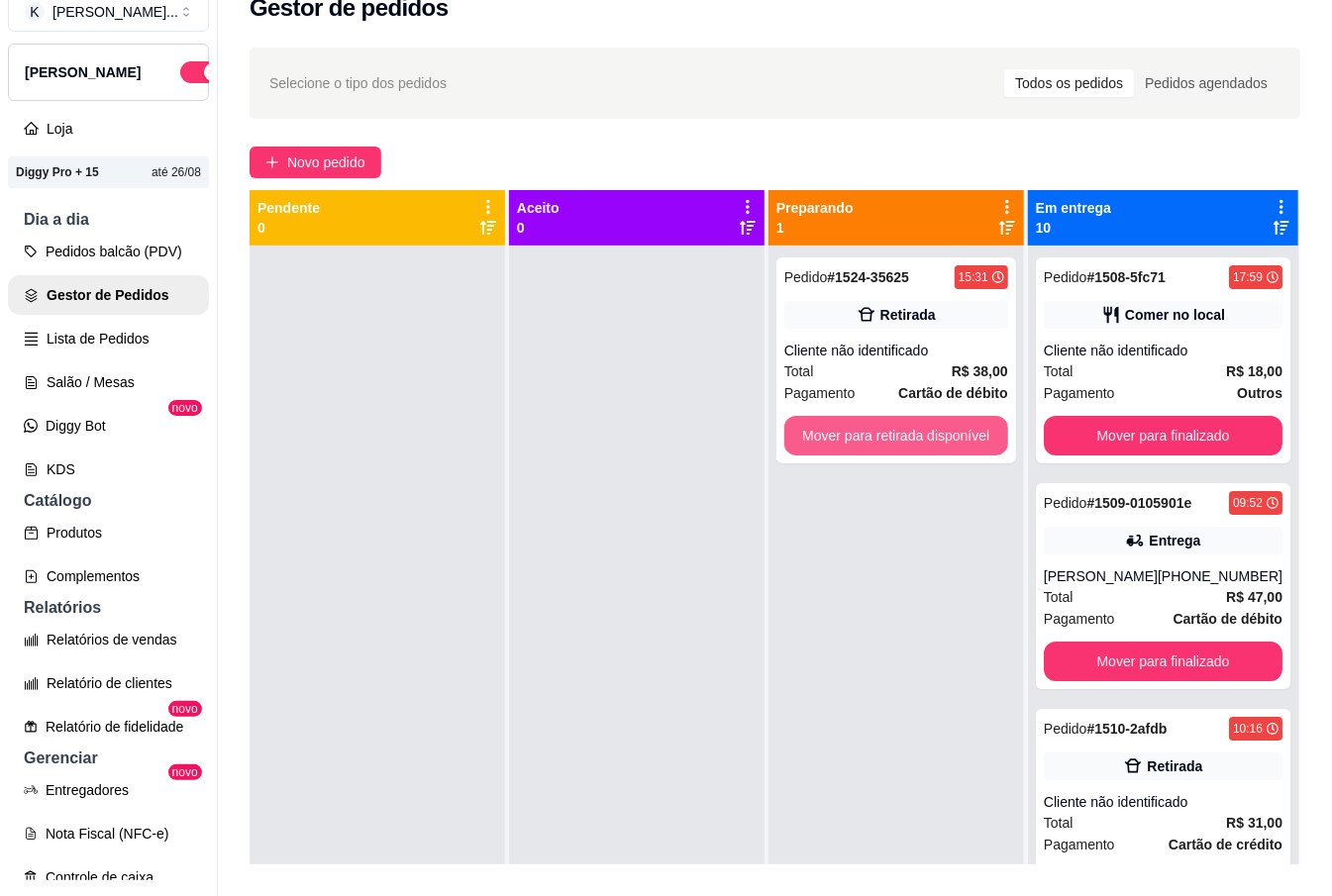 click on "Mover para retirada disponível" at bounding box center (896, 436) 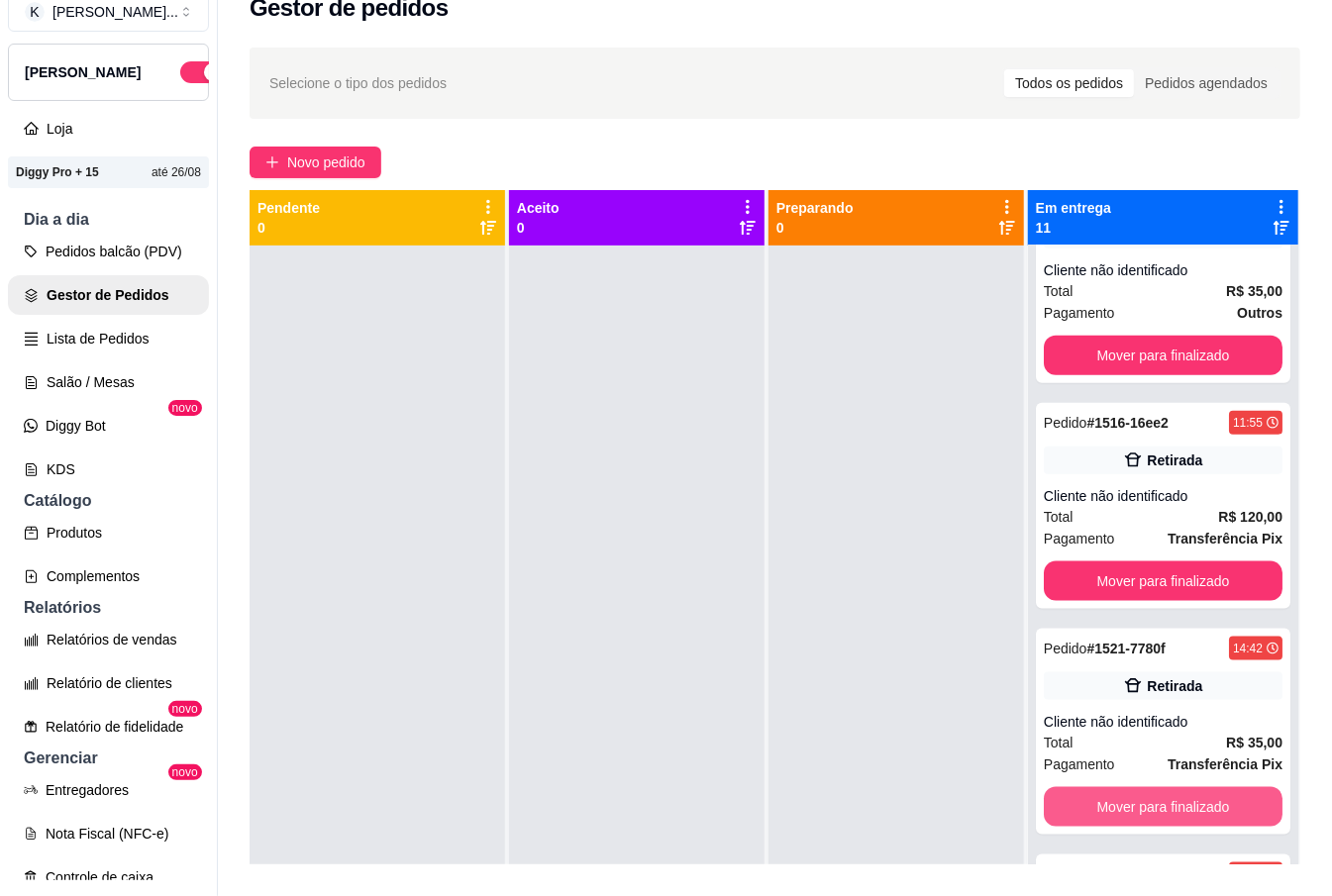 scroll, scrollTop: 1614, scrollLeft: 0, axis: vertical 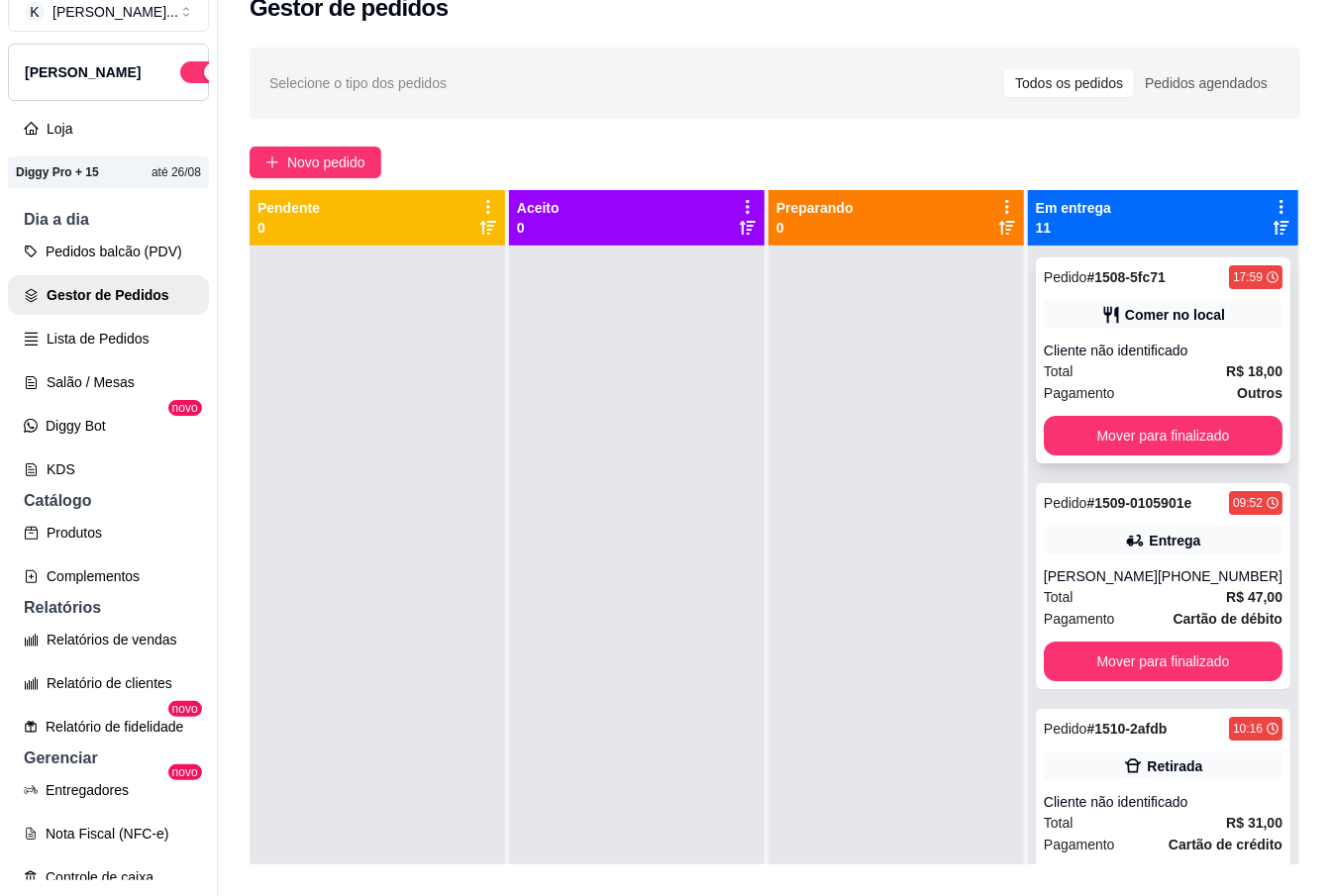 click on "Mover para finalizado" at bounding box center [1163, 436] 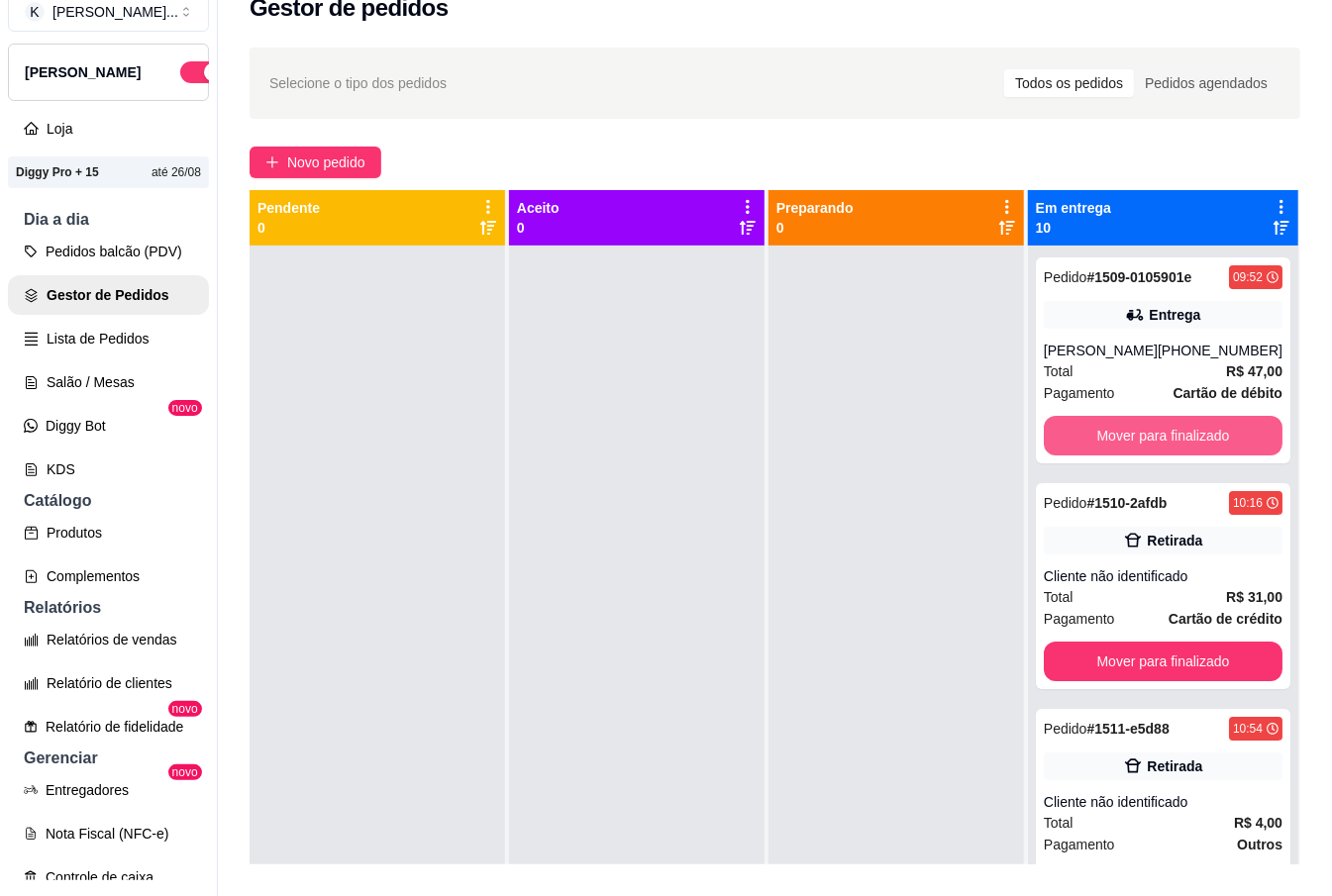 click on "Mover para finalizado" at bounding box center [1163, 436] 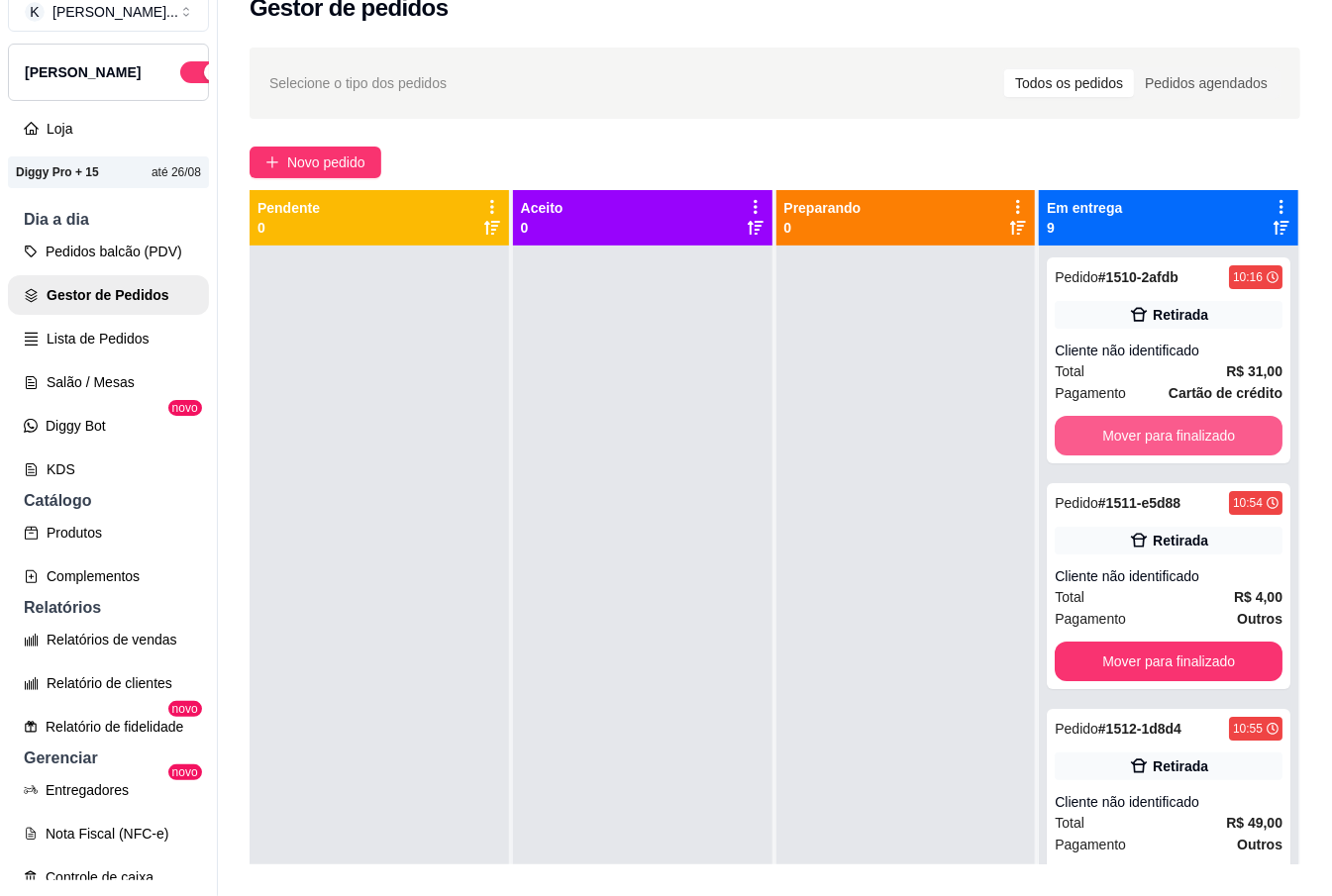 click on "Mover para finalizado" at bounding box center [1169, 436] 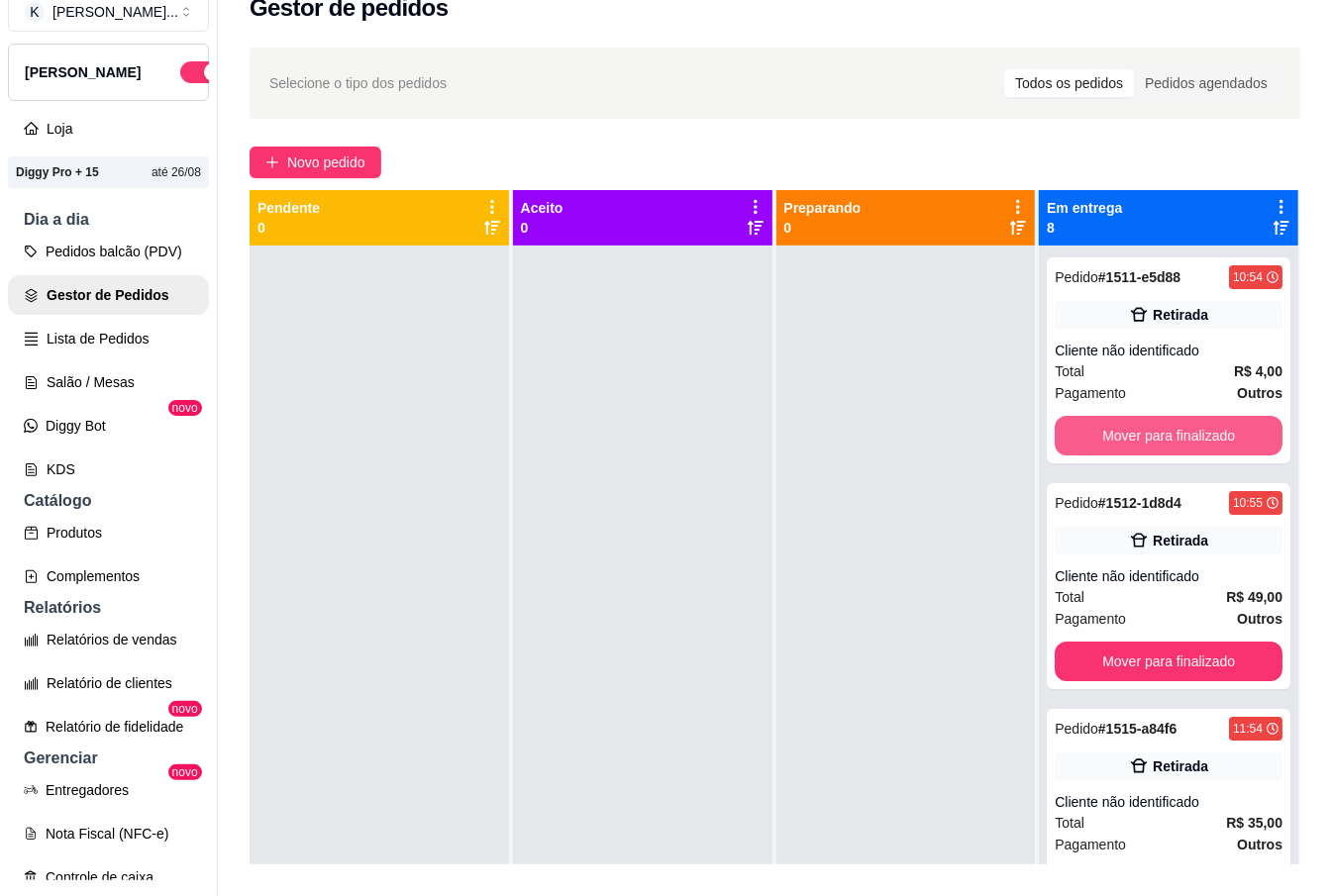 click on "Mover para finalizado" at bounding box center (1169, 436) 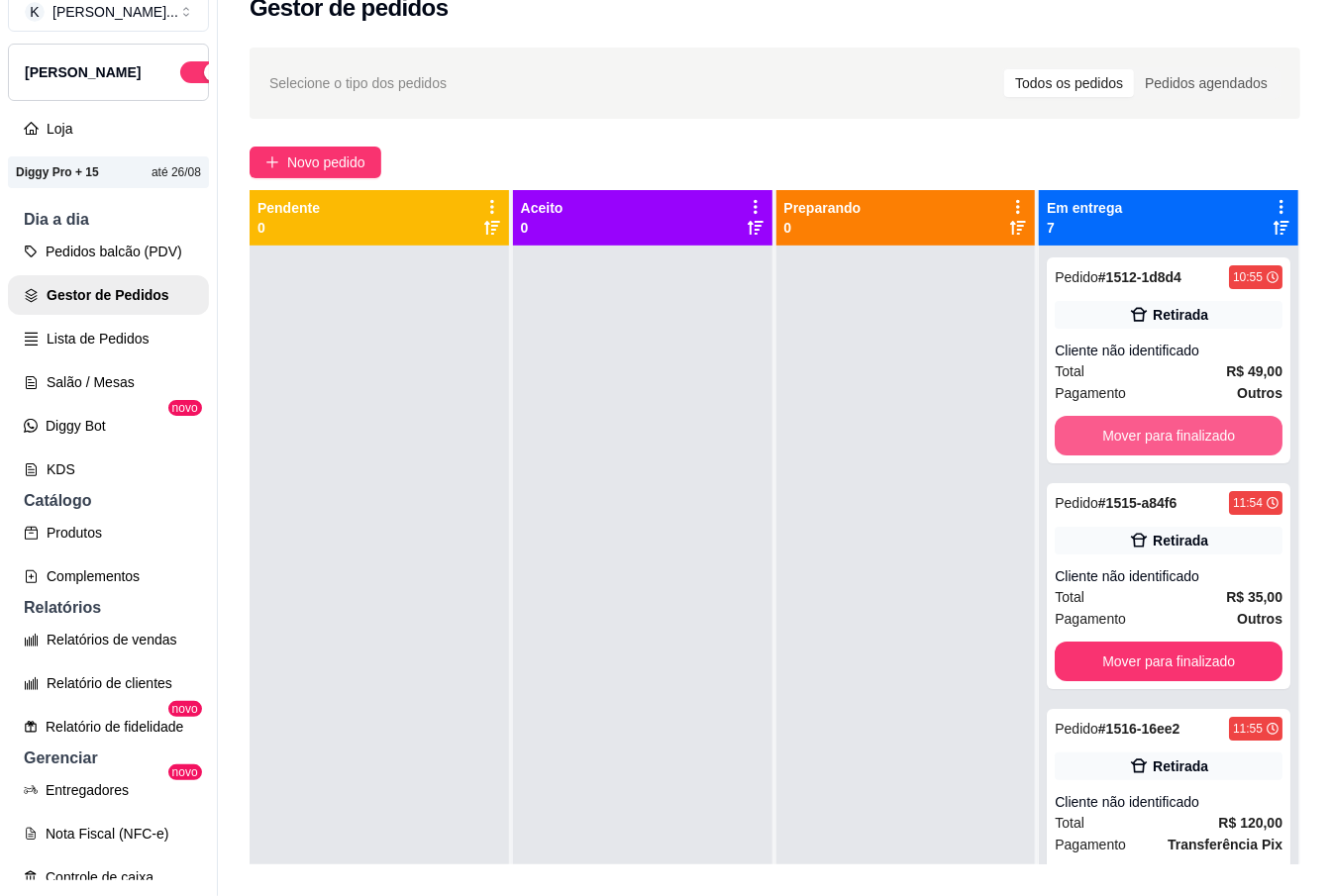 click on "Mover para finalizado" at bounding box center [1169, 436] 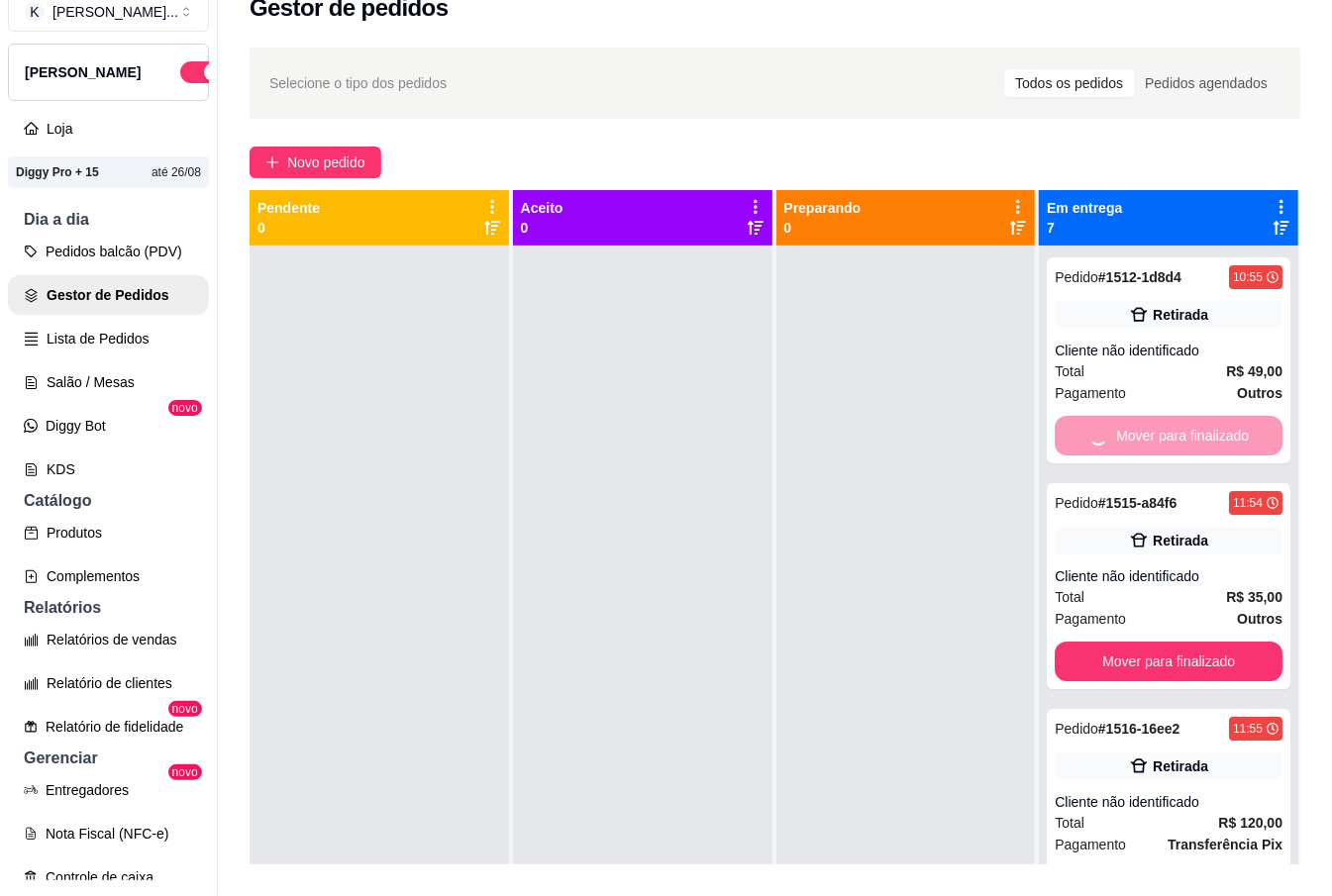 click on "Mover para finalizado" at bounding box center (1169, 436) 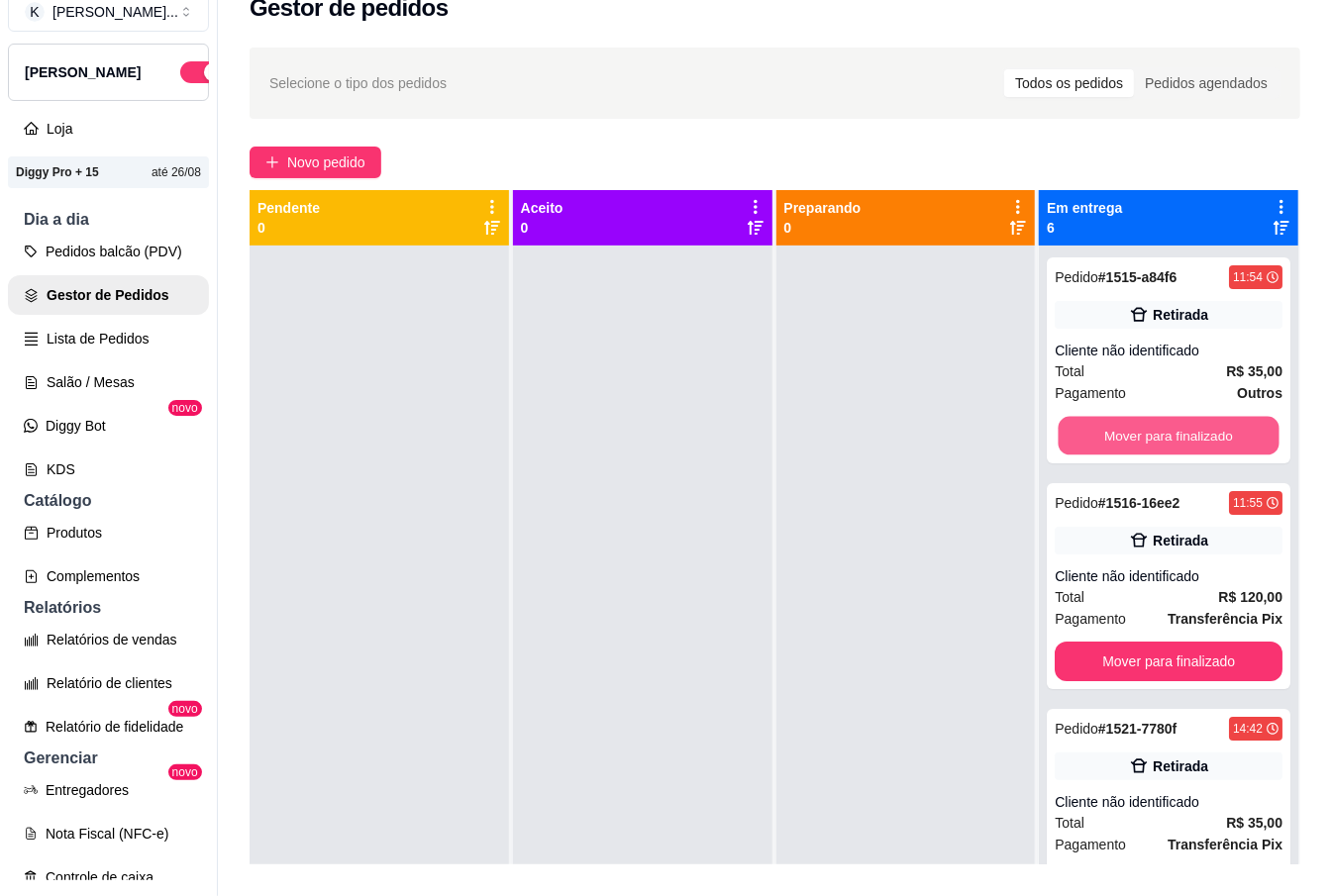 click on "Mover para finalizado" at bounding box center (1169, 436) 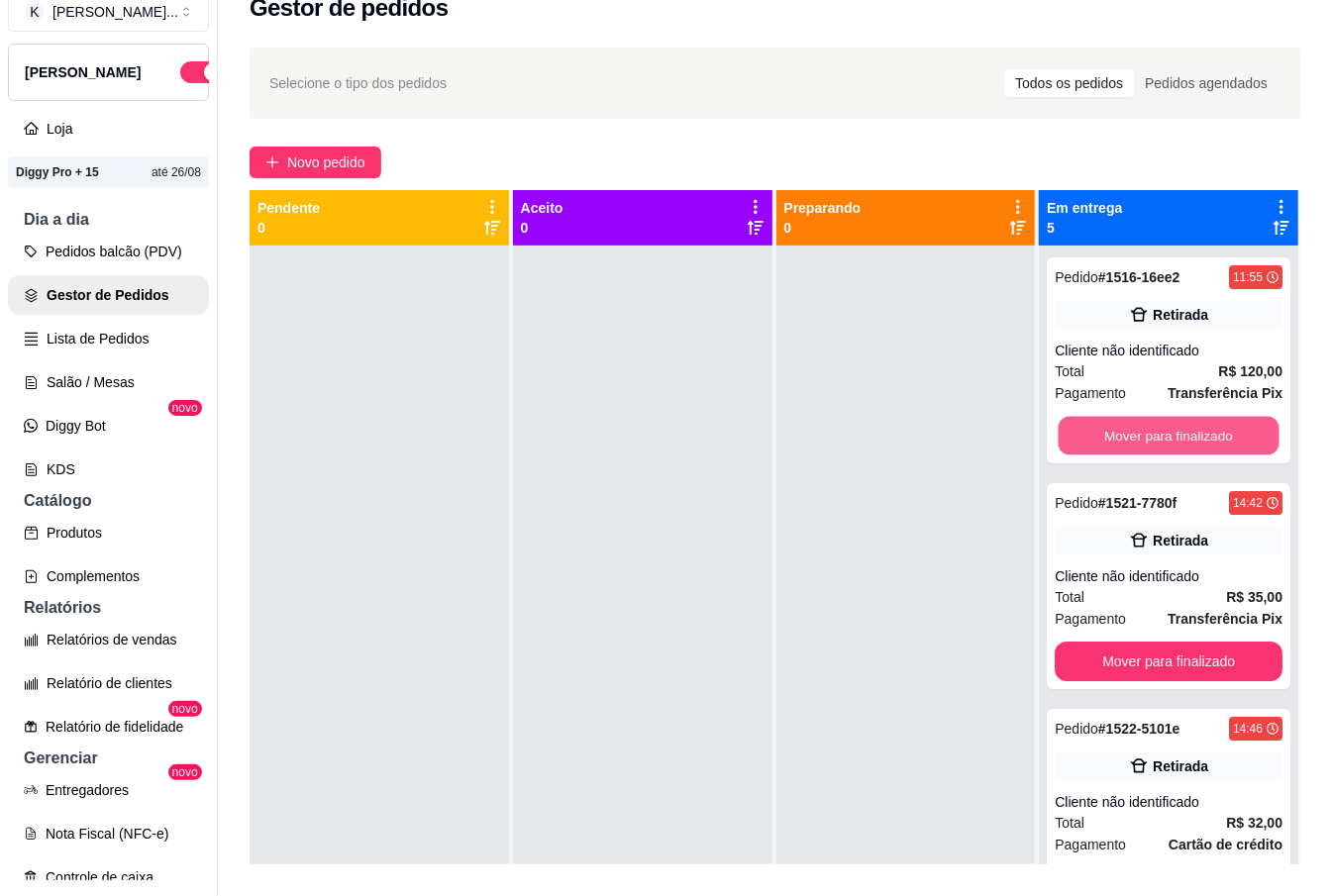 click on "Mover para finalizado" at bounding box center [1169, 436] 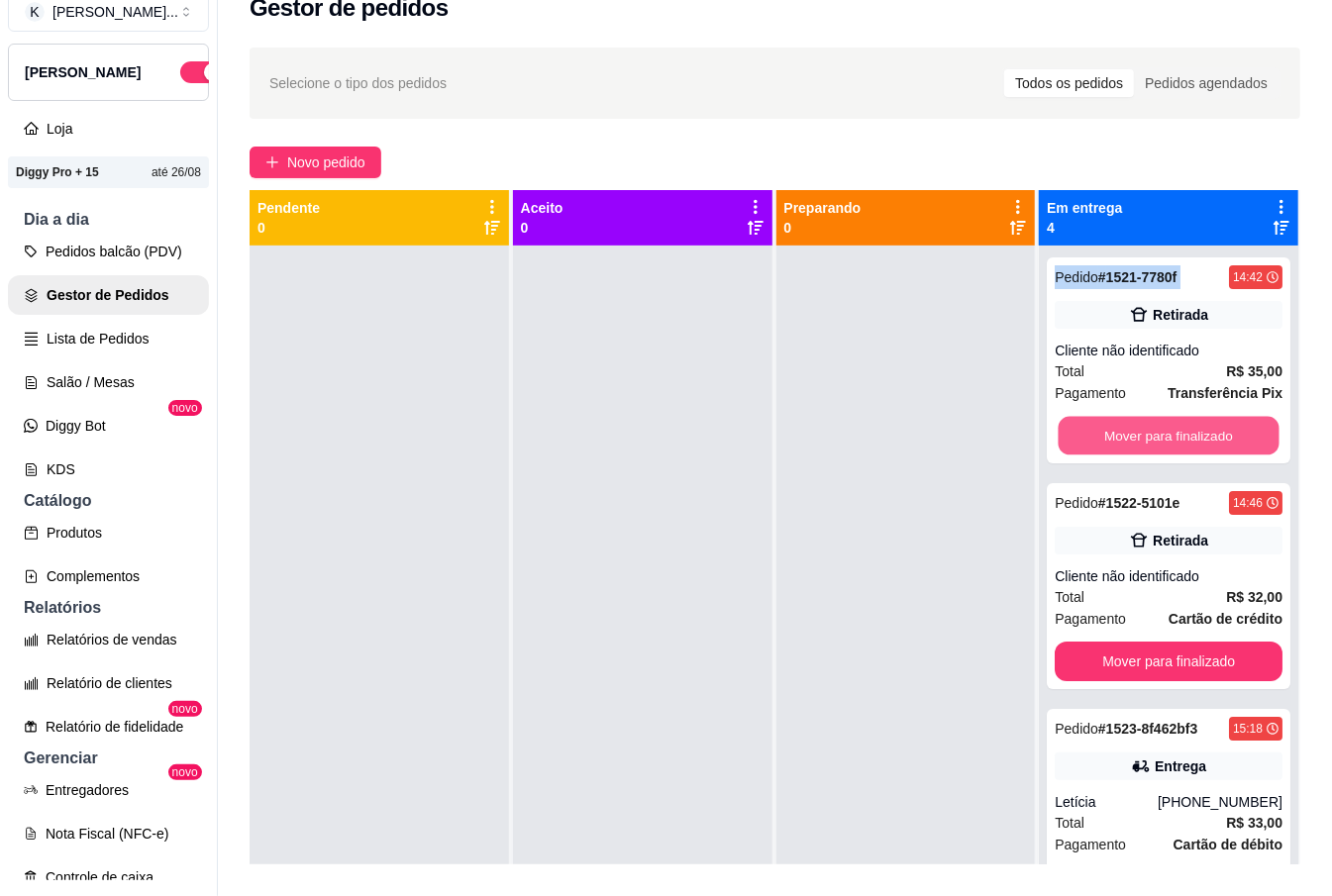 click on "Mover para finalizado" at bounding box center (1169, 436) 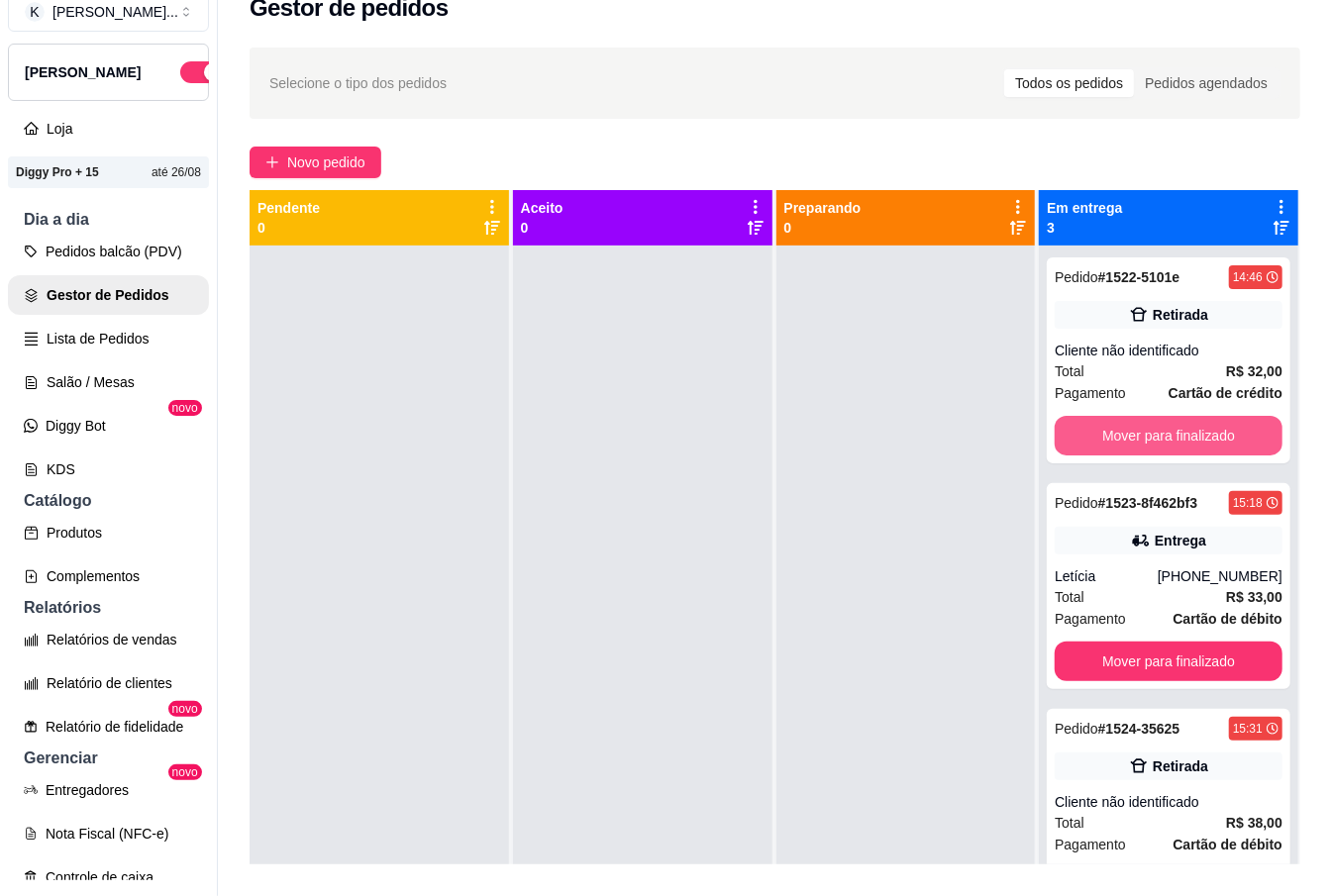 click on "Mover para finalizado" at bounding box center (1169, 436) 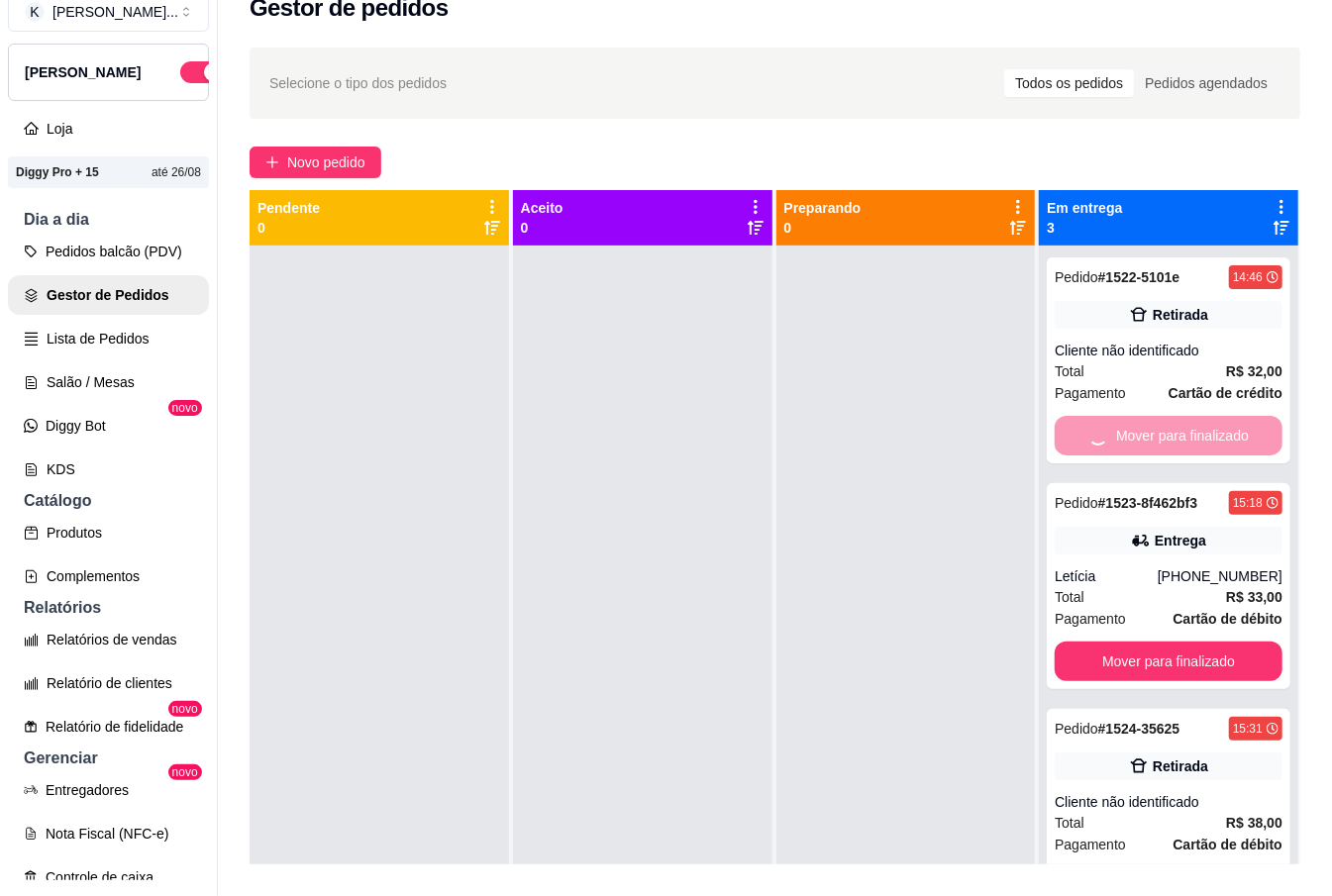 click on "Mover para finalizado" at bounding box center (1169, 661) 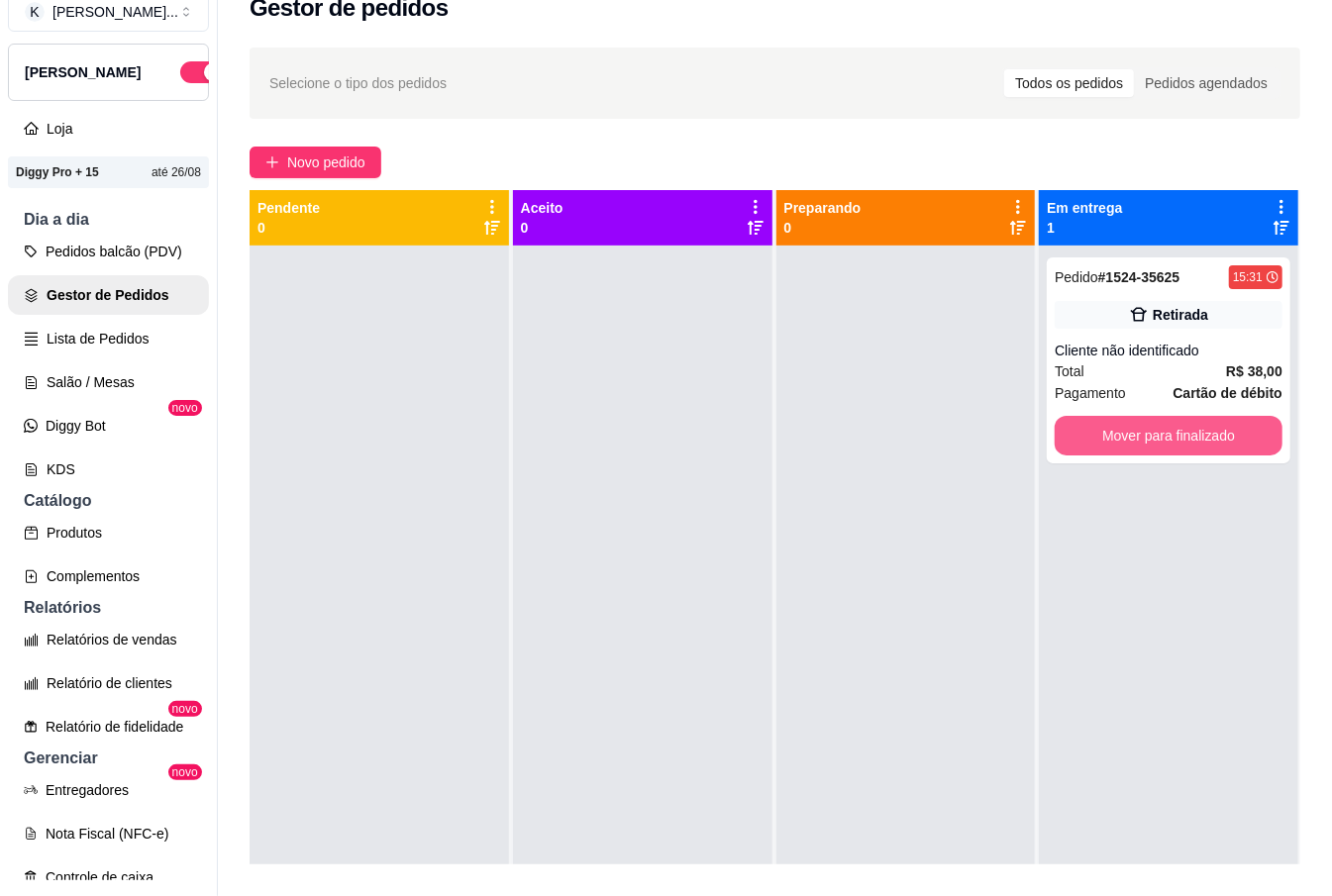 click on "Mover para finalizado" at bounding box center [1169, 436] 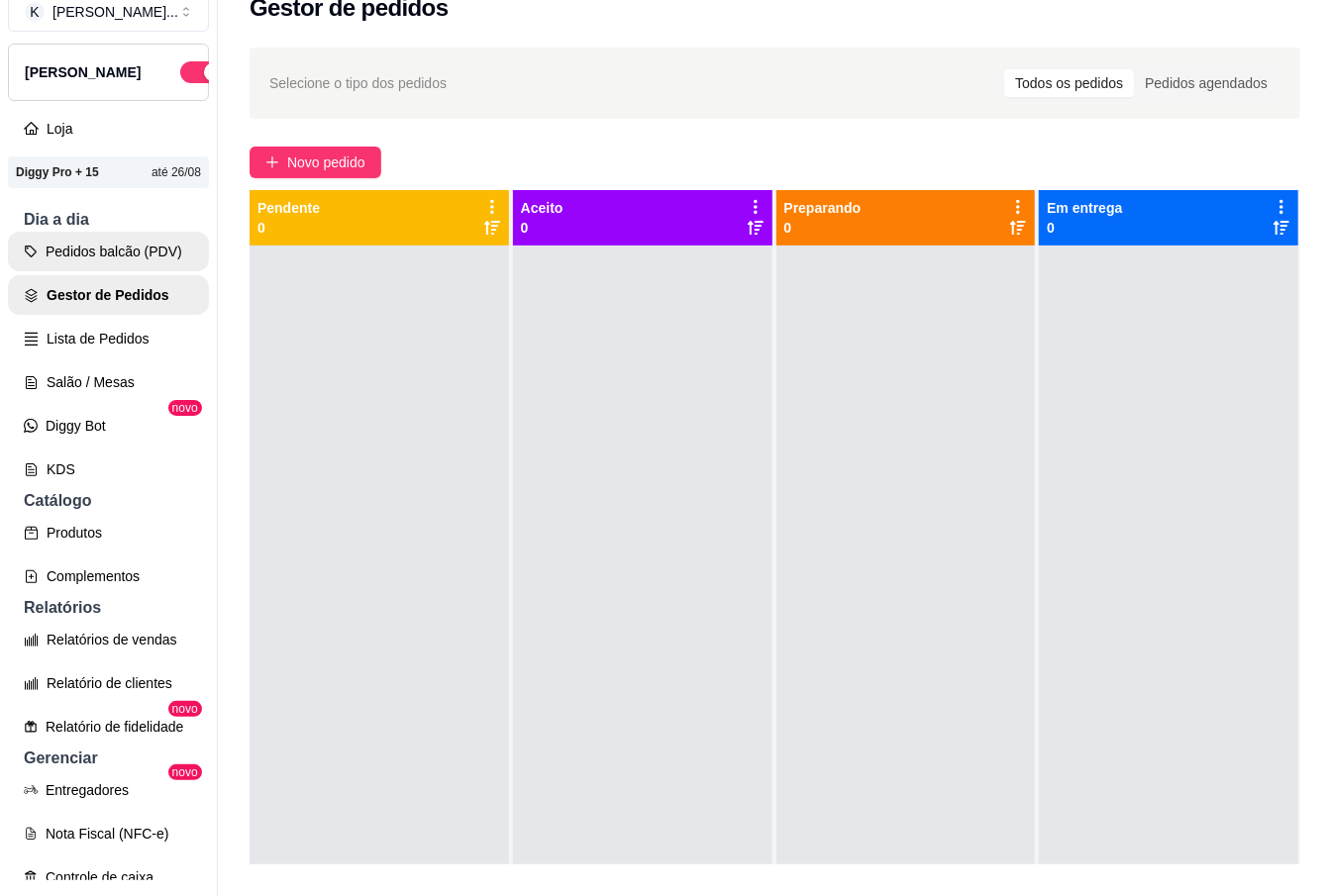 click on "Pedidos balcão (PDV)" at bounding box center (108, 251) 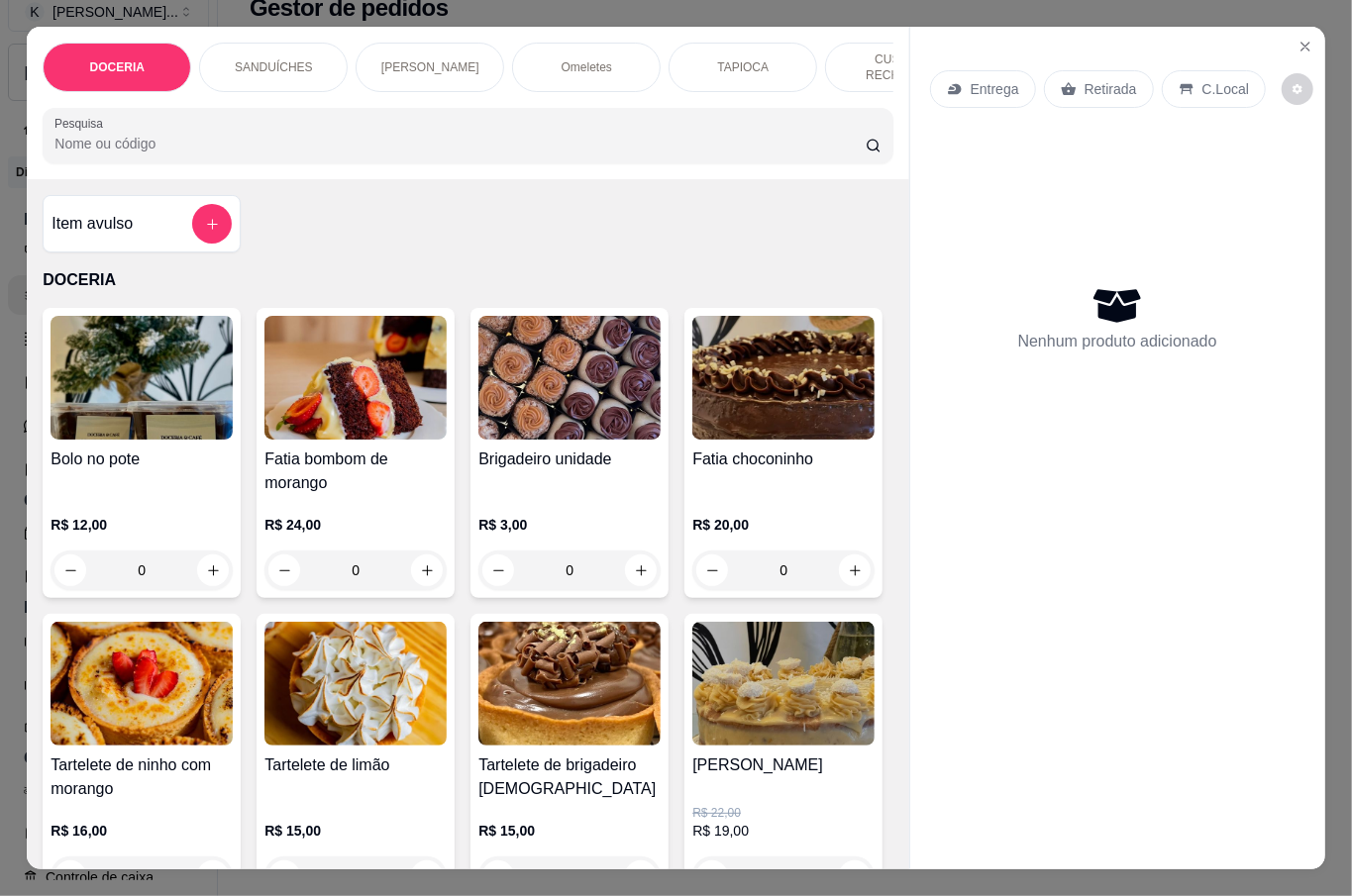 drag, startPoint x: 135, startPoint y: 262, endPoint x: 140, endPoint y: 248, distance: 14.866069 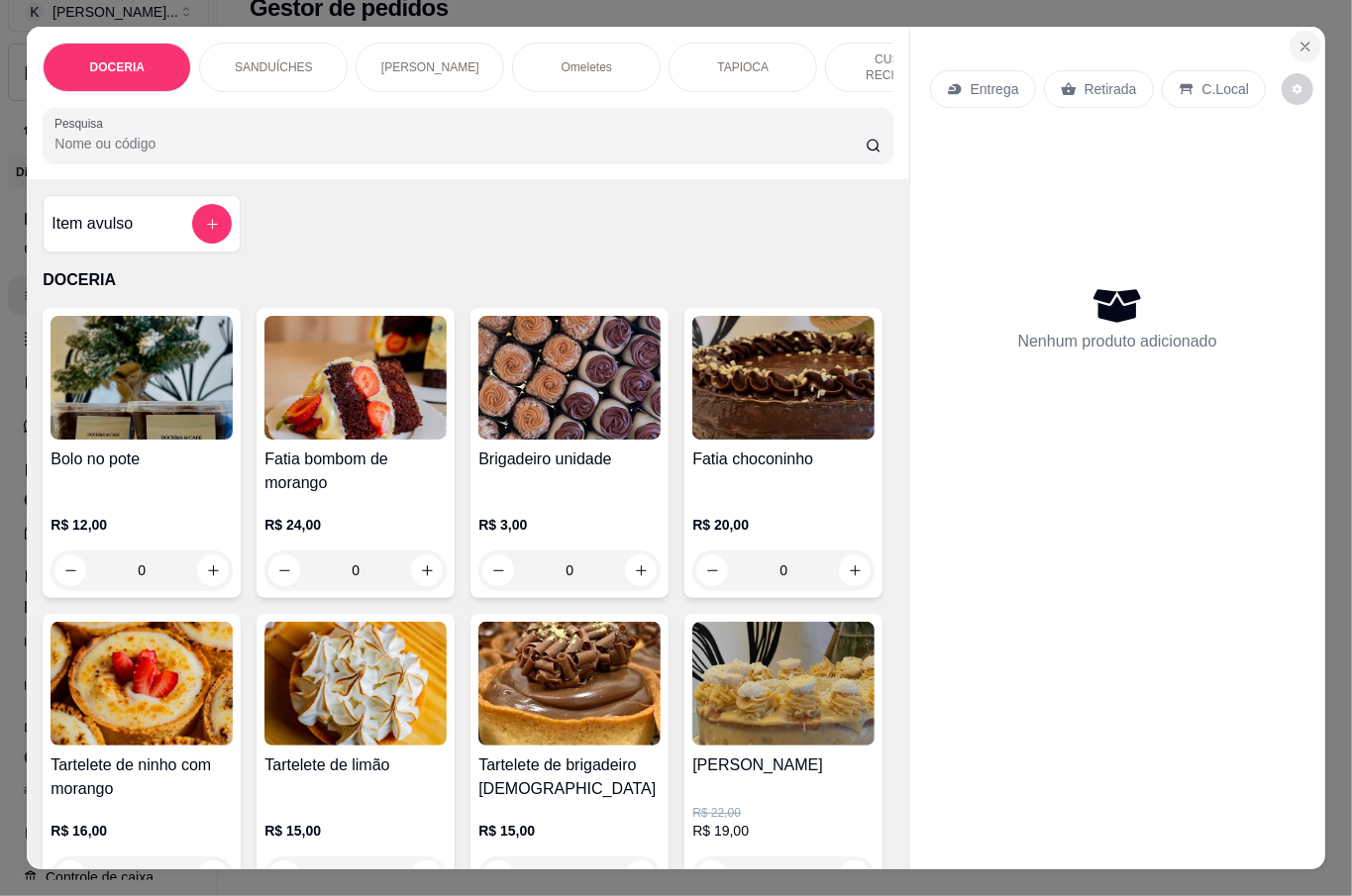 click 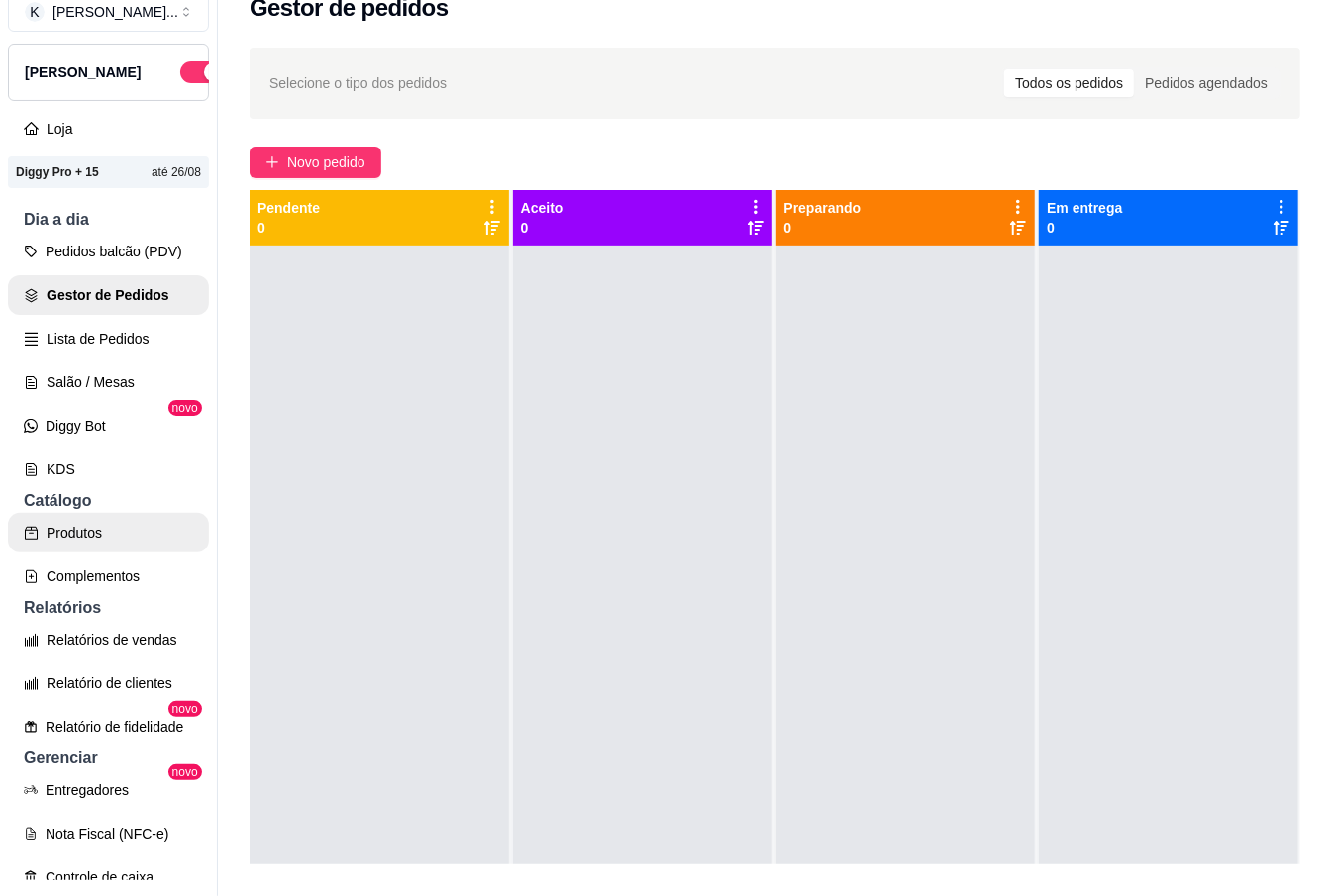 click on "Produtos" at bounding box center (108, 533) 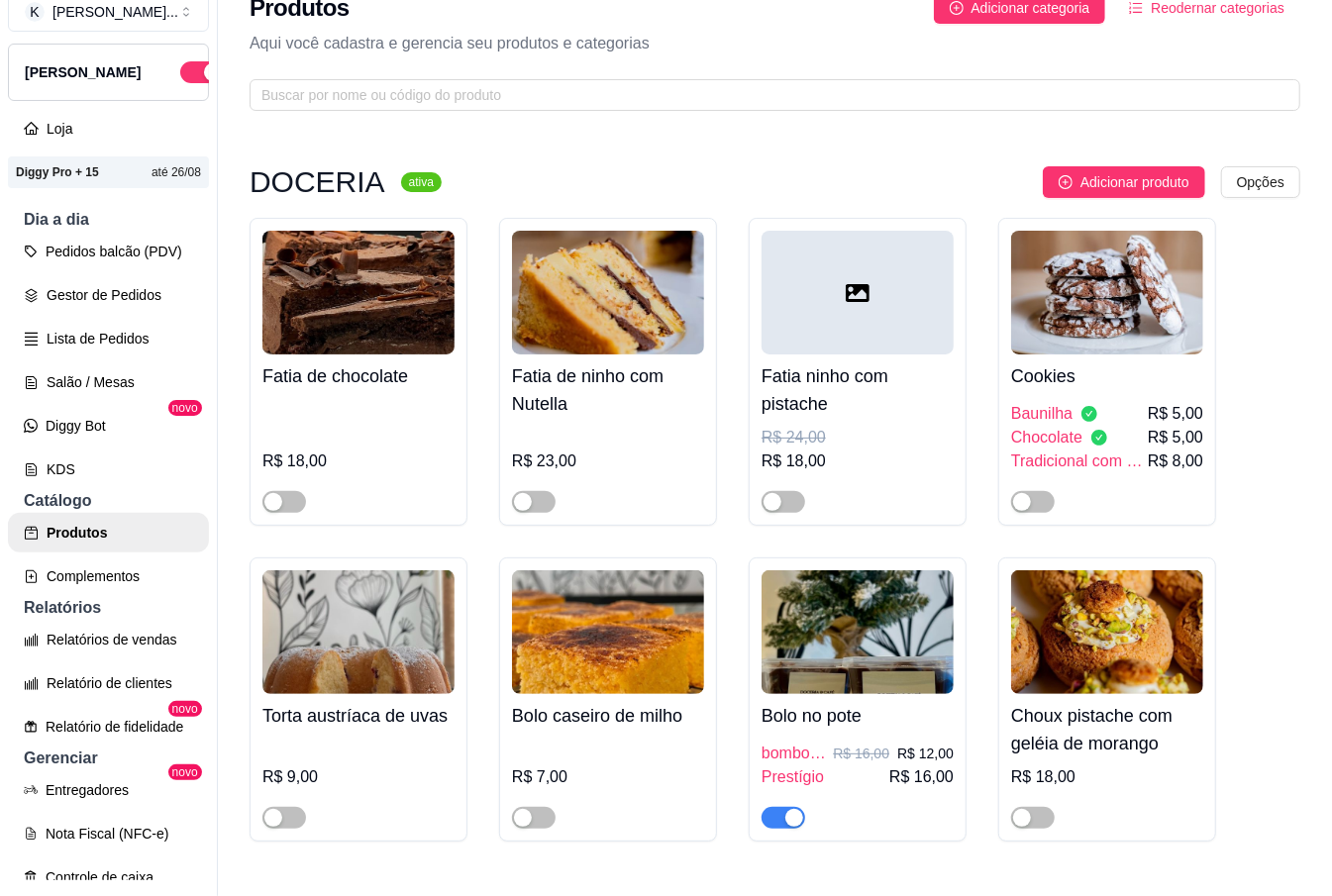 scroll, scrollTop: 0, scrollLeft: 0, axis: both 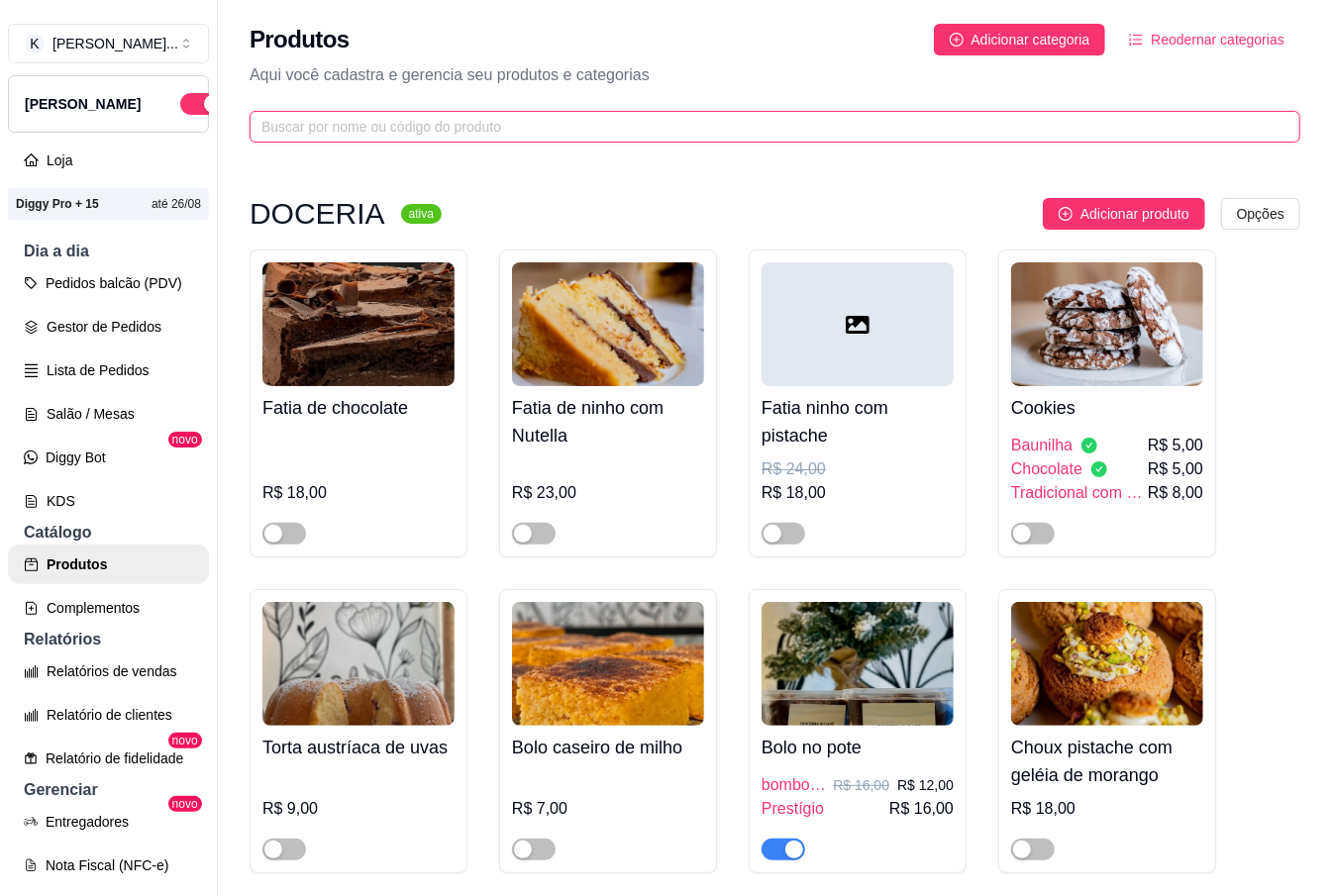 click at bounding box center [767, 127] 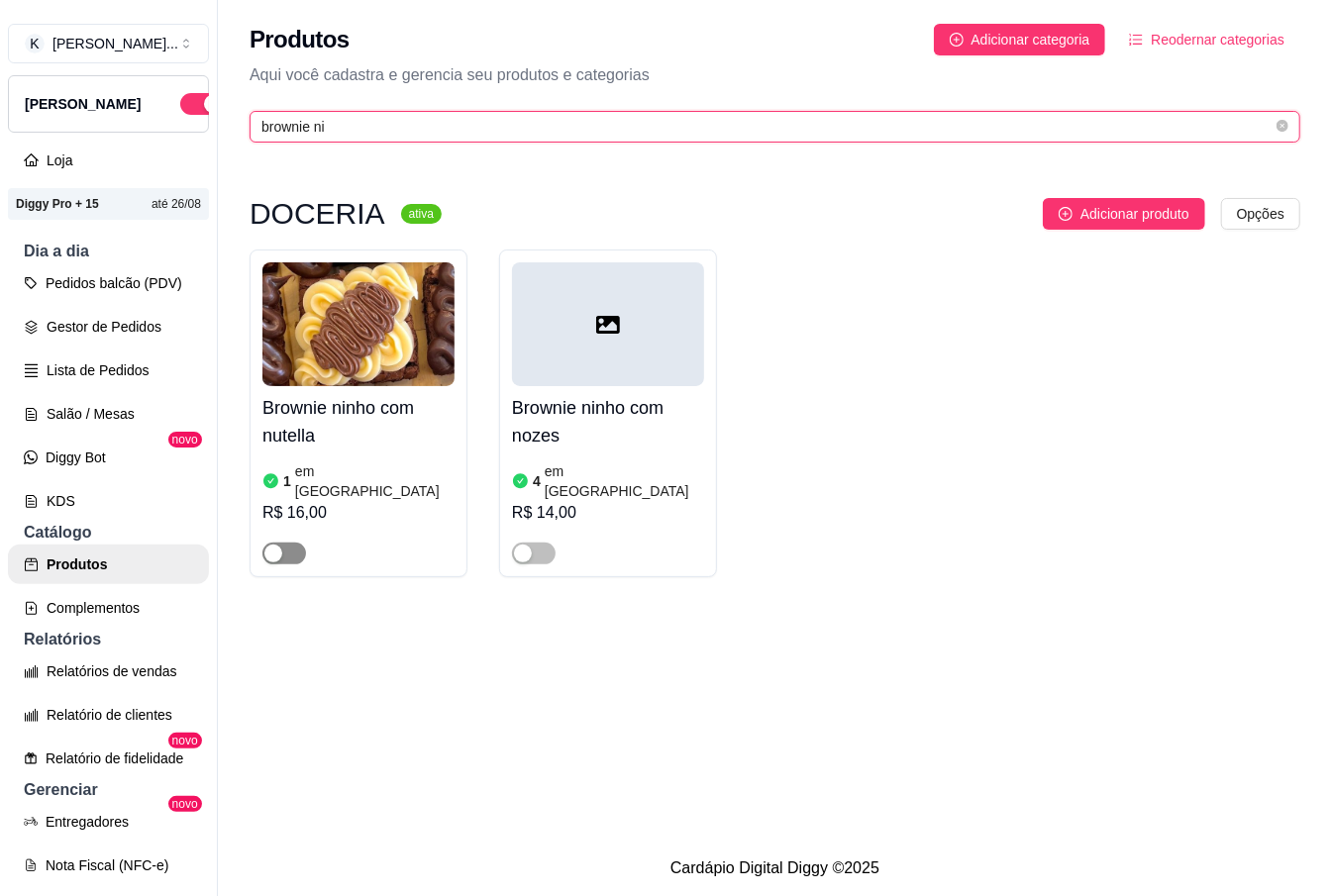 type on "brownie ni" 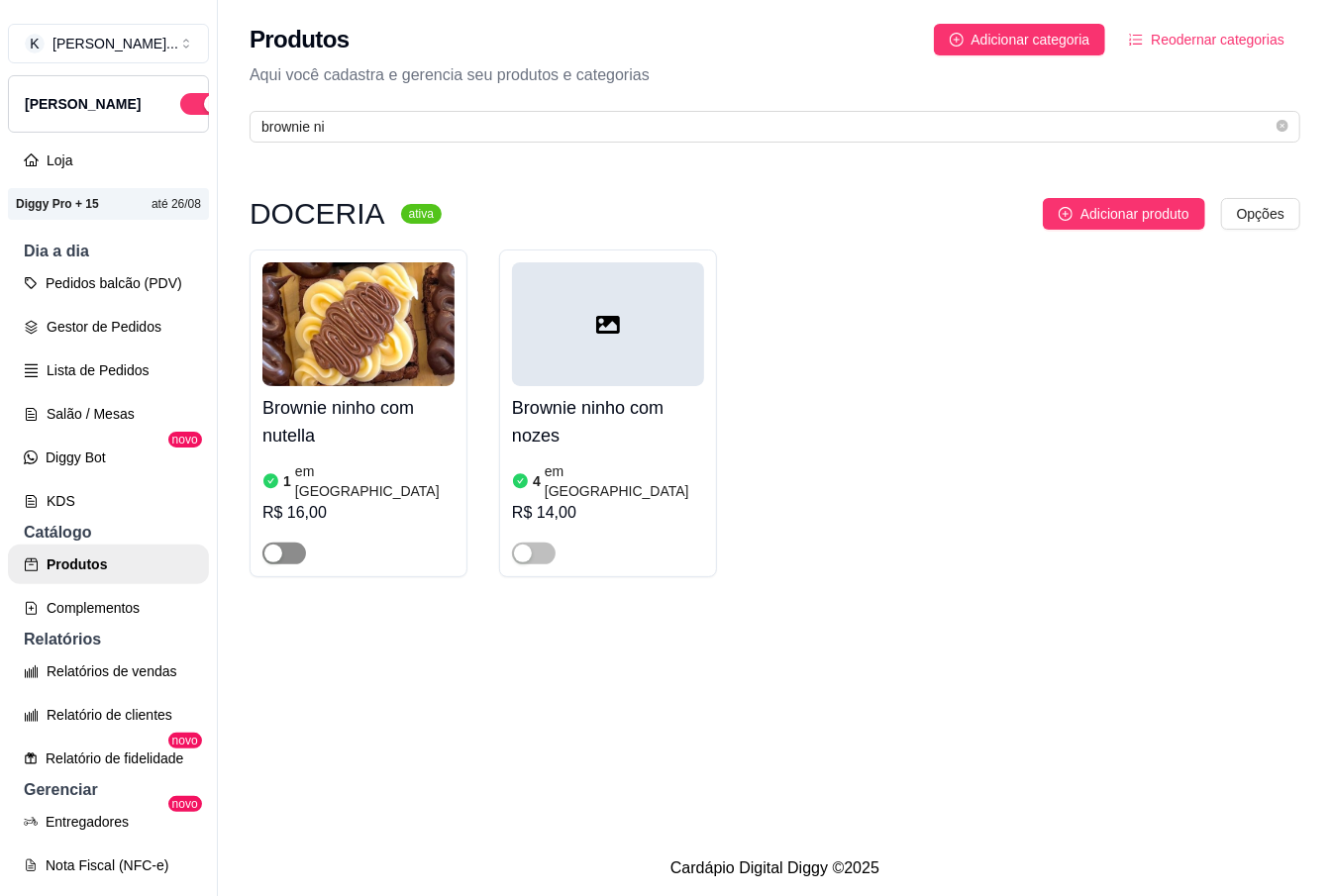 click at bounding box center [284, 553] 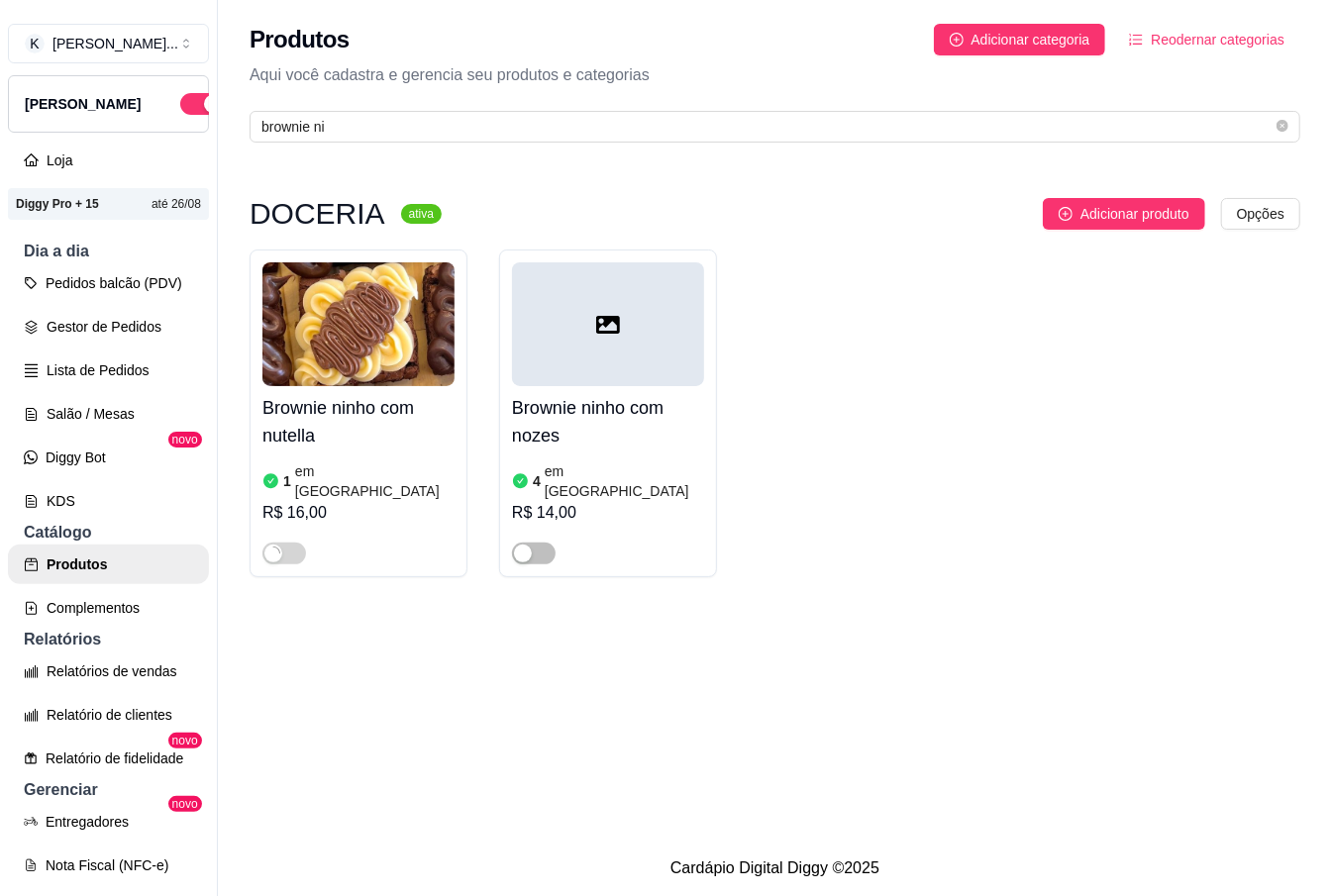 click on "R$ 16,00" at bounding box center [359, 513] 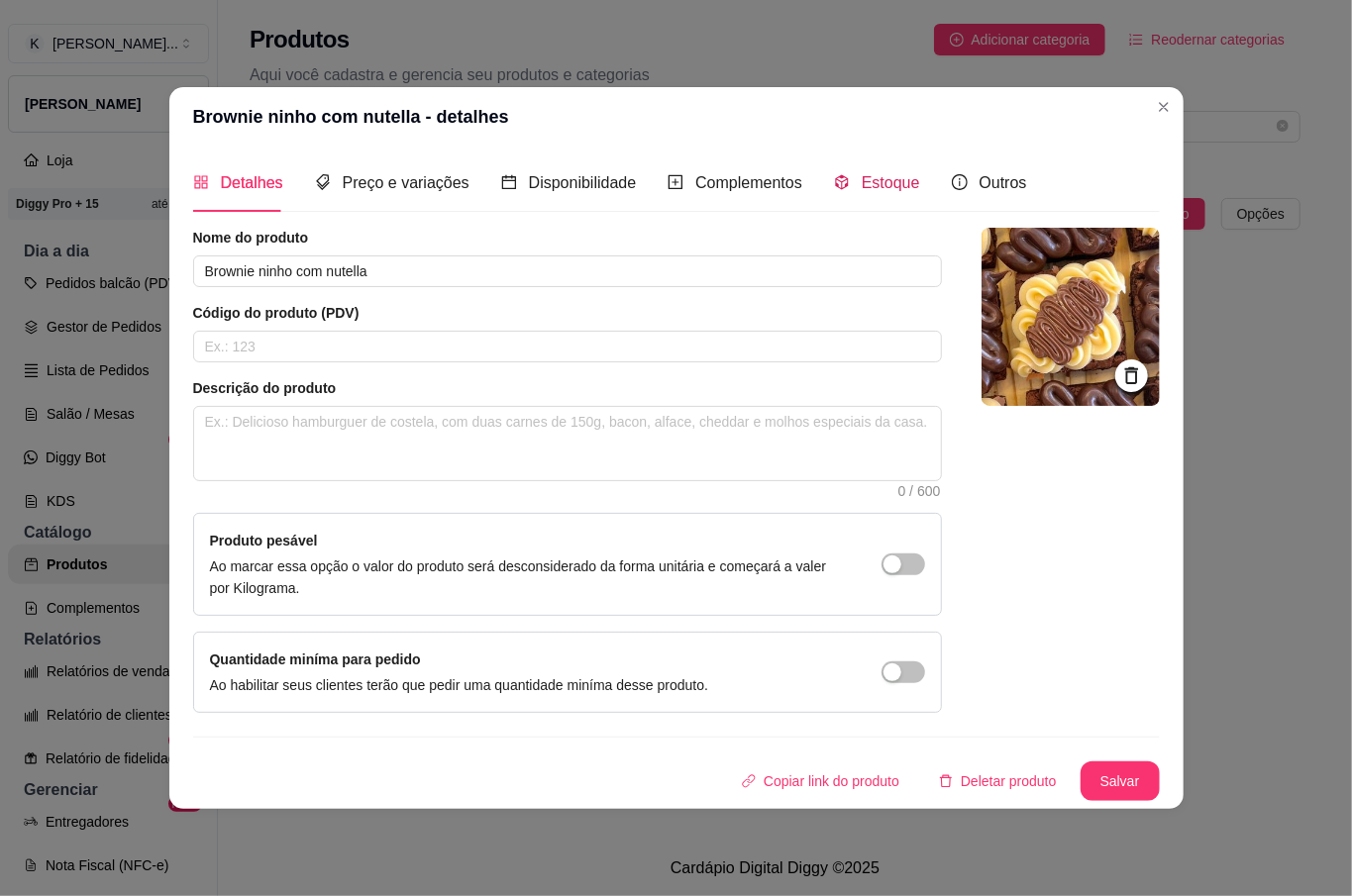 click on "Estoque" at bounding box center (890, 182) 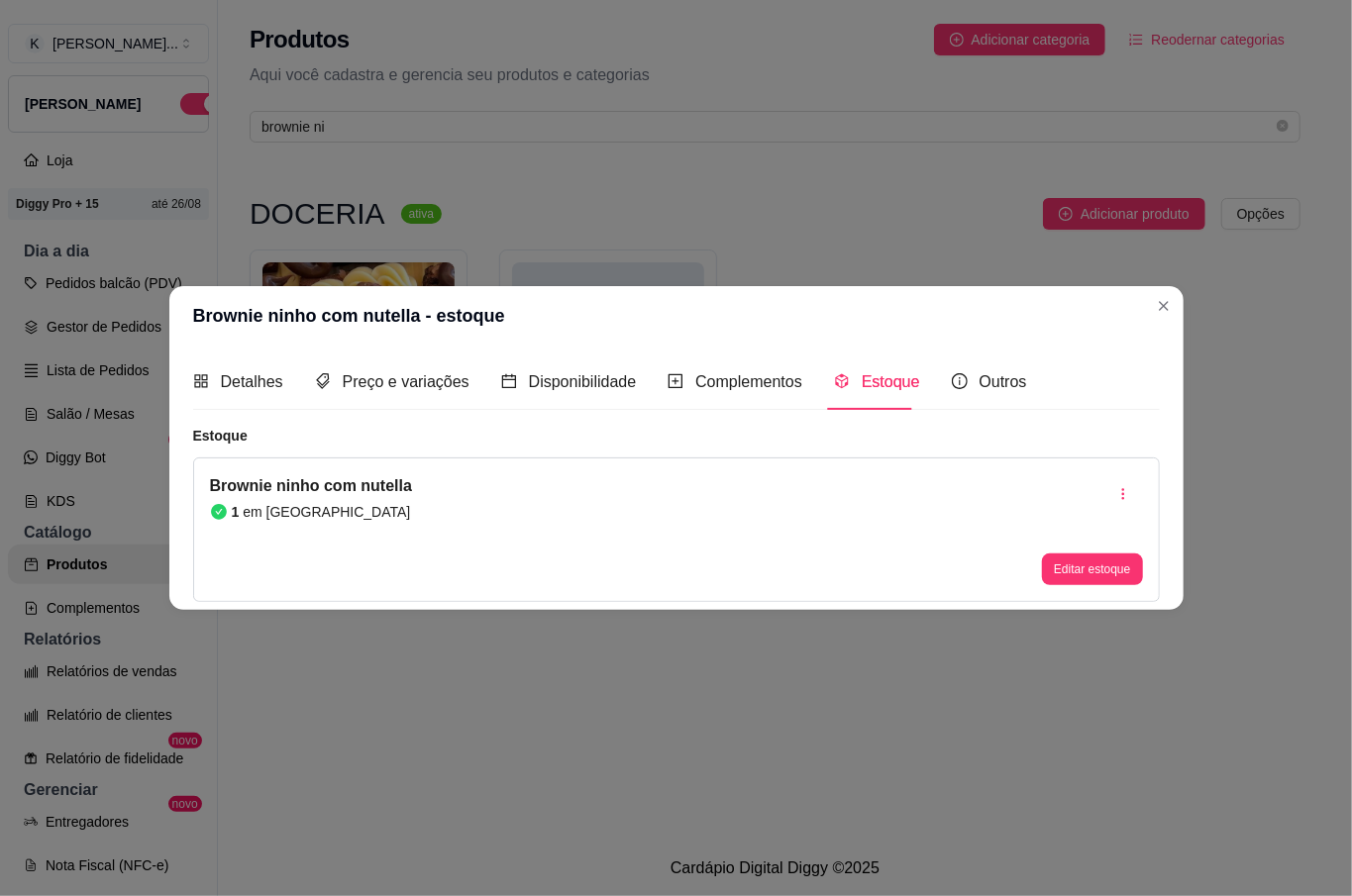 type 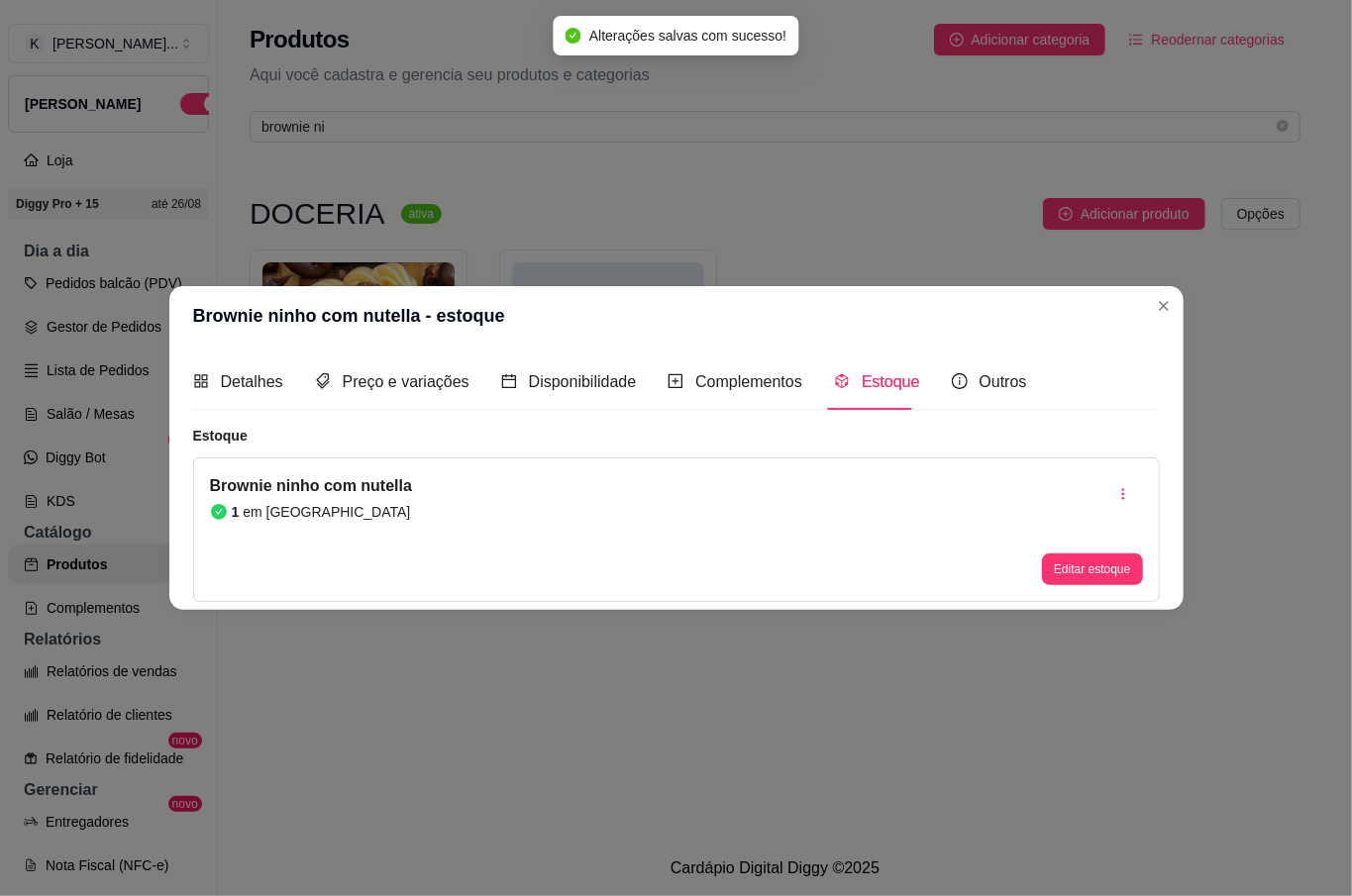 click on "Editar estoque" at bounding box center [1092, 530] 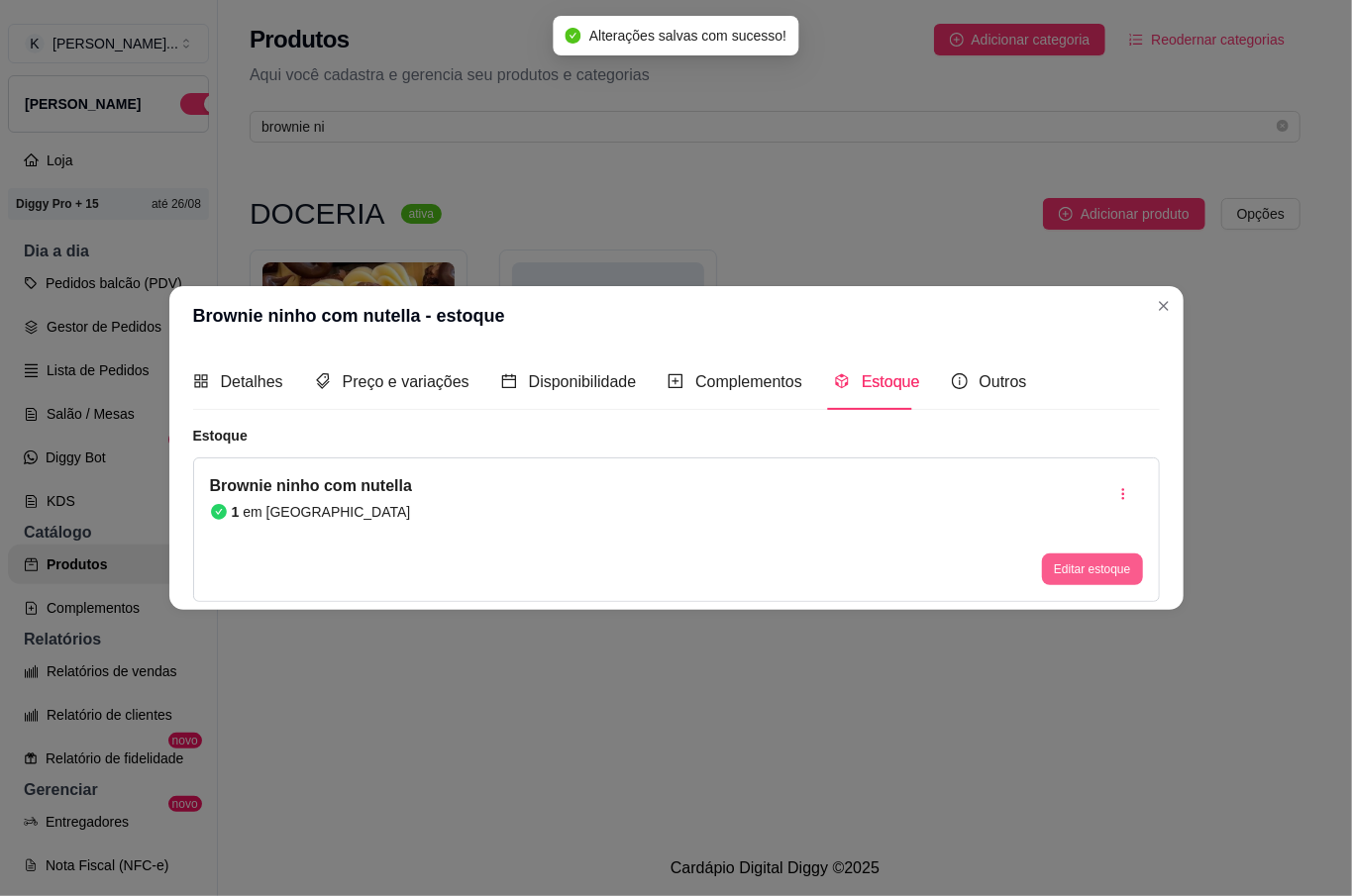 click on "Editar estoque" at bounding box center [1092, 569] 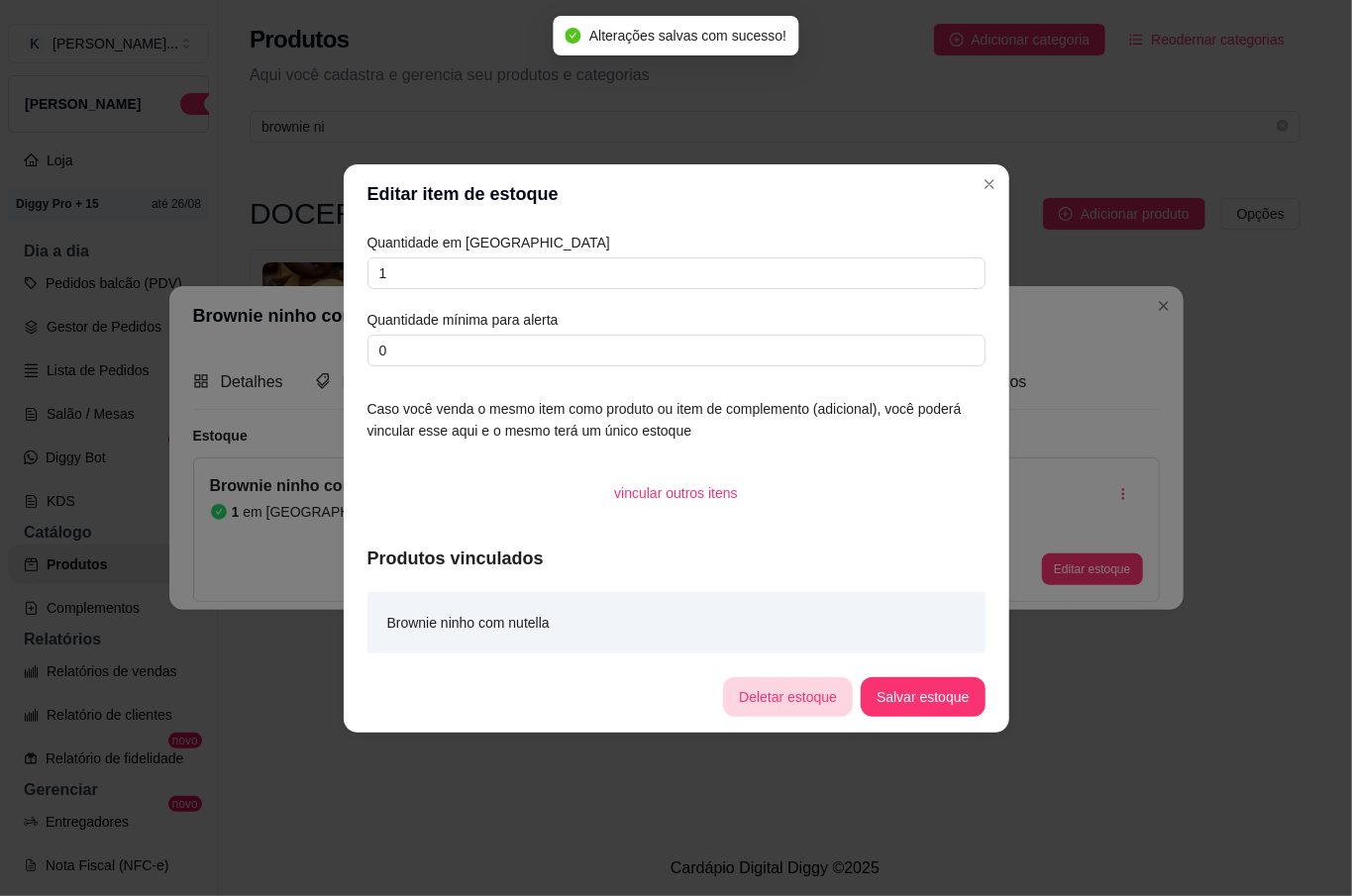 click on "Deletar estoque" at bounding box center [787, 697] 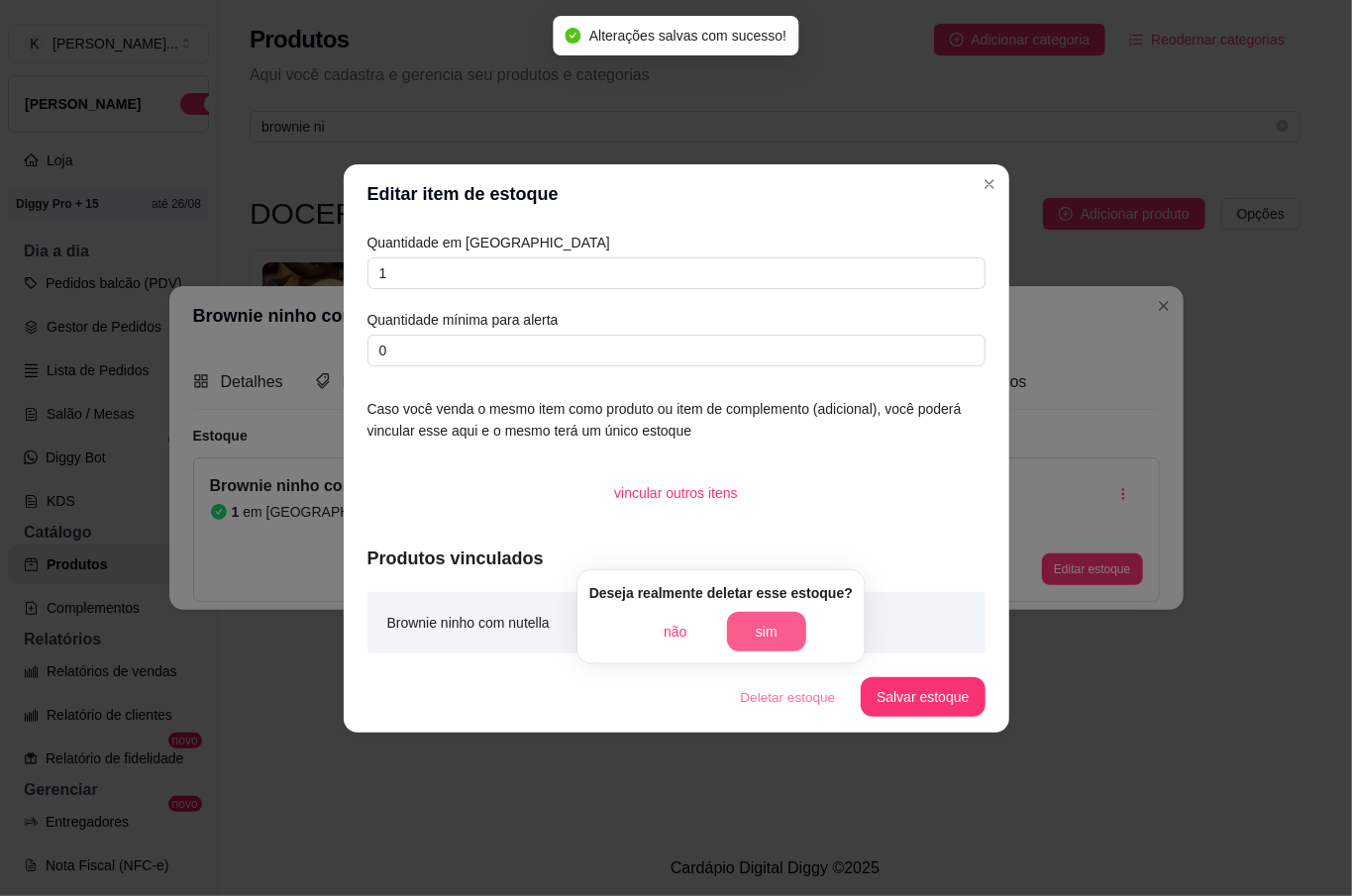 click on "sim" at bounding box center (767, 632) 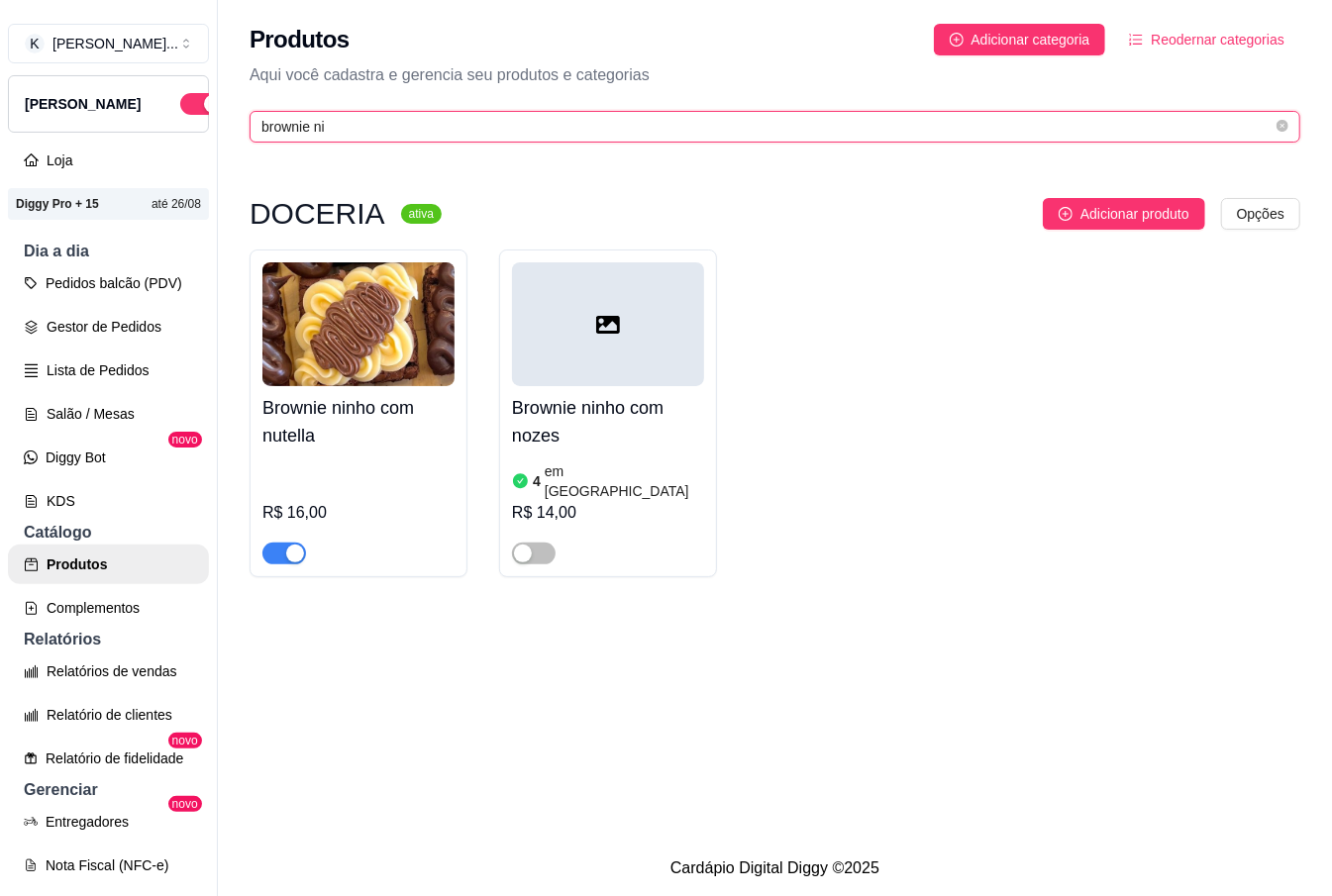 click on "brownie ni" at bounding box center [767, 127] 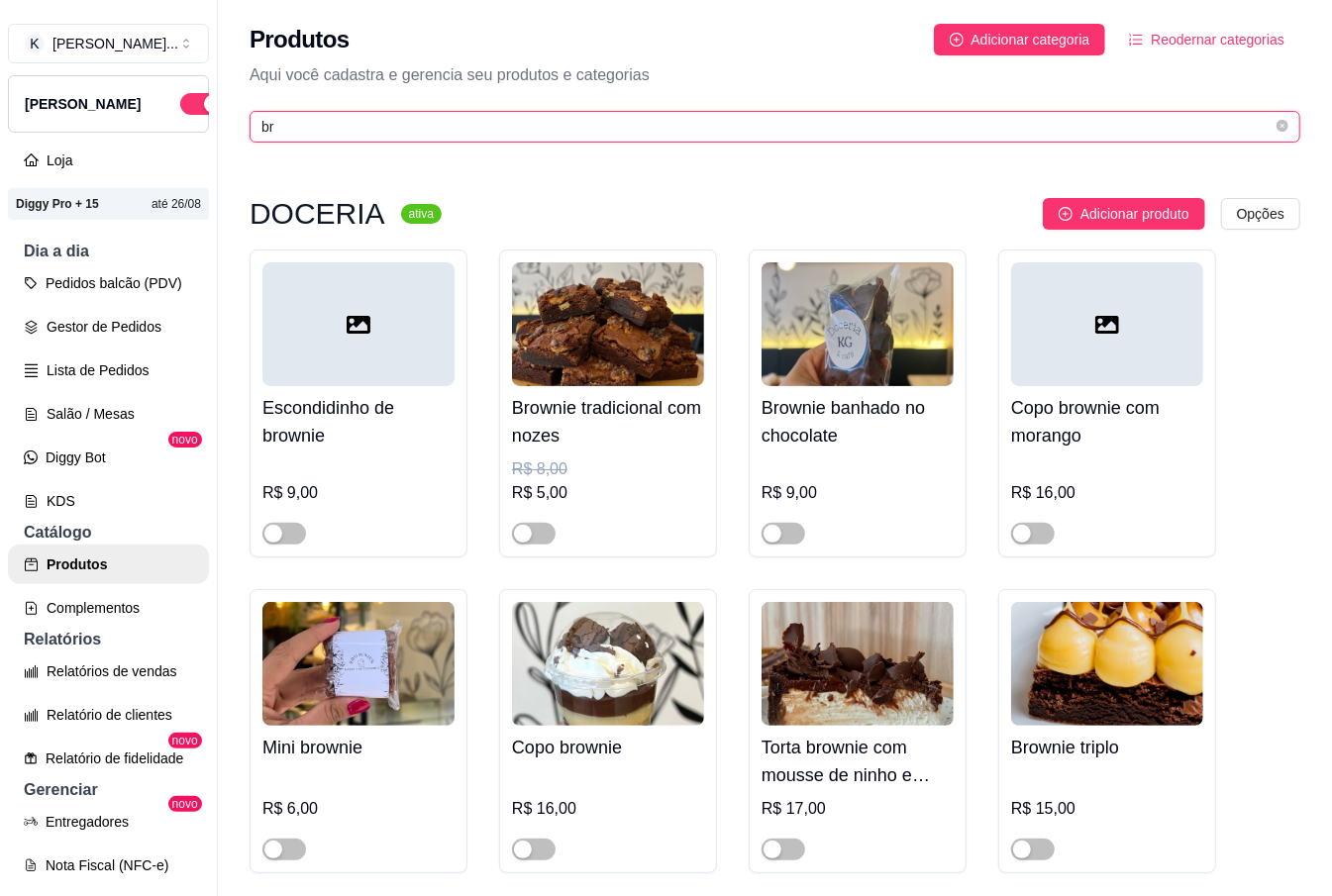 type on "b" 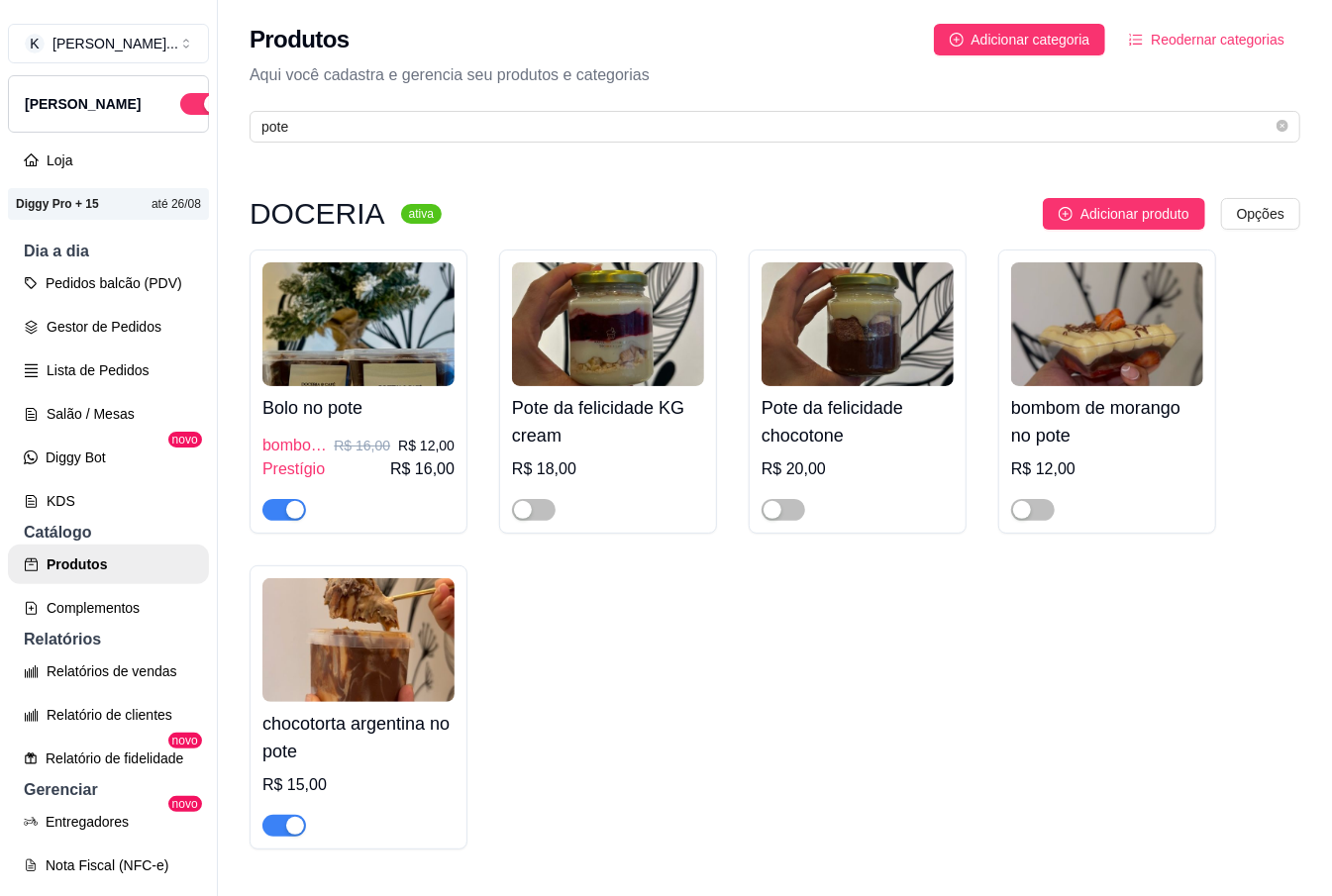 click at bounding box center [295, 510] 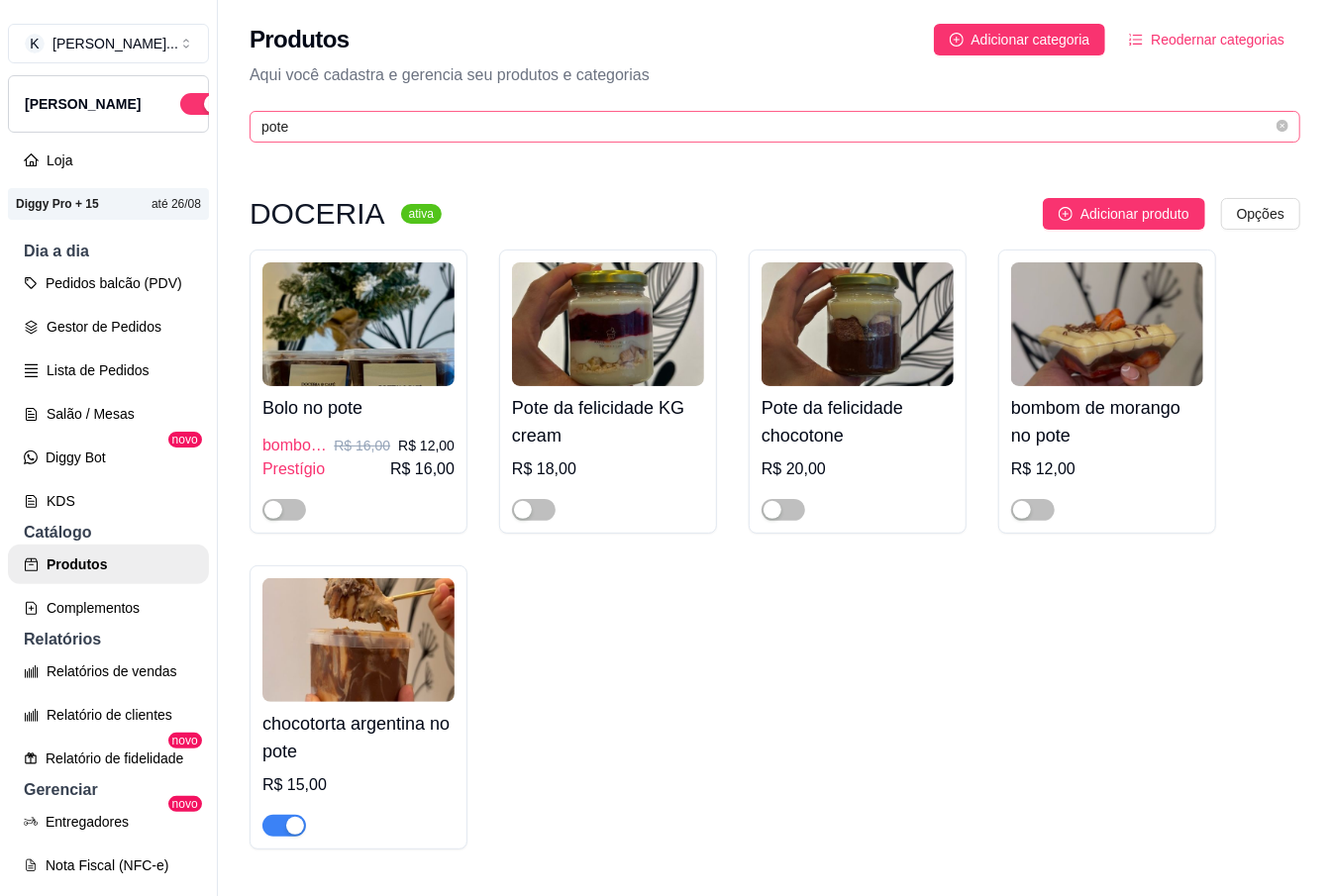 click on "pote" at bounding box center [774, 127] 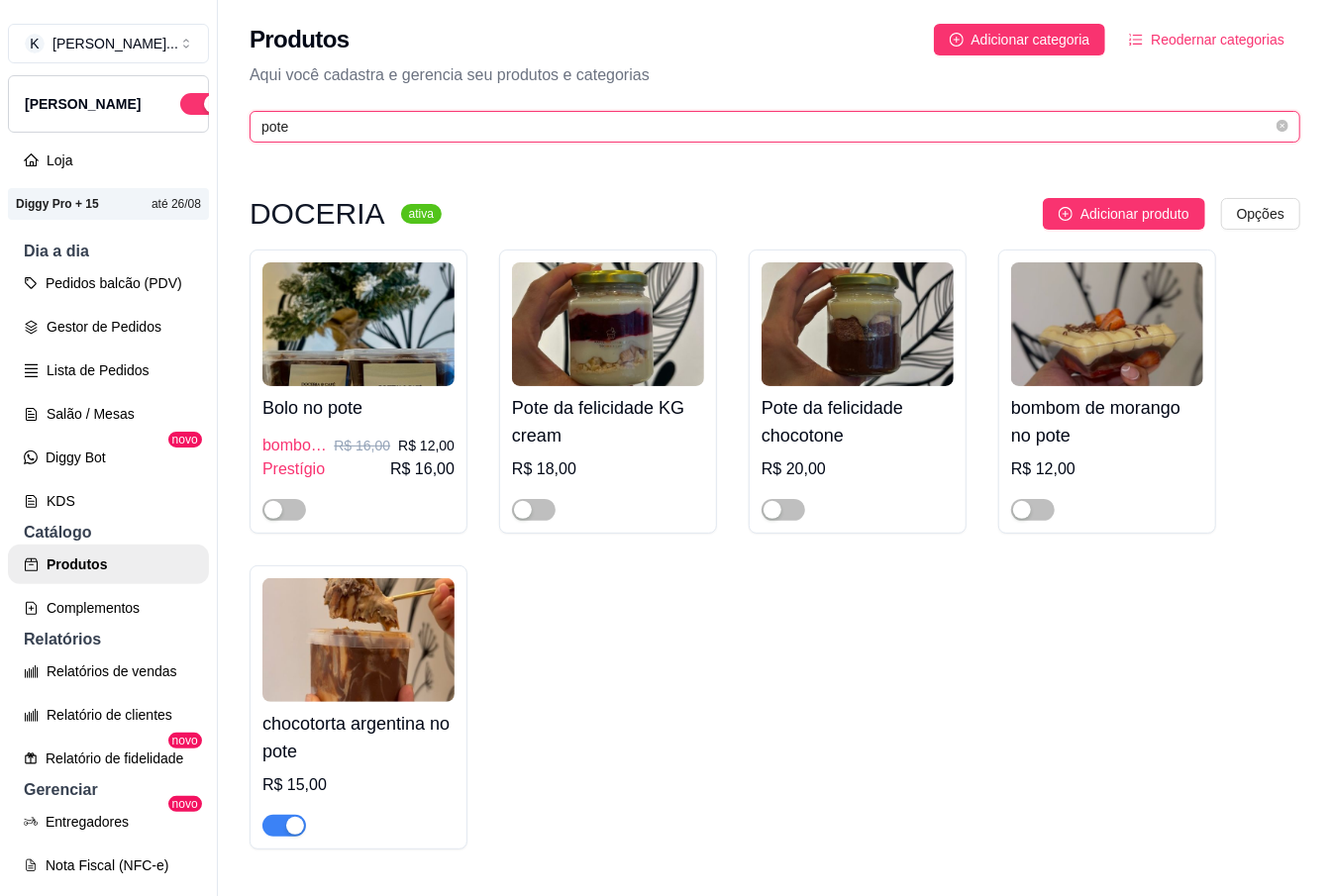click on "pote" at bounding box center [767, 127] 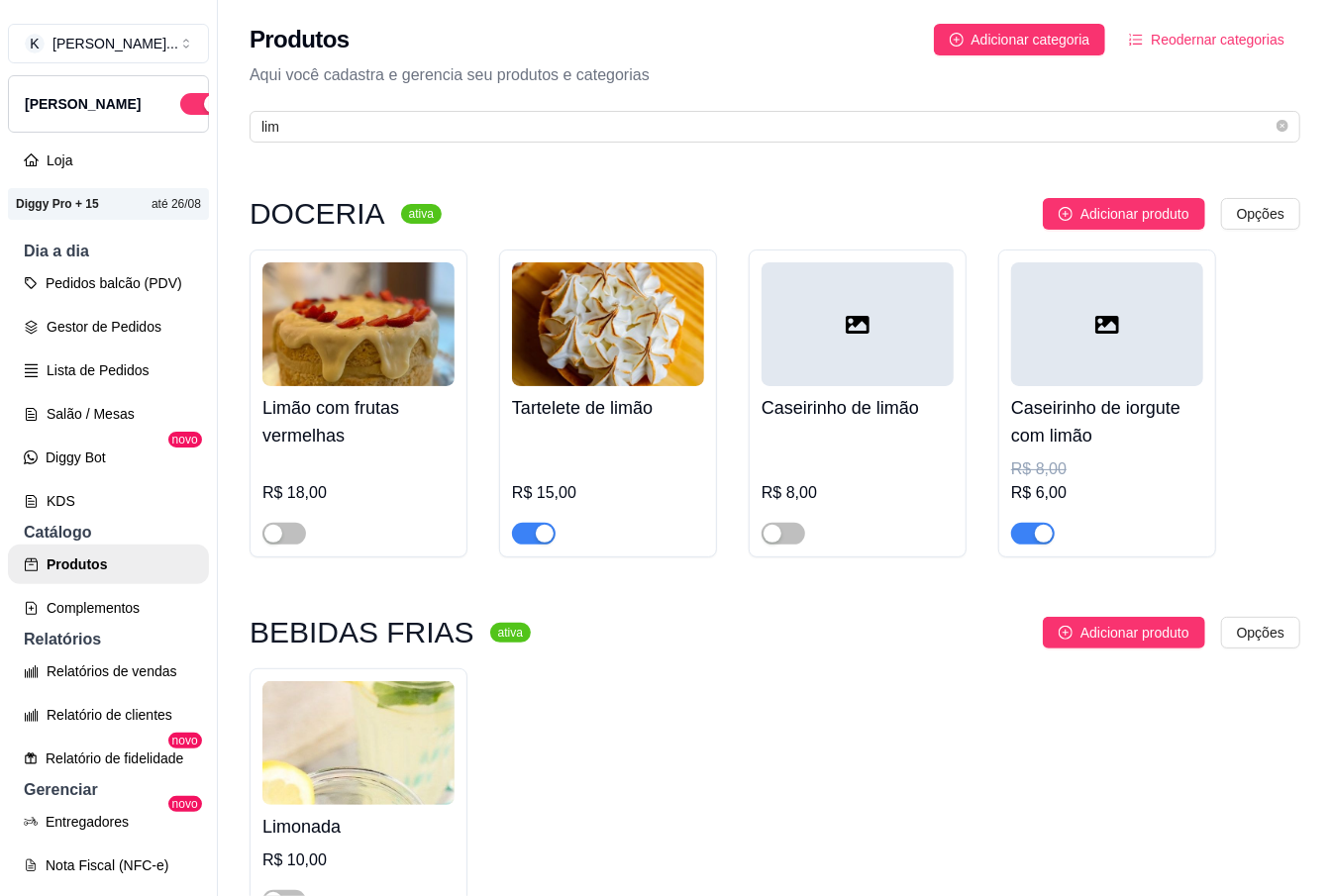 click at bounding box center (1033, 534) 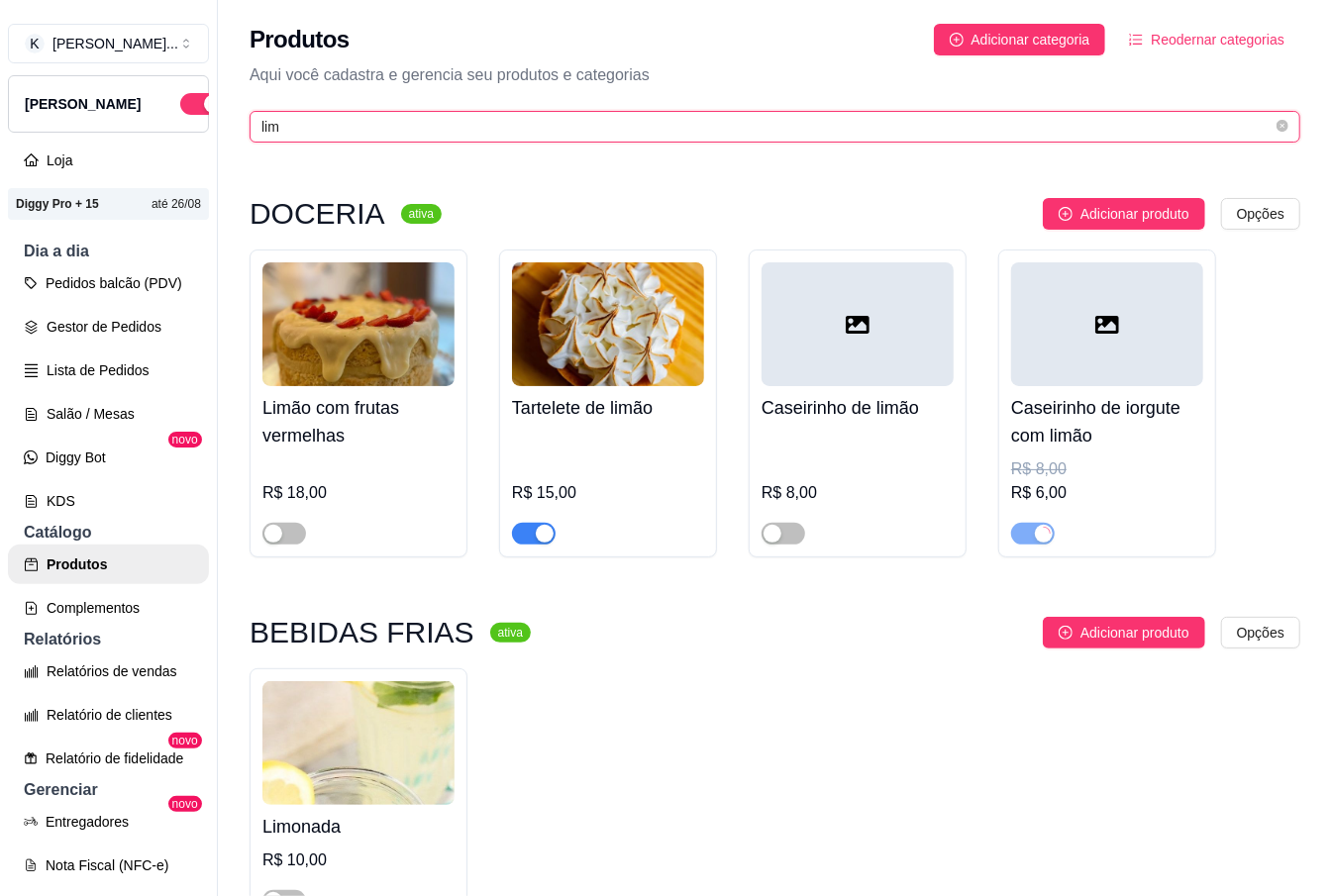 click on "lim" at bounding box center [767, 127] 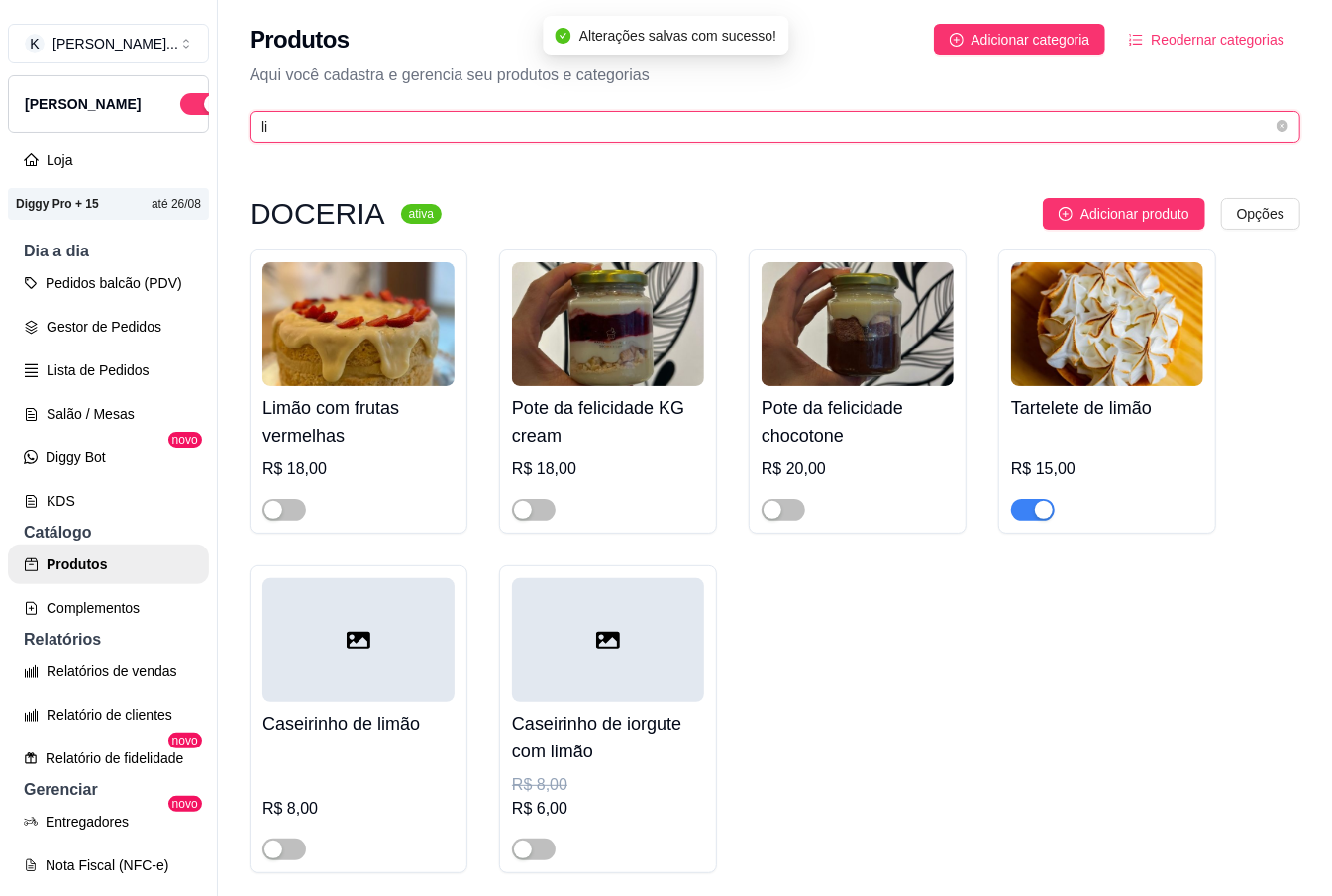 type on "l" 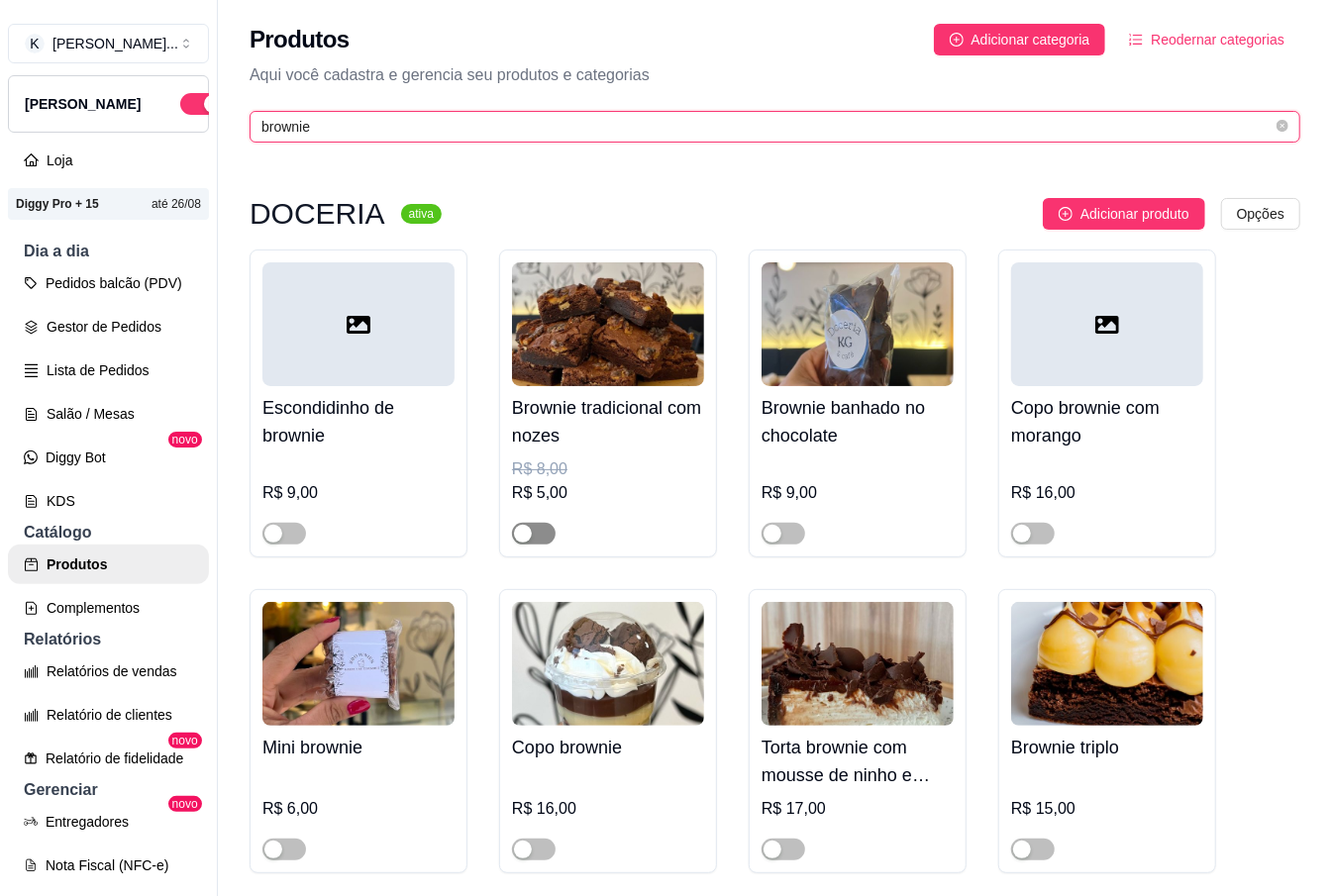 type on "brownie" 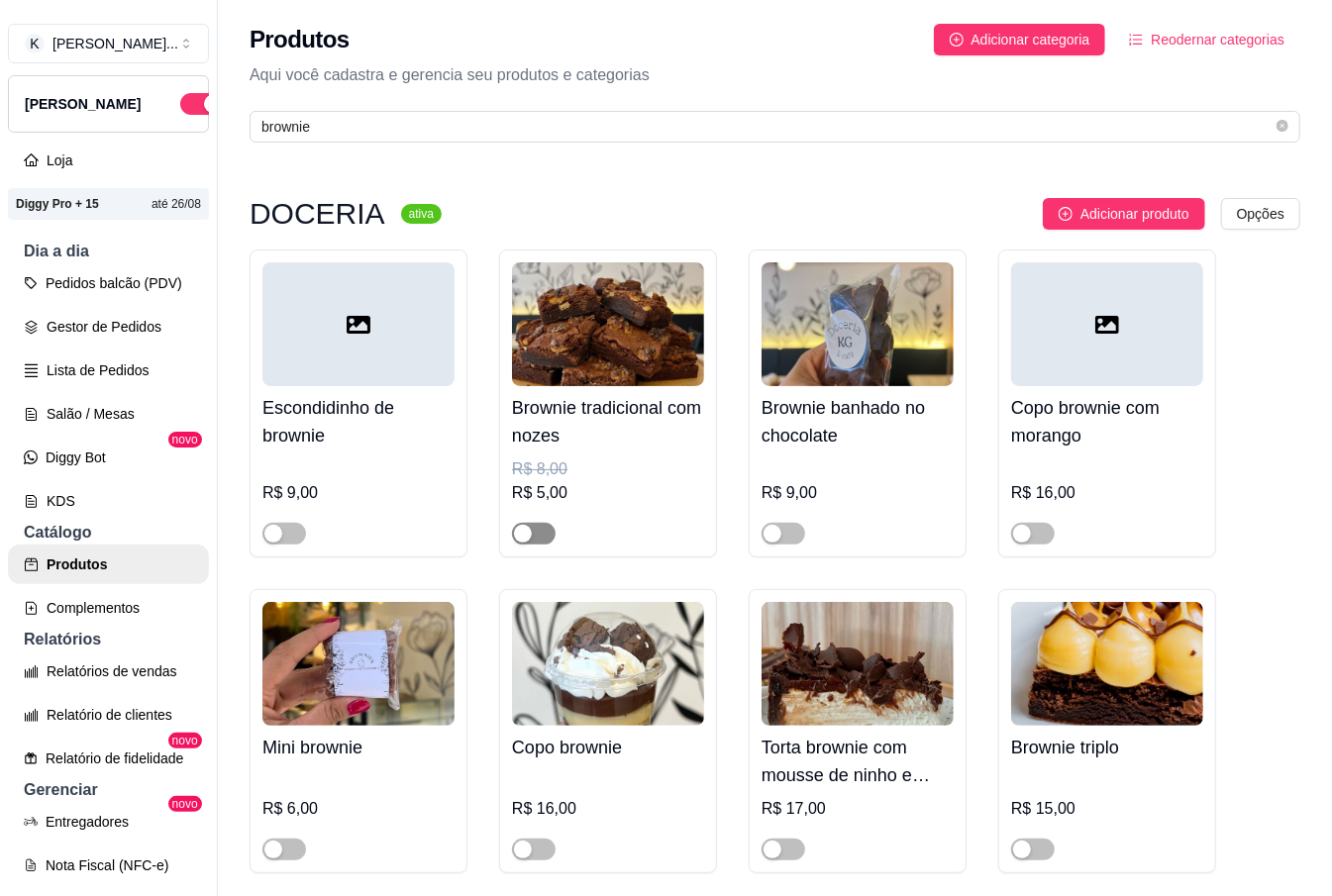click at bounding box center [534, 534] 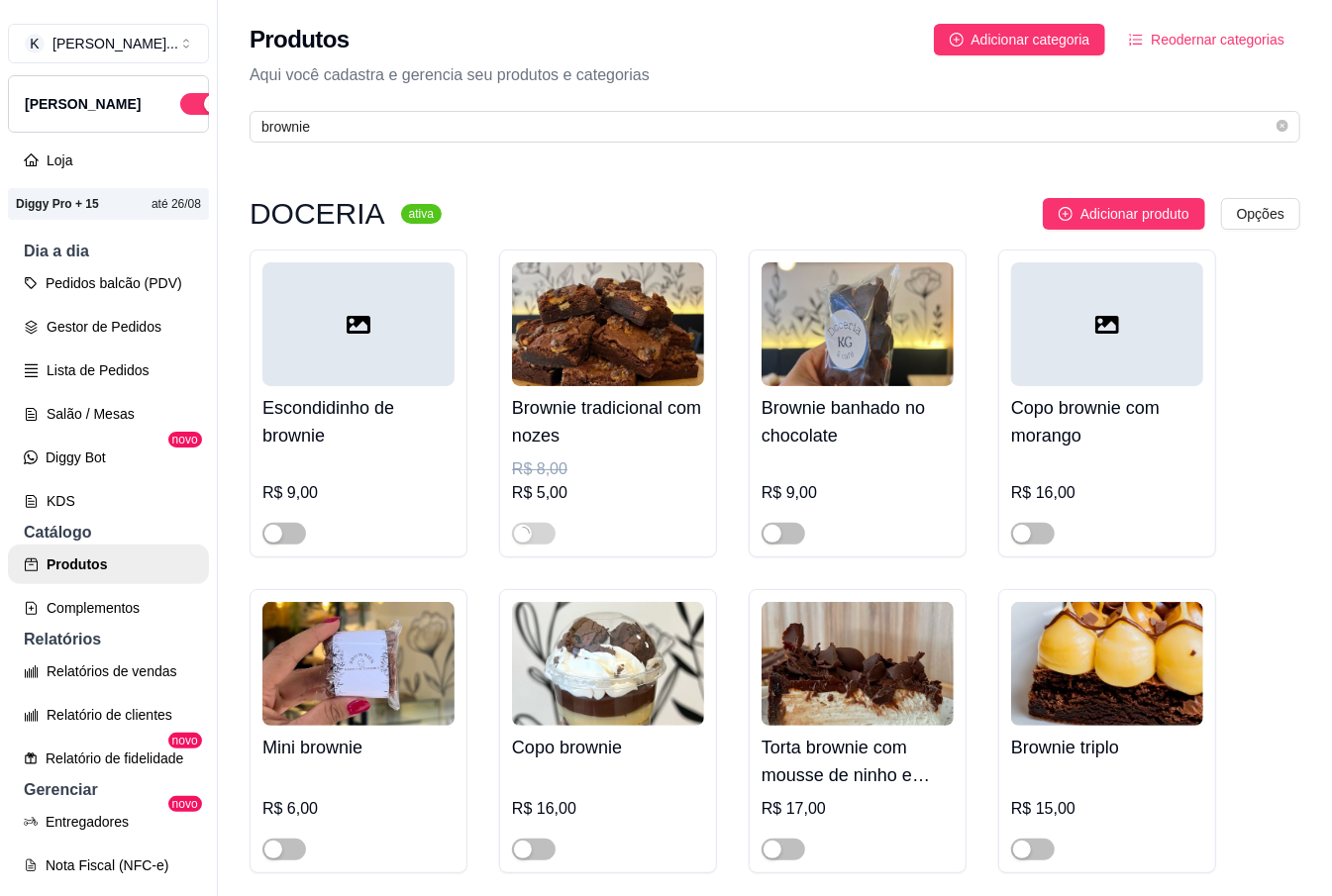 click on "R$ 8,00" at bounding box center (608, 469) 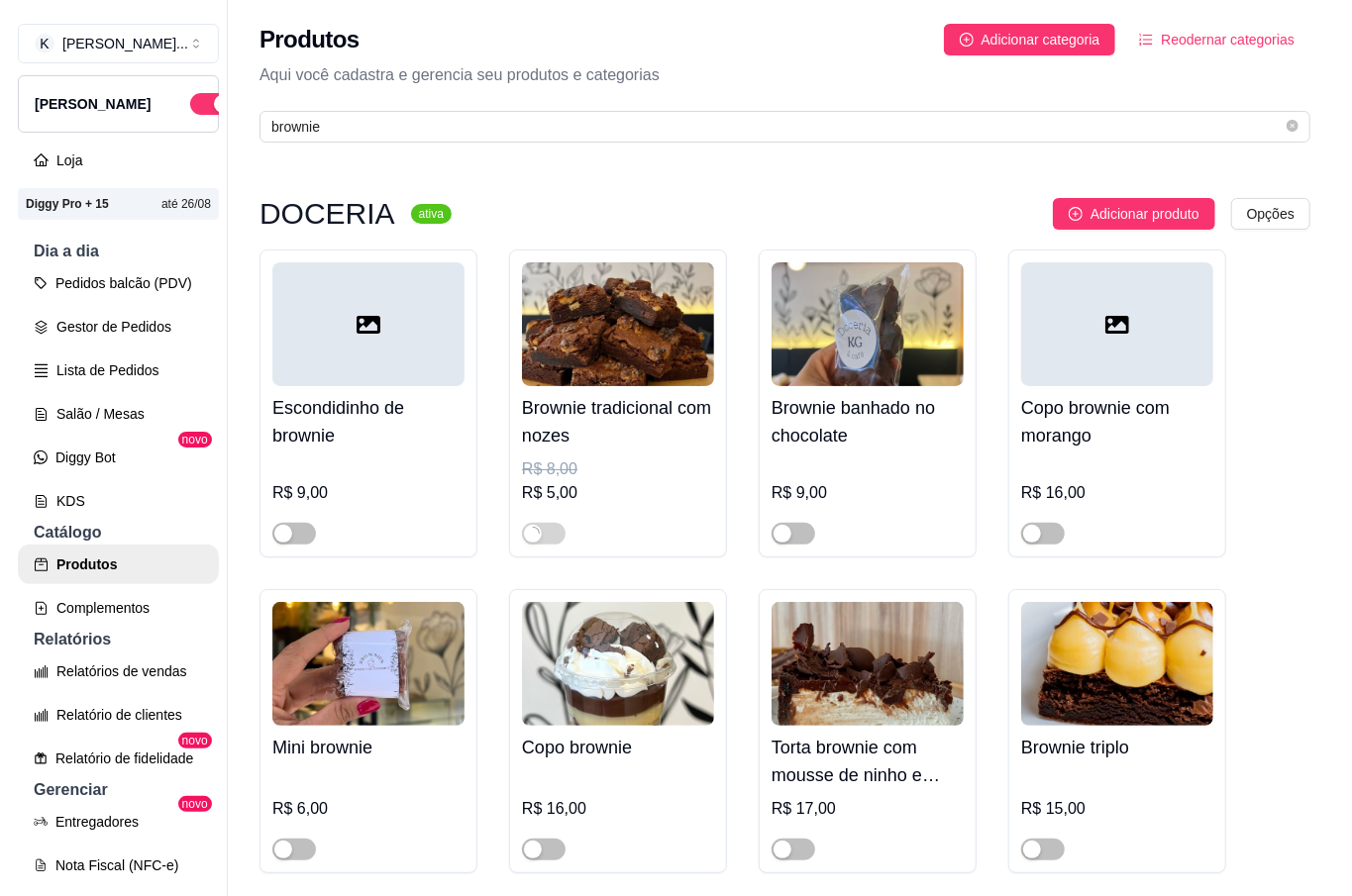 type 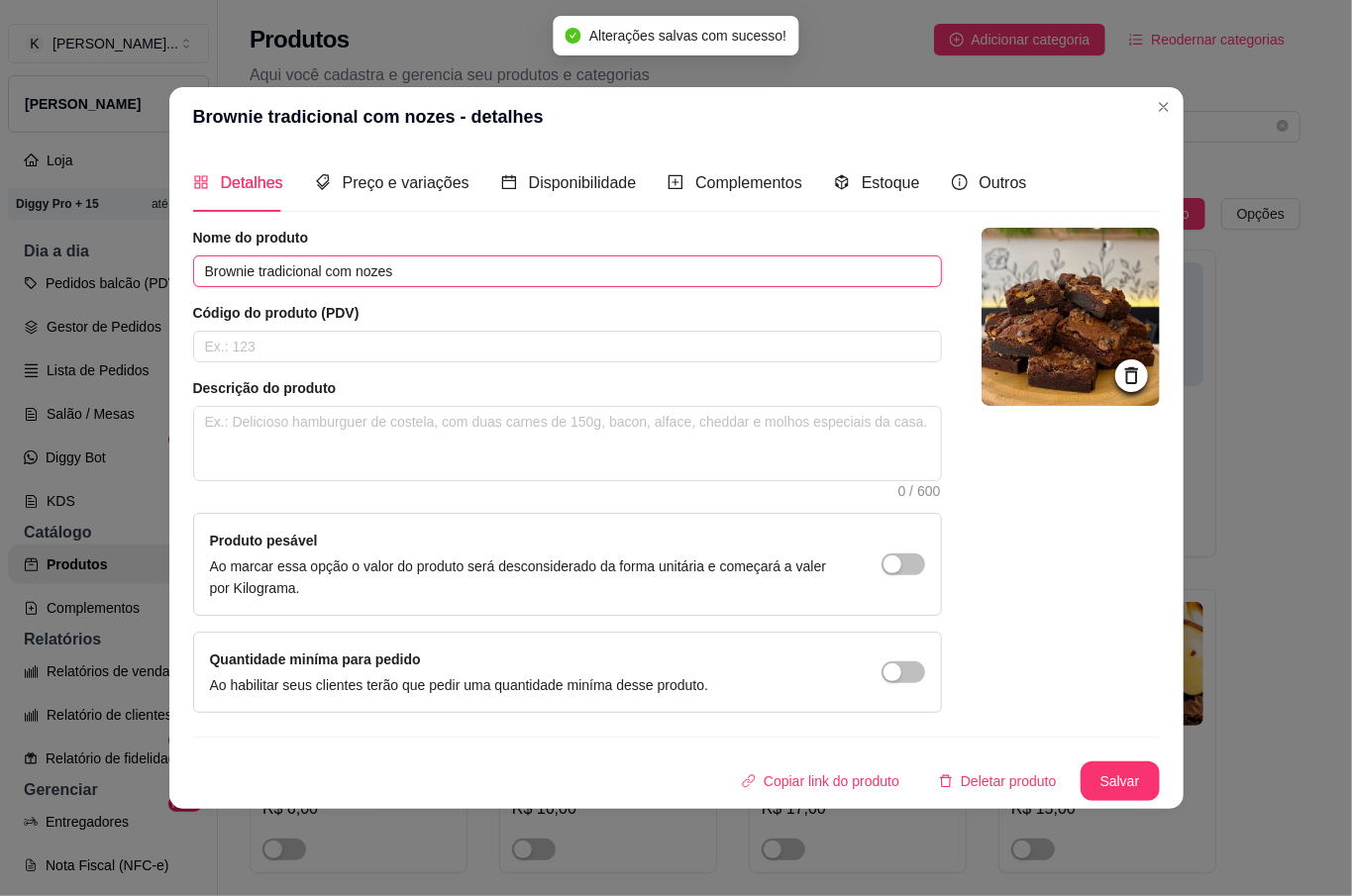 click on "Brownie tradicional com nozes" at bounding box center (568, 271) 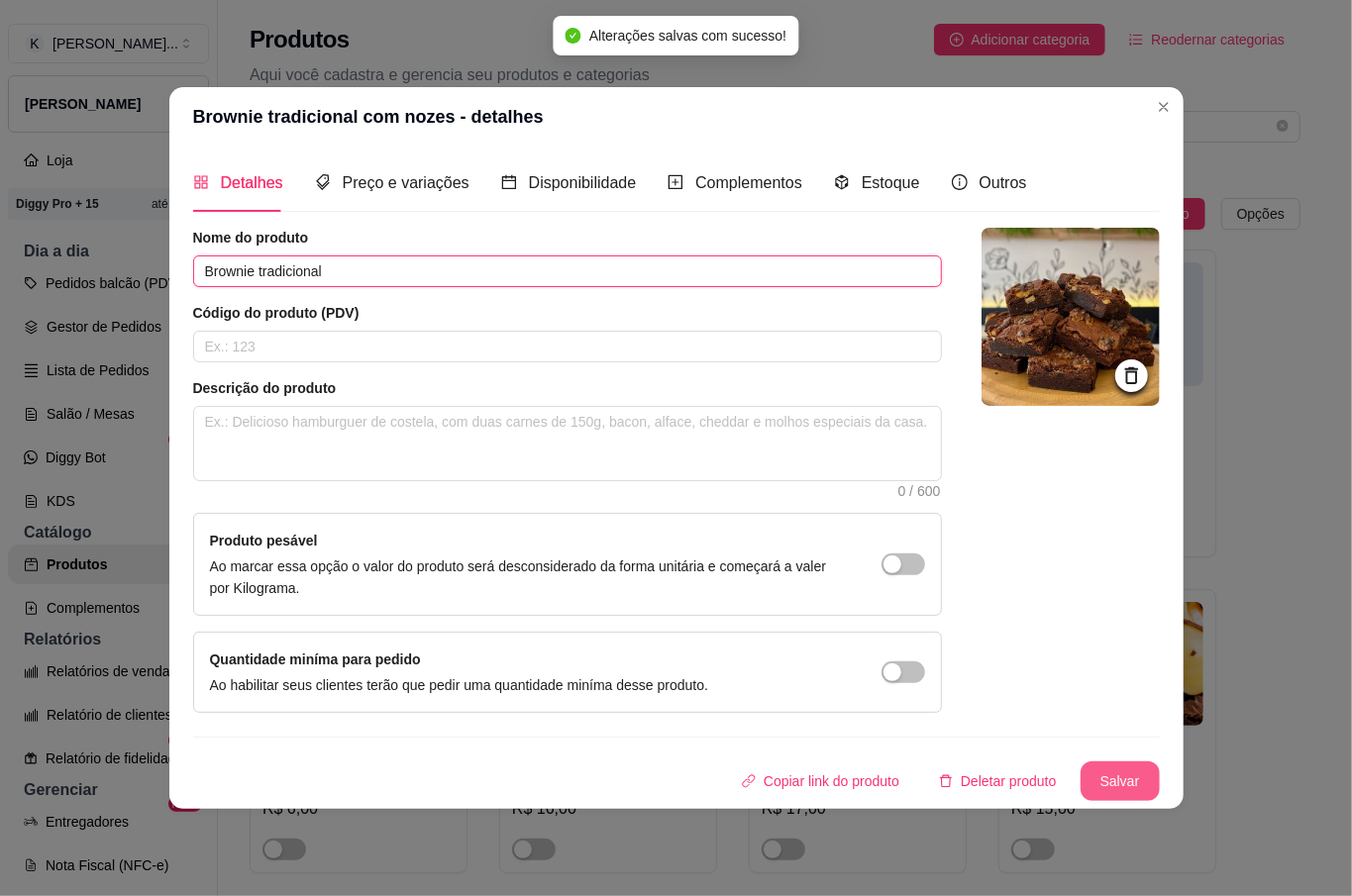 type on "Brownie tradicional" 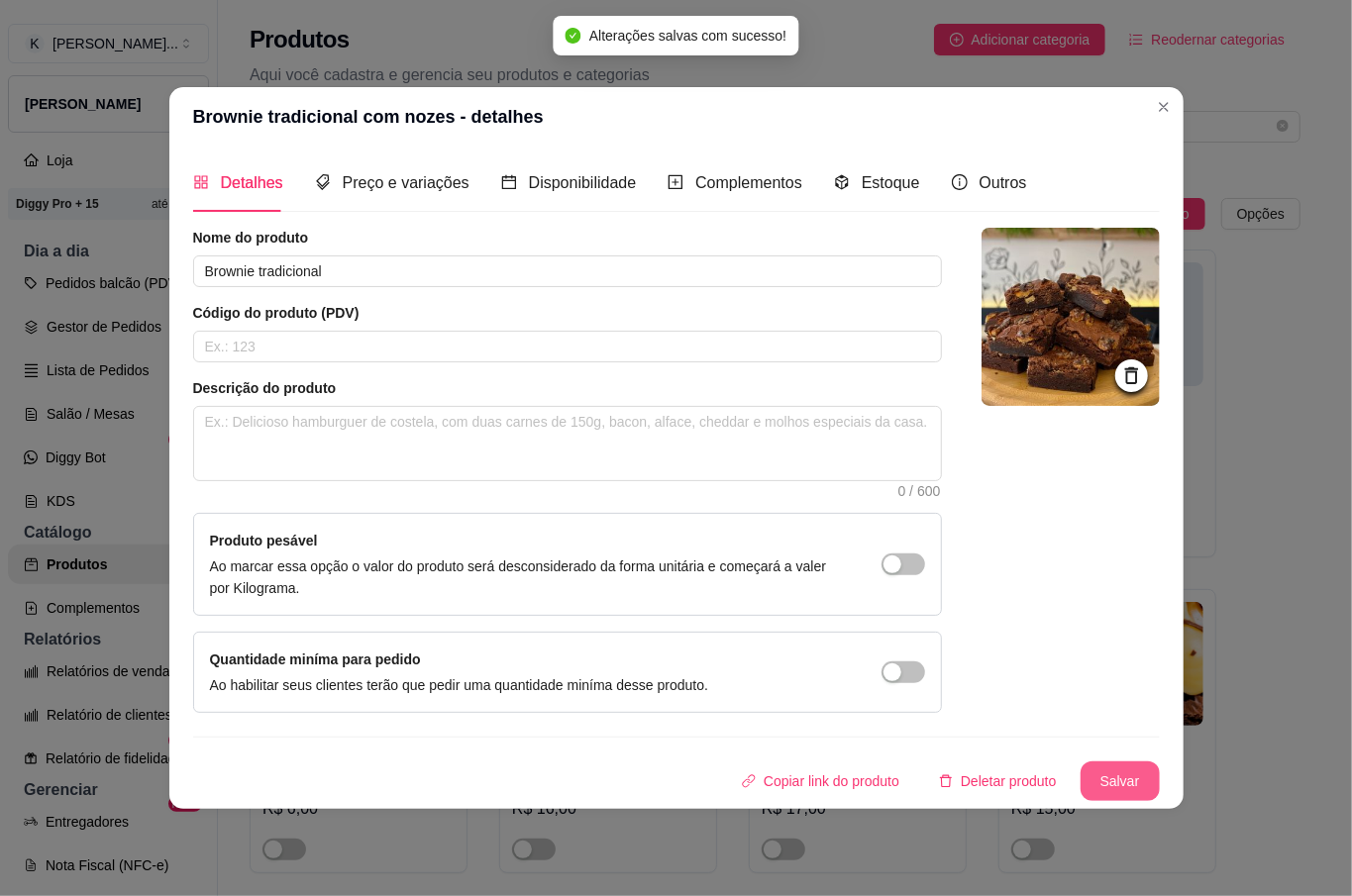 click on "Salvar" at bounding box center [1120, 781] 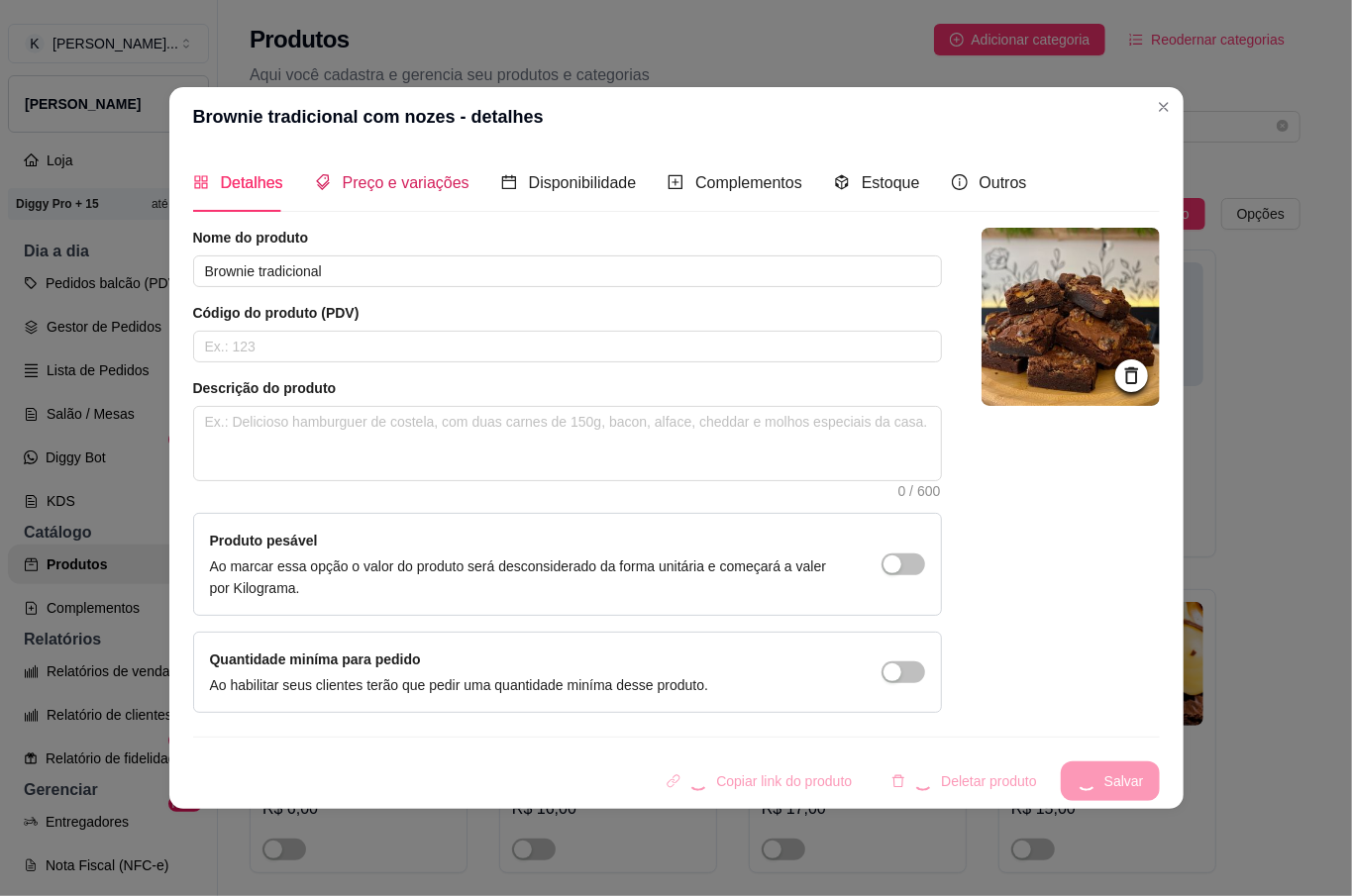 click on "Preço e variações" at bounding box center [406, 182] 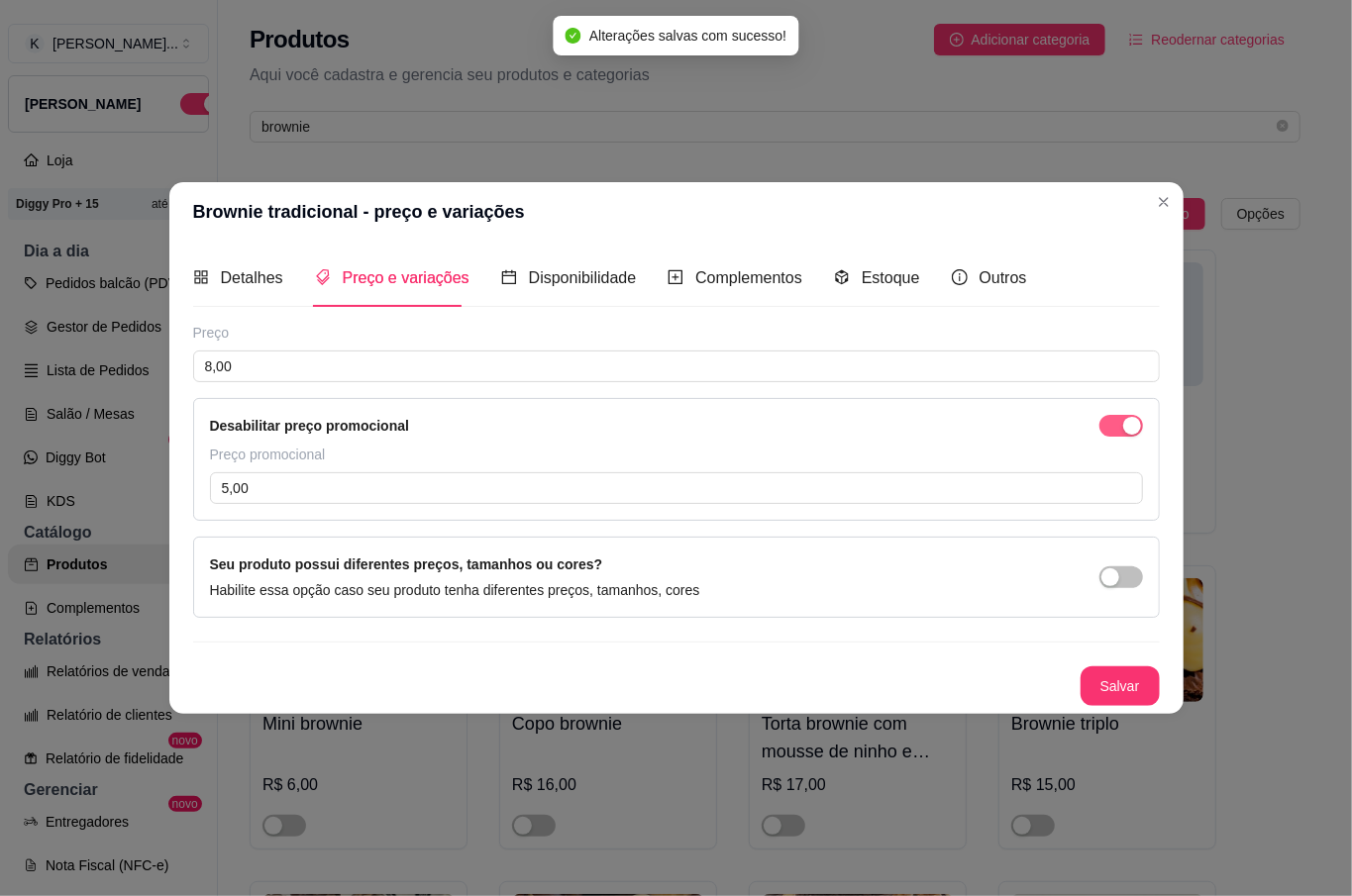 click at bounding box center (1132, 426) 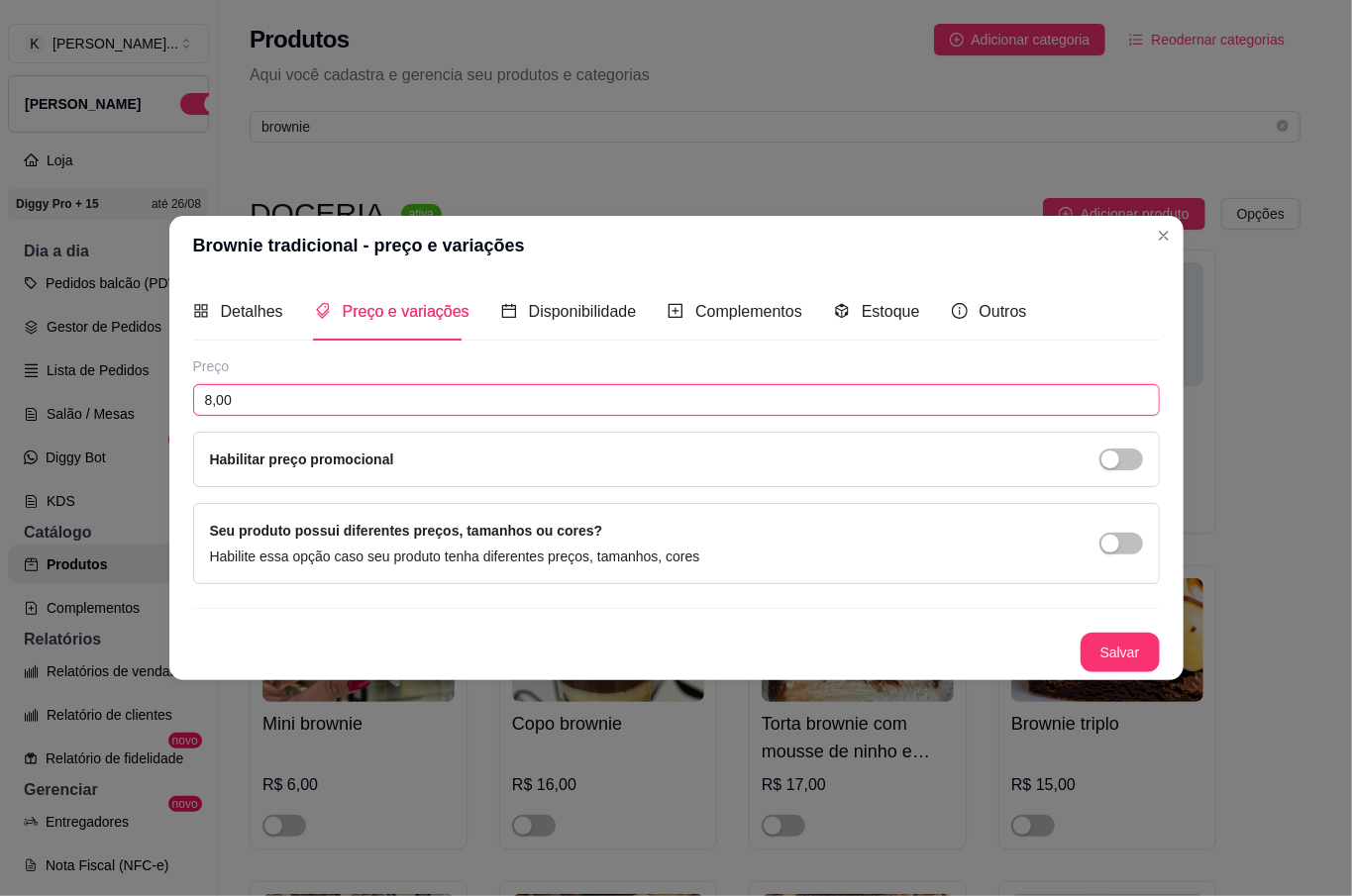 click on "8,00" at bounding box center [676, 400] 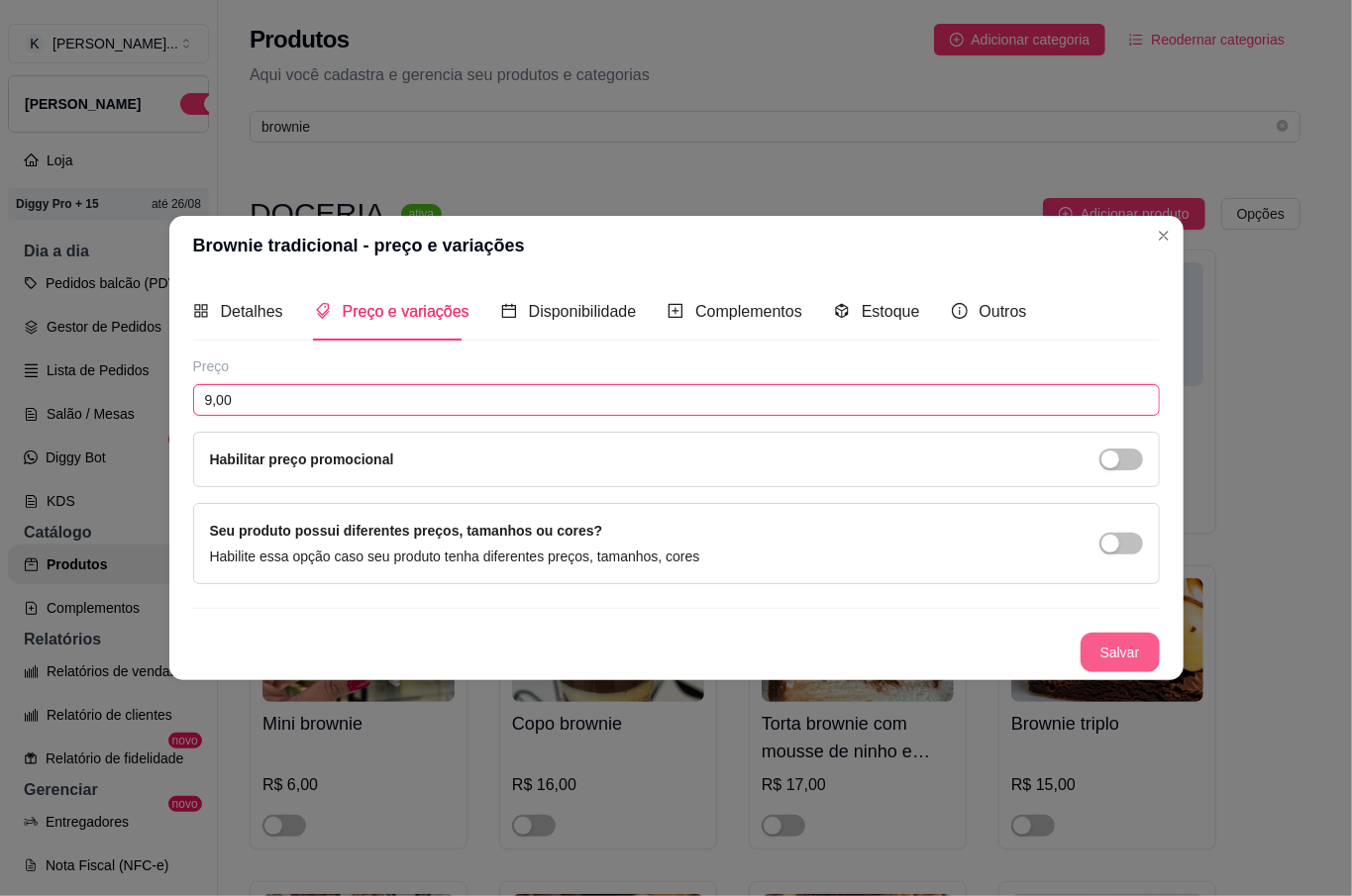 type on "9,00" 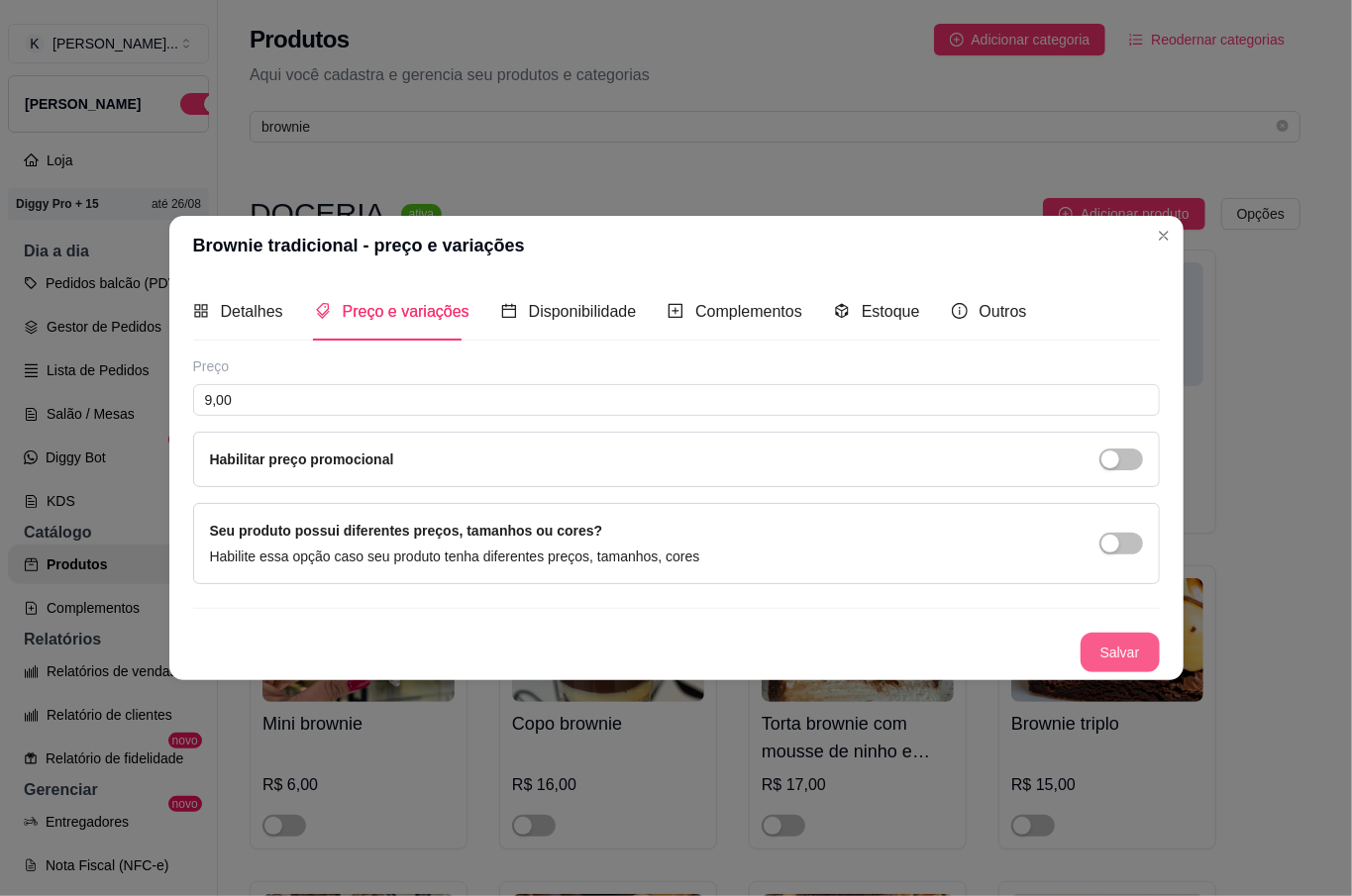 click on "Salvar" at bounding box center [1120, 652] 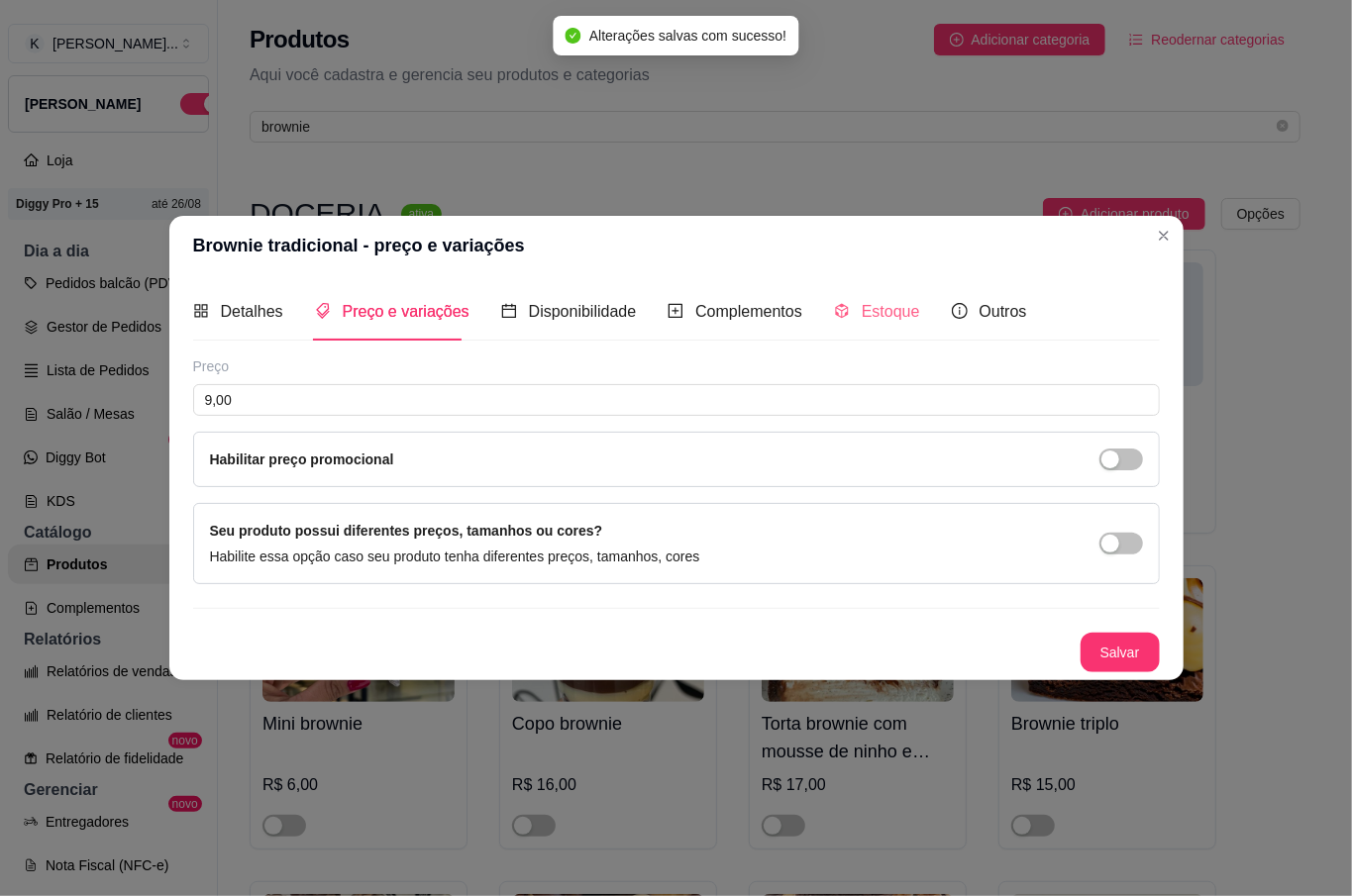 click on "Estoque" at bounding box center [877, 311] 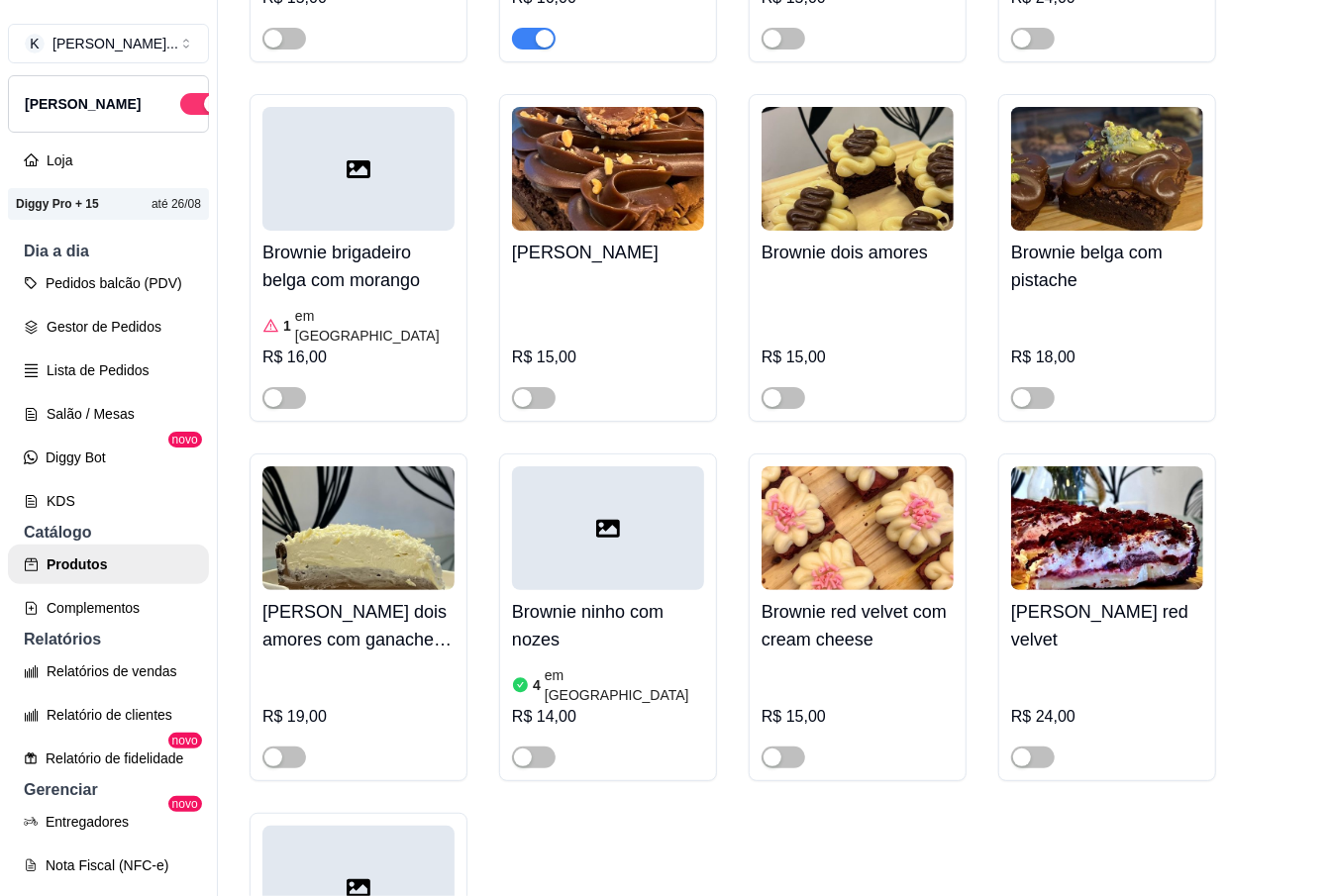 scroll, scrollTop: 1398, scrollLeft: 0, axis: vertical 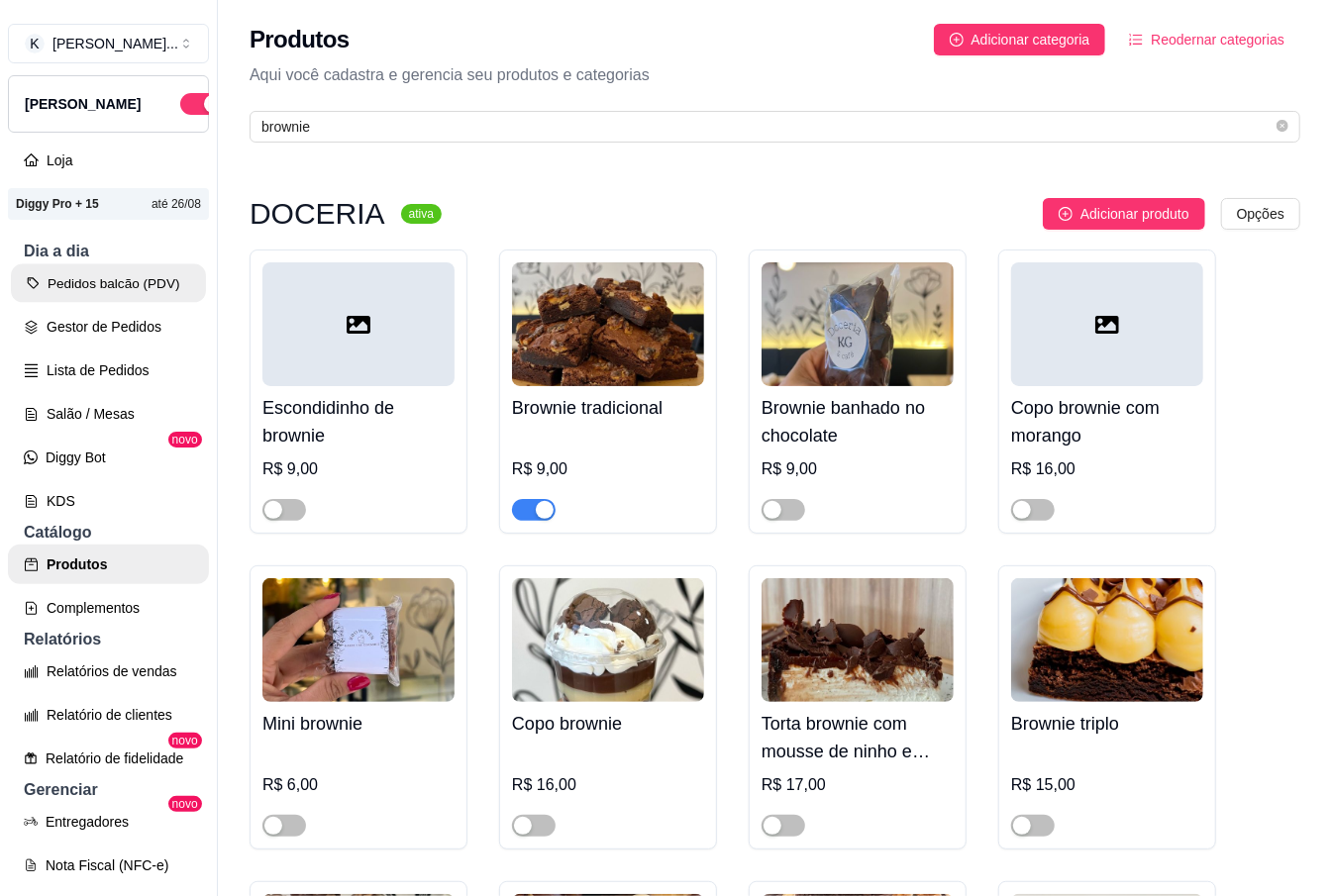 click on "Pedidos balcão (PDV)" at bounding box center (108, 283) 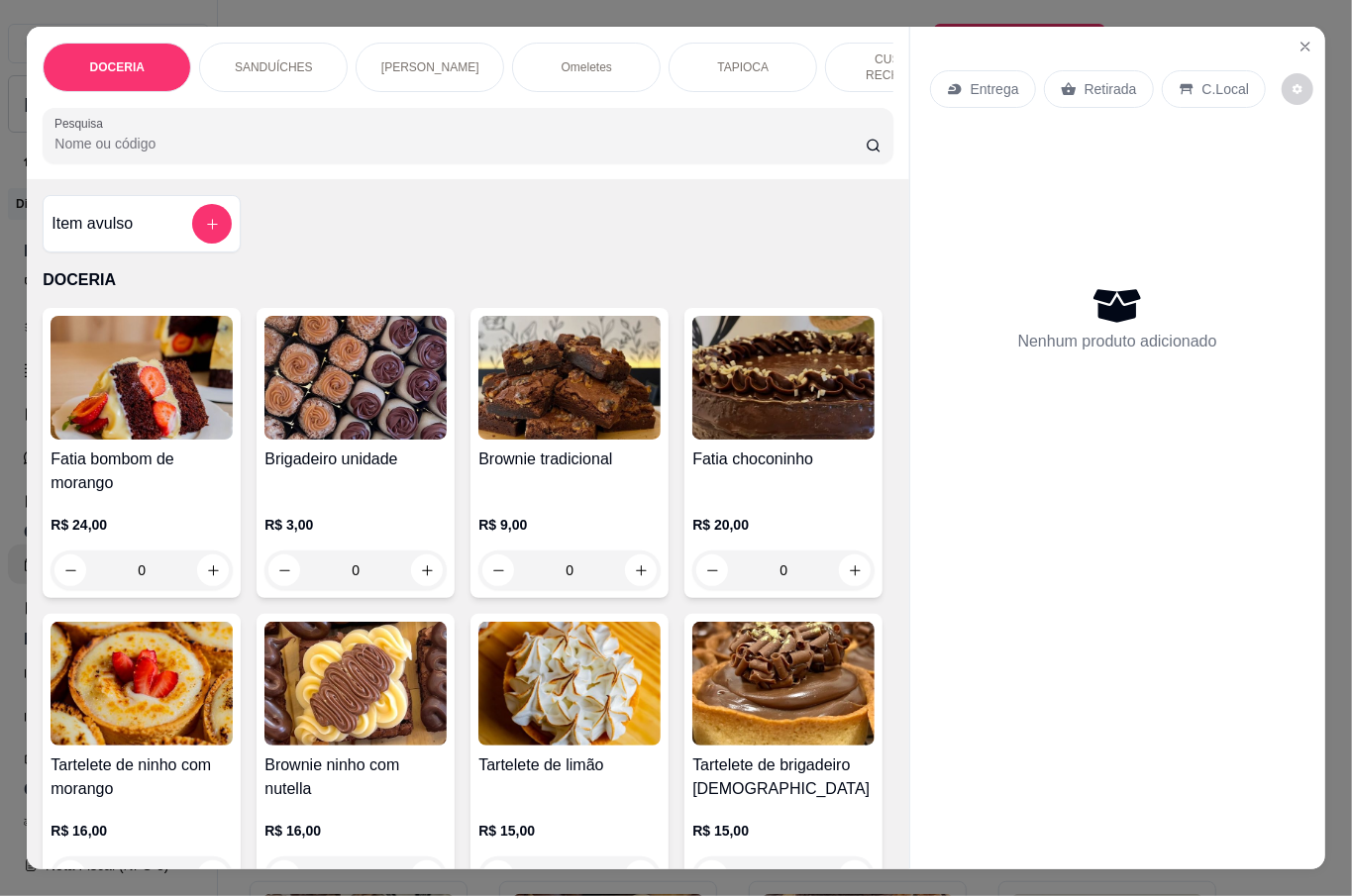 click at bounding box center [142, 377] 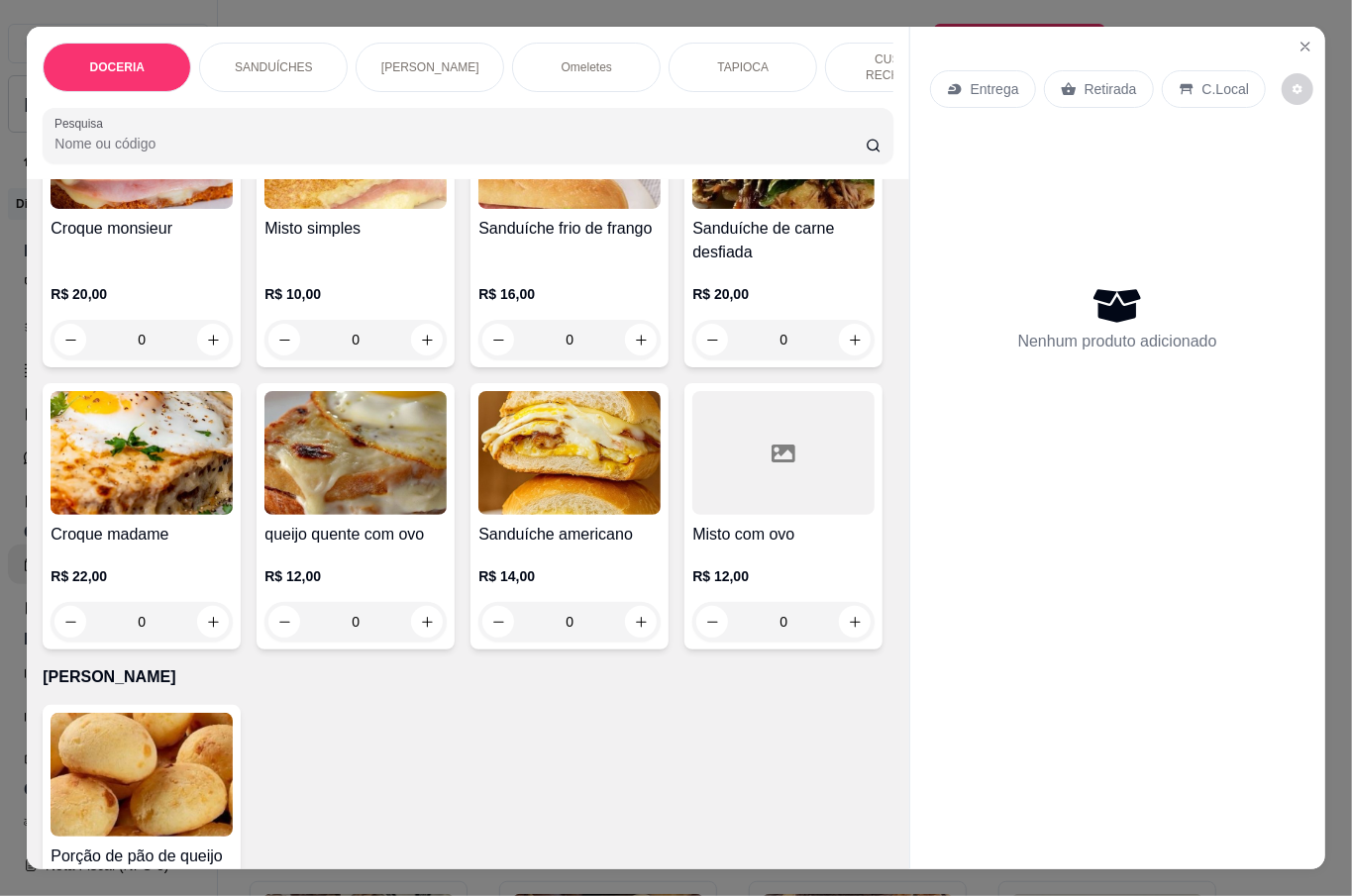 scroll, scrollTop: 1055, scrollLeft: 0, axis: vertical 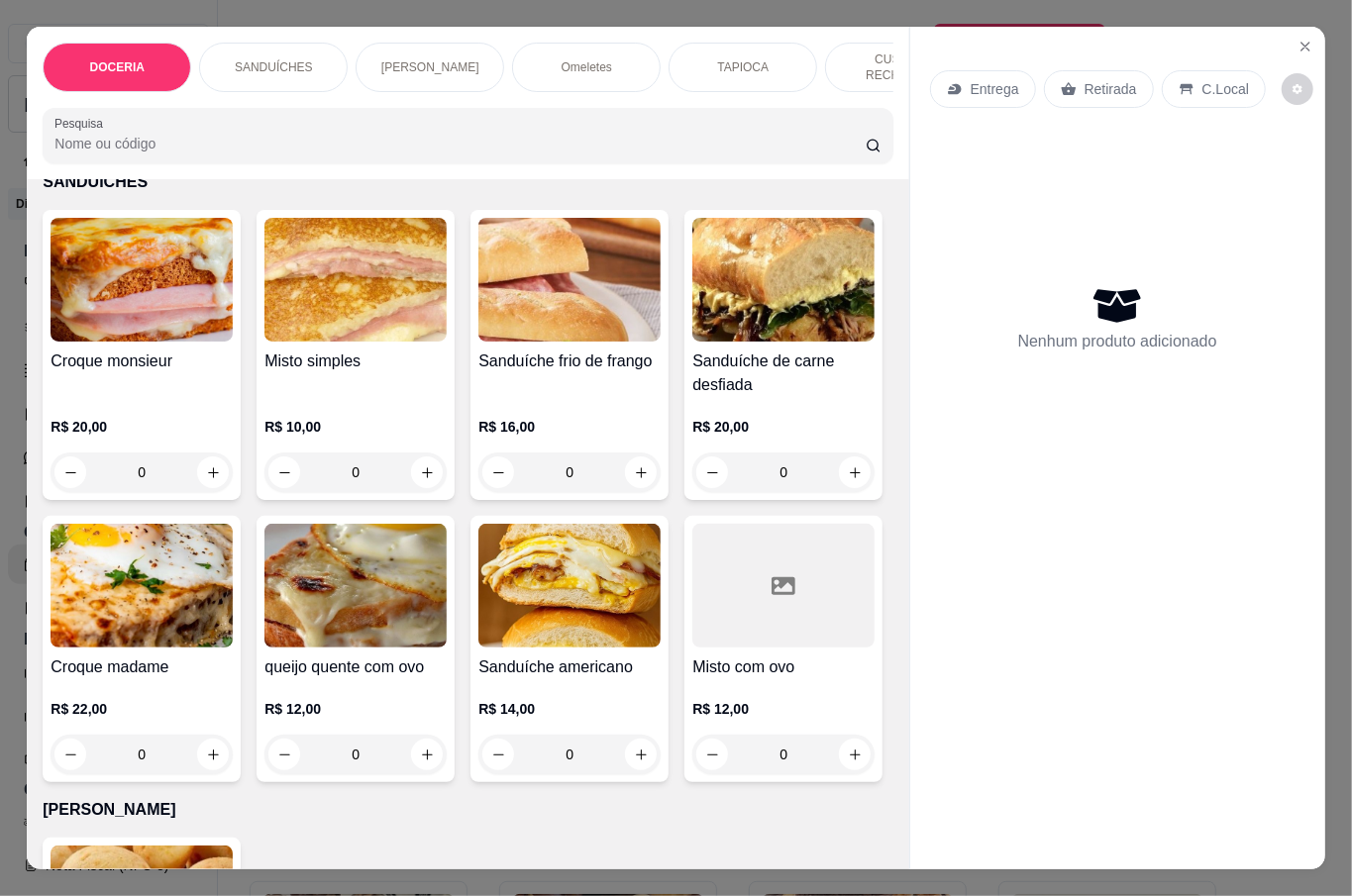 click at bounding box center [641, 127] 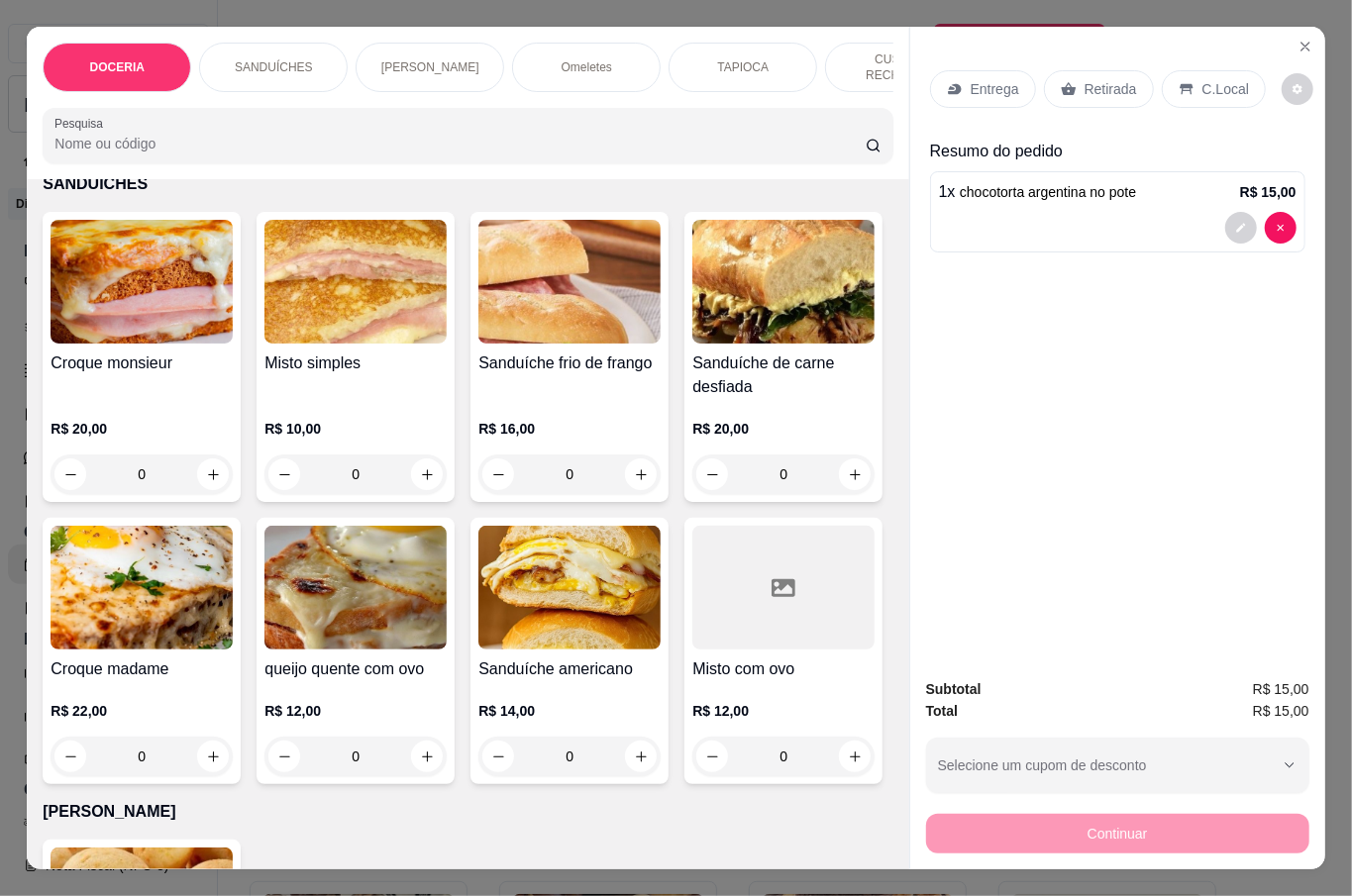 click on "Retirada" at bounding box center (1110, 89) 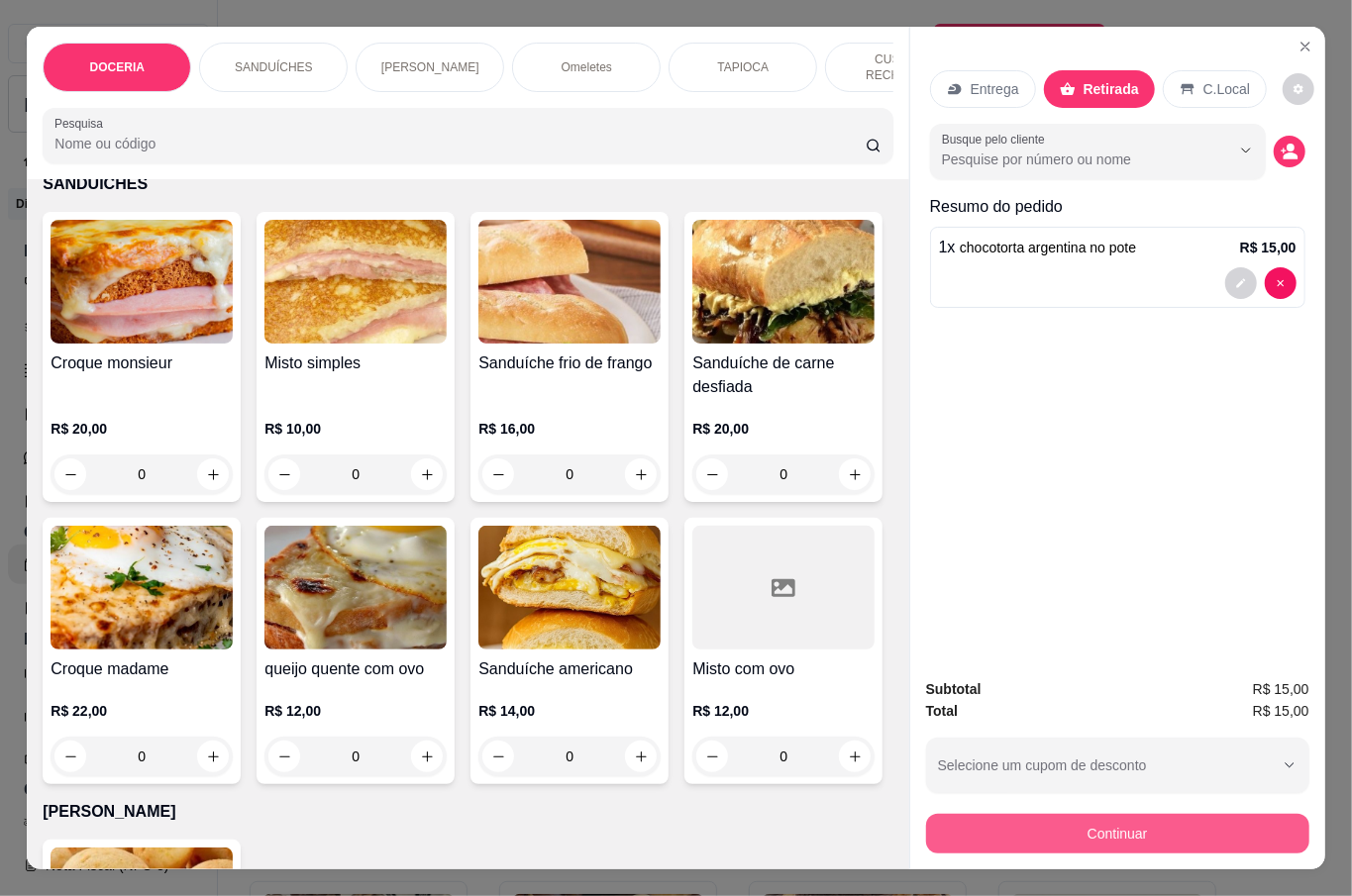 click on "Continuar" at bounding box center (1117, 834) 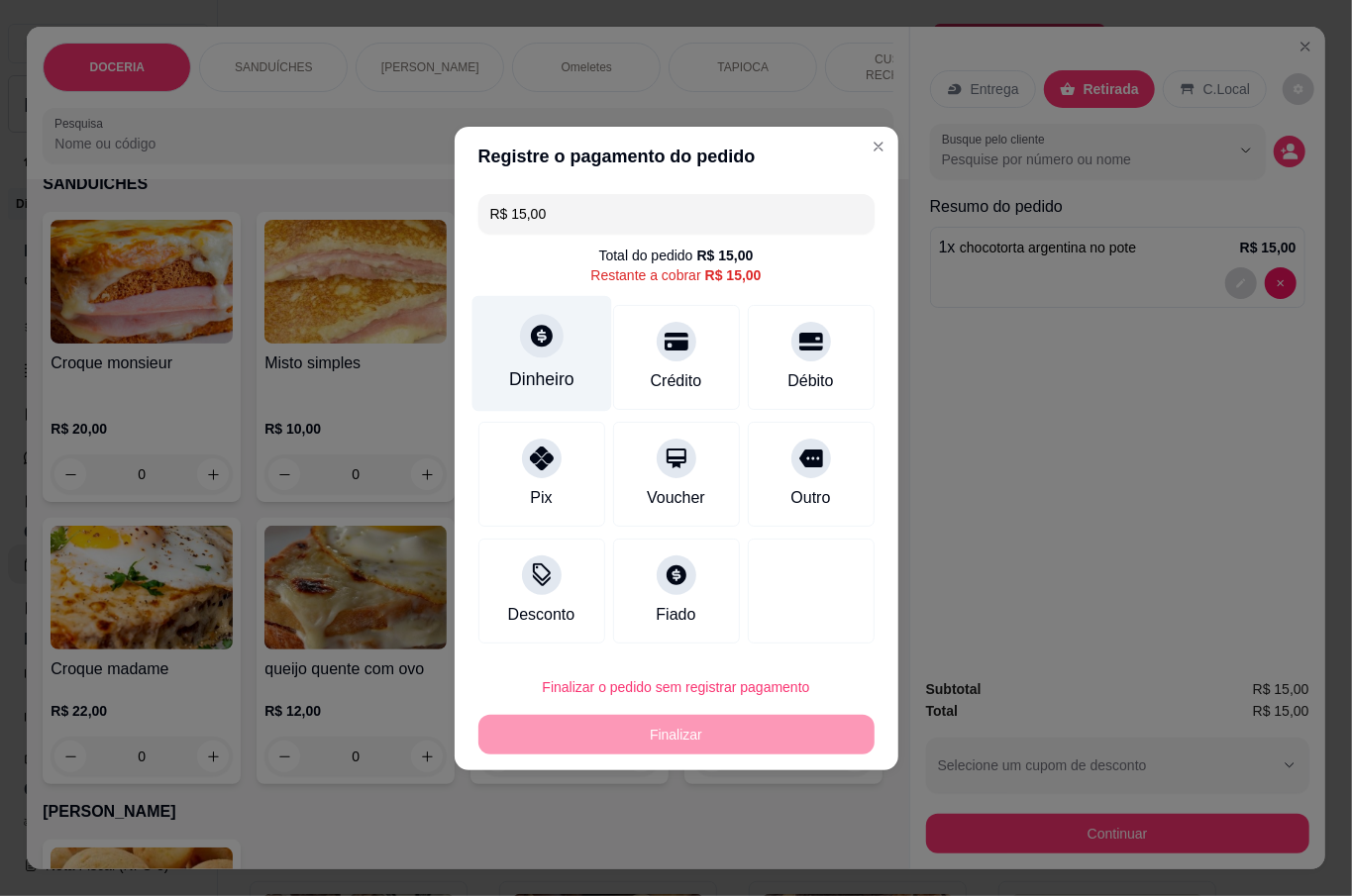 click 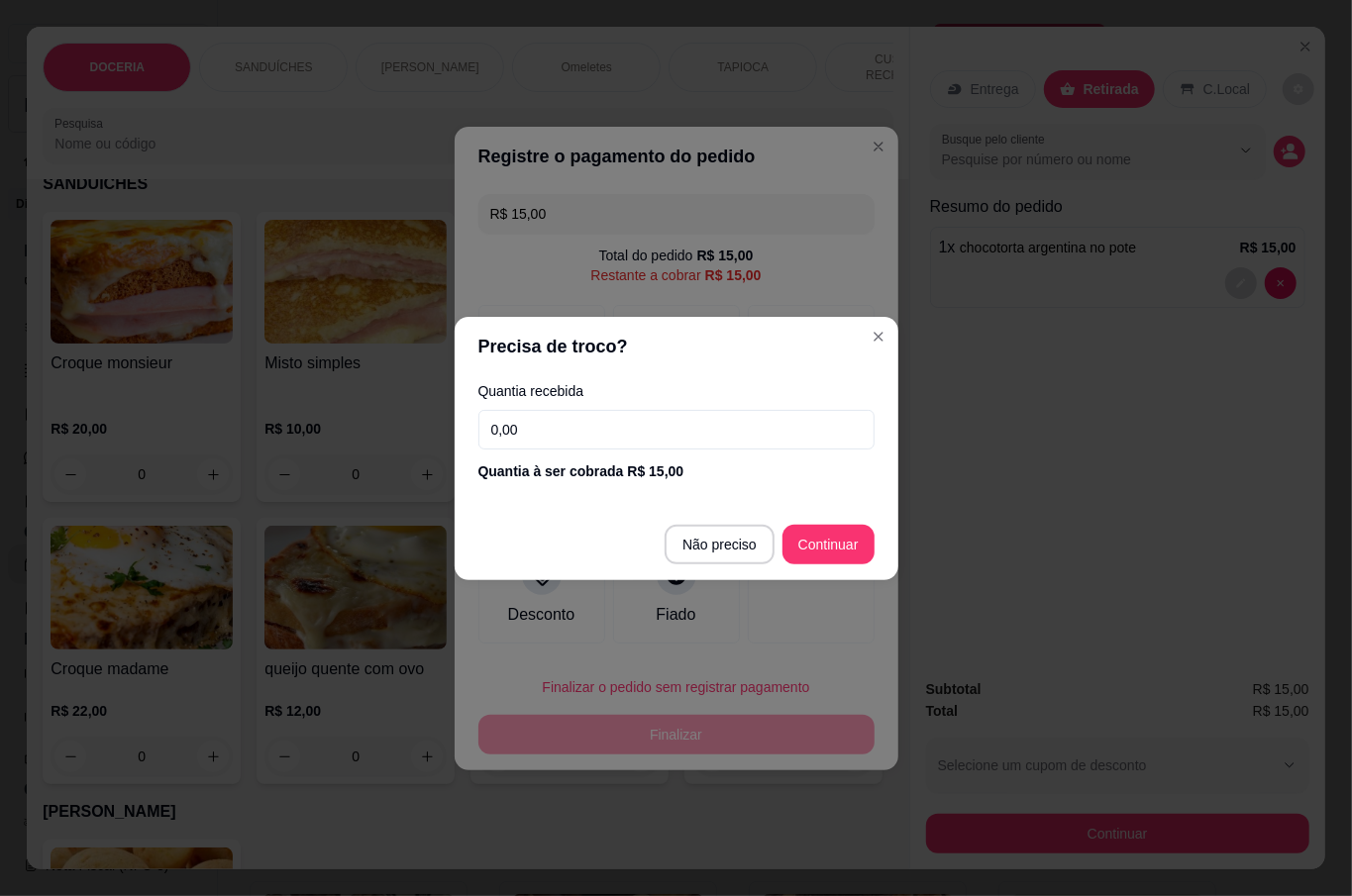 click on "0,00" at bounding box center (676, 430) 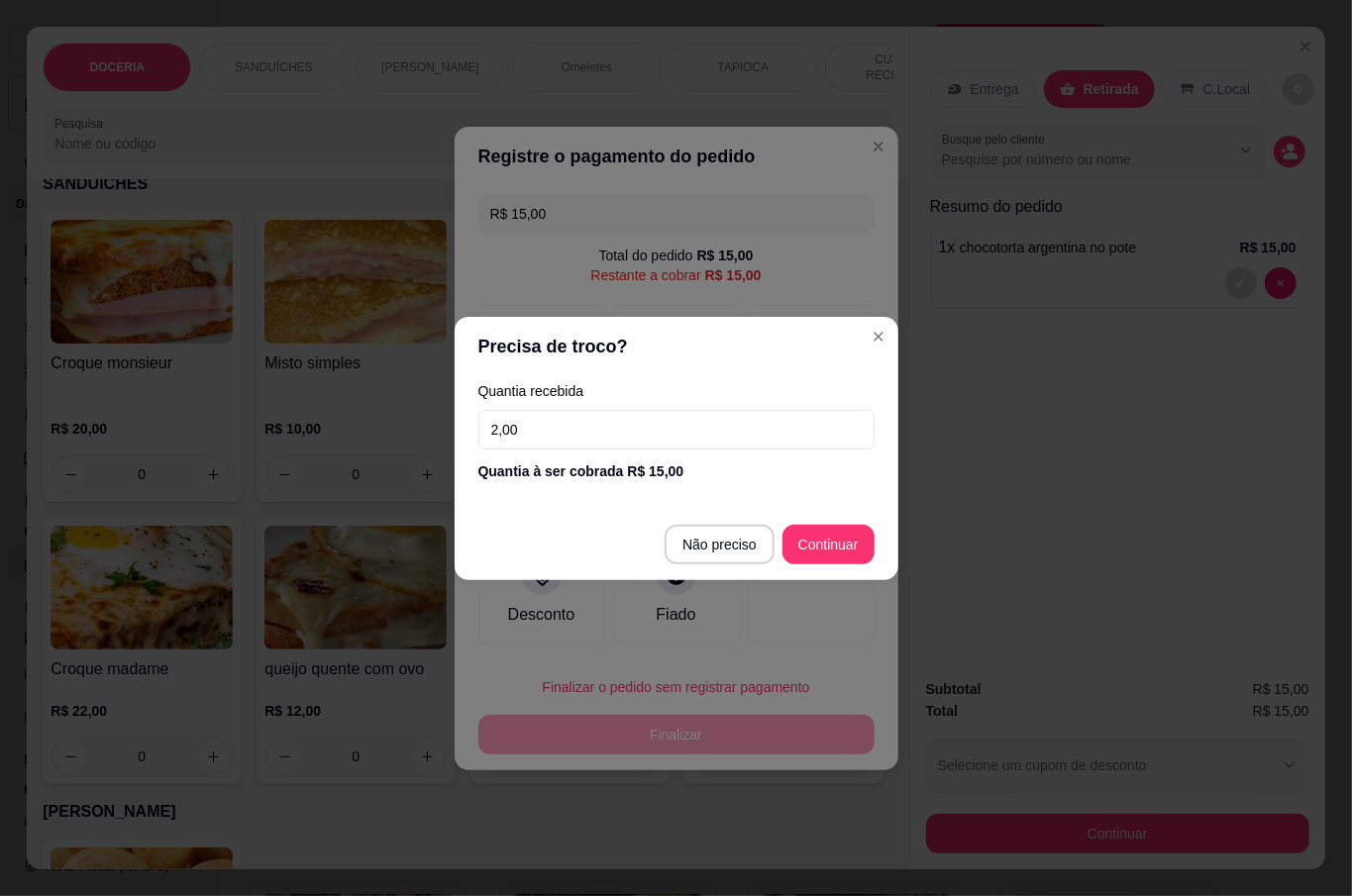 type on "20,00" 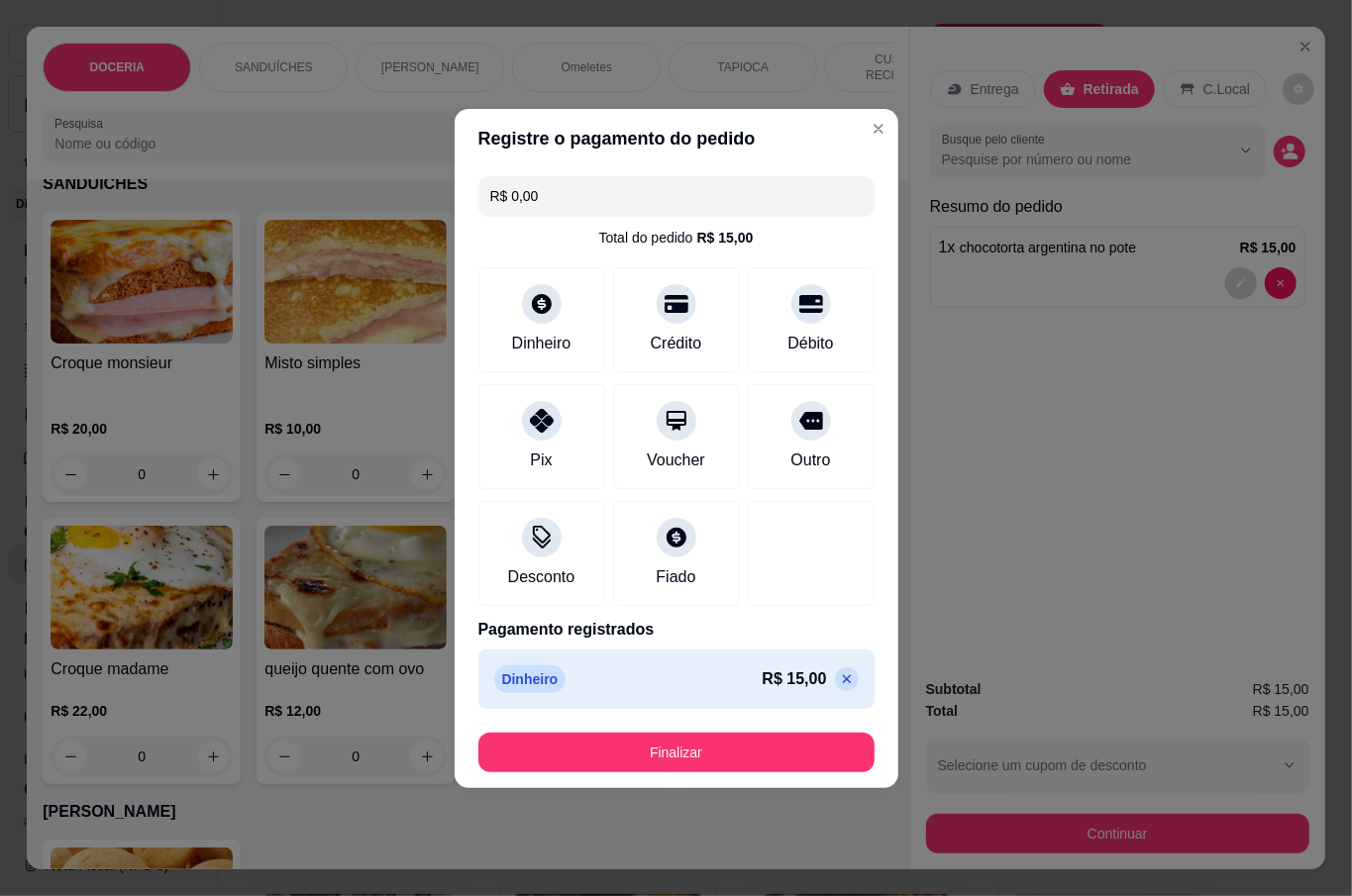 type on "R$ 0,00" 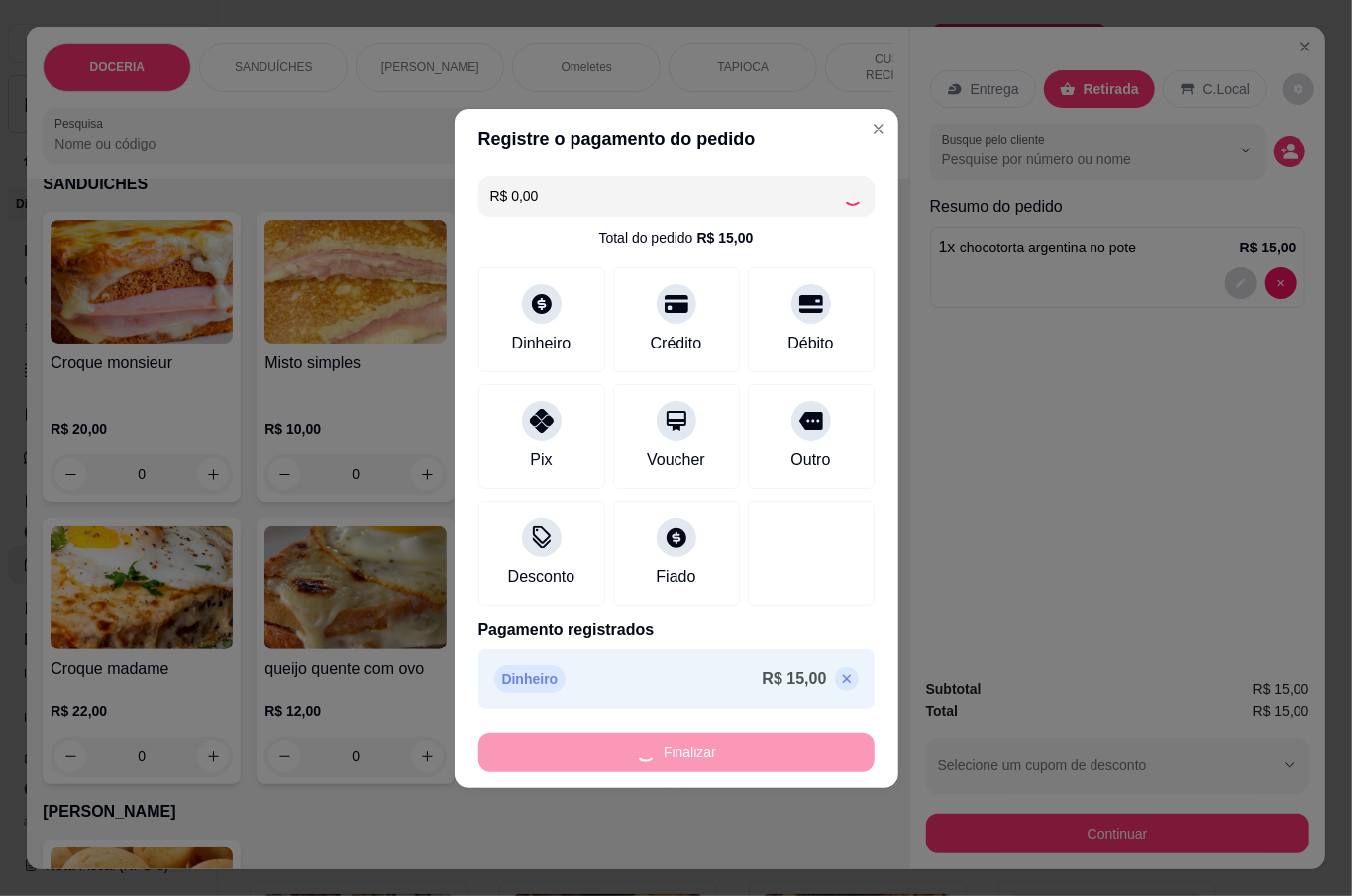 type on "0" 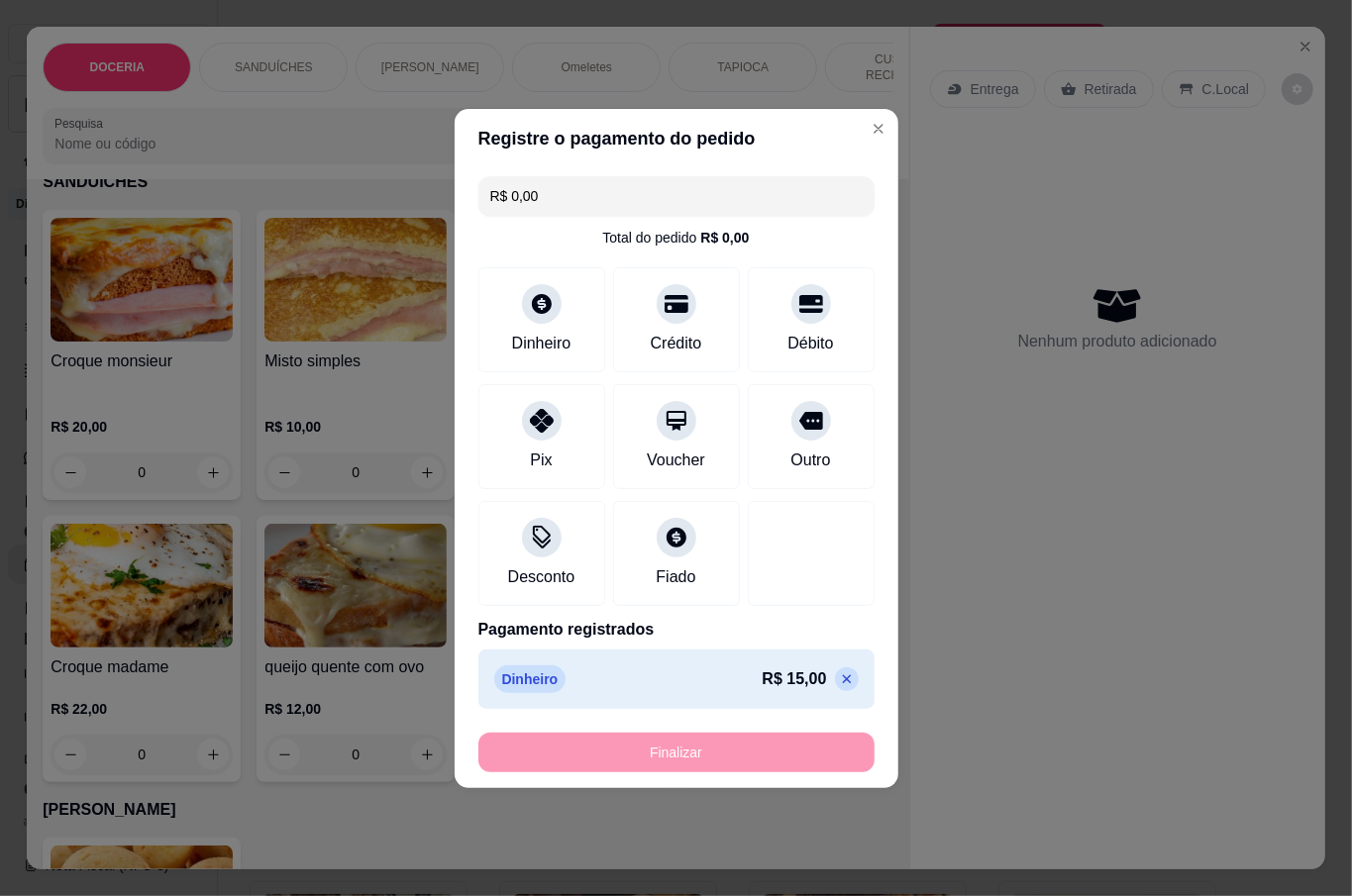 type on "-R$ 15,00" 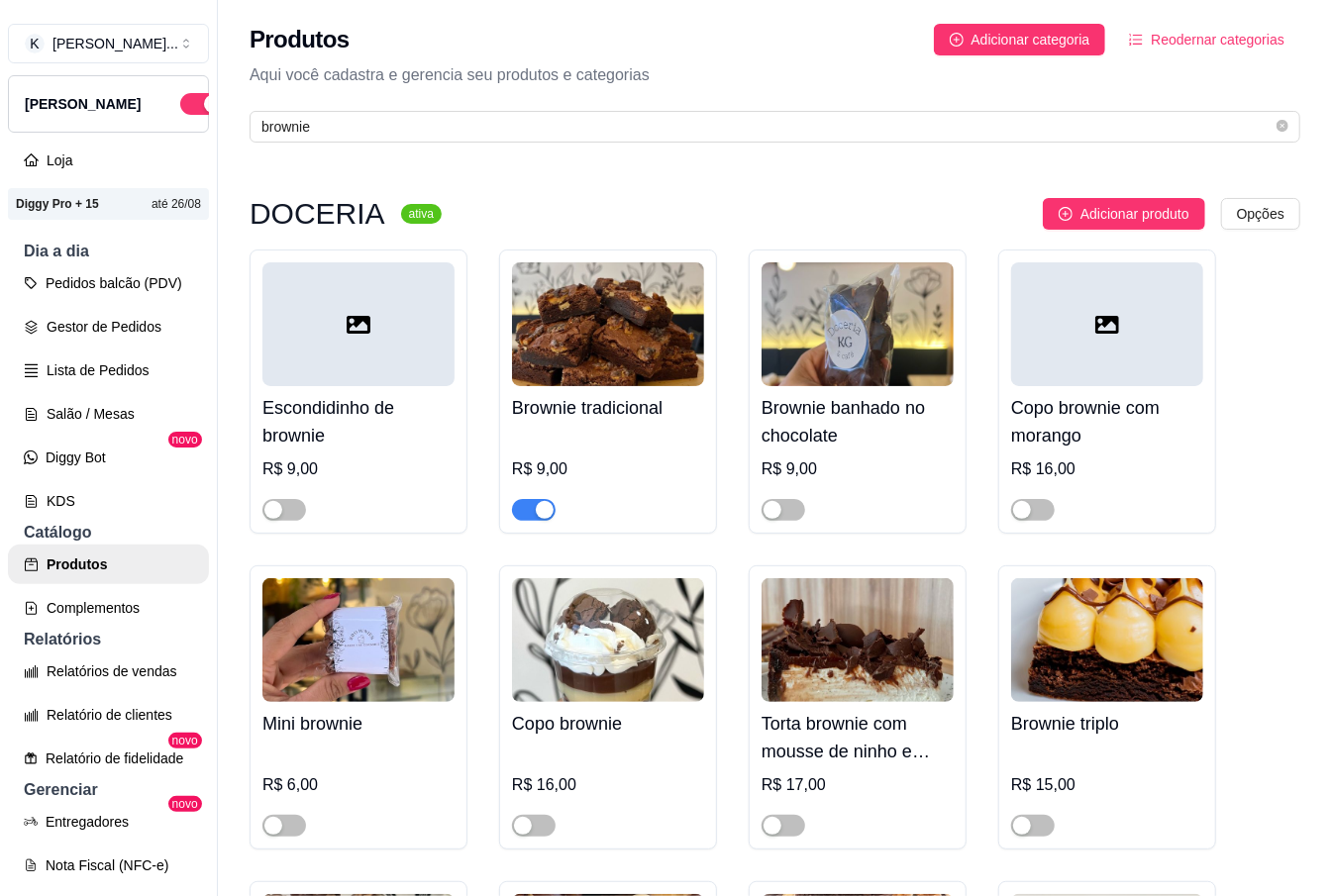 click on "R$ 16,00" at bounding box center [608, 791] 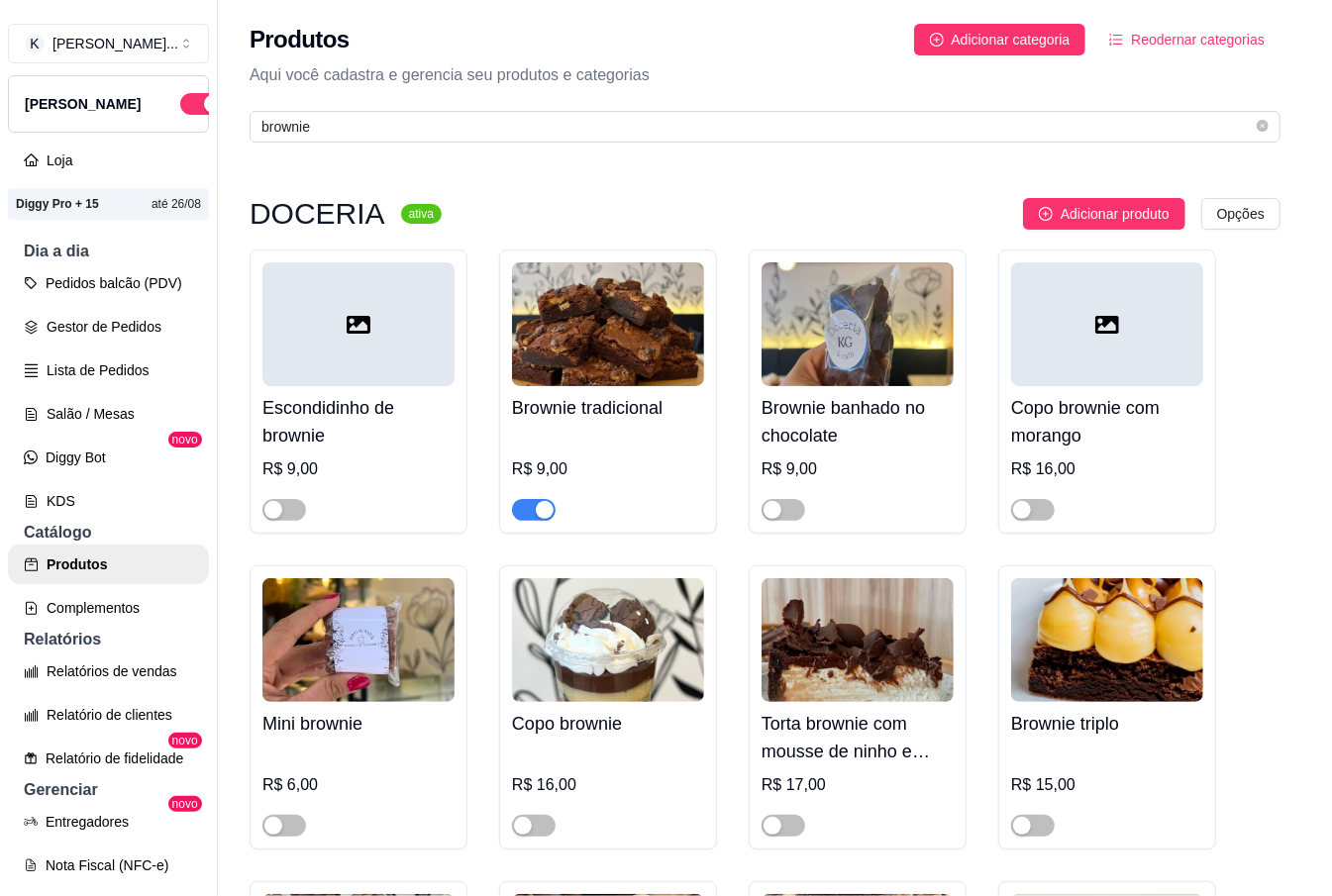type 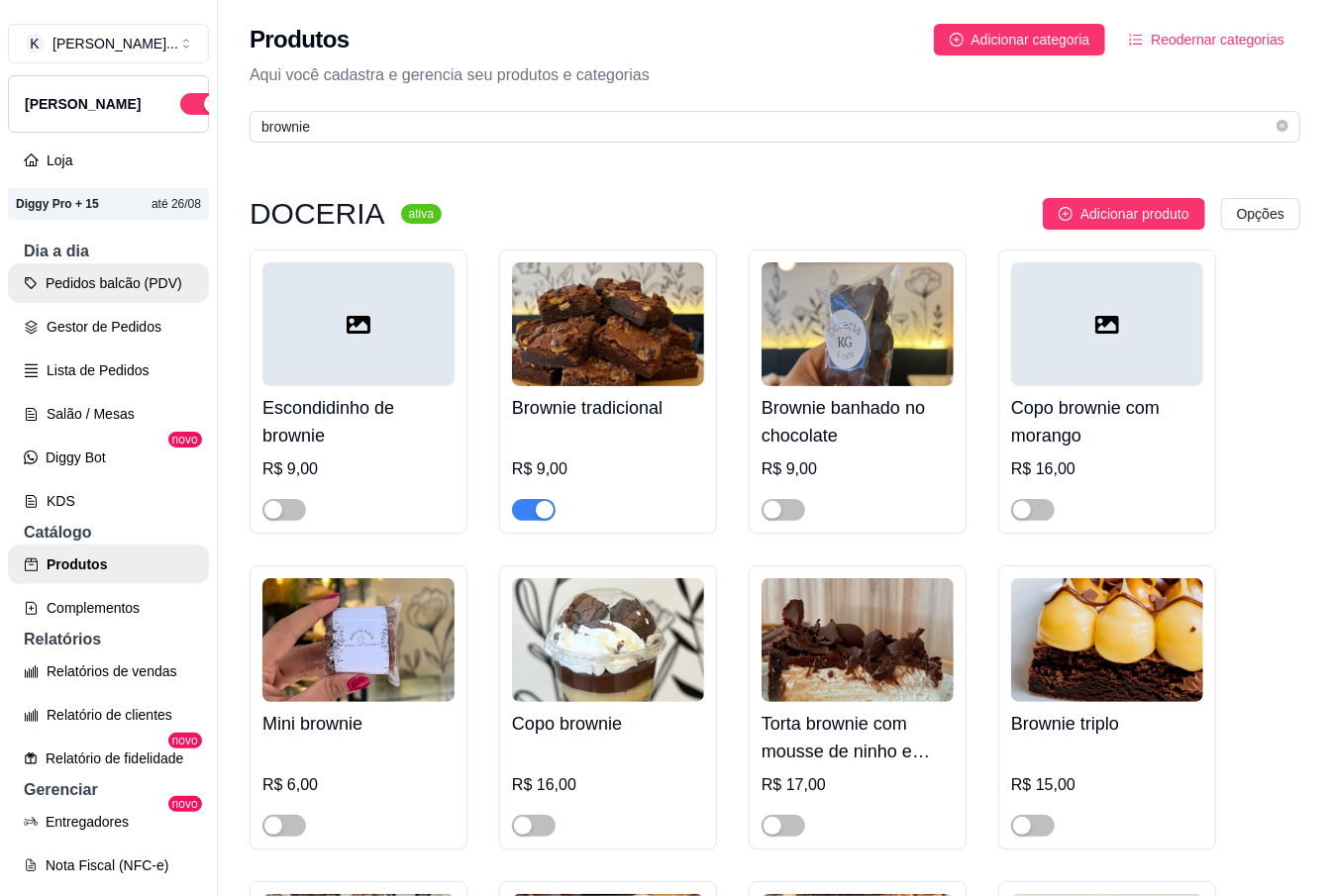 click on "Pedidos balcão (PDV)" at bounding box center [108, 283] 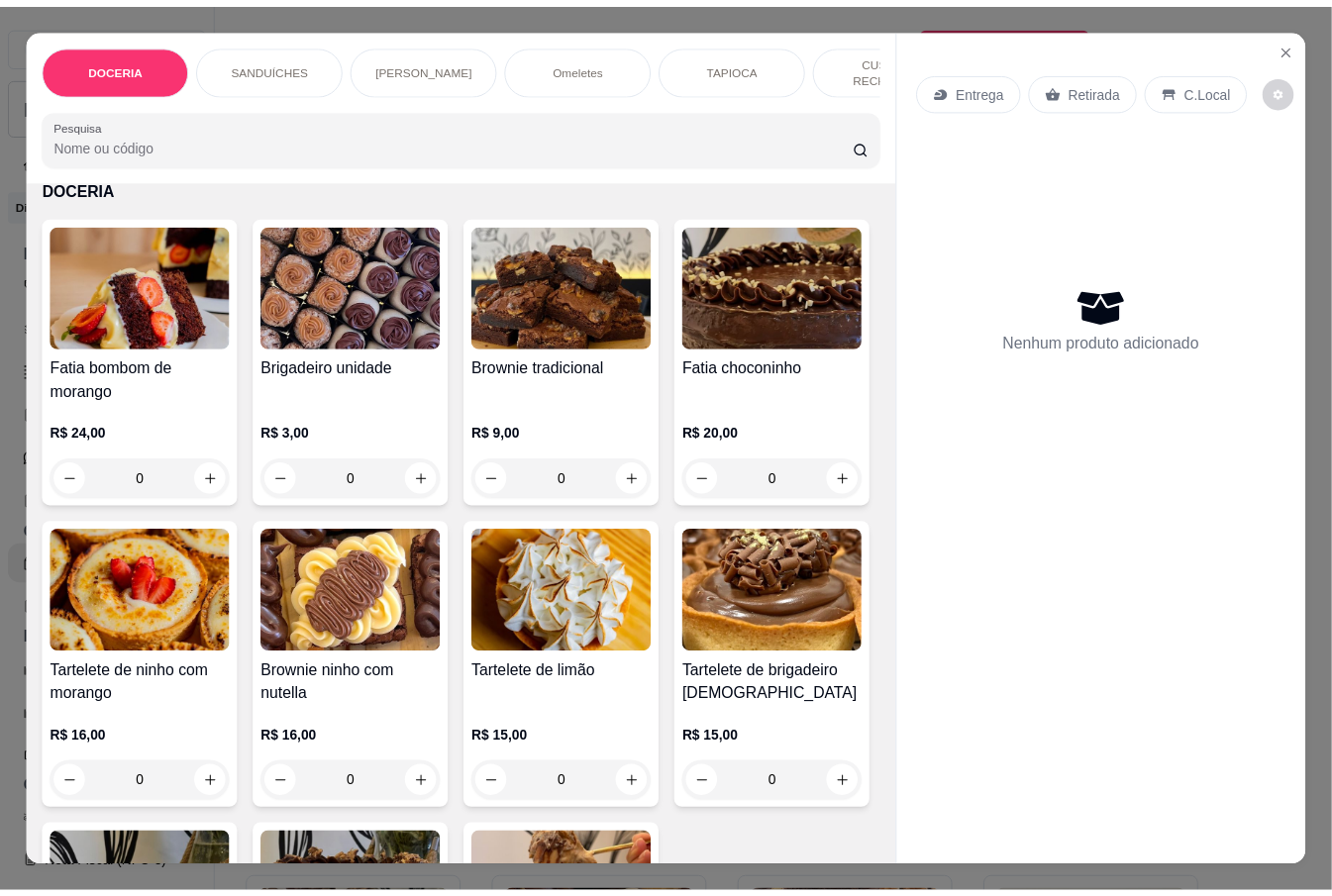 scroll, scrollTop: 0, scrollLeft: 0, axis: both 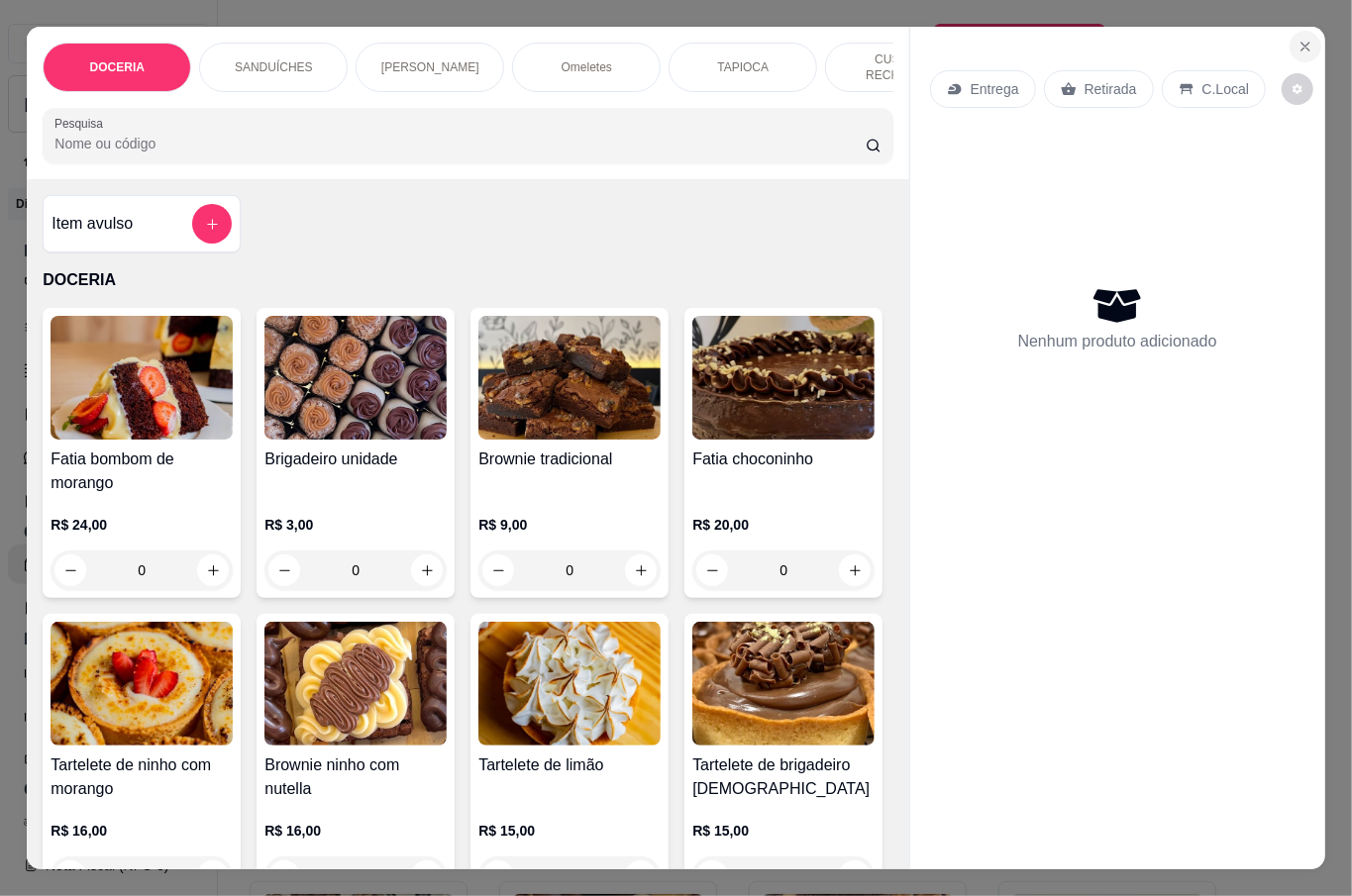 click 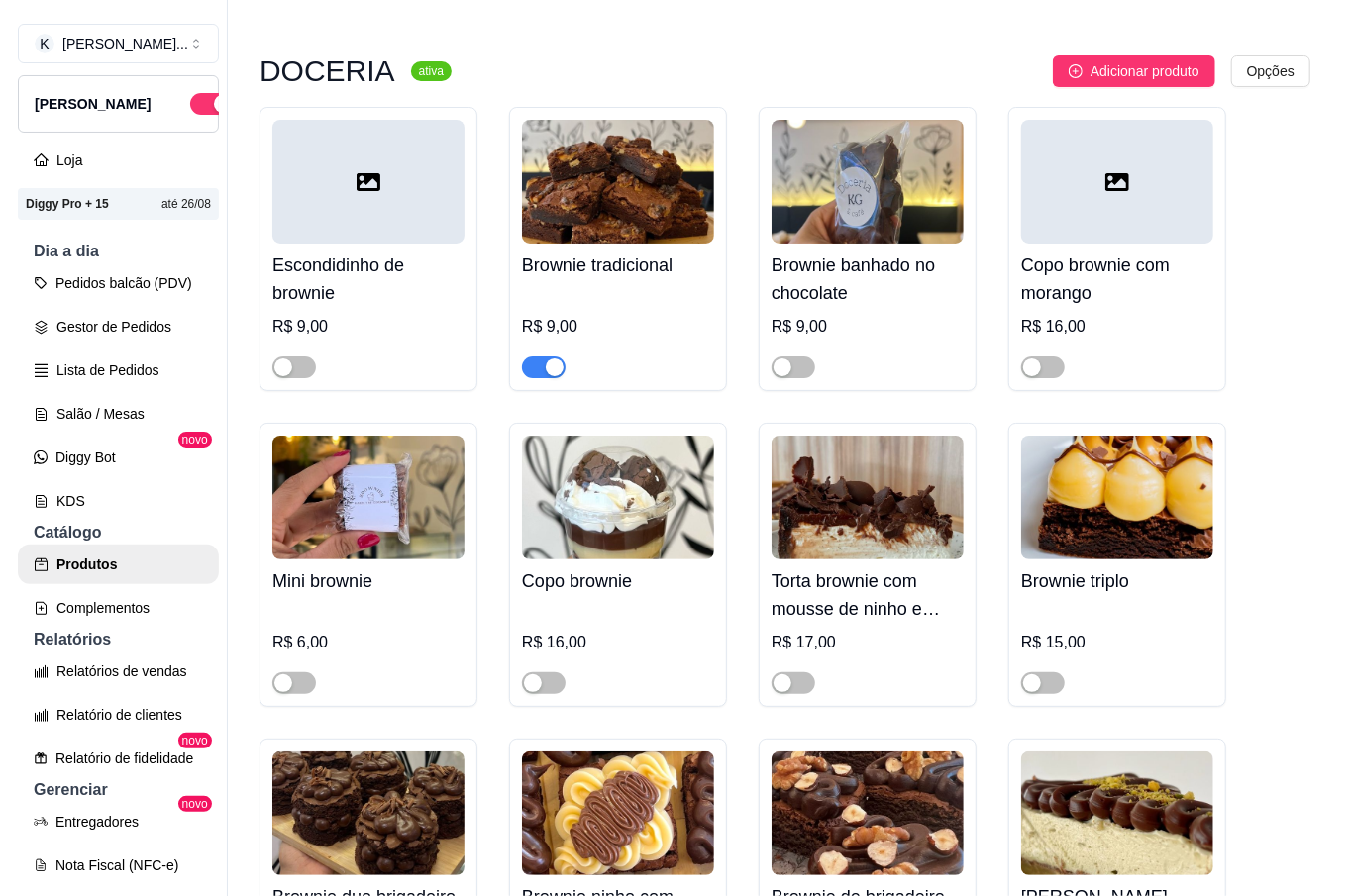 scroll, scrollTop: 0, scrollLeft: 0, axis: both 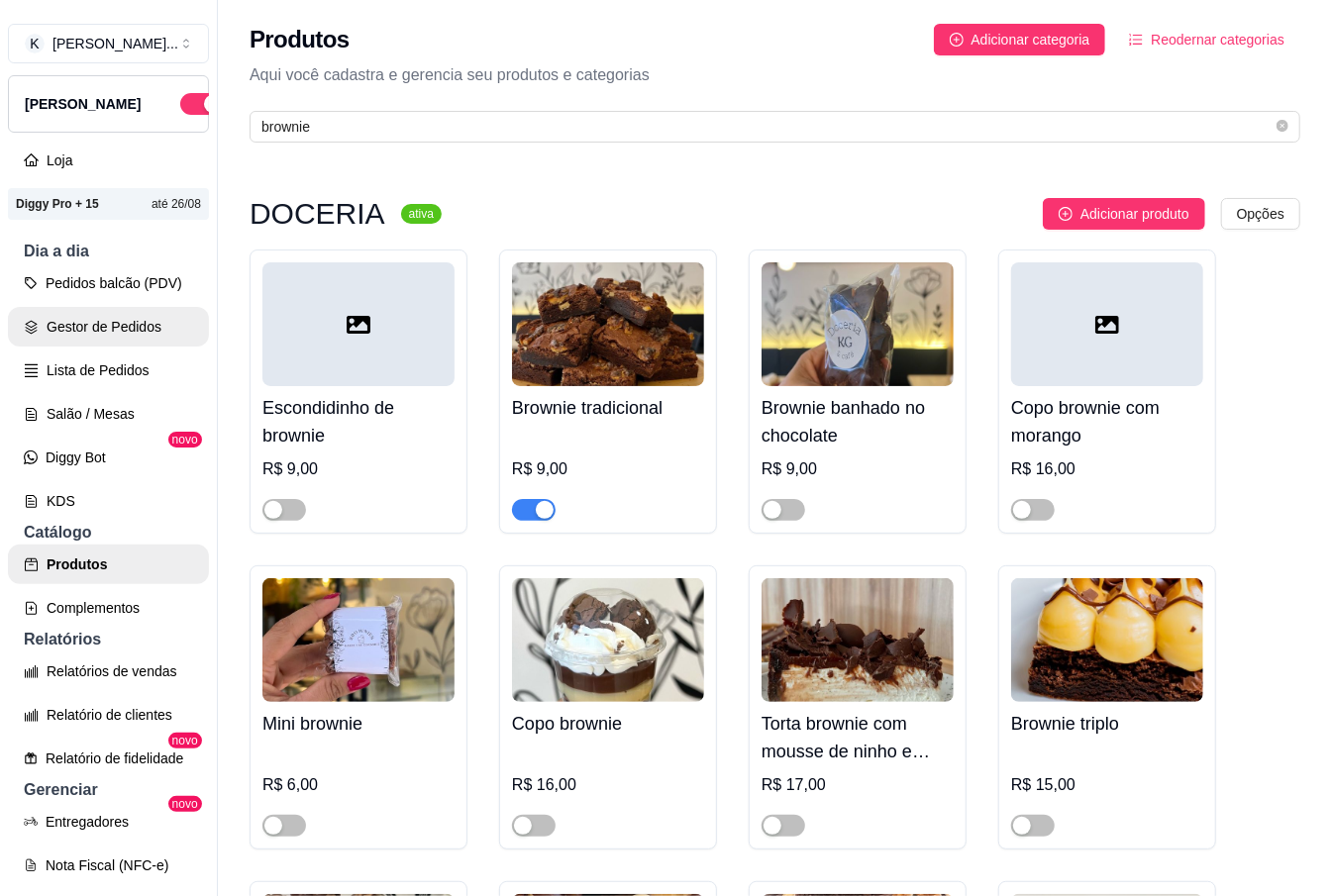 click on "Gestor de Pedidos" at bounding box center (108, 327) 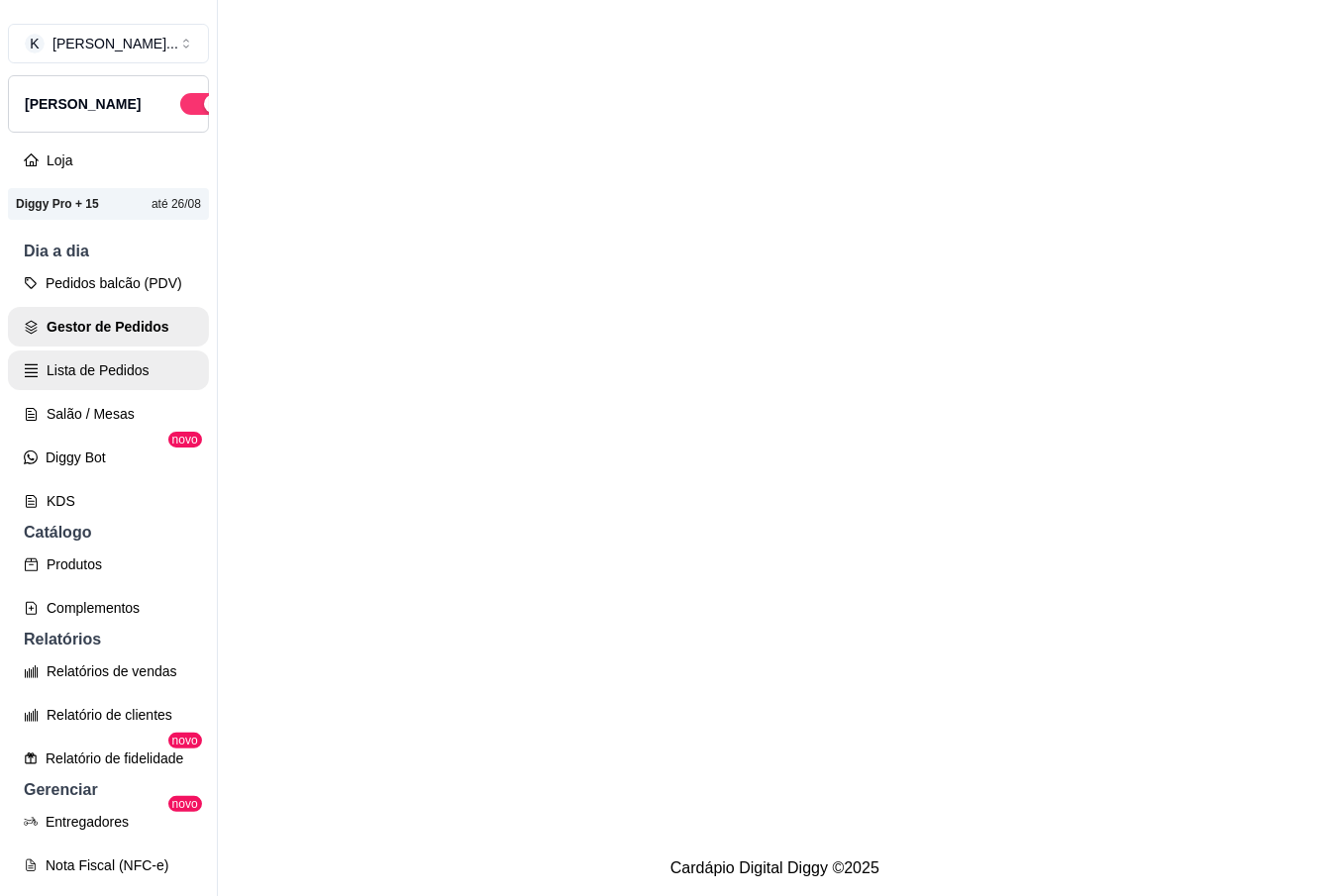 click on "Lista de Pedidos" at bounding box center (108, 370) 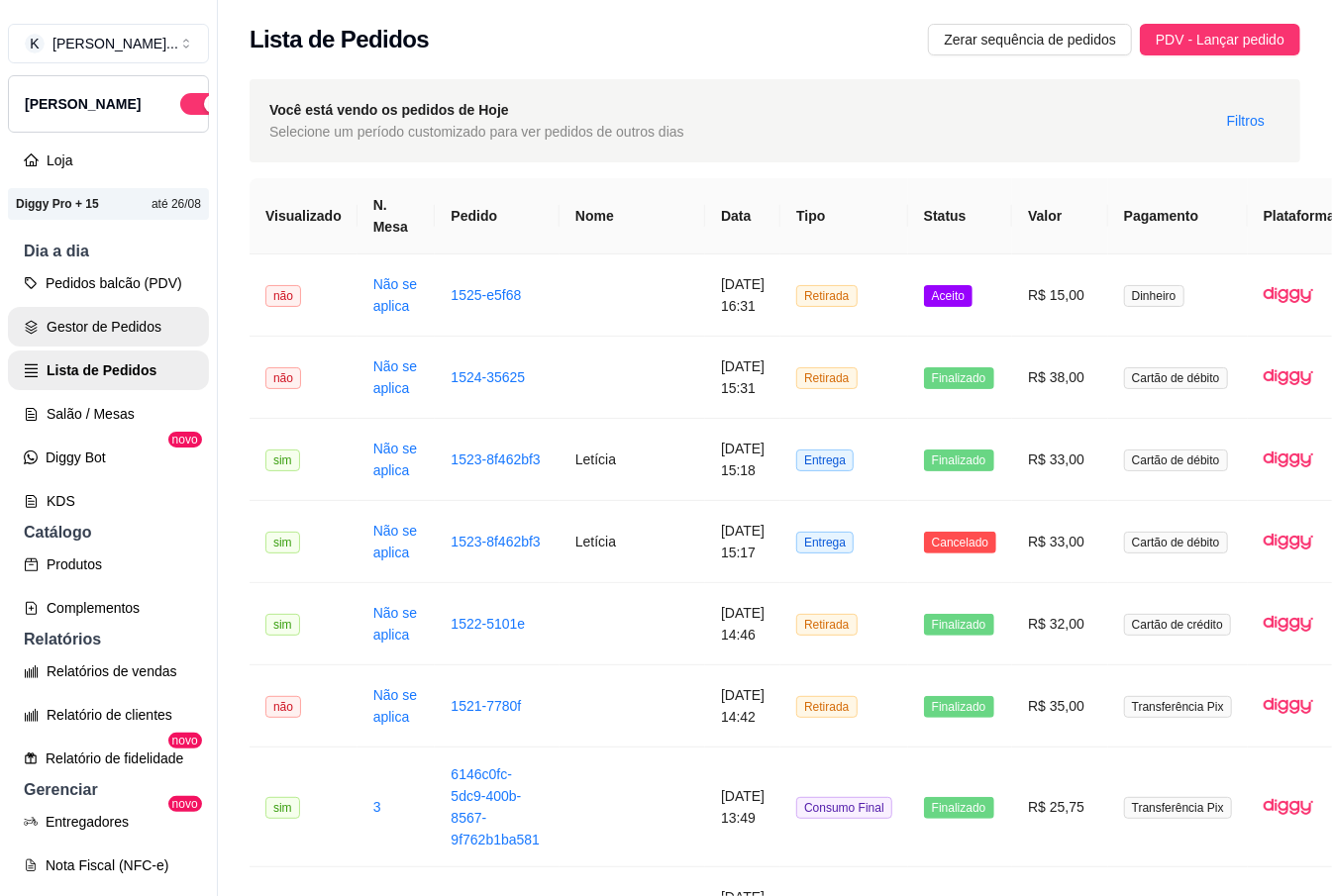 click on "Gestor de Pedidos" at bounding box center [108, 327] 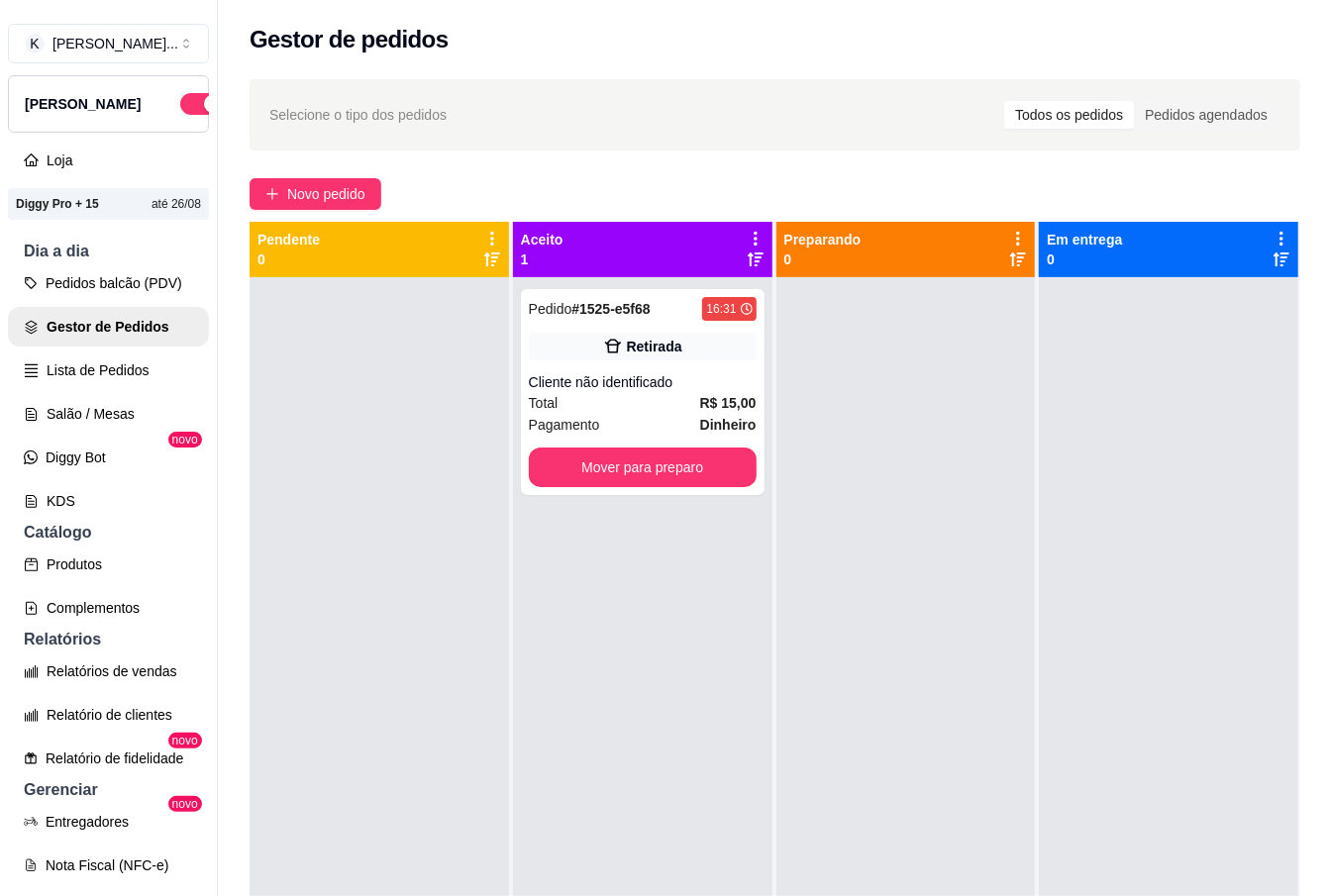 click on "Salão / Mesas" at bounding box center (108, 414) 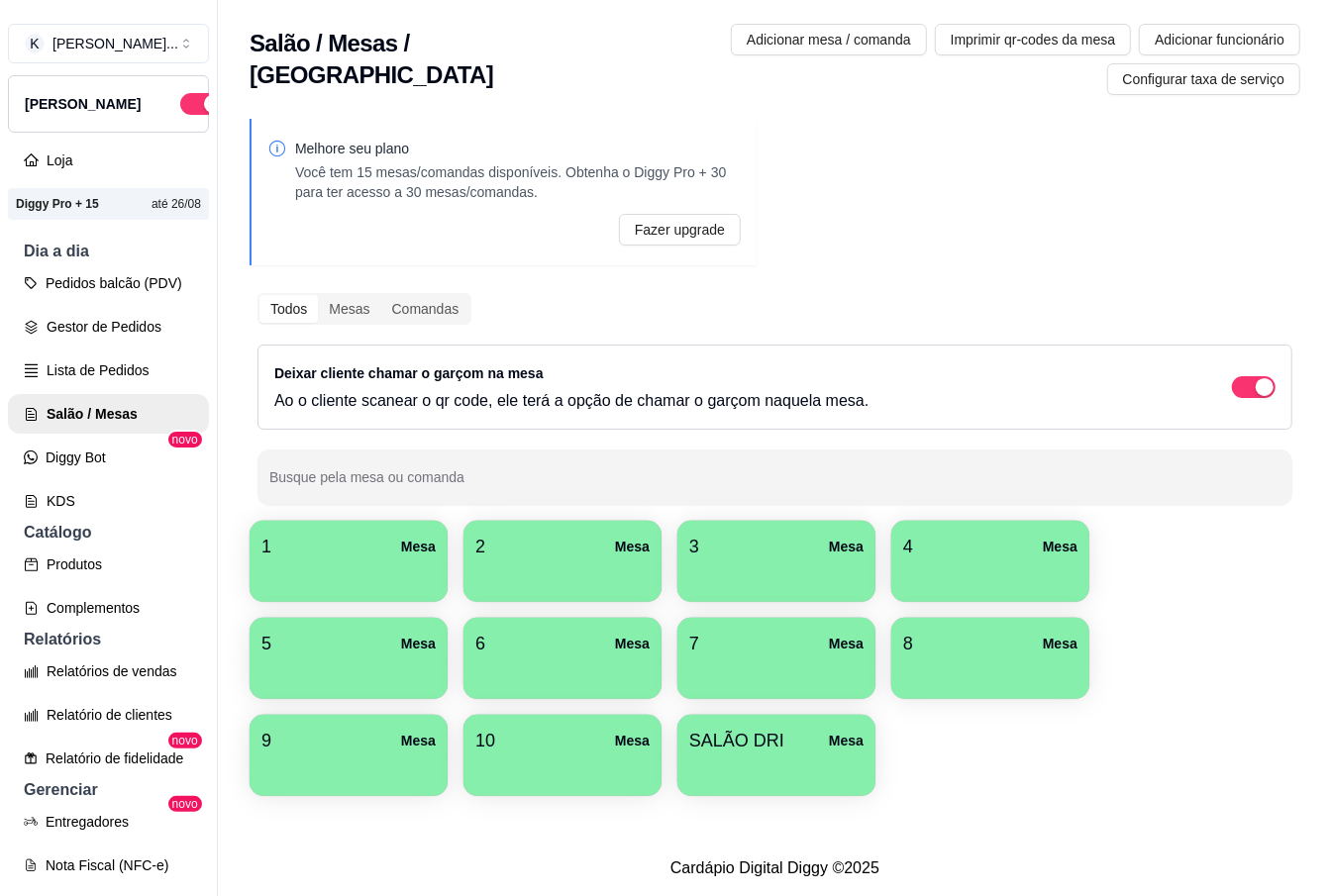 click at bounding box center [776, 575] 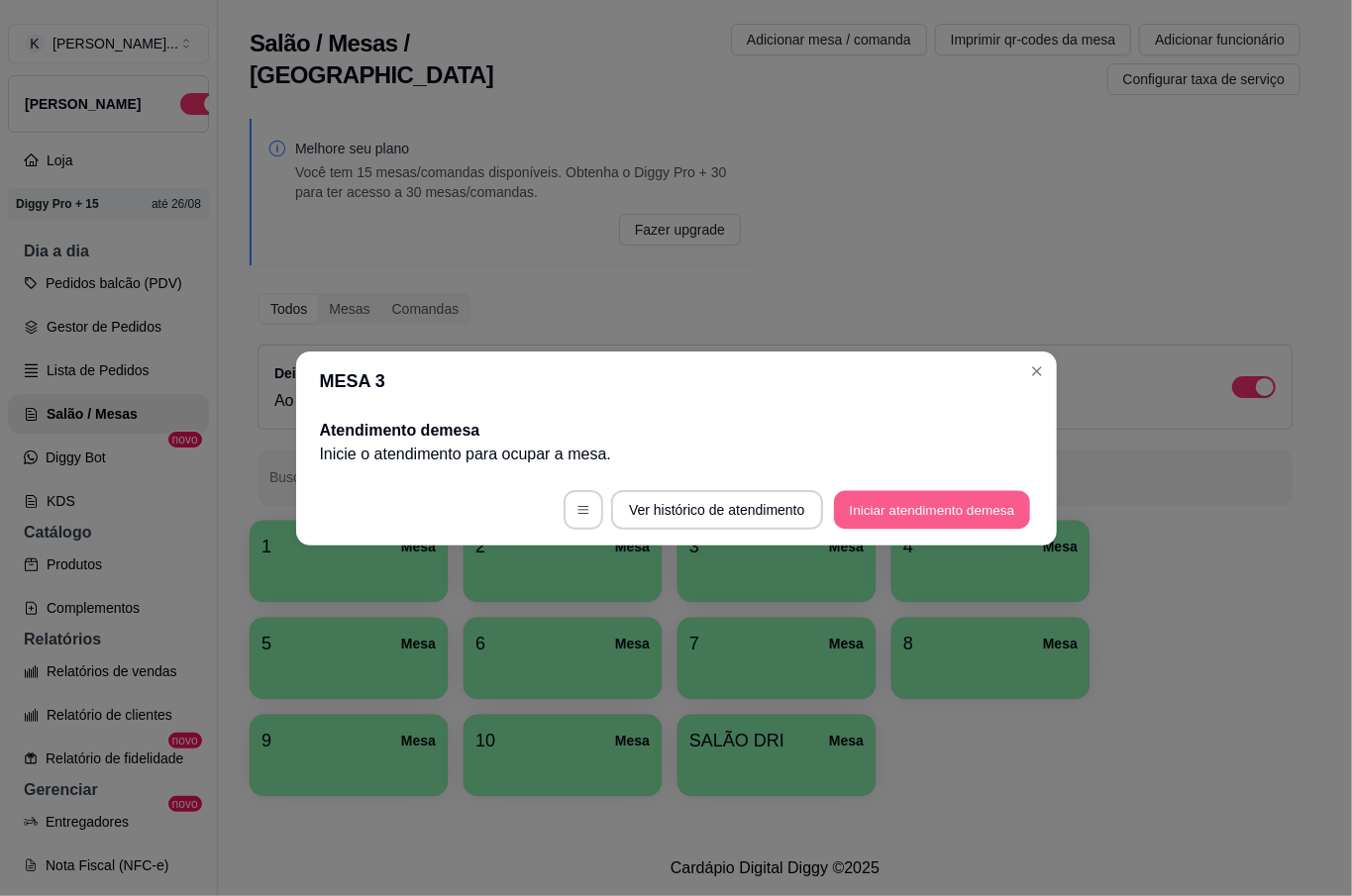 click on "Iniciar atendimento de  mesa" at bounding box center (932, 509) 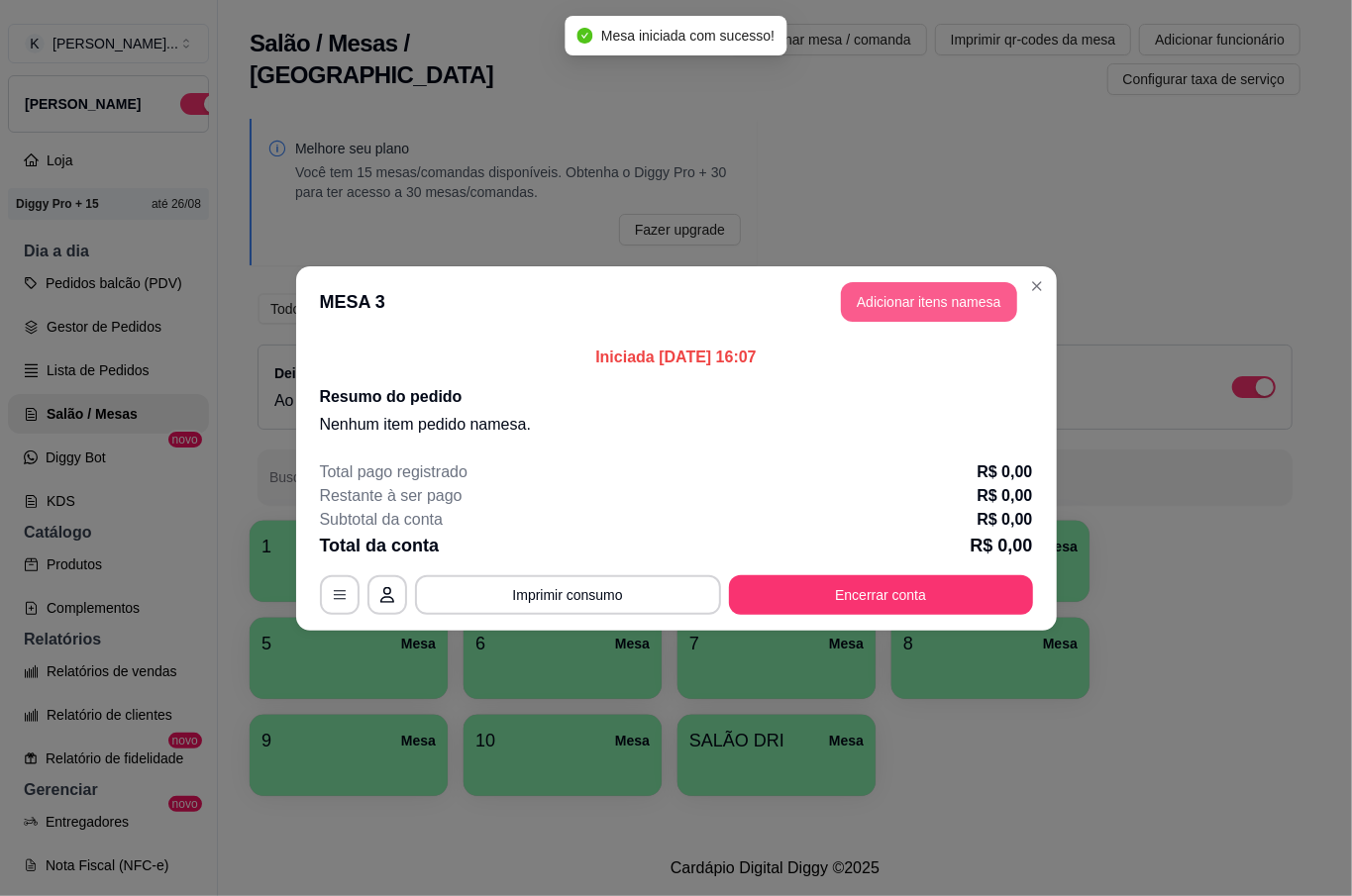click on "Adicionar itens na  mesa" at bounding box center [929, 302] 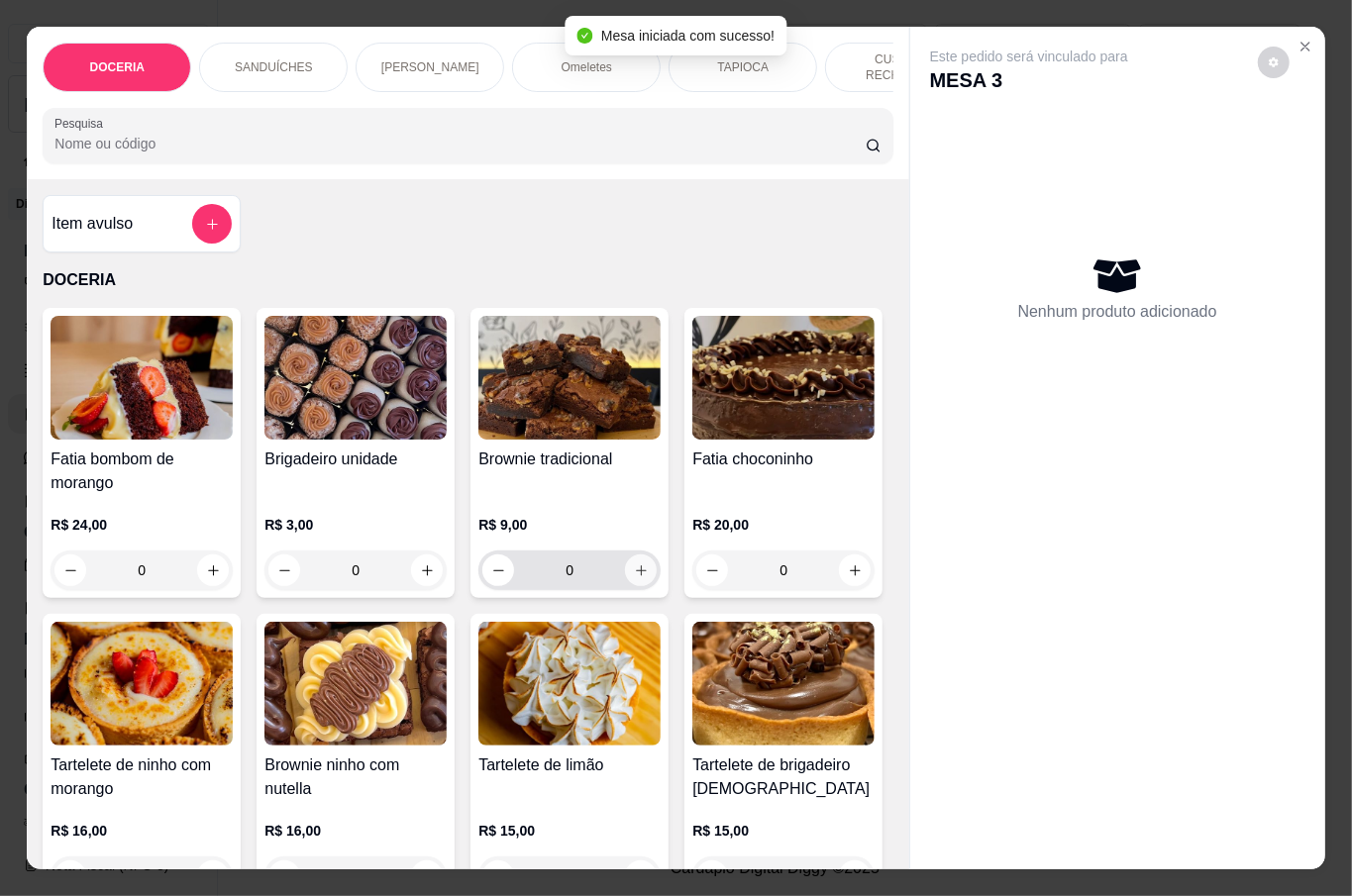 click 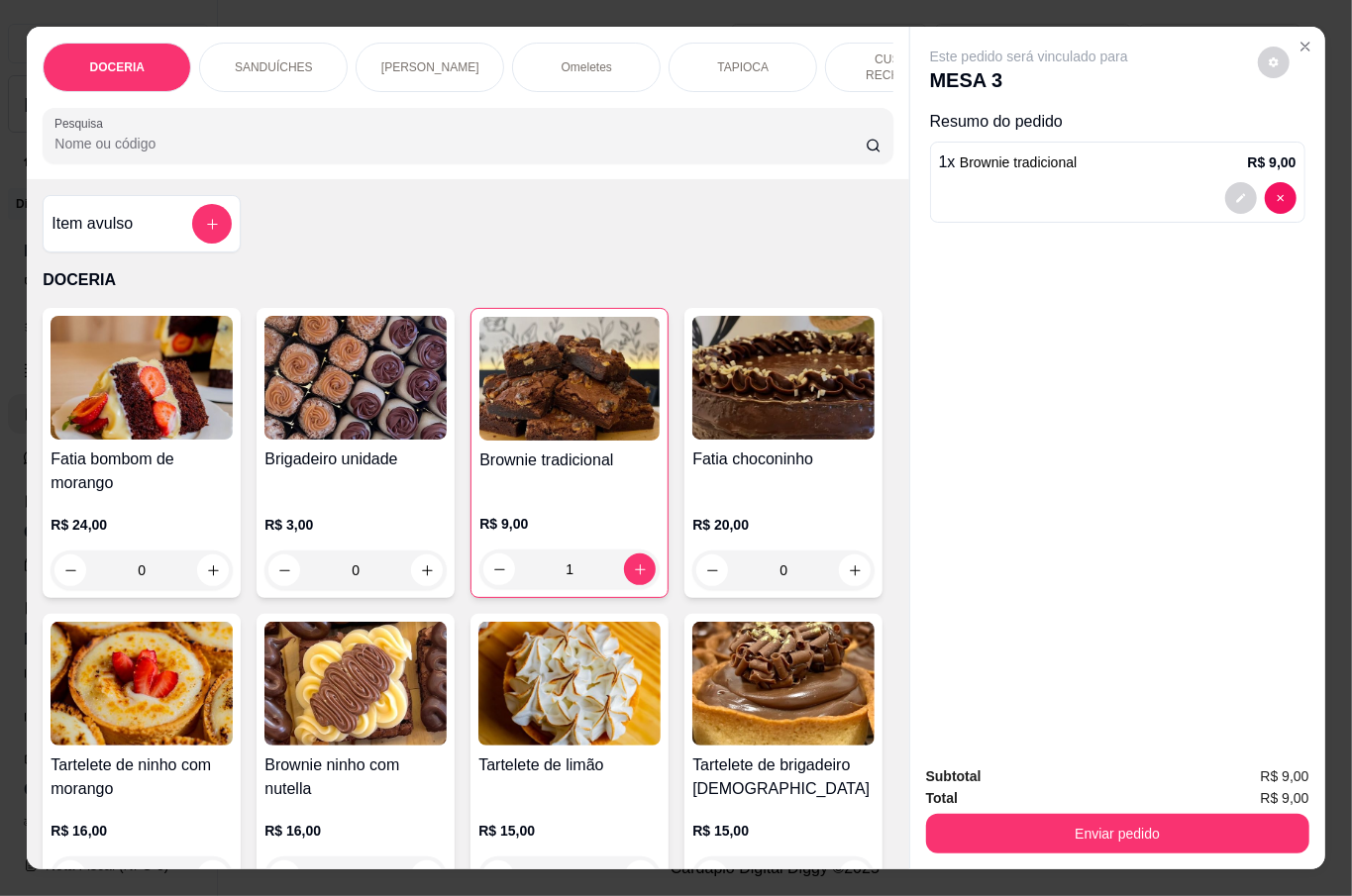 scroll, scrollTop: 132, scrollLeft: 0, axis: vertical 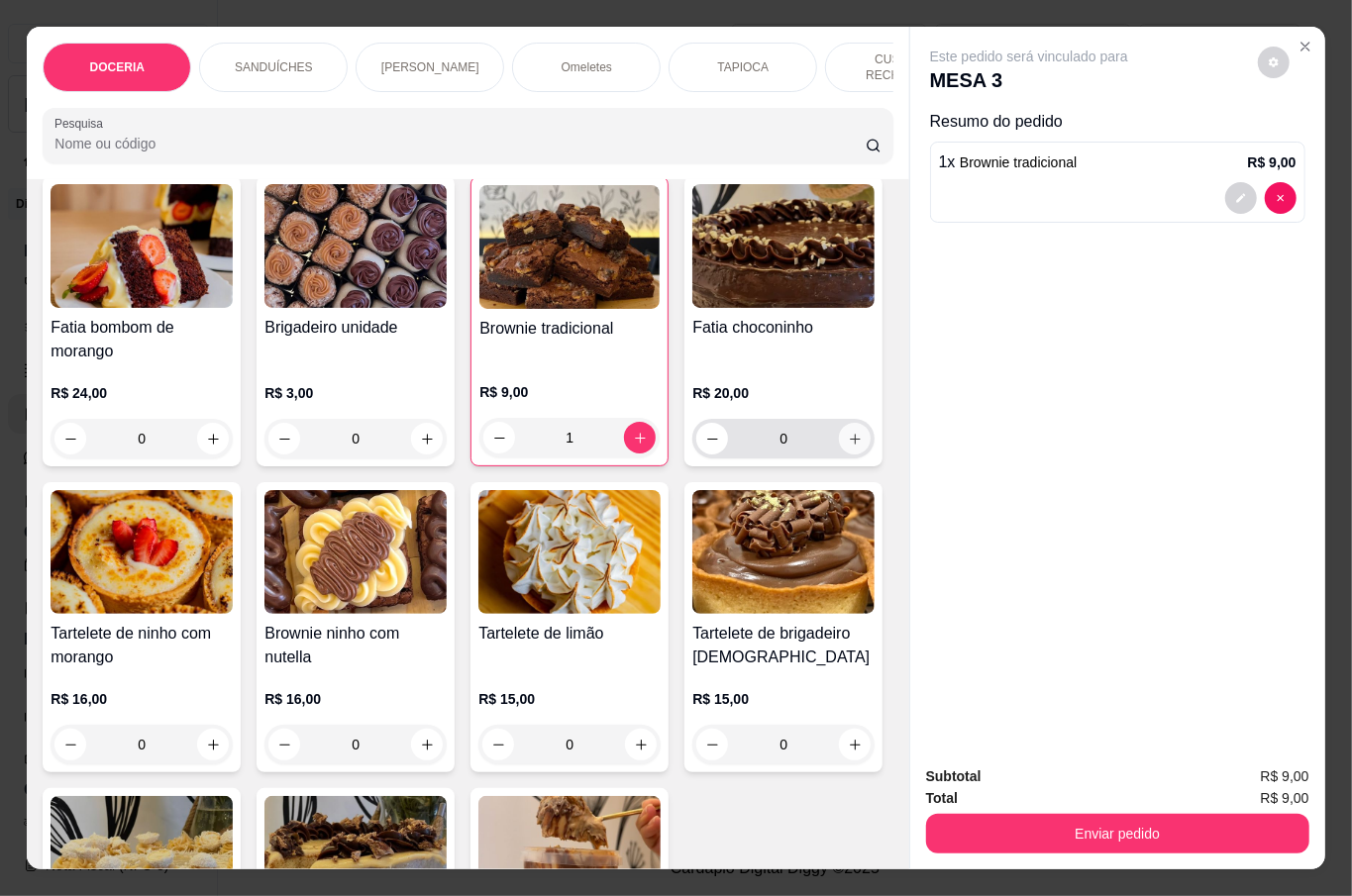 click 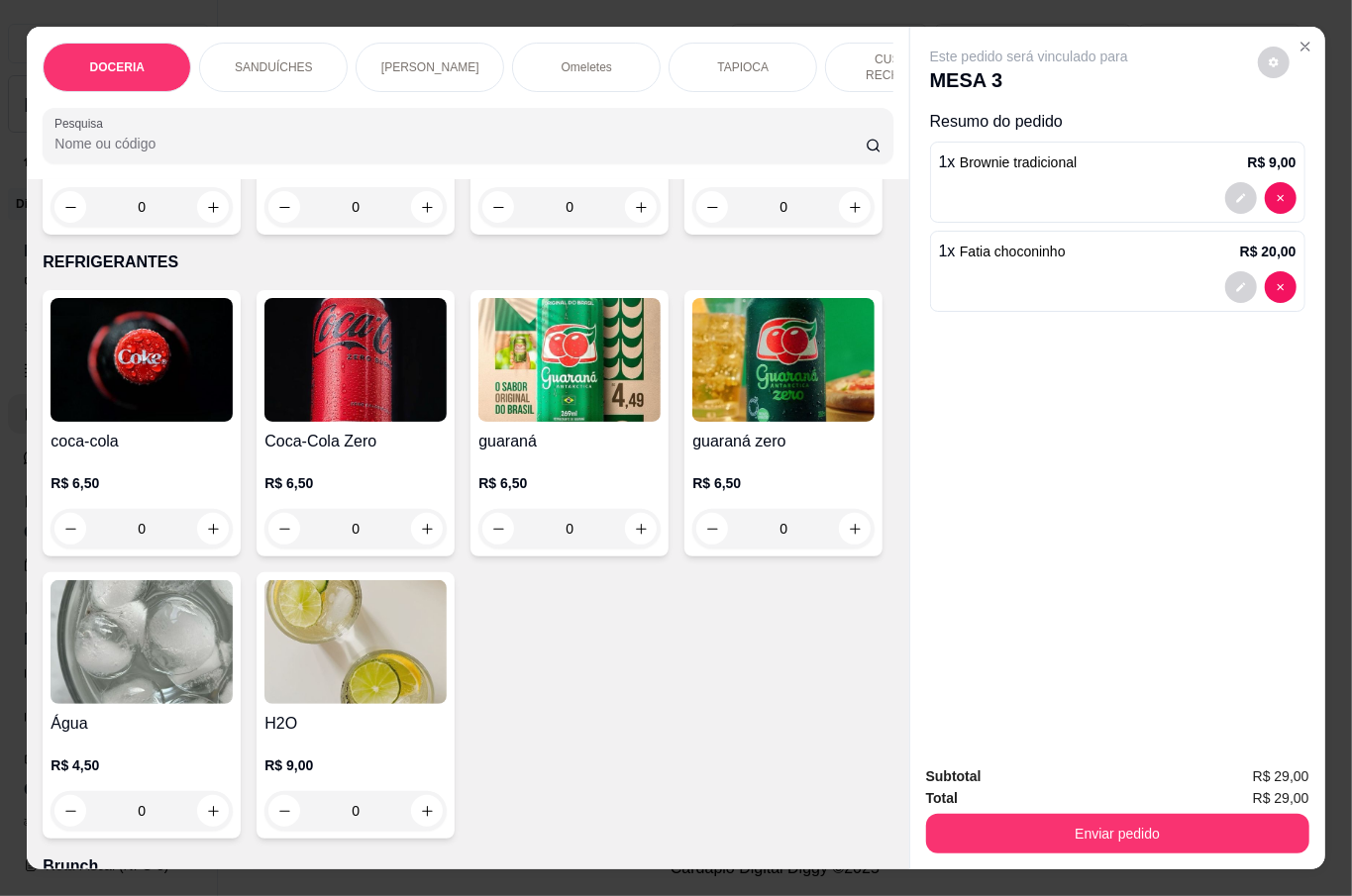 scroll, scrollTop: 5016, scrollLeft: 0, axis: vertical 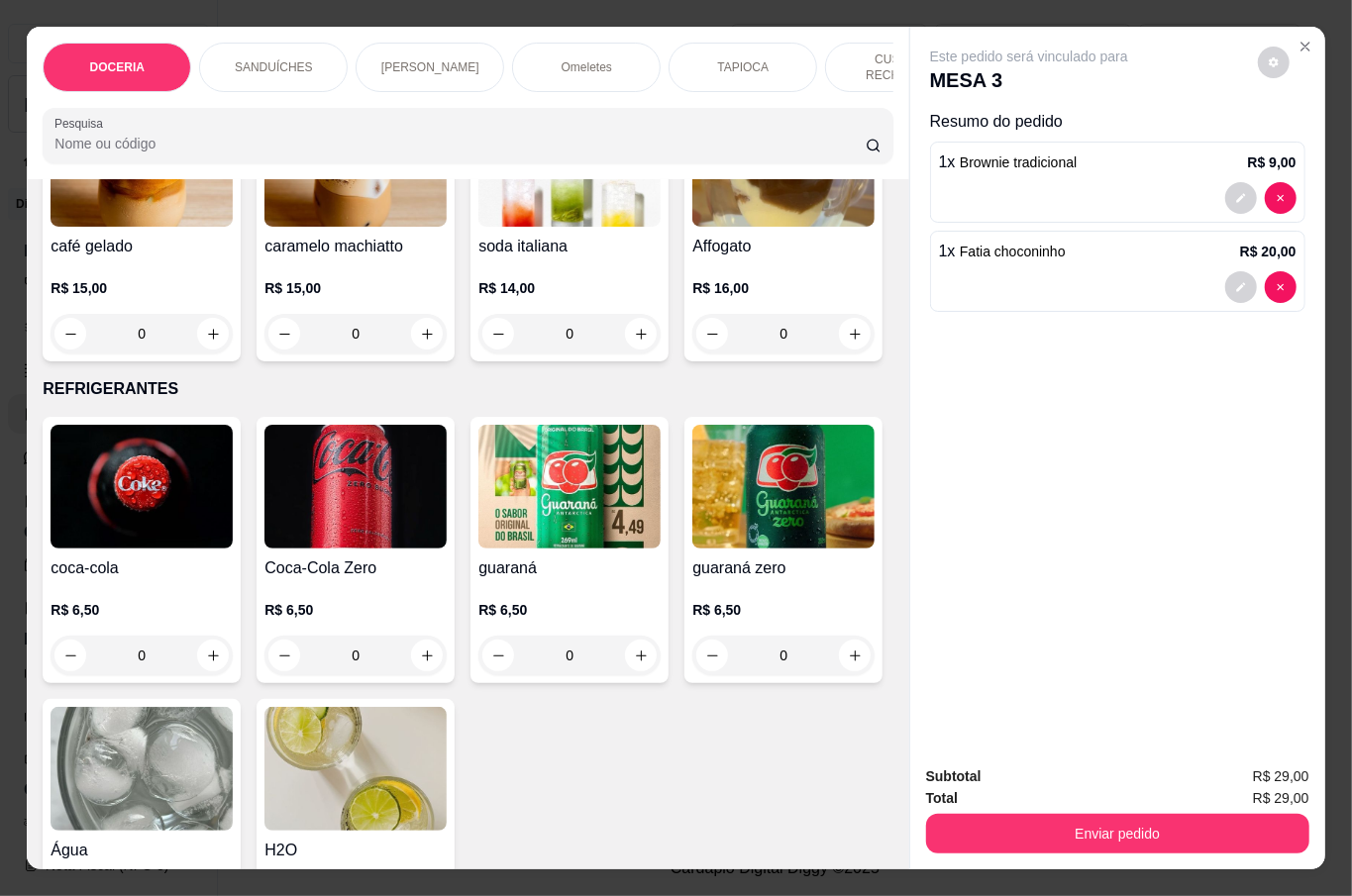 click on "0" at bounding box center [570, -294] 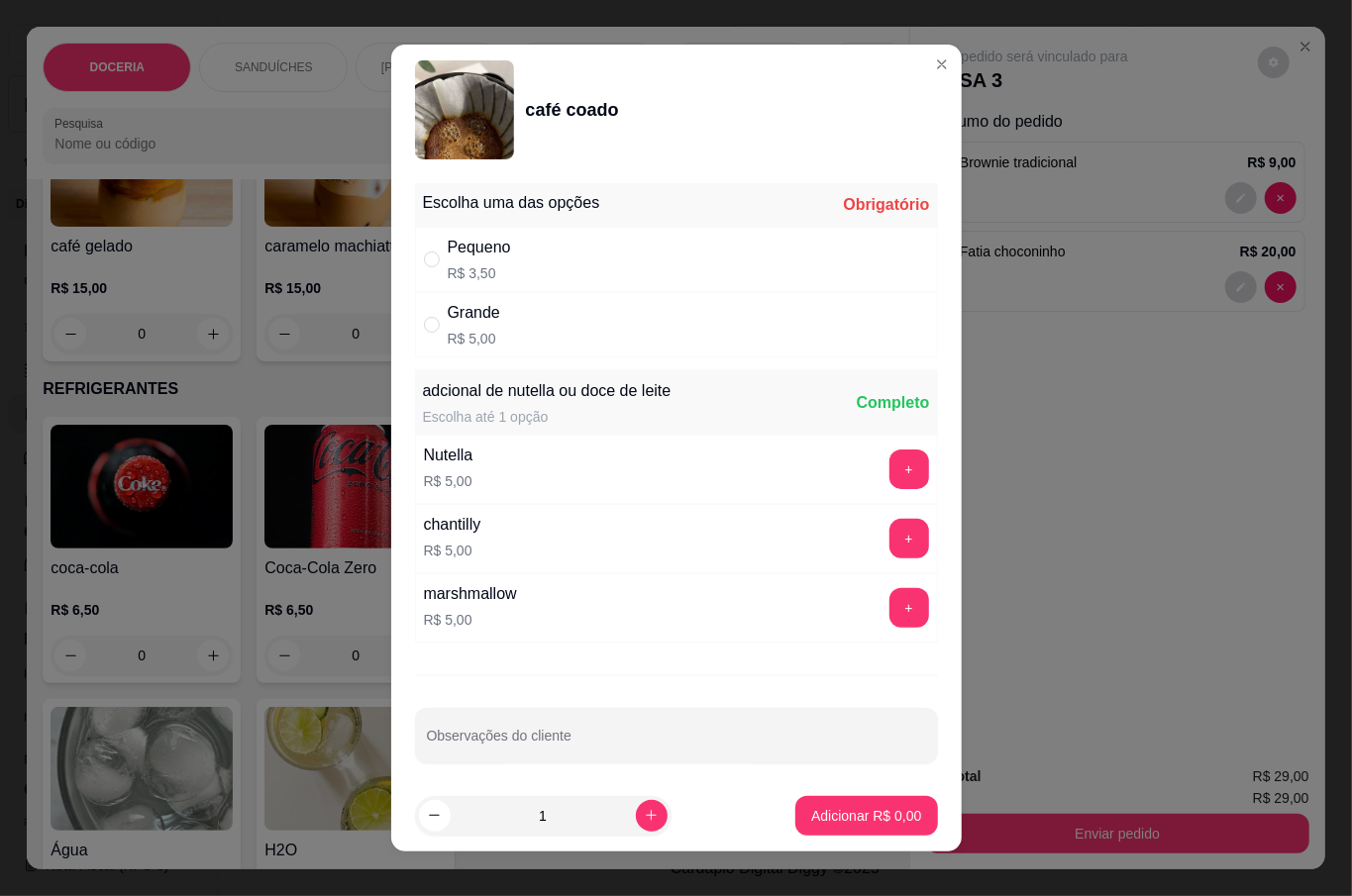 click on "Pequeno R$ 3,50" at bounding box center (676, 259) 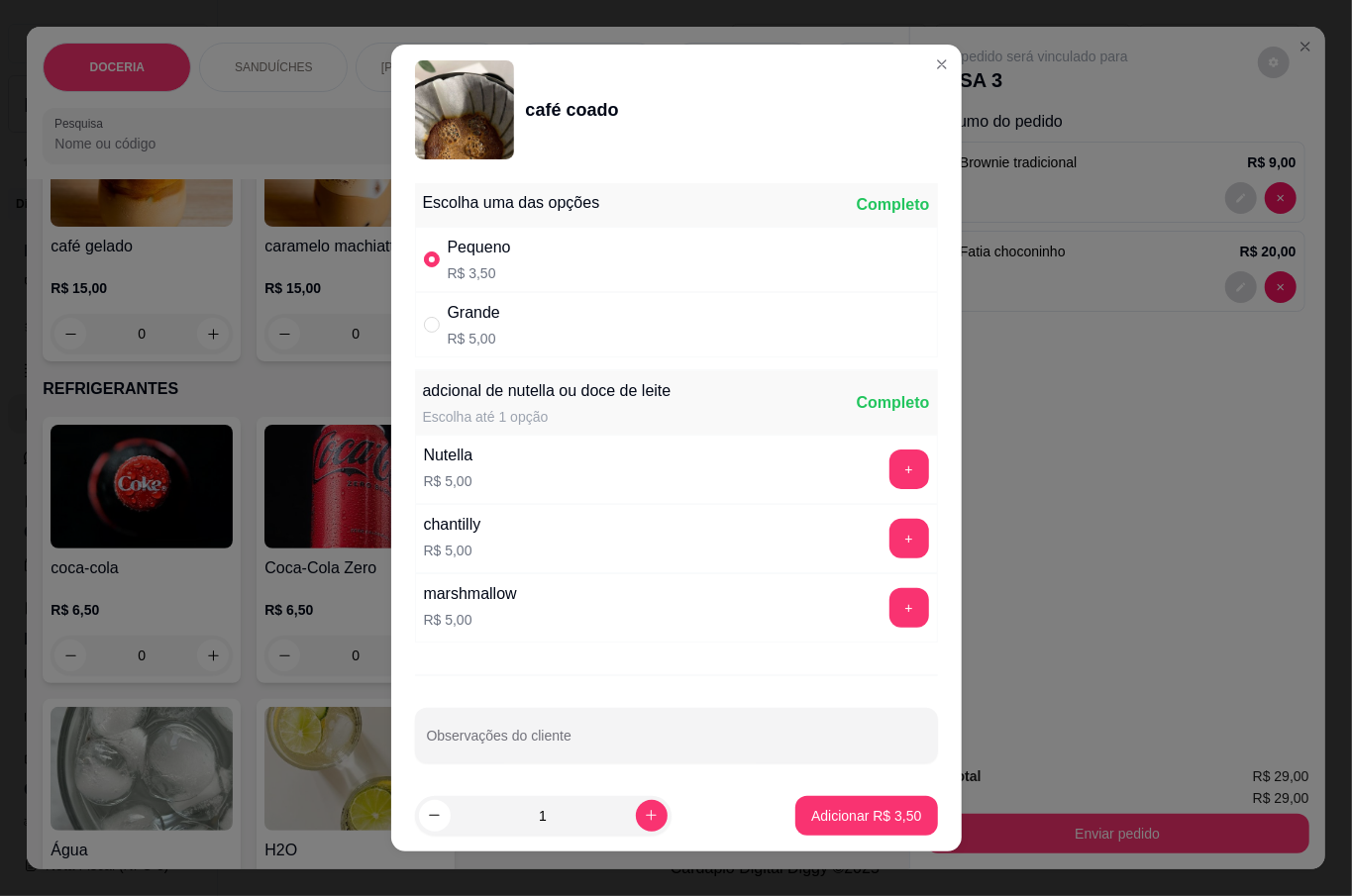 click on "Adicionar   R$ 3,50" at bounding box center (866, 816) 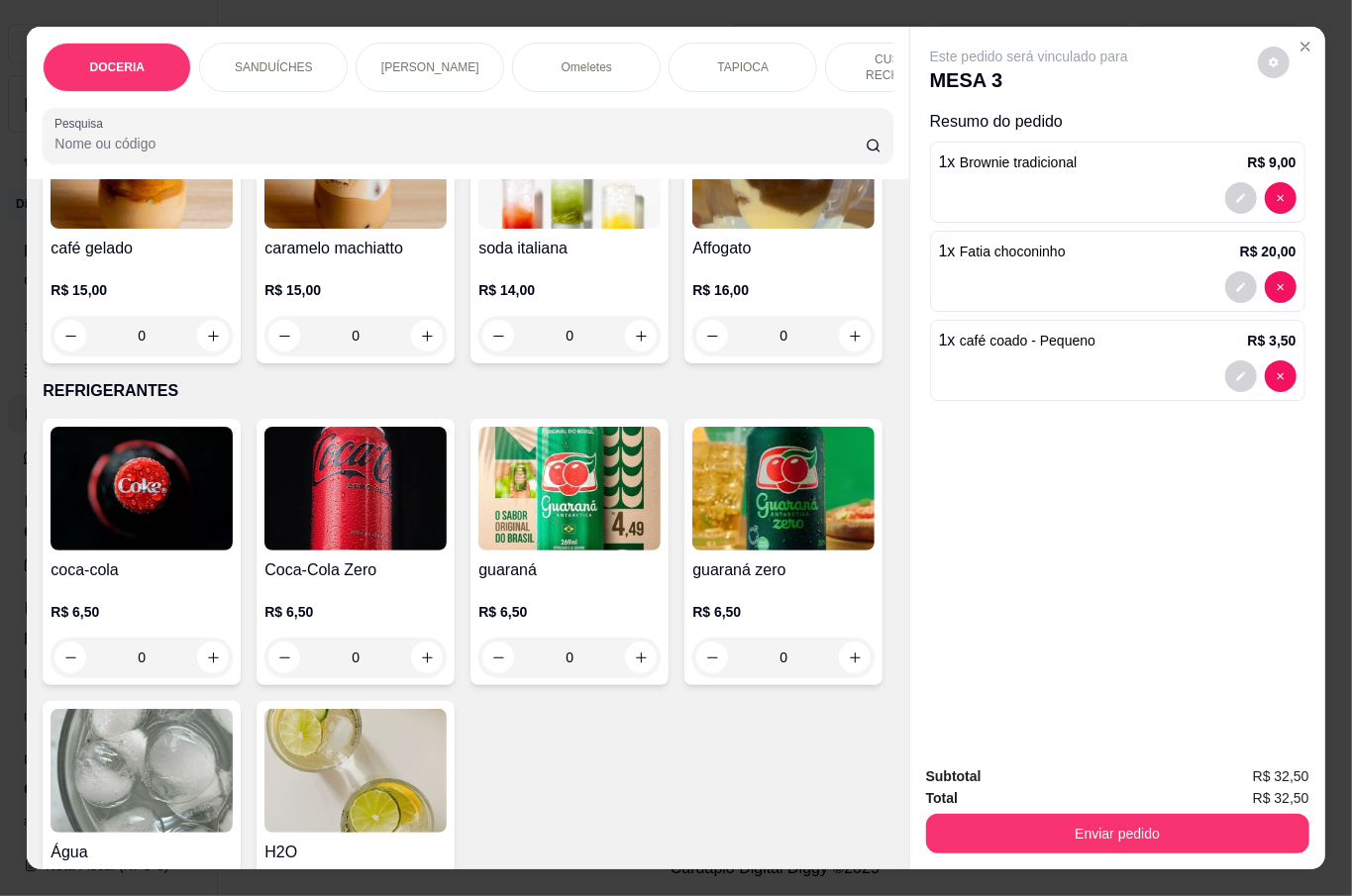 type on "1" 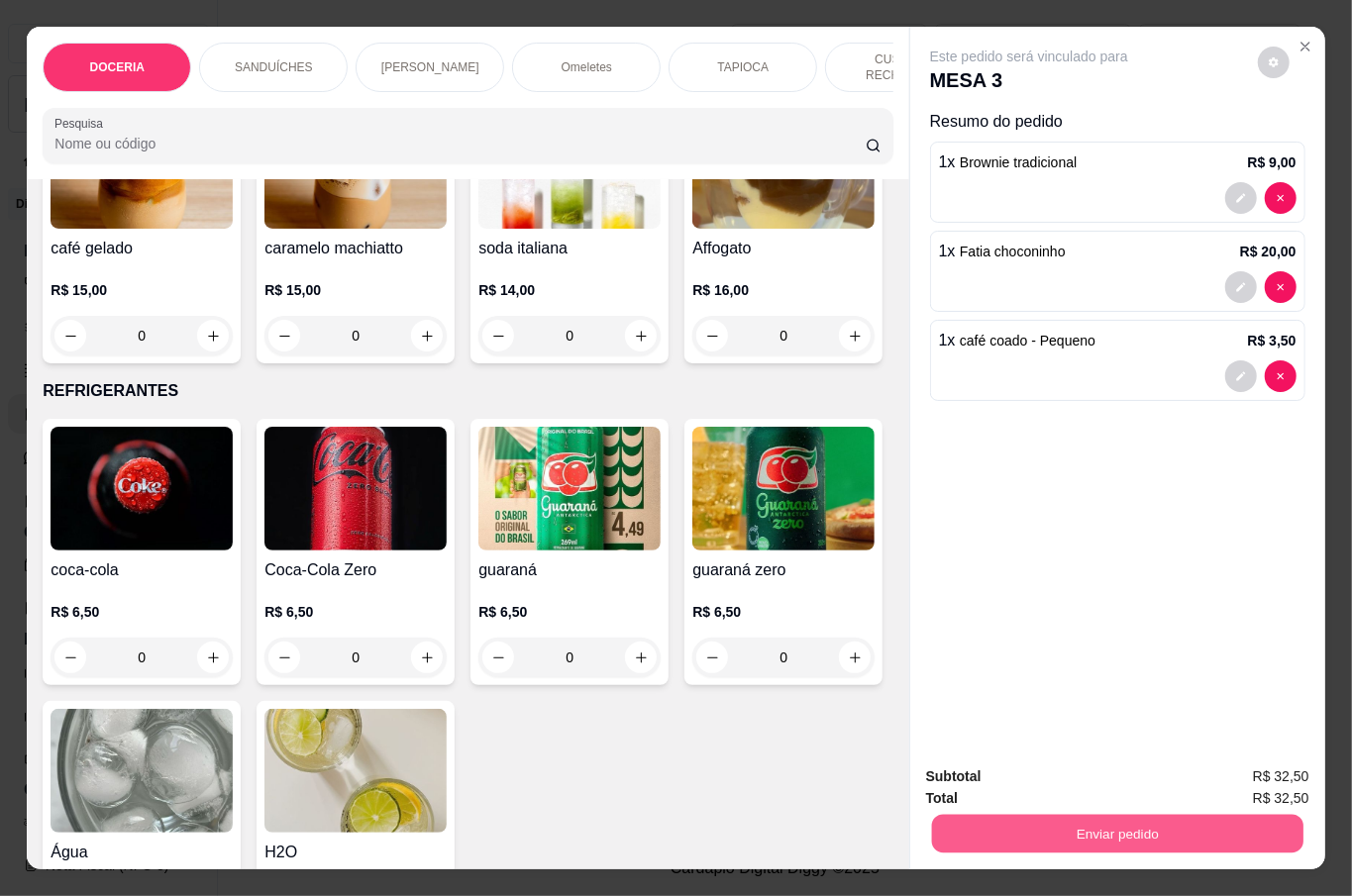 click on "Enviar pedido" at bounding box center (1116, 833) 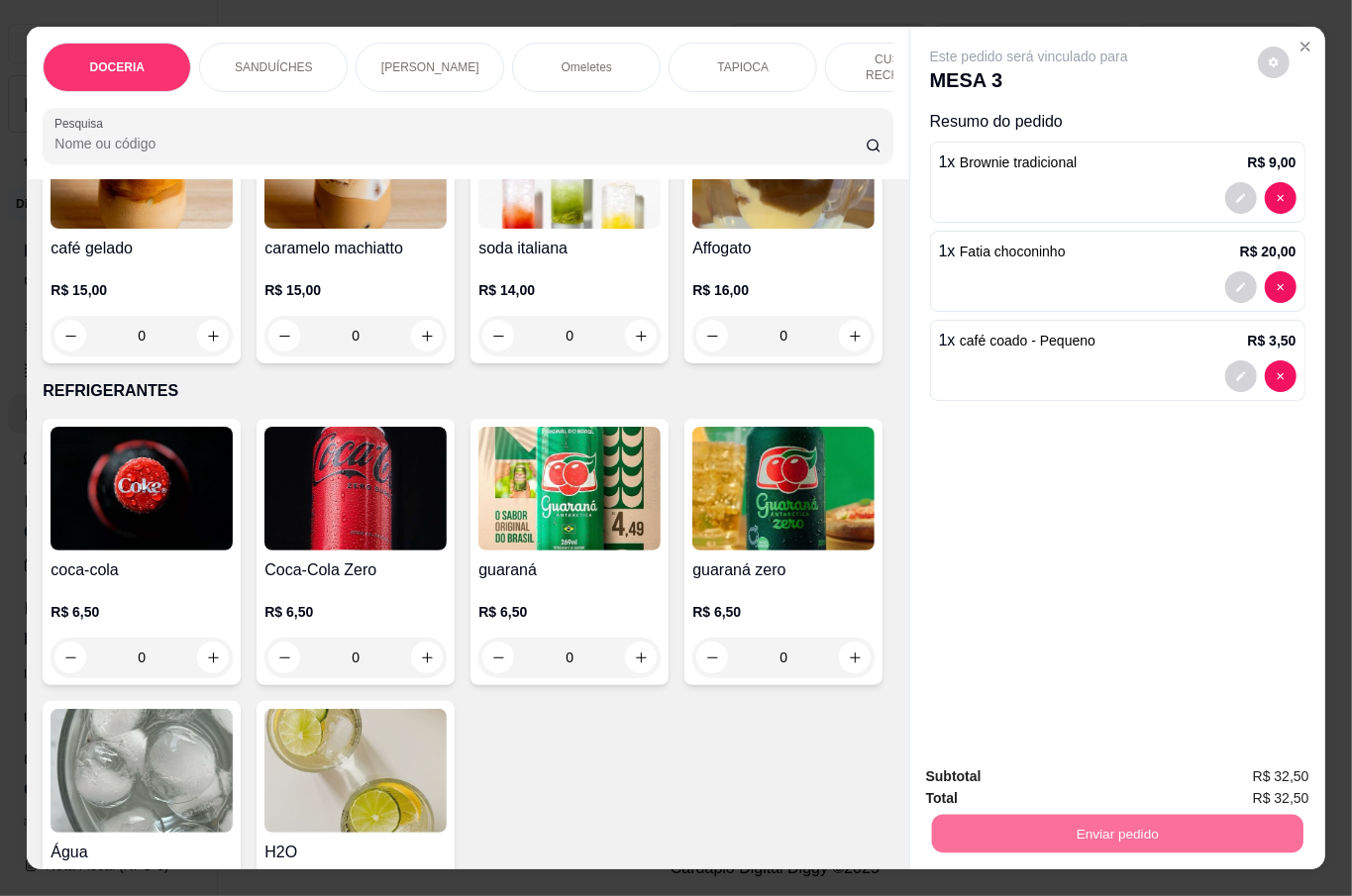 click on "Não registrar e enviar pedido" at bounding box center (1050, 775) 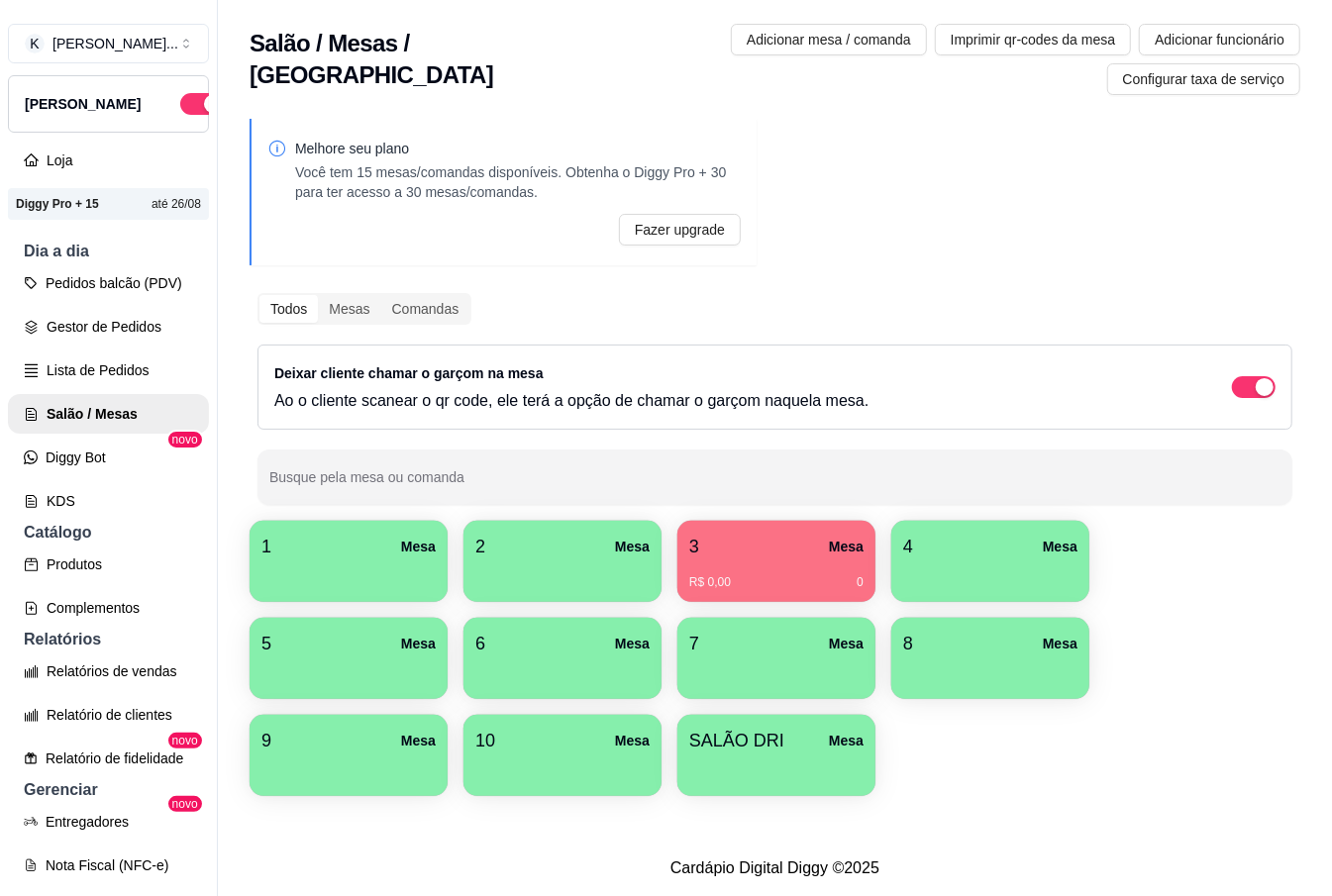 click on "1 Mesa" at bounding box center [349, 547] 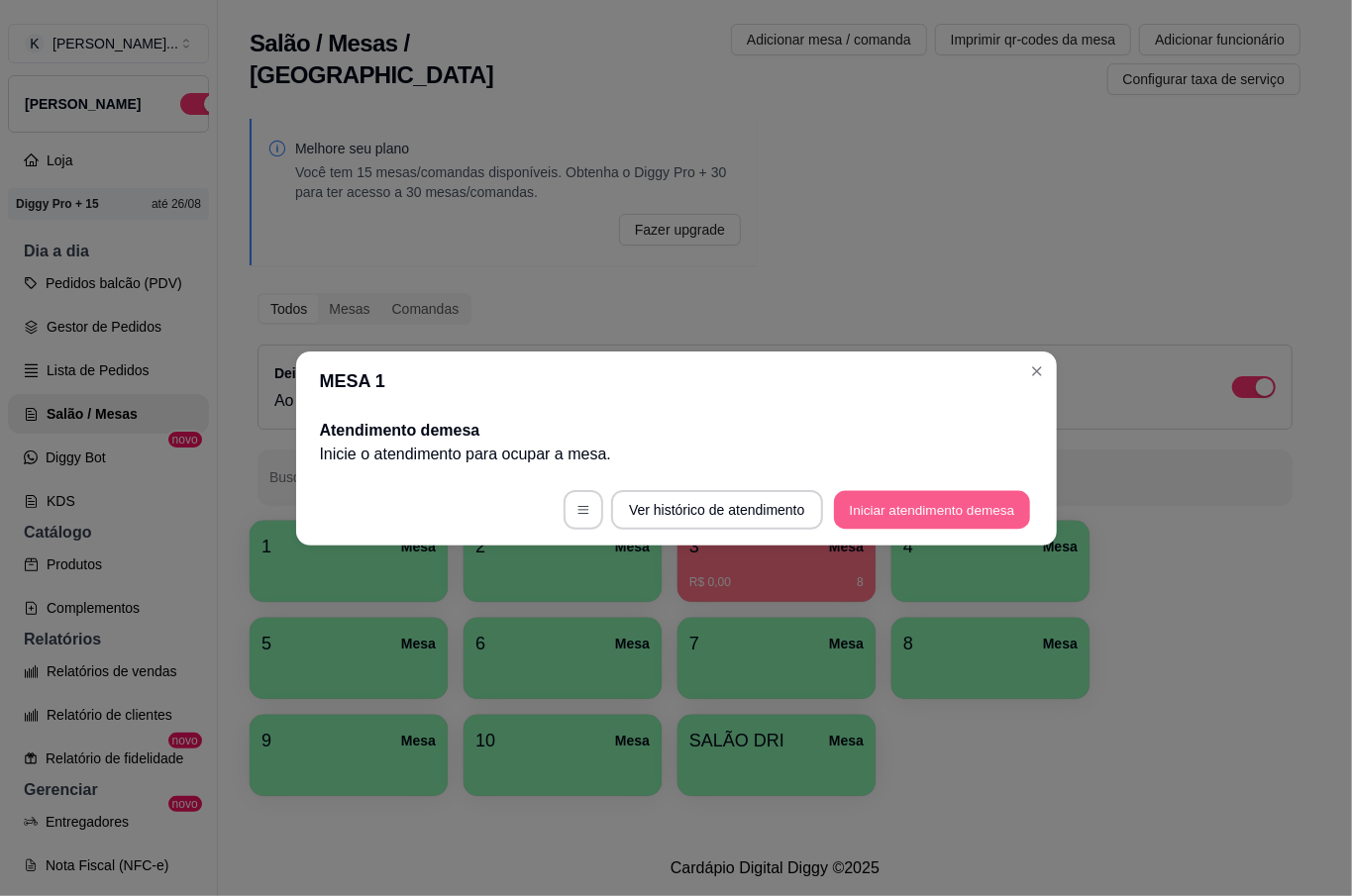 click on "Iniciar atendimento de  mesa" at bounding box center (932, 509) 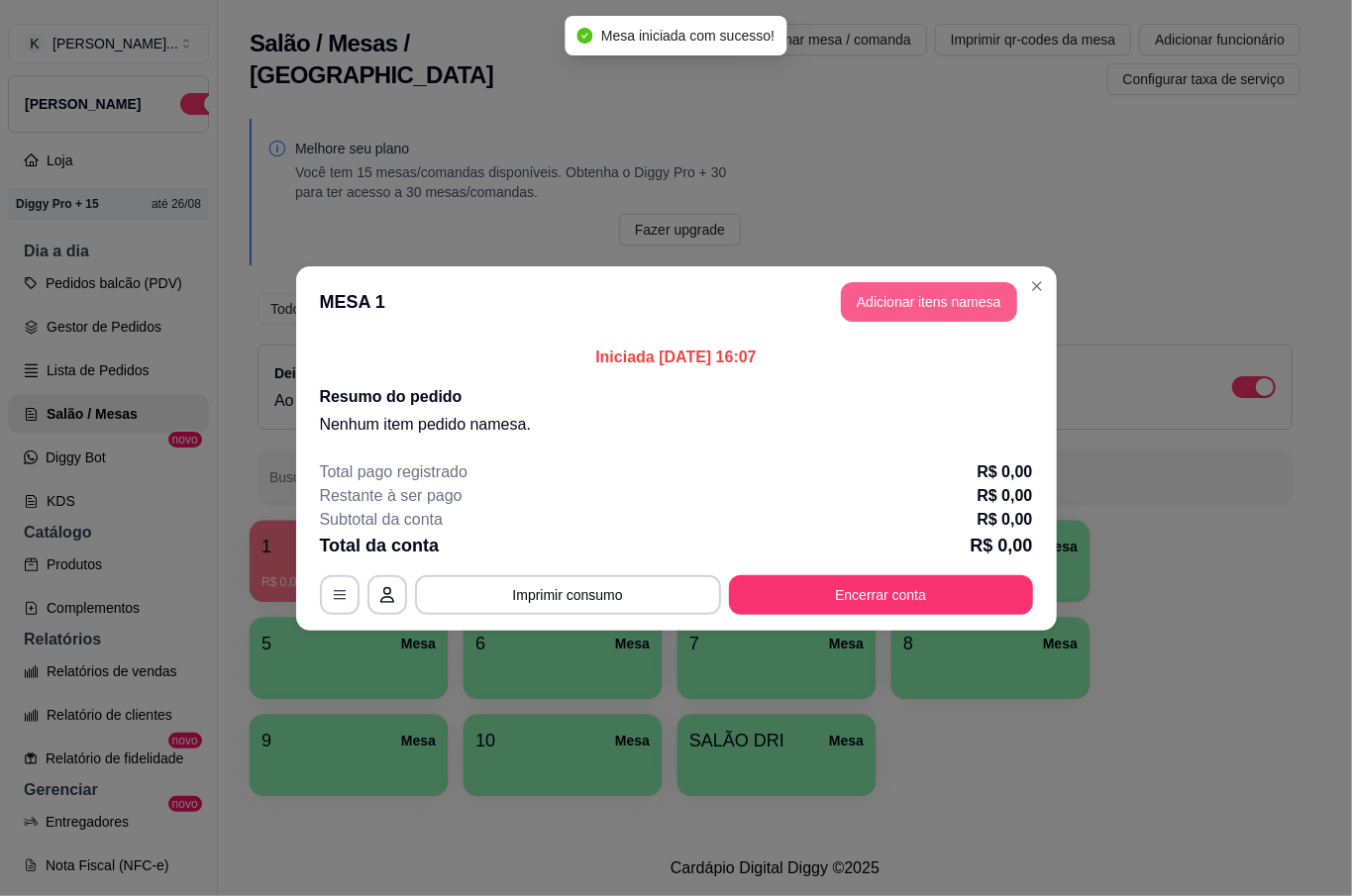 click on "Adicionar itens na  mesa" at bounding box center [929, 302] 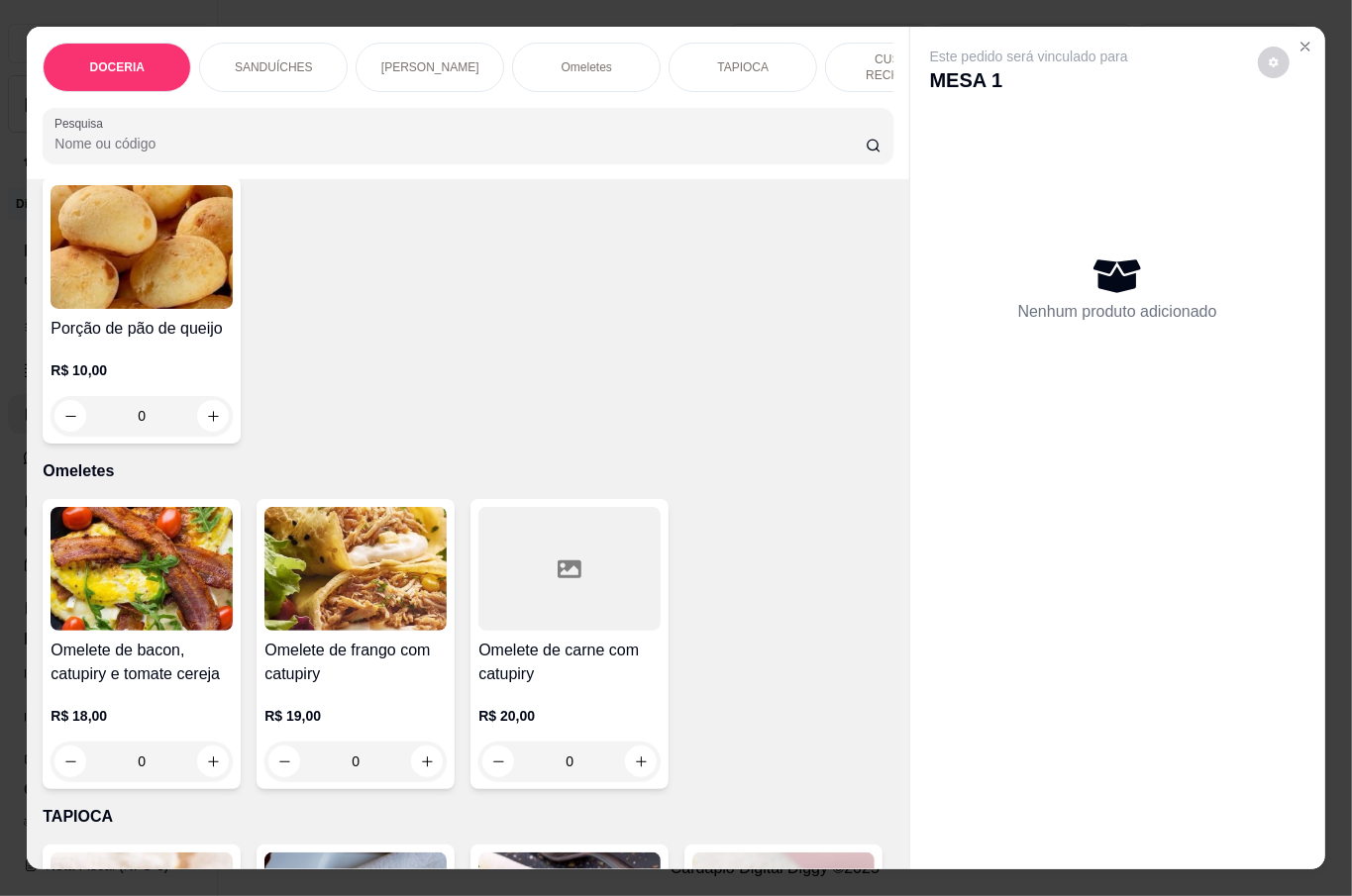 scroll, scrollTop: 1451, scrollLeft: 0, axis: vertical 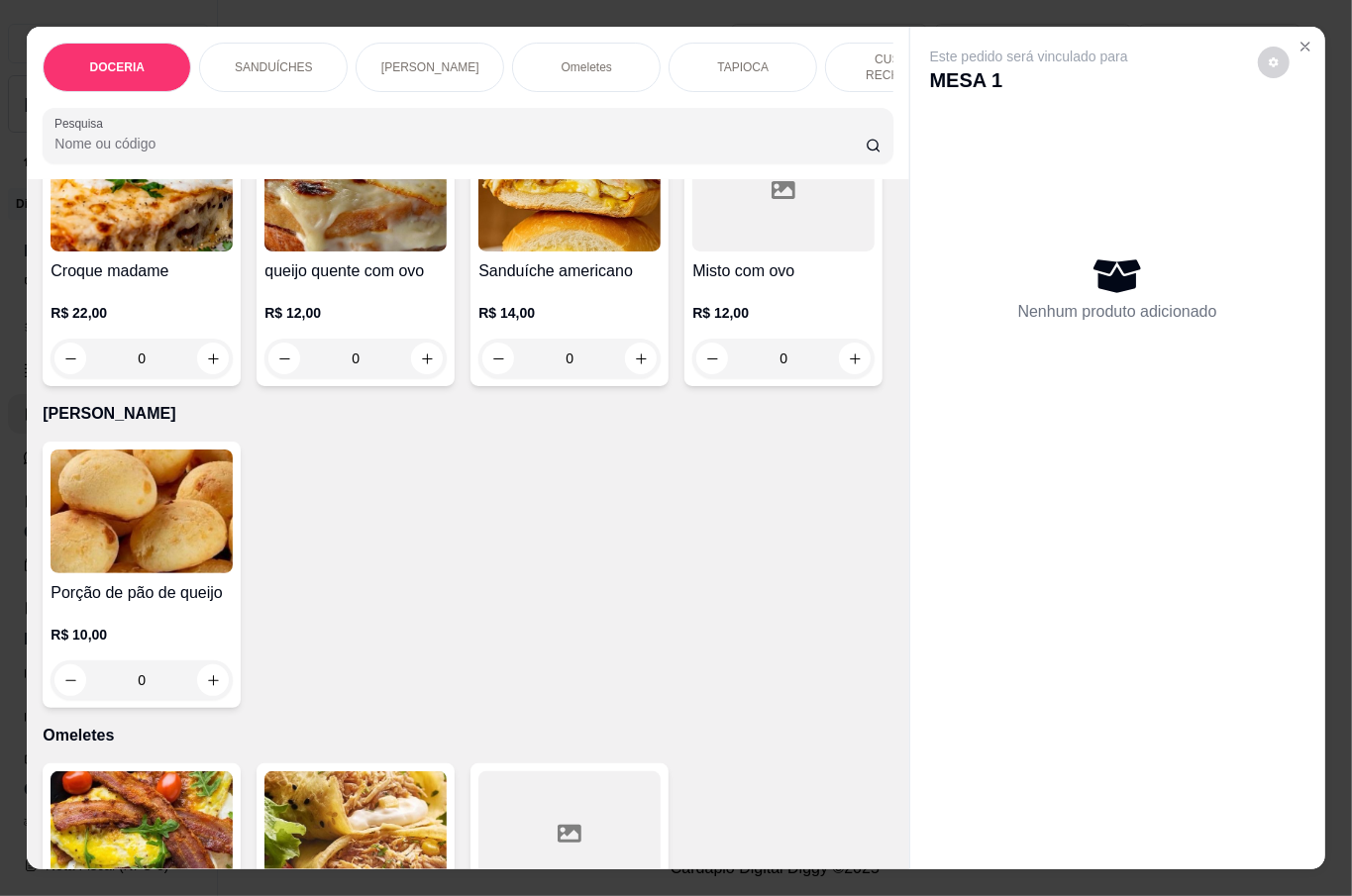 click 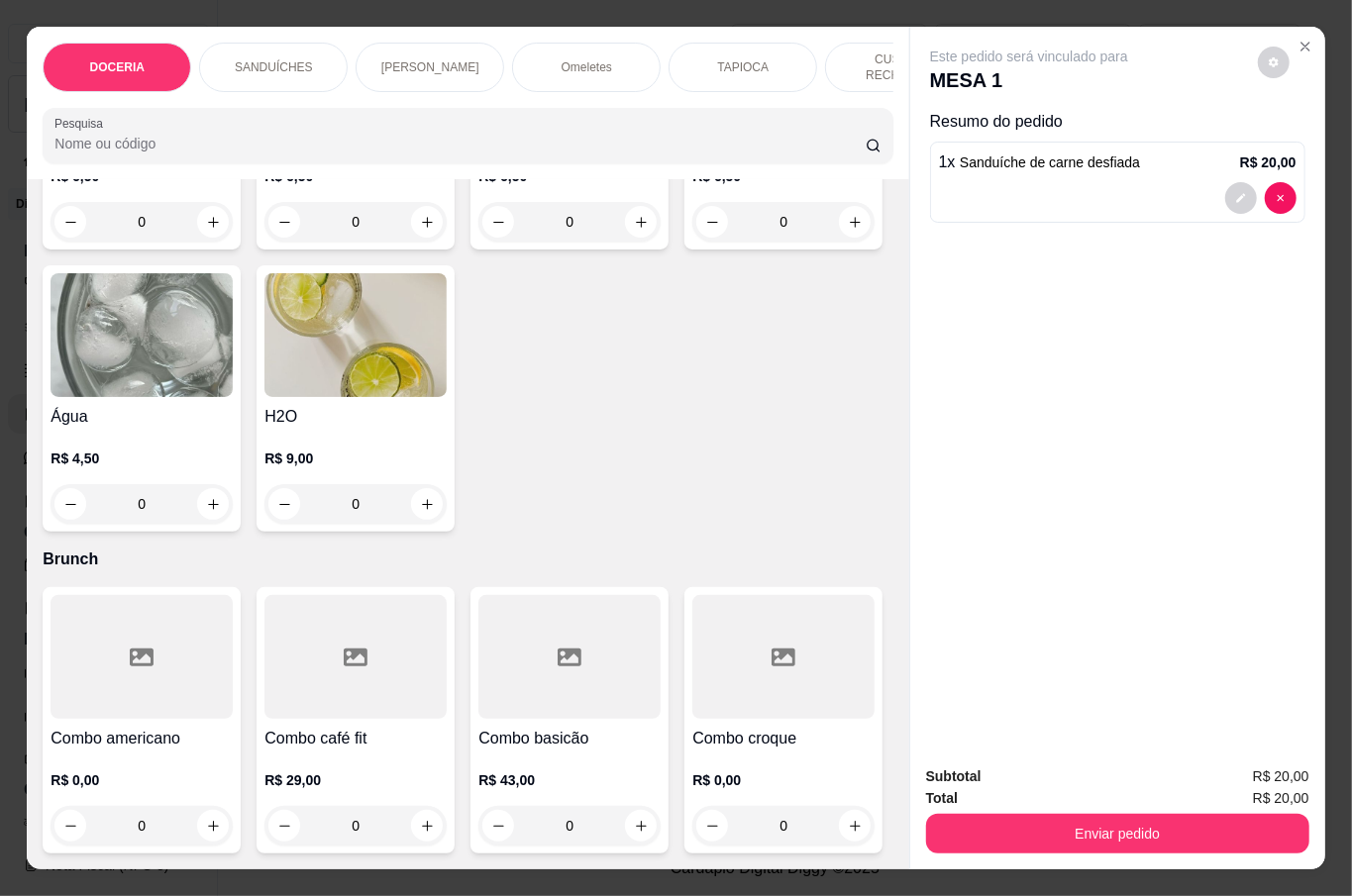 scroll, scrollTop: 6600, scrollLeft: 0, axis: vertical 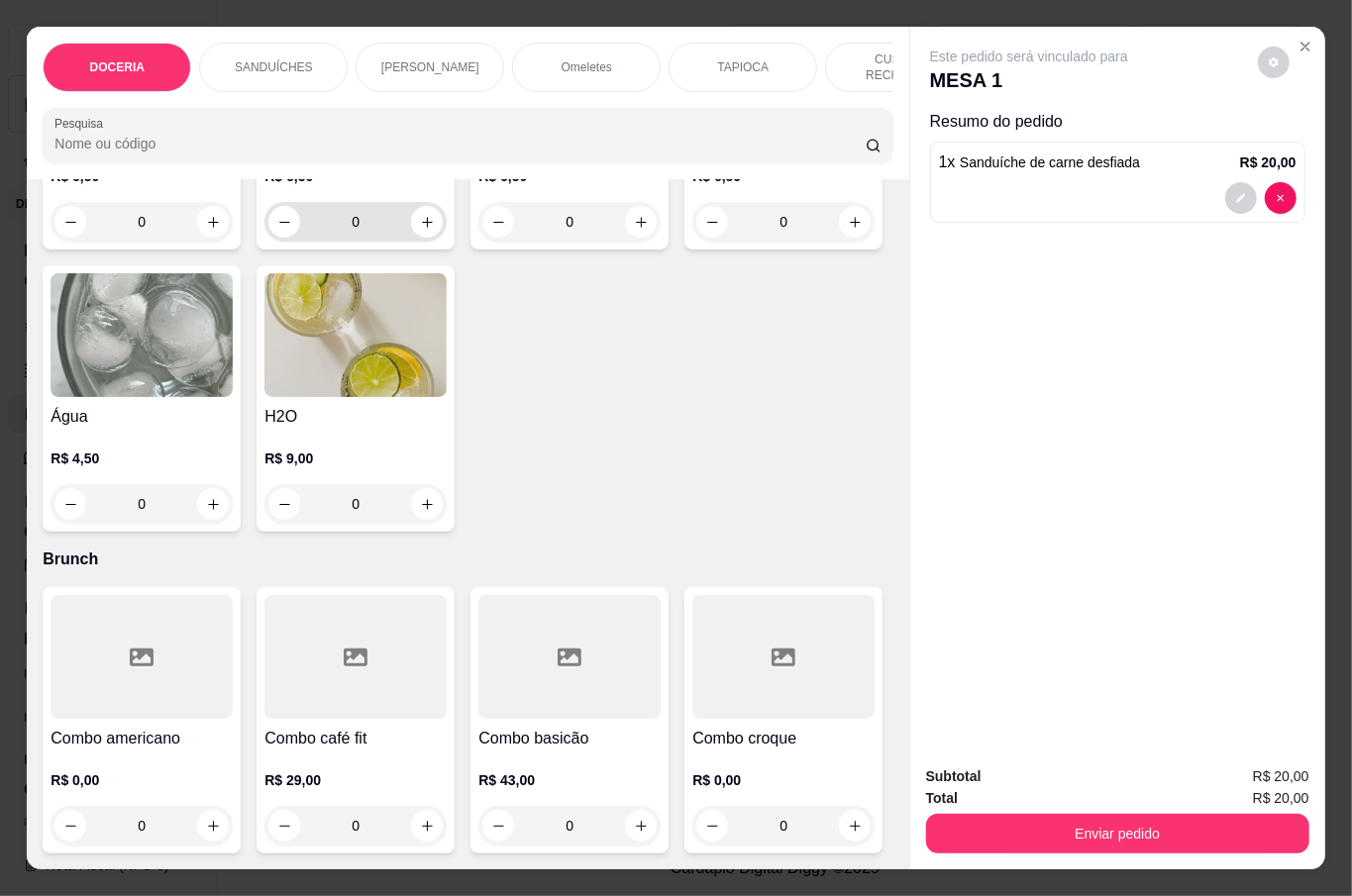 click 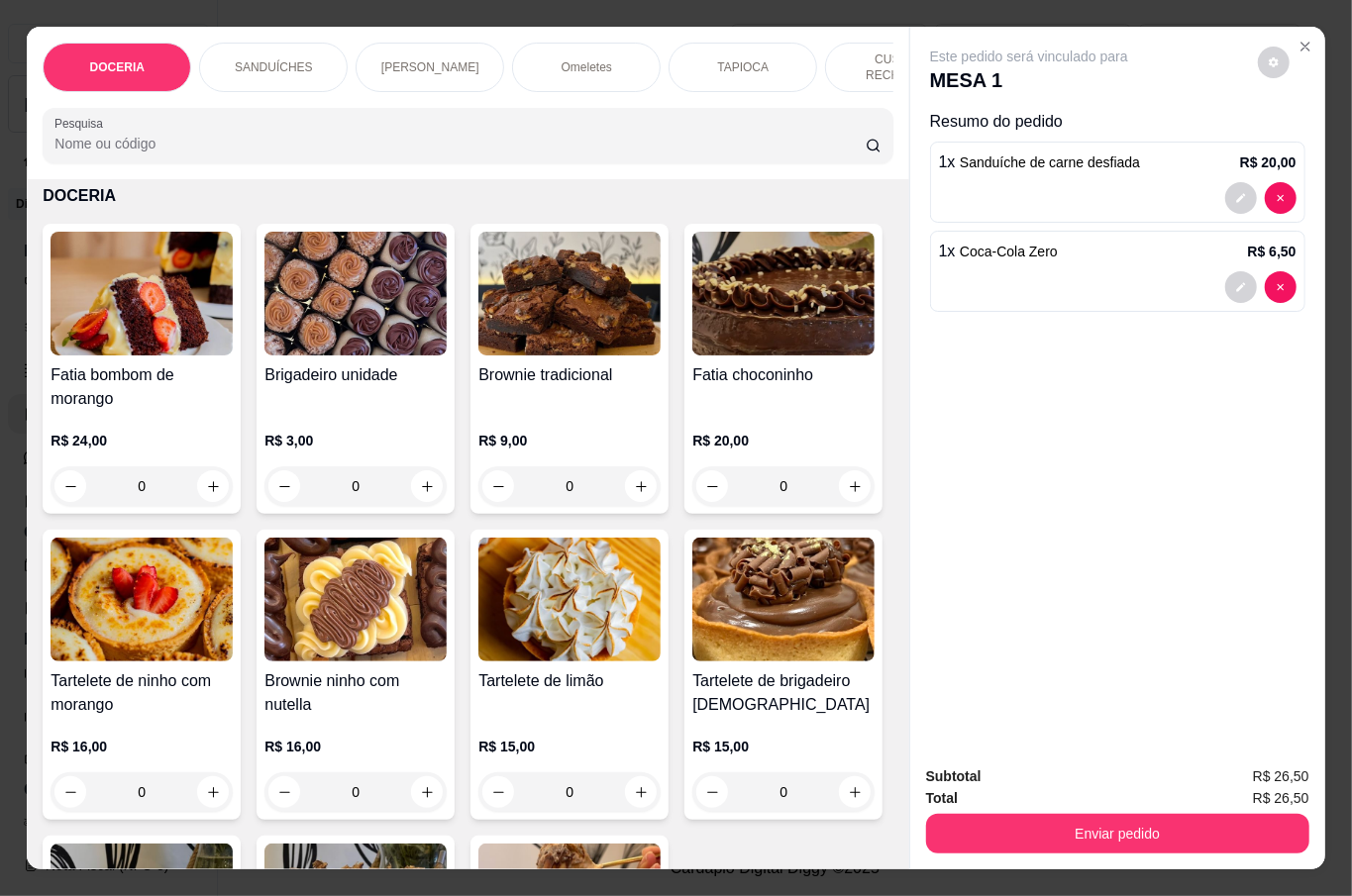 scroll, scrollTop: 0, scrollLeft: 0, axis: both 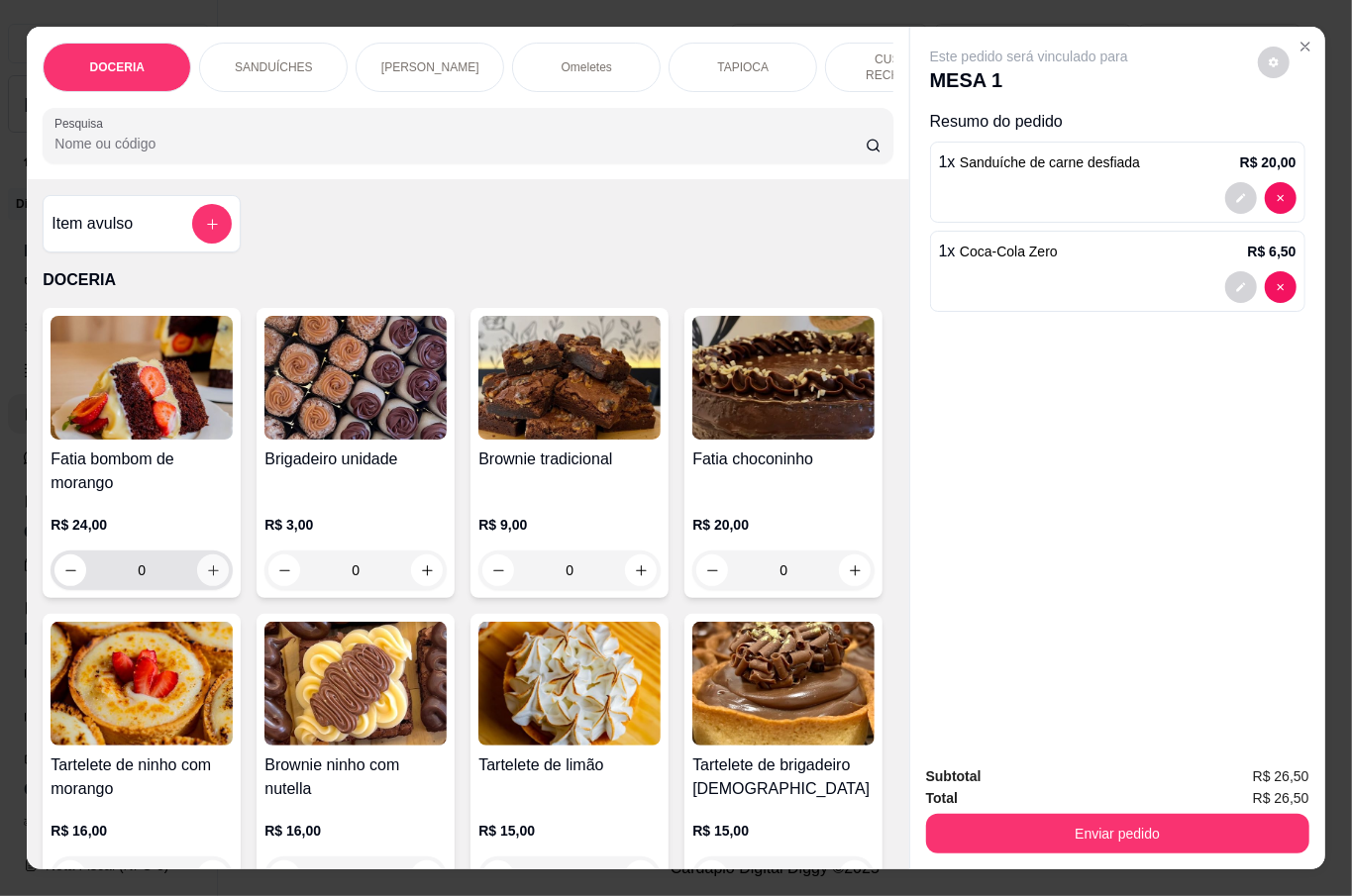 click at bounding box center (213, 570) 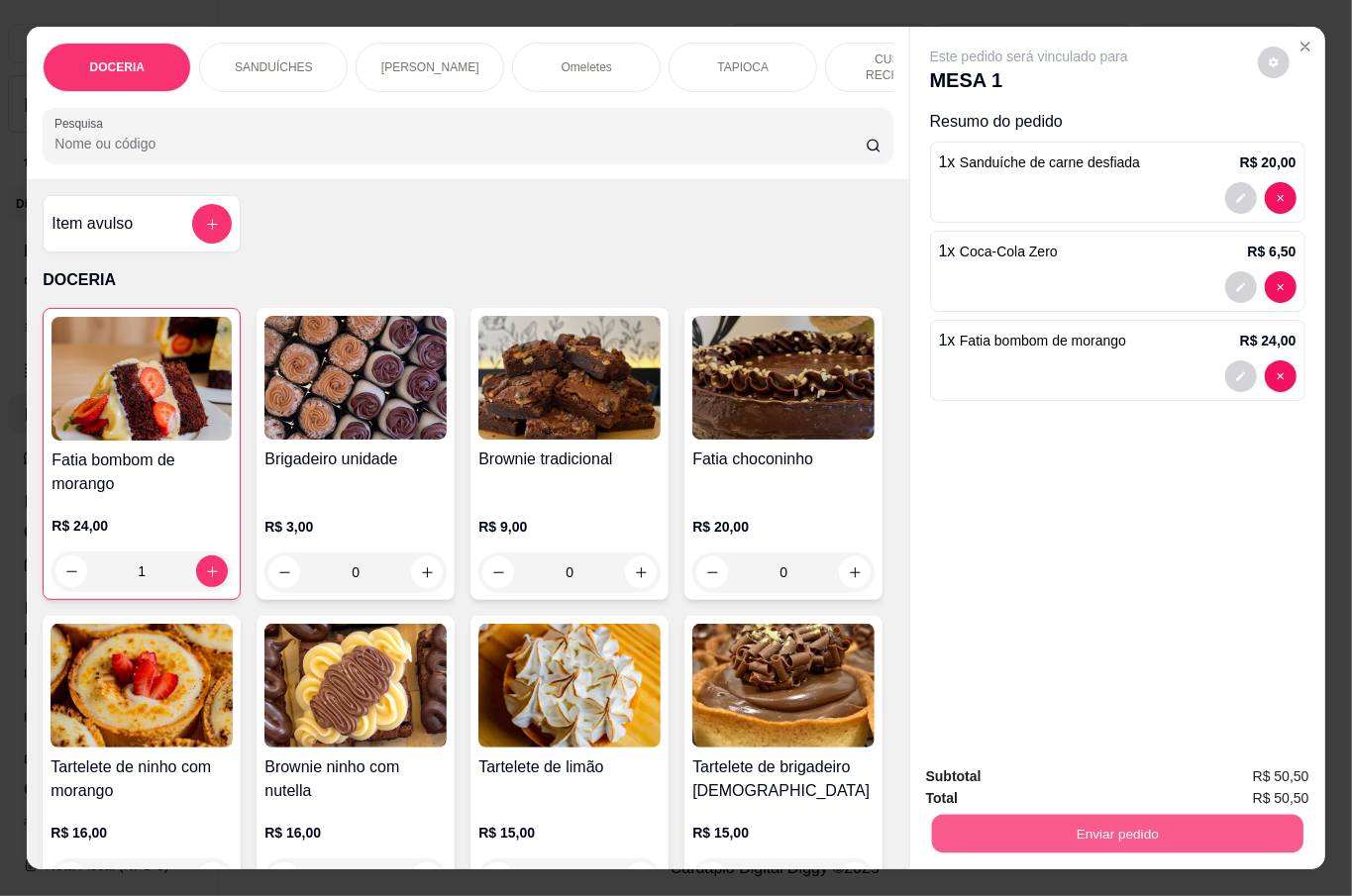 click on "Enviar pedido" at bounding box center (1116, 833) 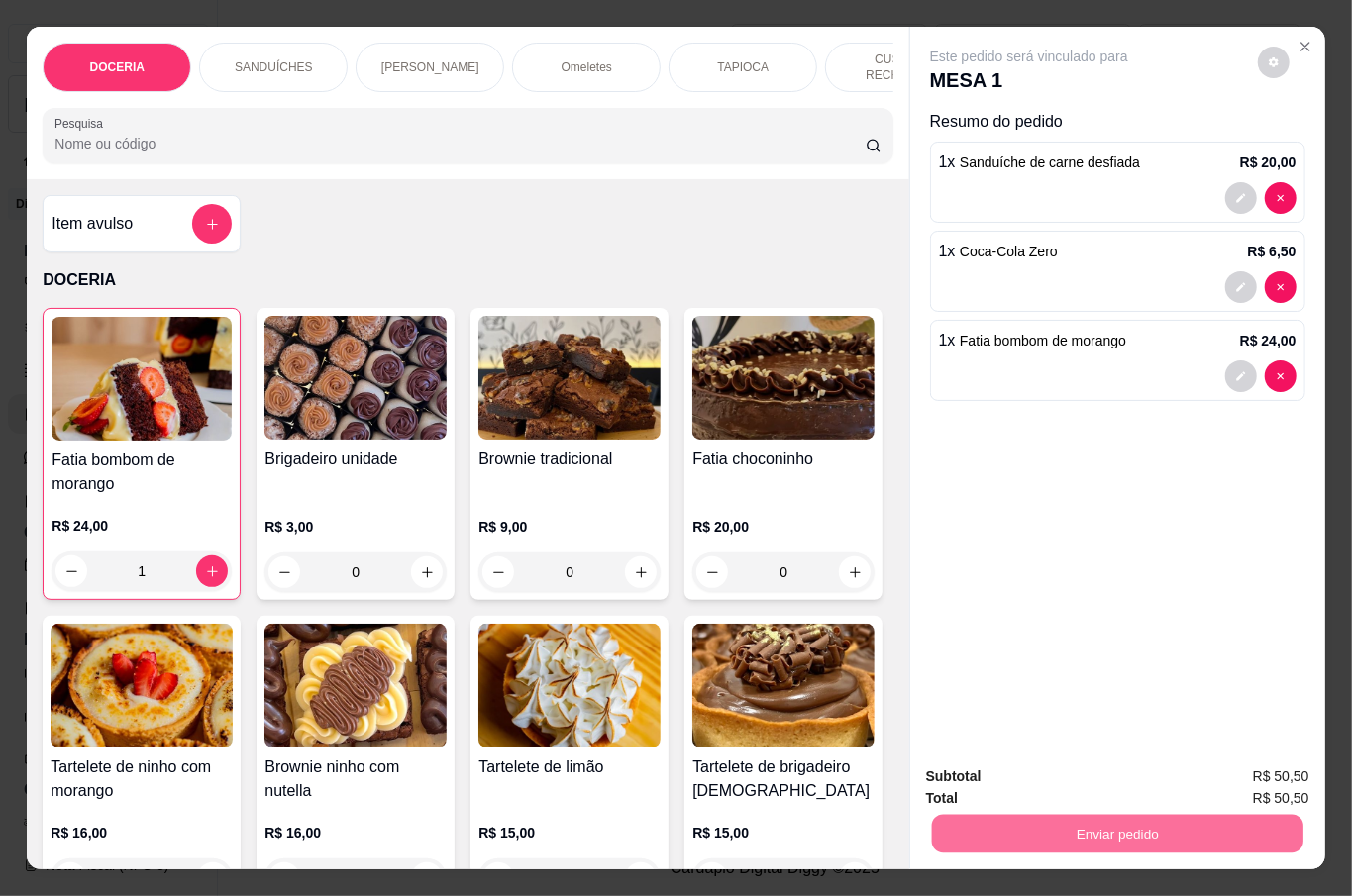 click on "Não registrar e enviar pedido" at bounding box center (1050, 774) 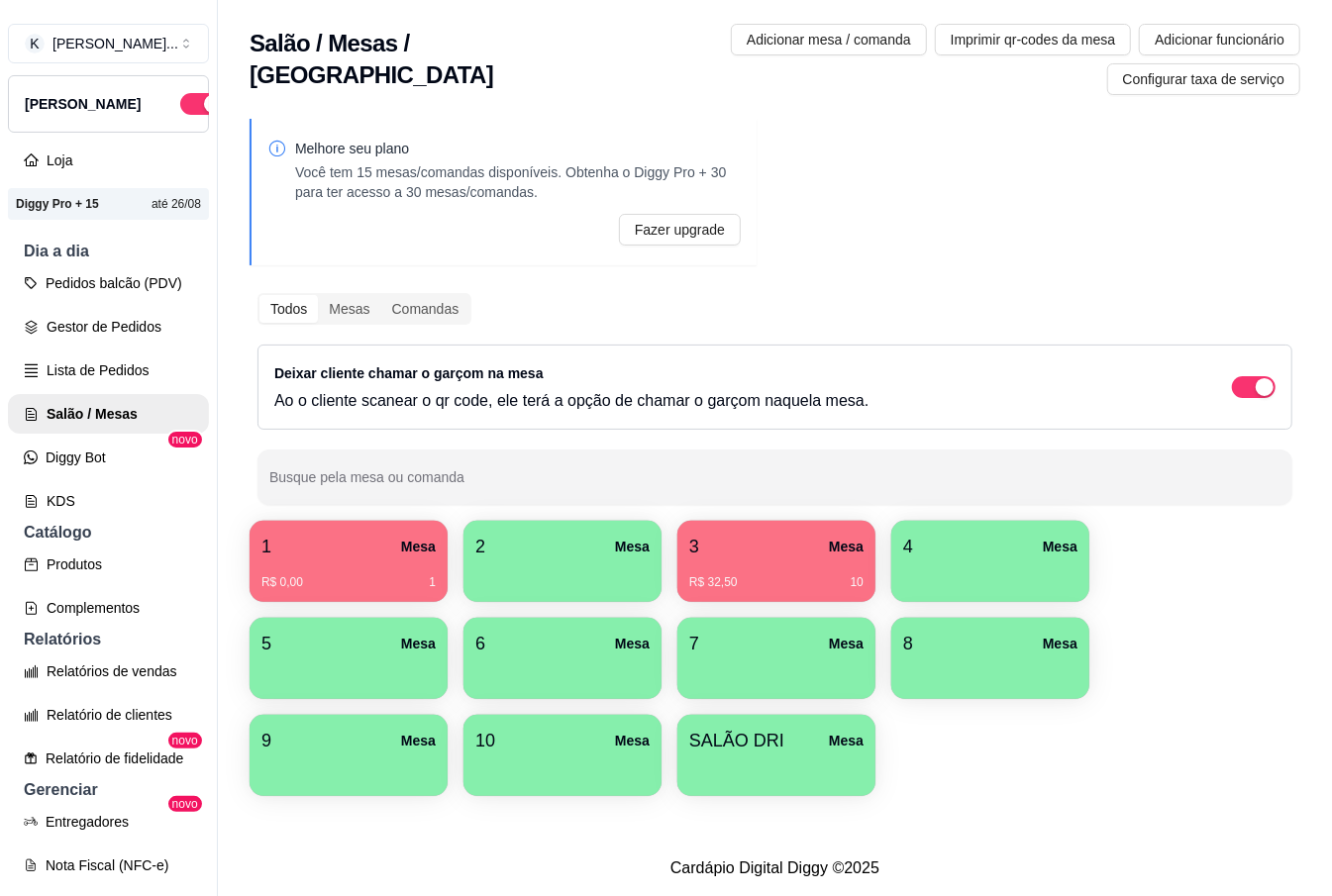 click on "R$ 32,50 10" at bounding box center (776, 582) 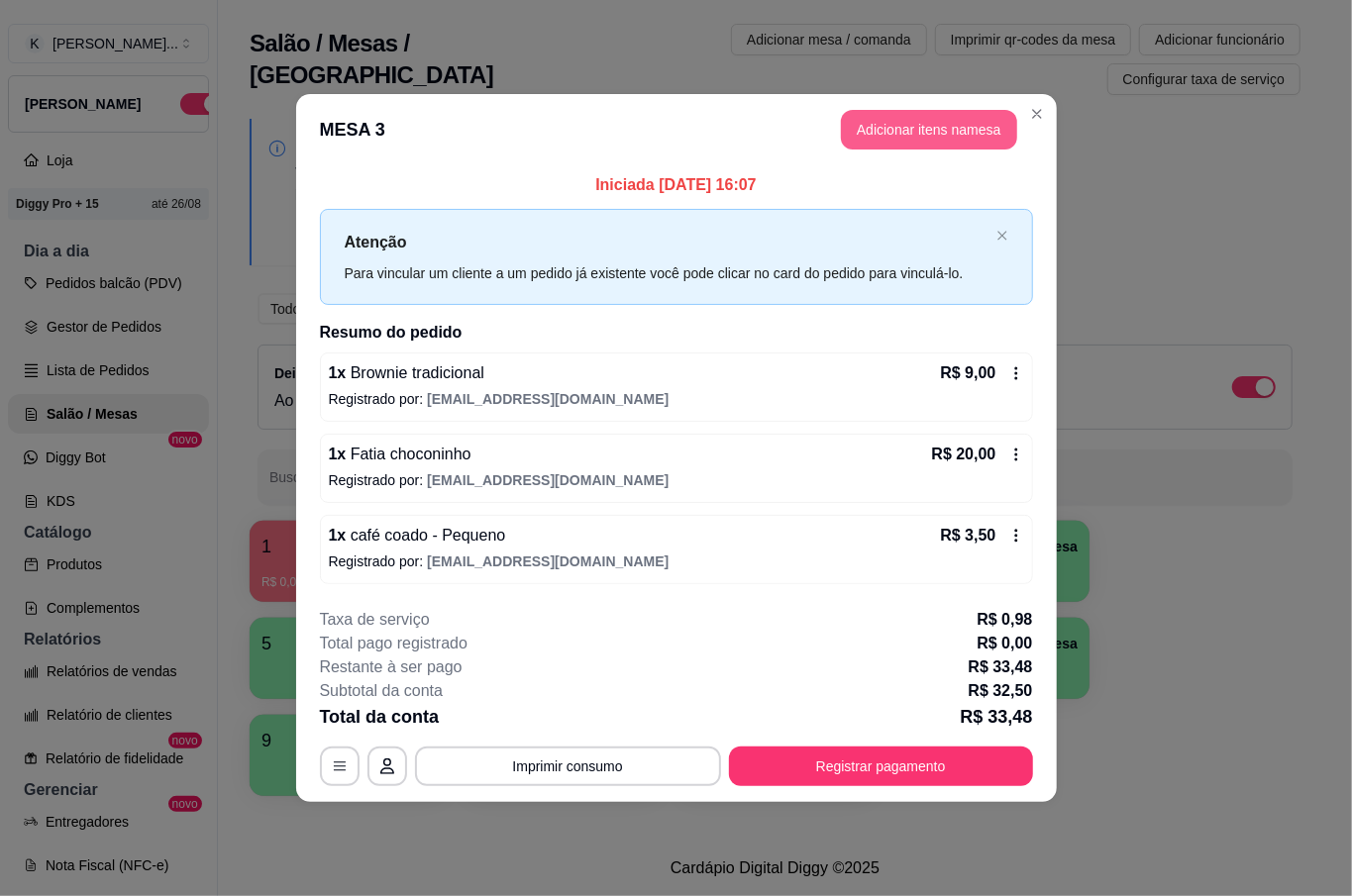click on "Adicionar itens na  mesa" at bounding box center (929, 130) 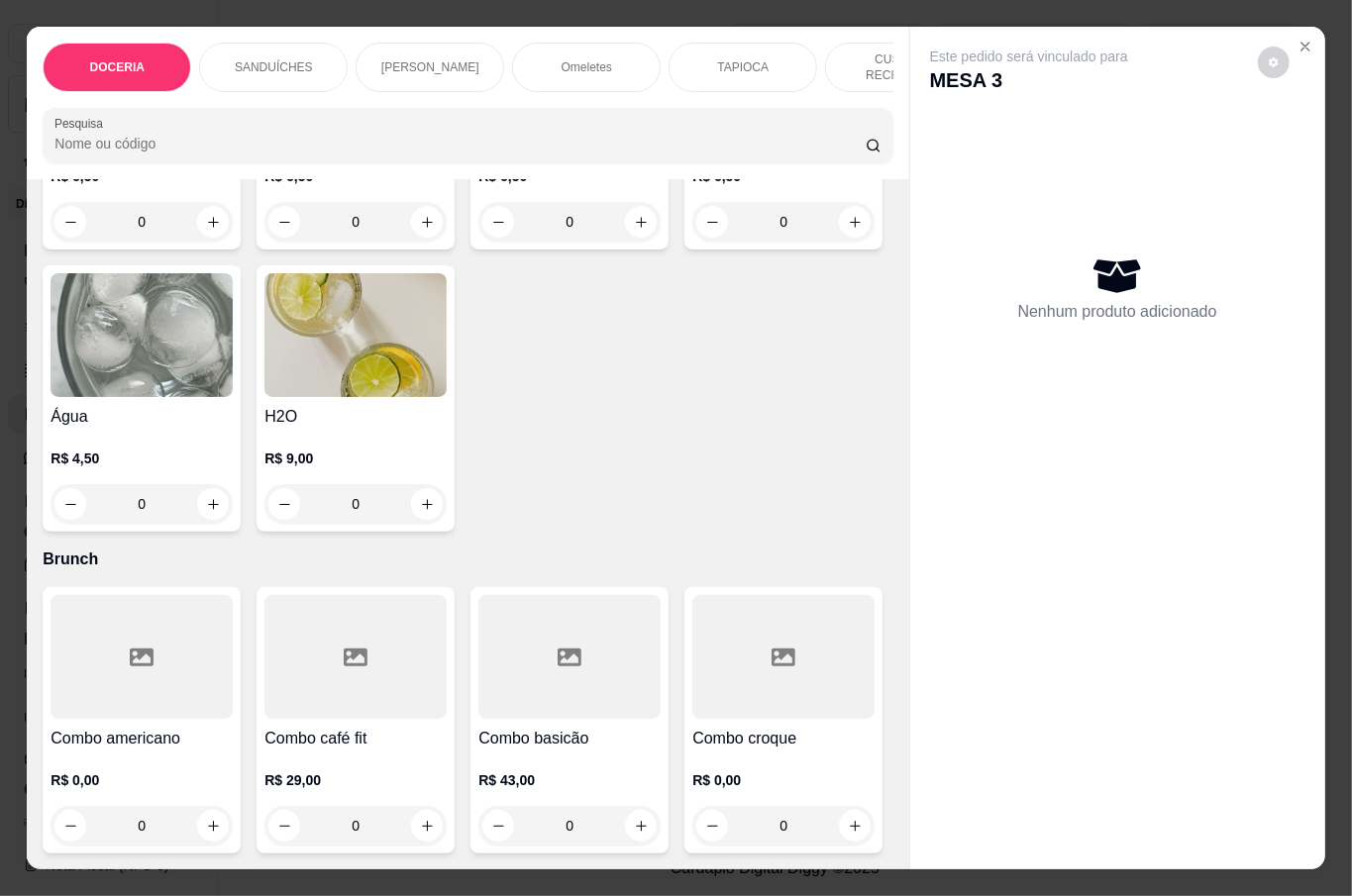 scroll, scrollTop: 6996, scrollLeft: 0, axis: vertical 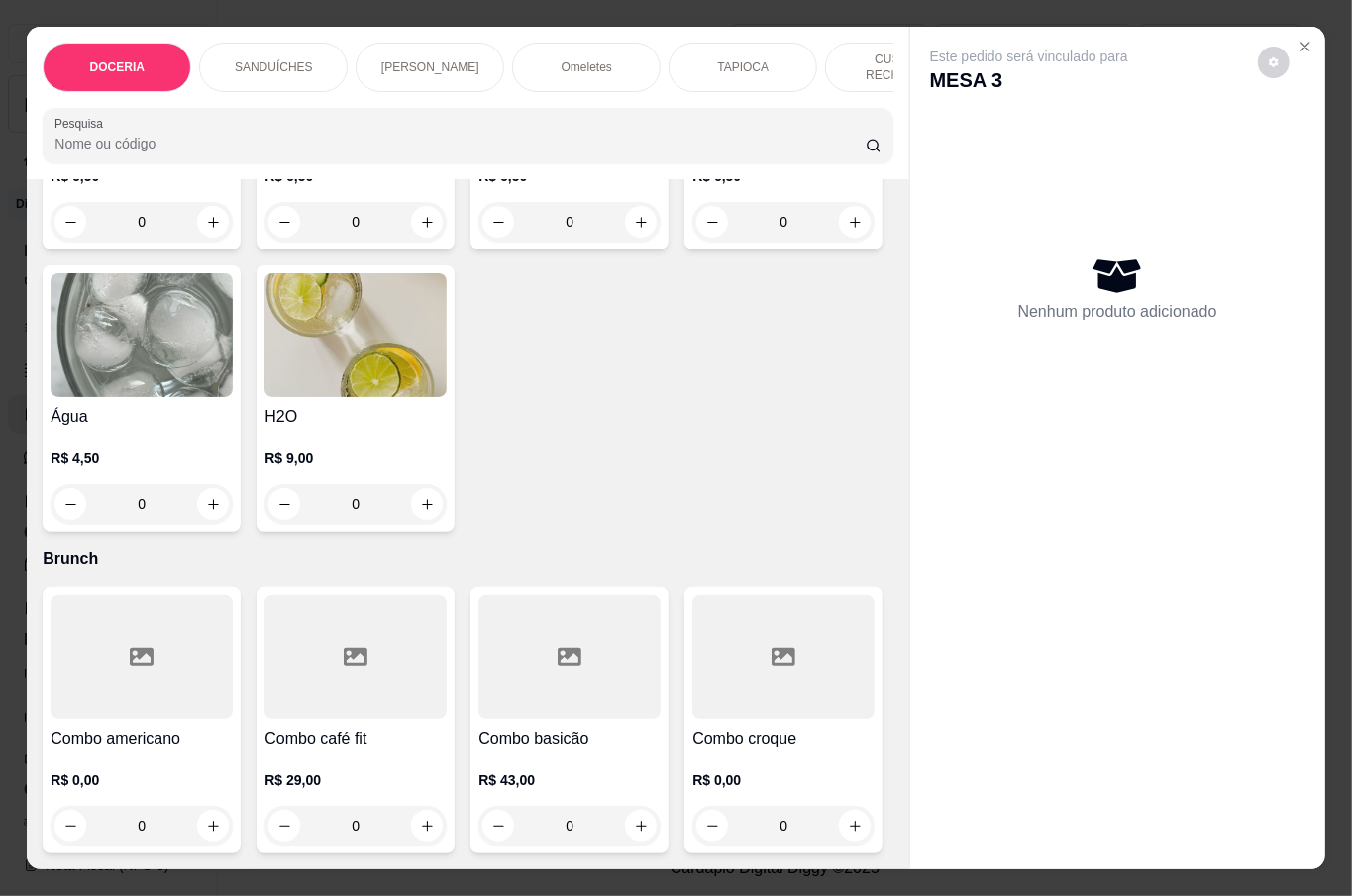 click on "0" at bounding box center (142, 504) 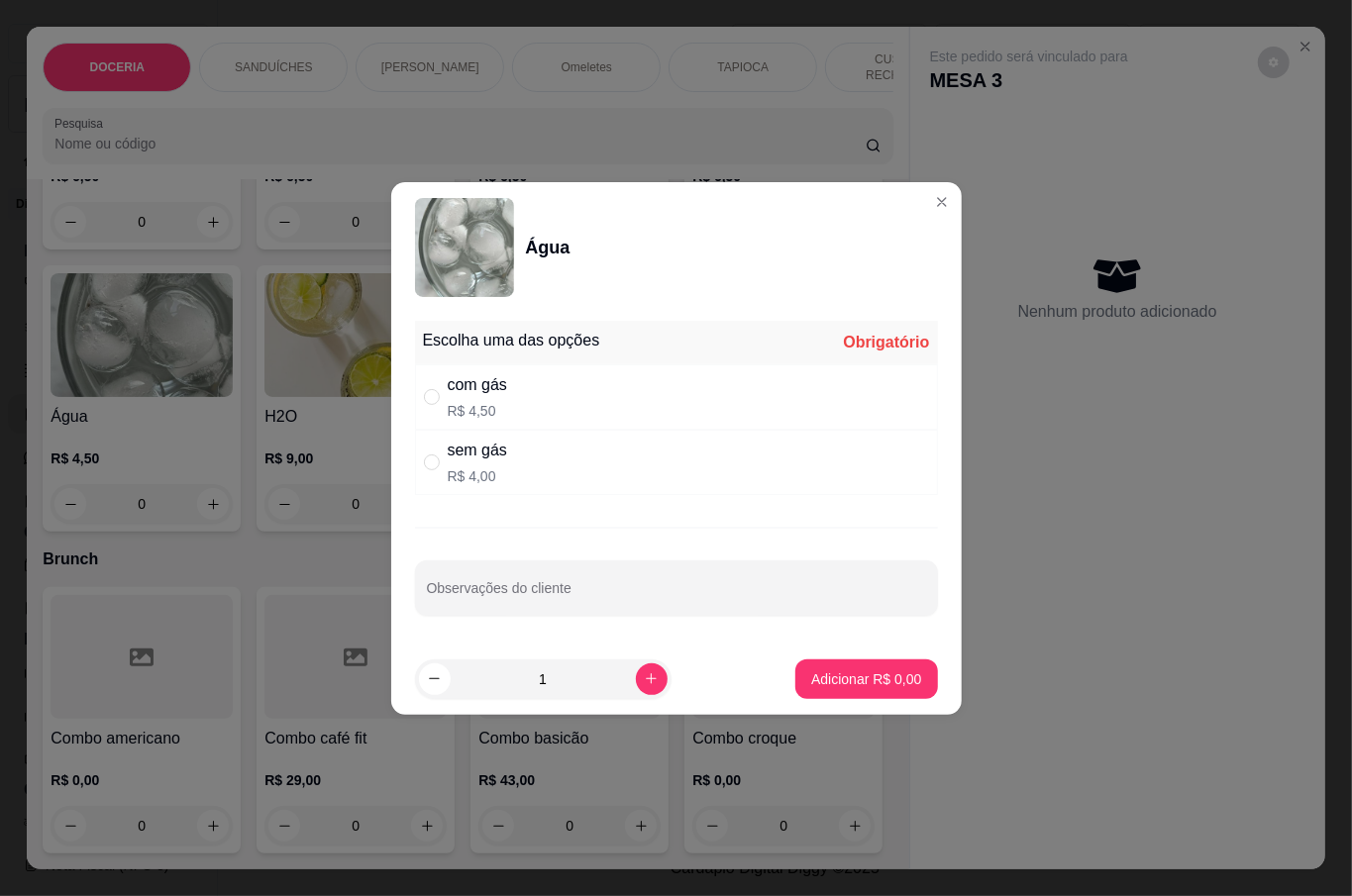 click on "sem gás" at bounding box center [477, 450] 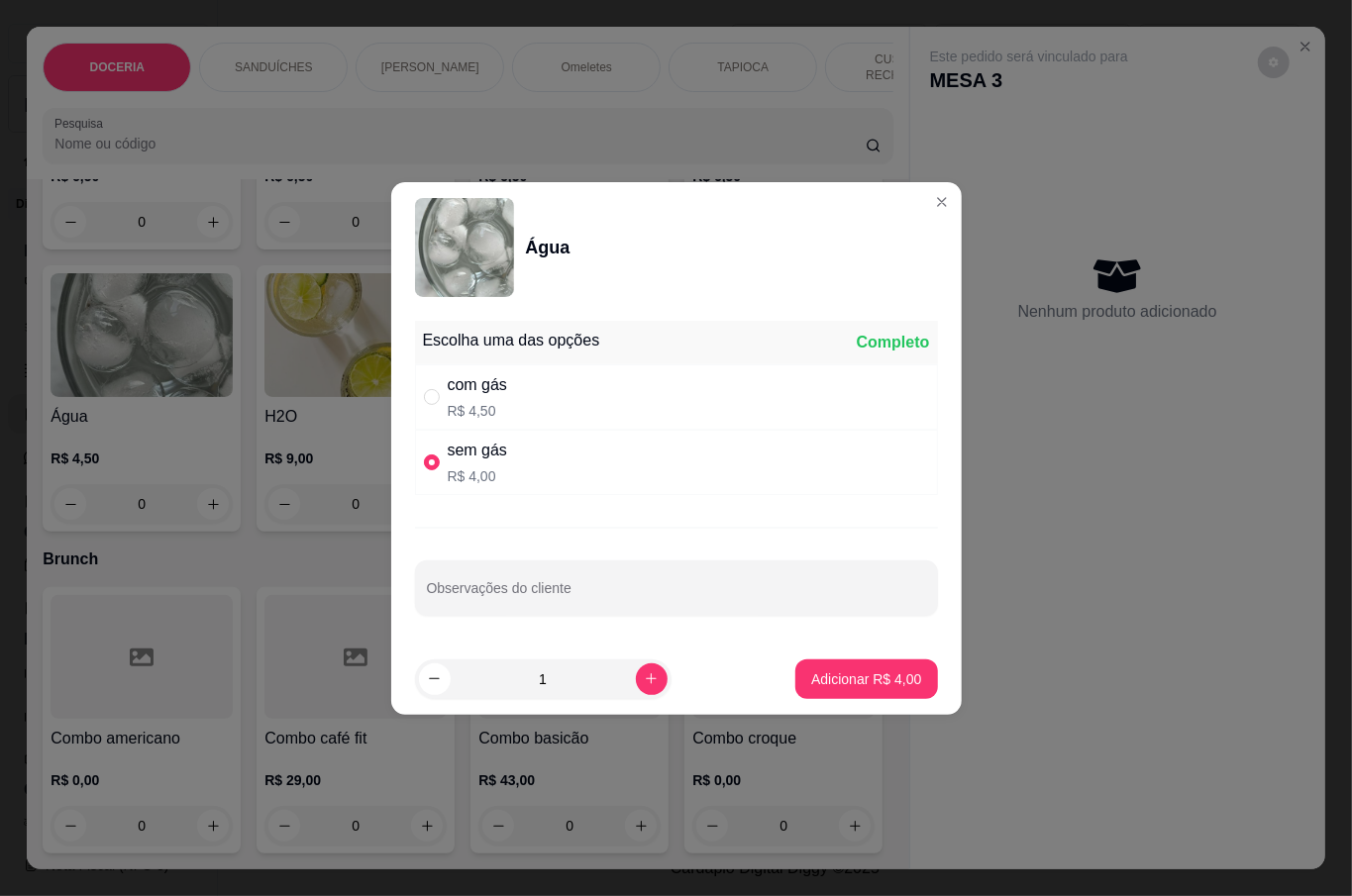 click on "Adicionar   R$ 4,00" at bounding box center (866, 679) 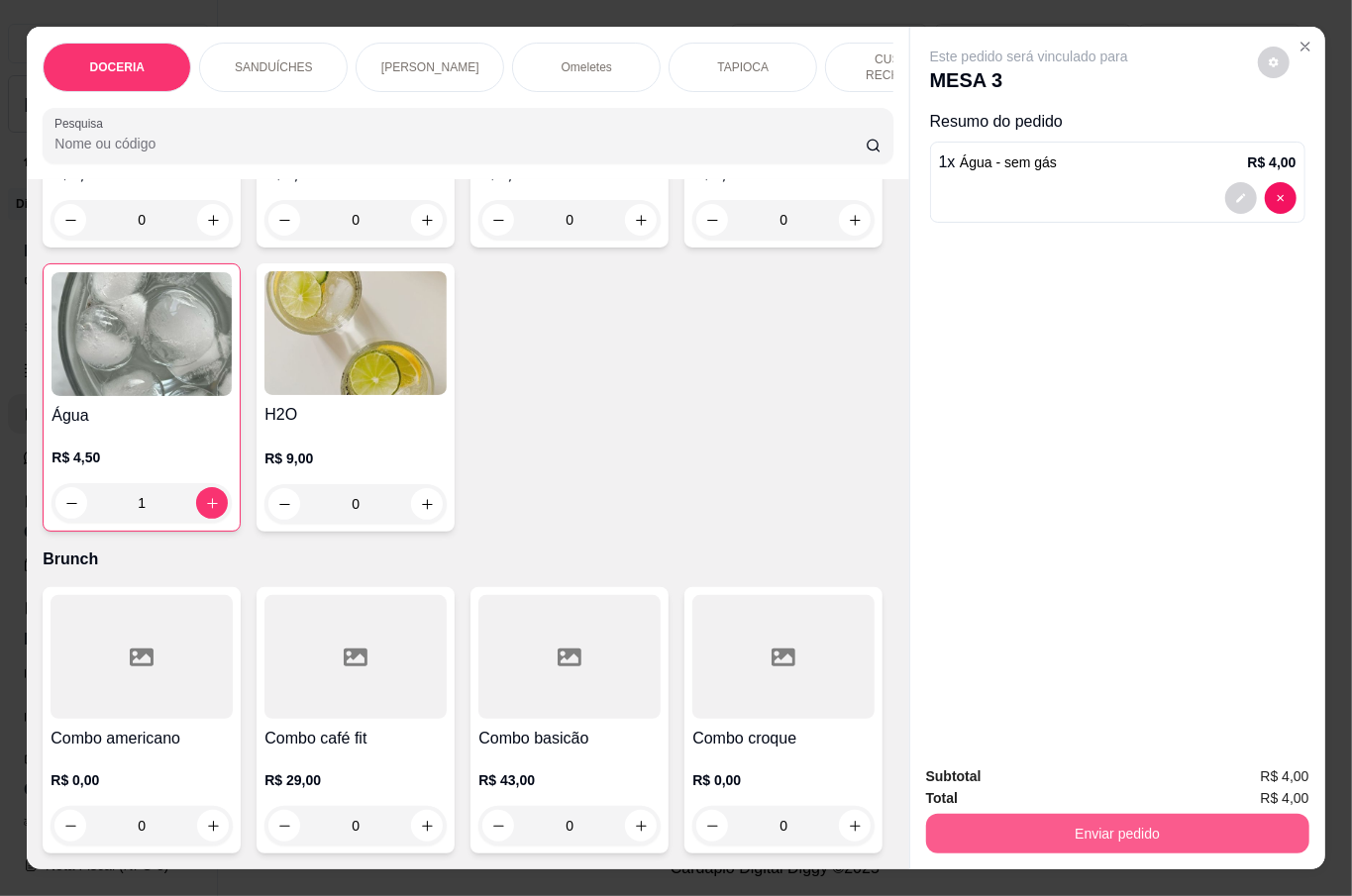 click on "Enviar pedido" at bounding box center (1117, 834) 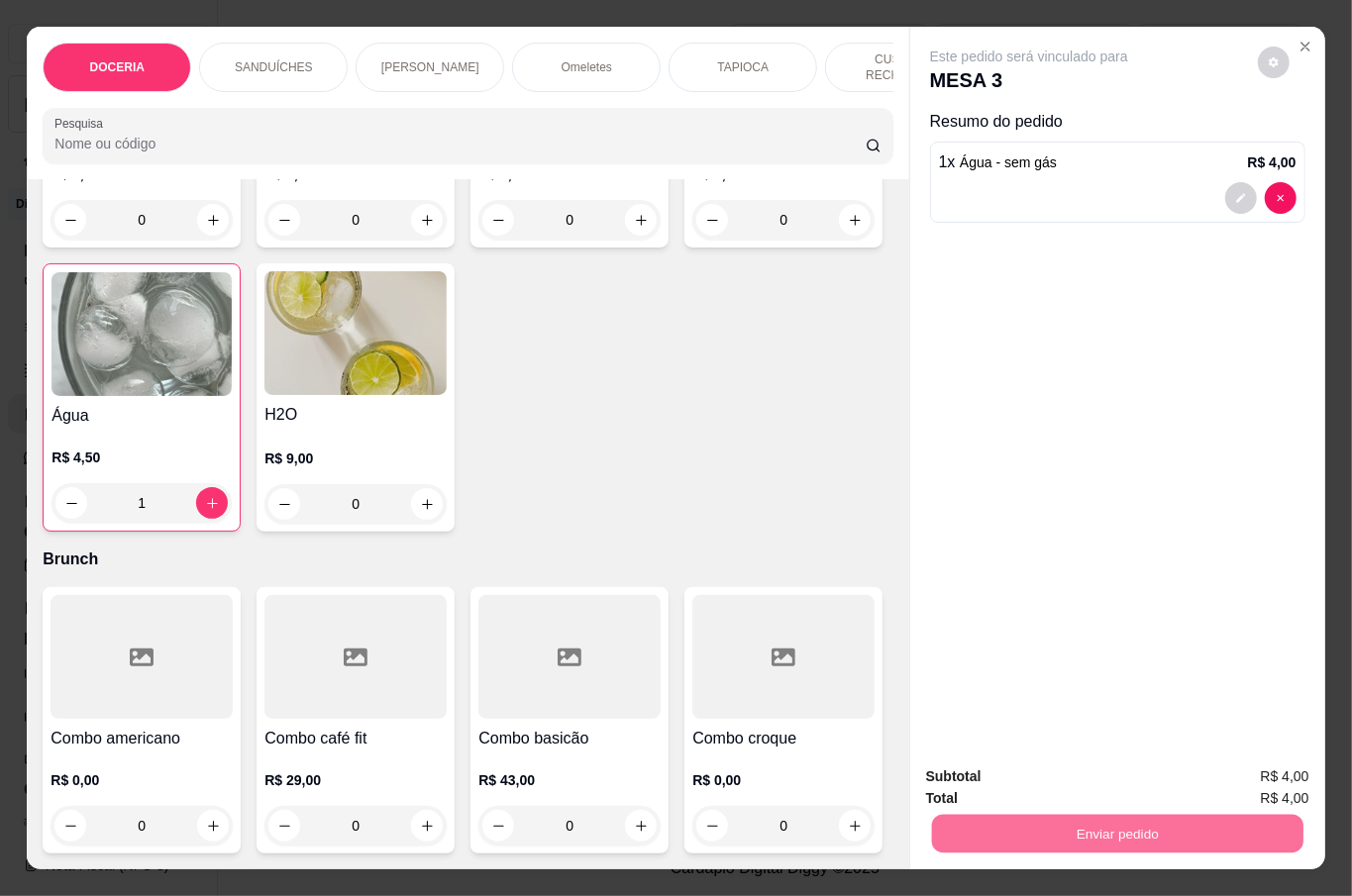 click on "Não registrar e enviar pedido" at bounding box center [1050, 775] 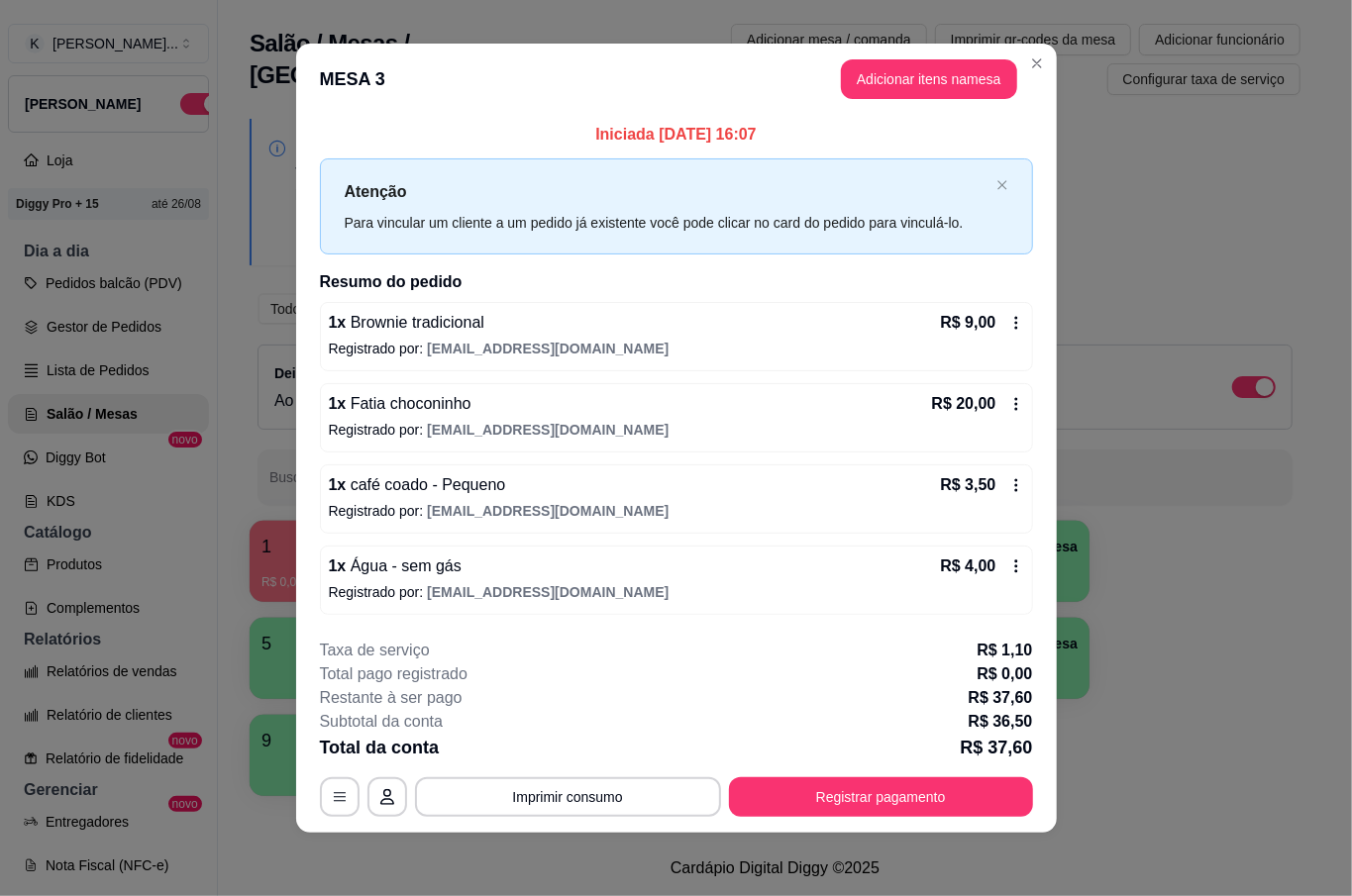 scroll, scrollTop: 12, scrollLeft: 0, axis: vertical 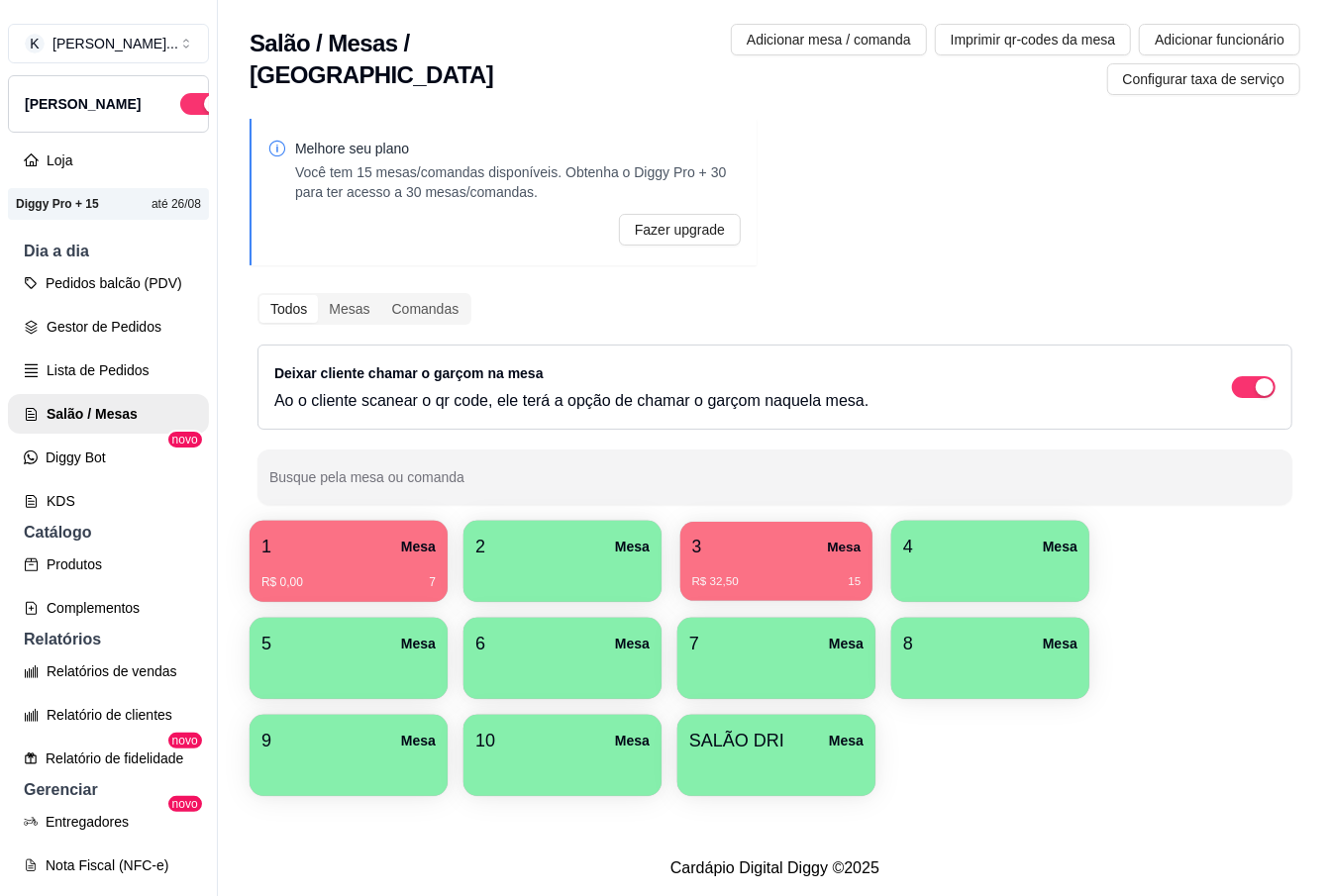 click on "3 Mesa" at bounding box center (776, 547) 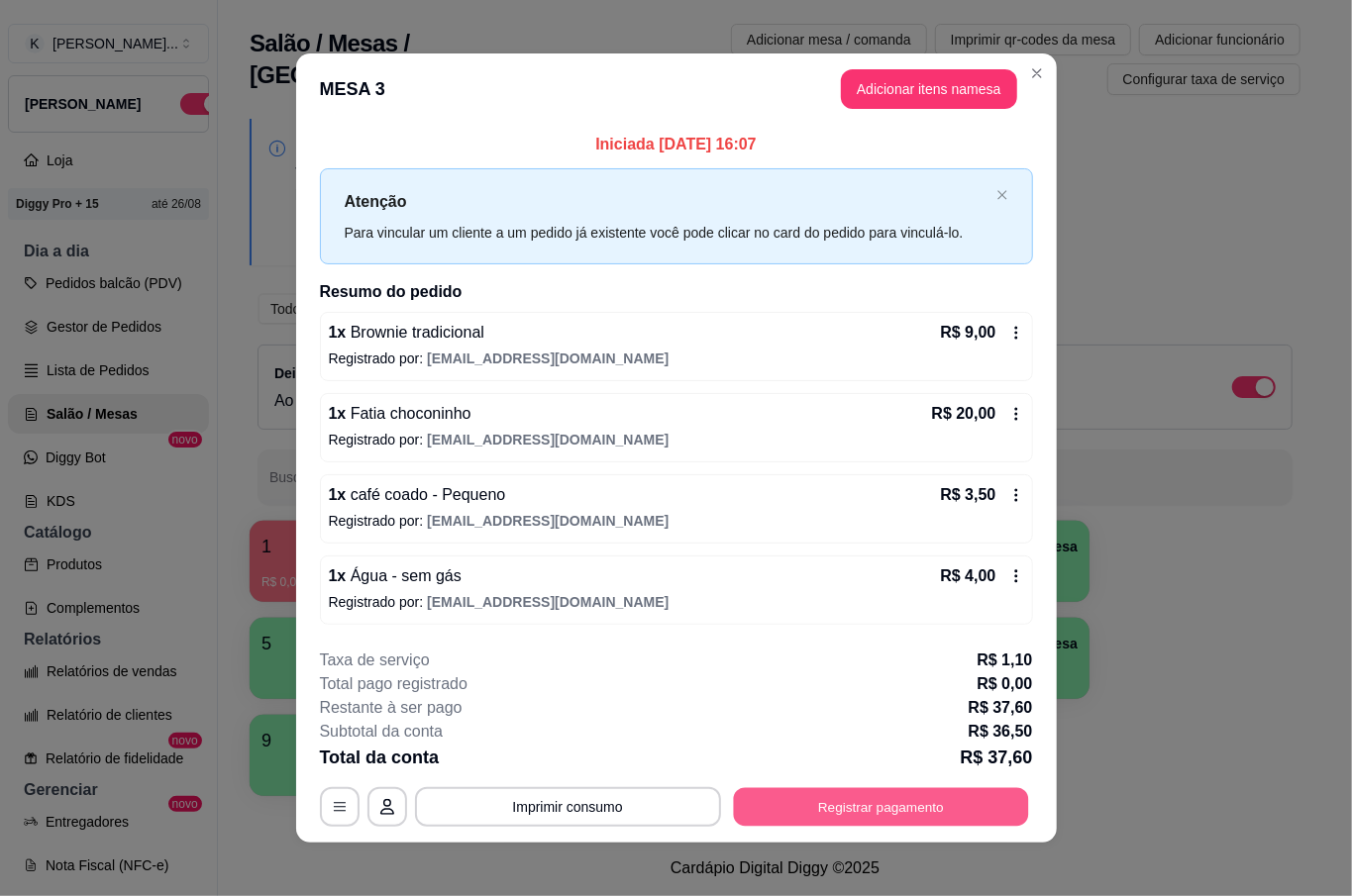 click on "Registrar pagamento" at bounding box center (881, 807) 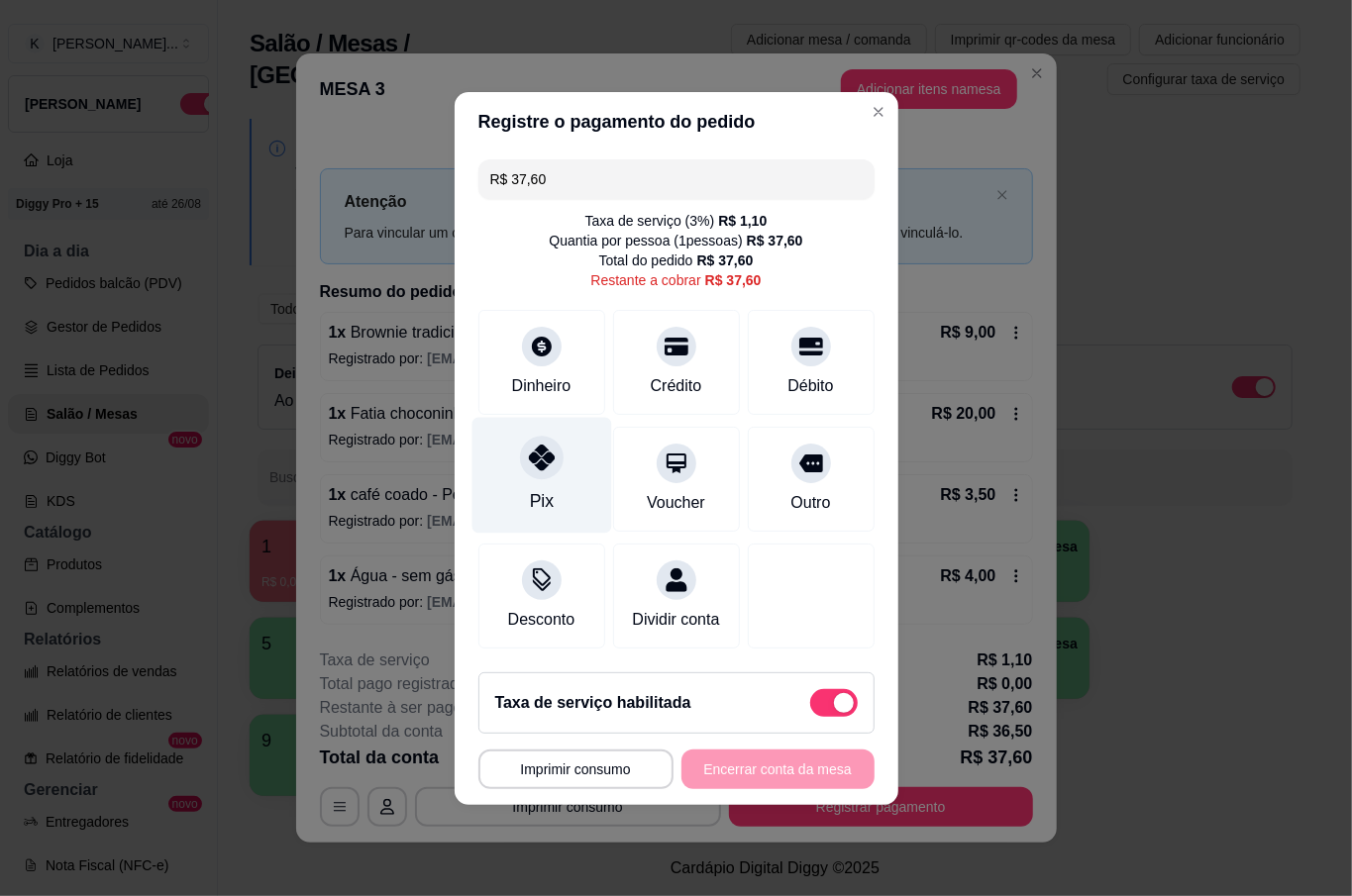 click on "Pix" at bounding box center (541, 474) 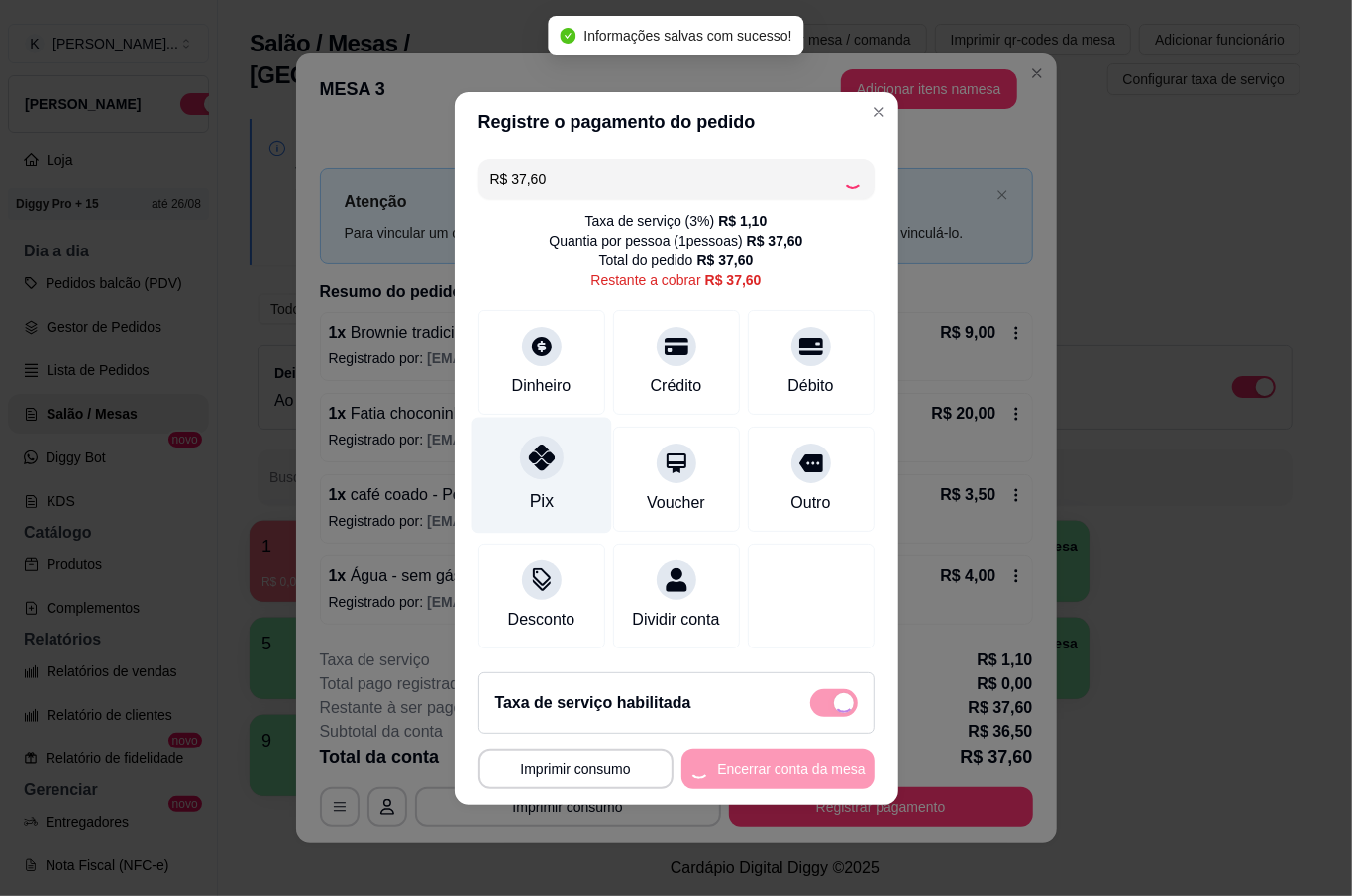 type on "R$ 0,00" 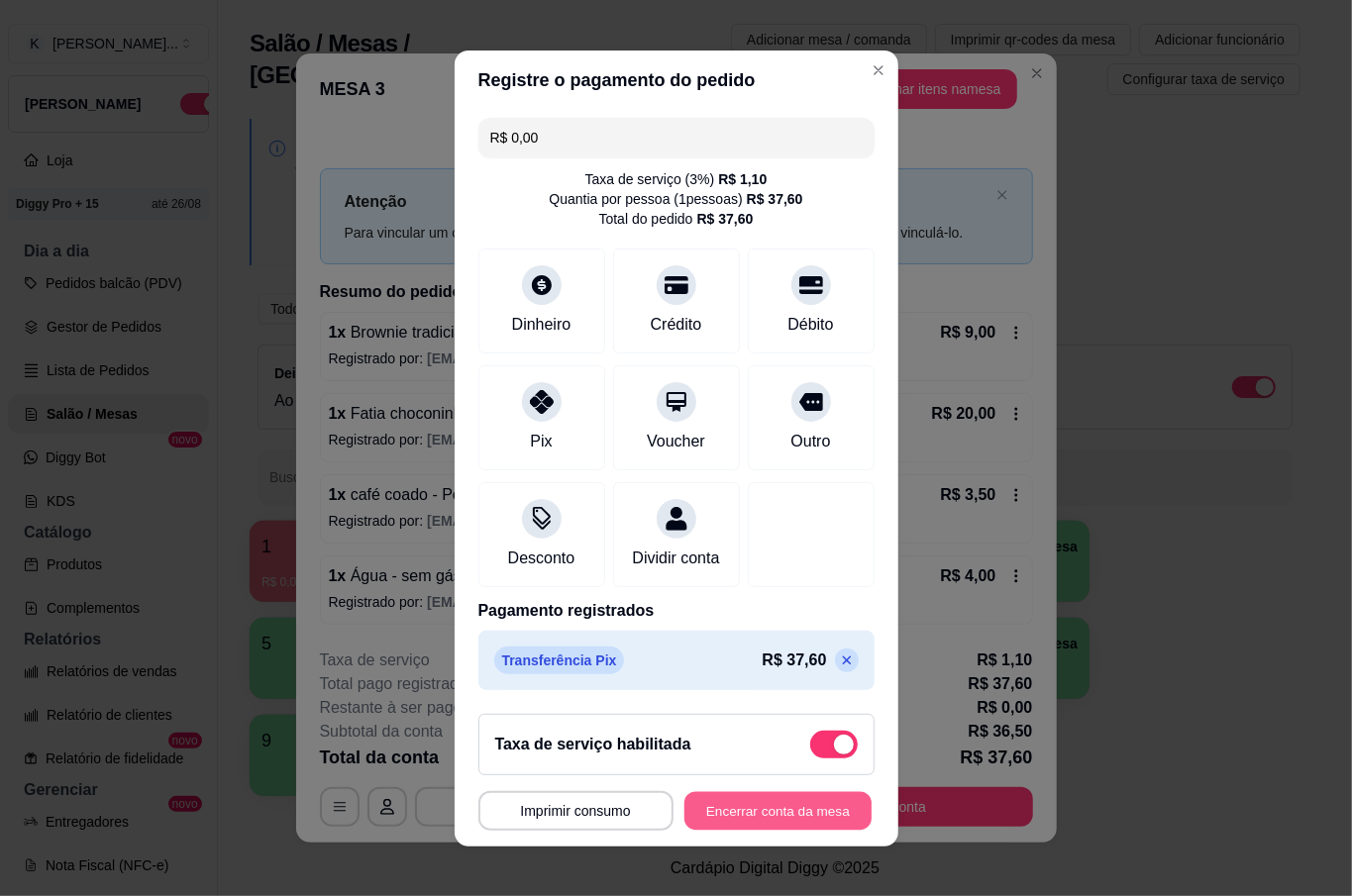 click on "Encerrar conta da mesa" at bounding box center (778, 810) 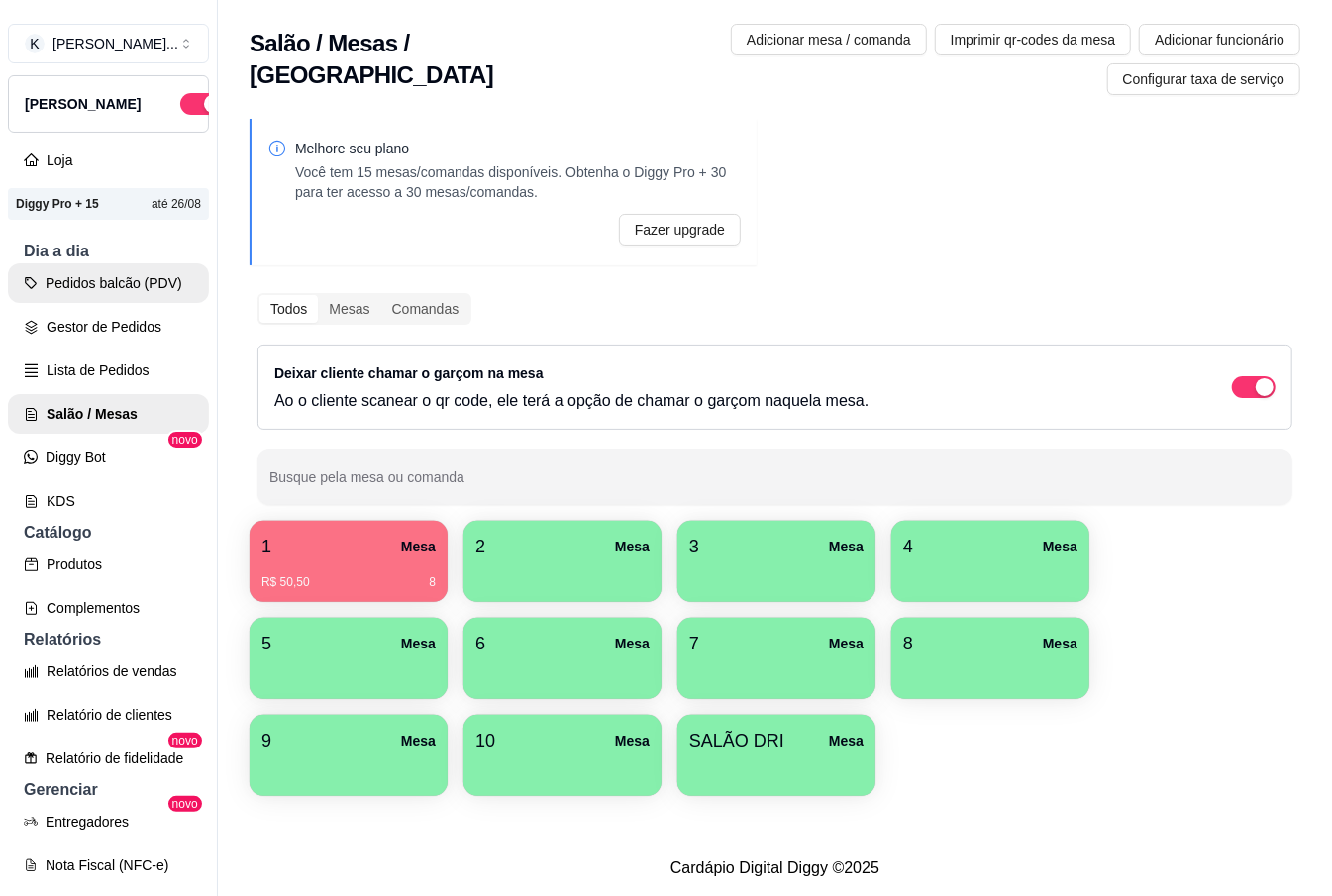 click on "Pedidos balcão (PDV)" at bounding box center [108, 283] 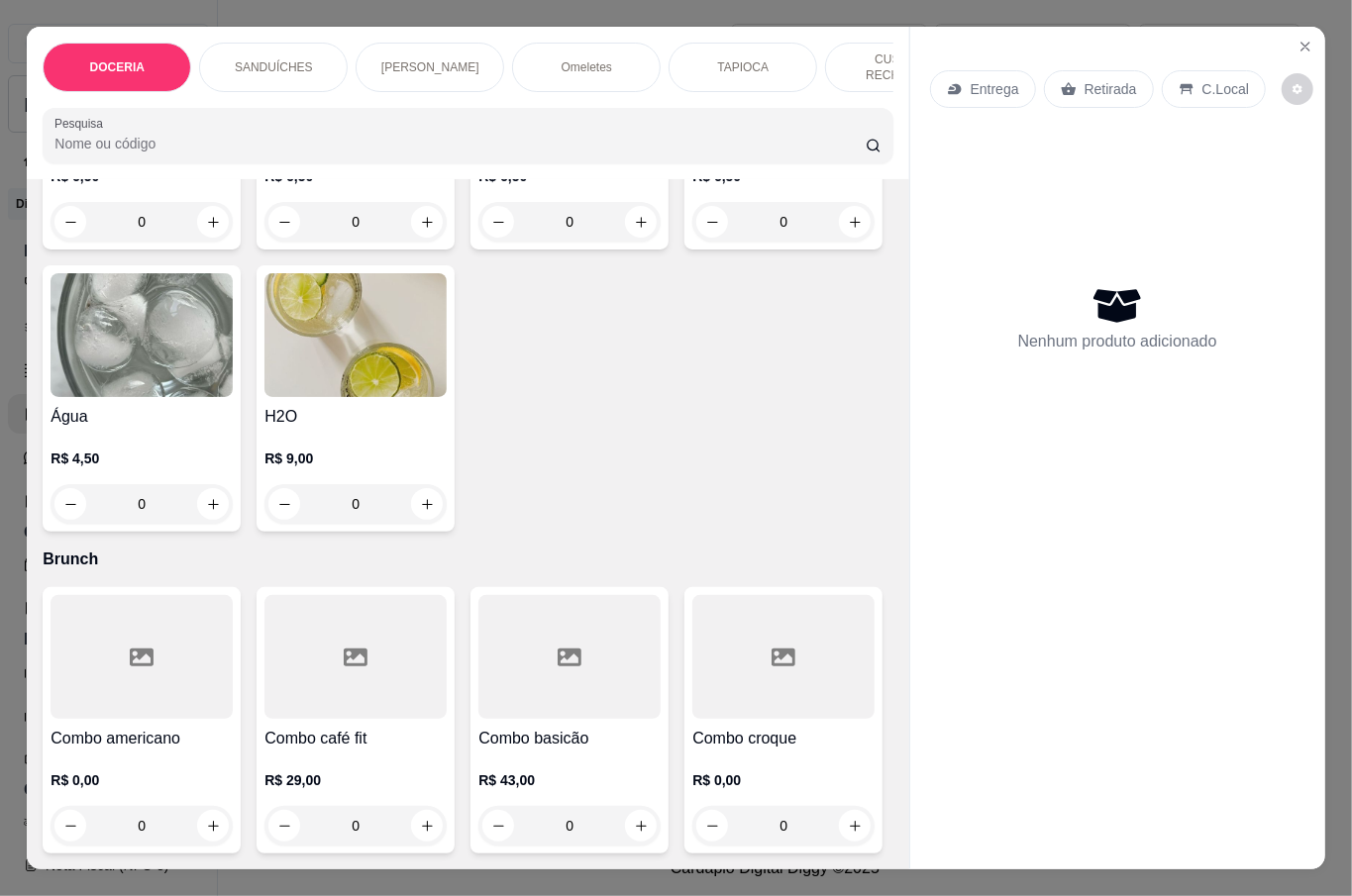 scroll, scrollTop: 7219, scrollLeft: 0, axis: vertical 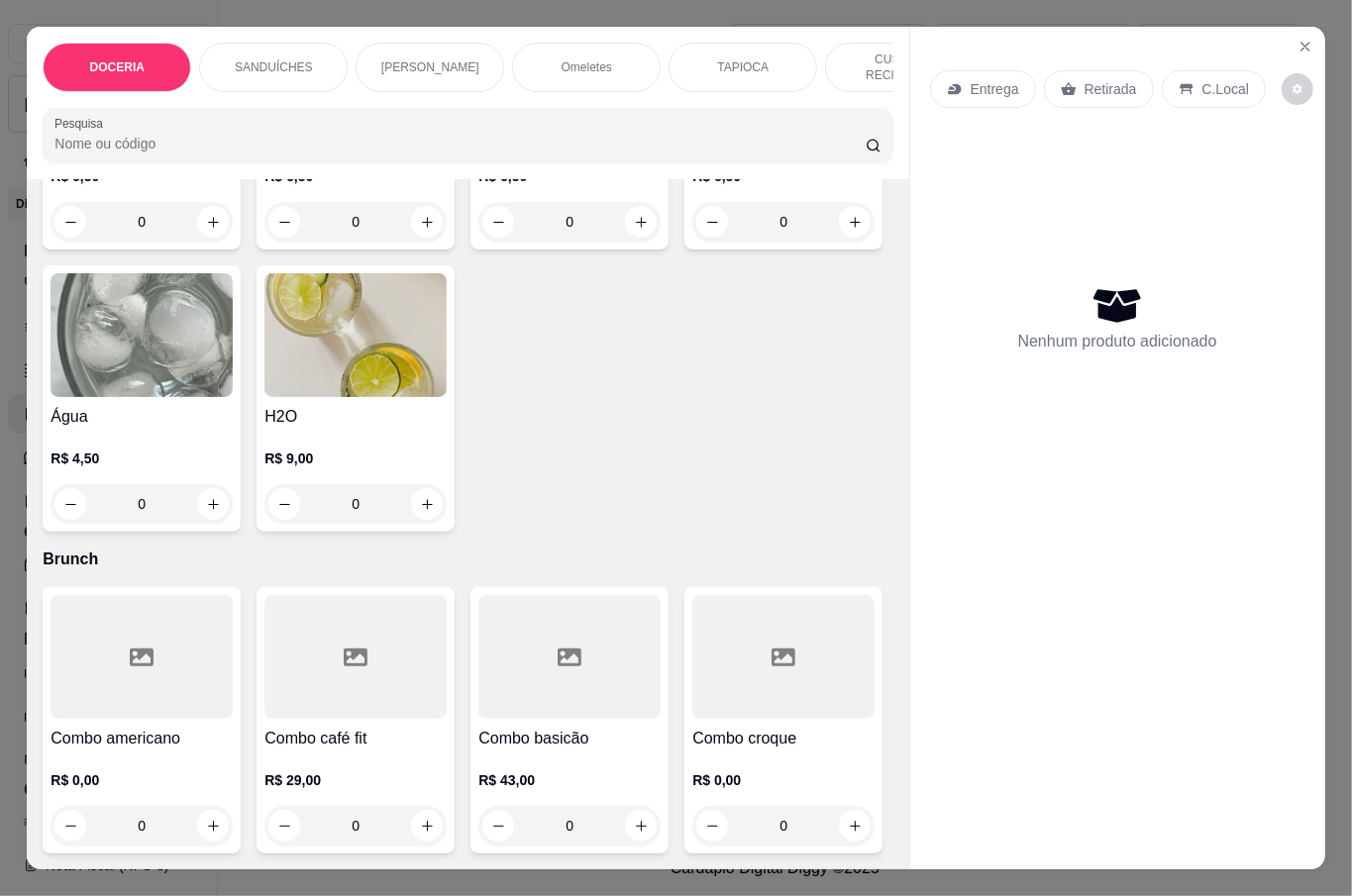 click on "Combo americano" at bounding box center (142, 739) 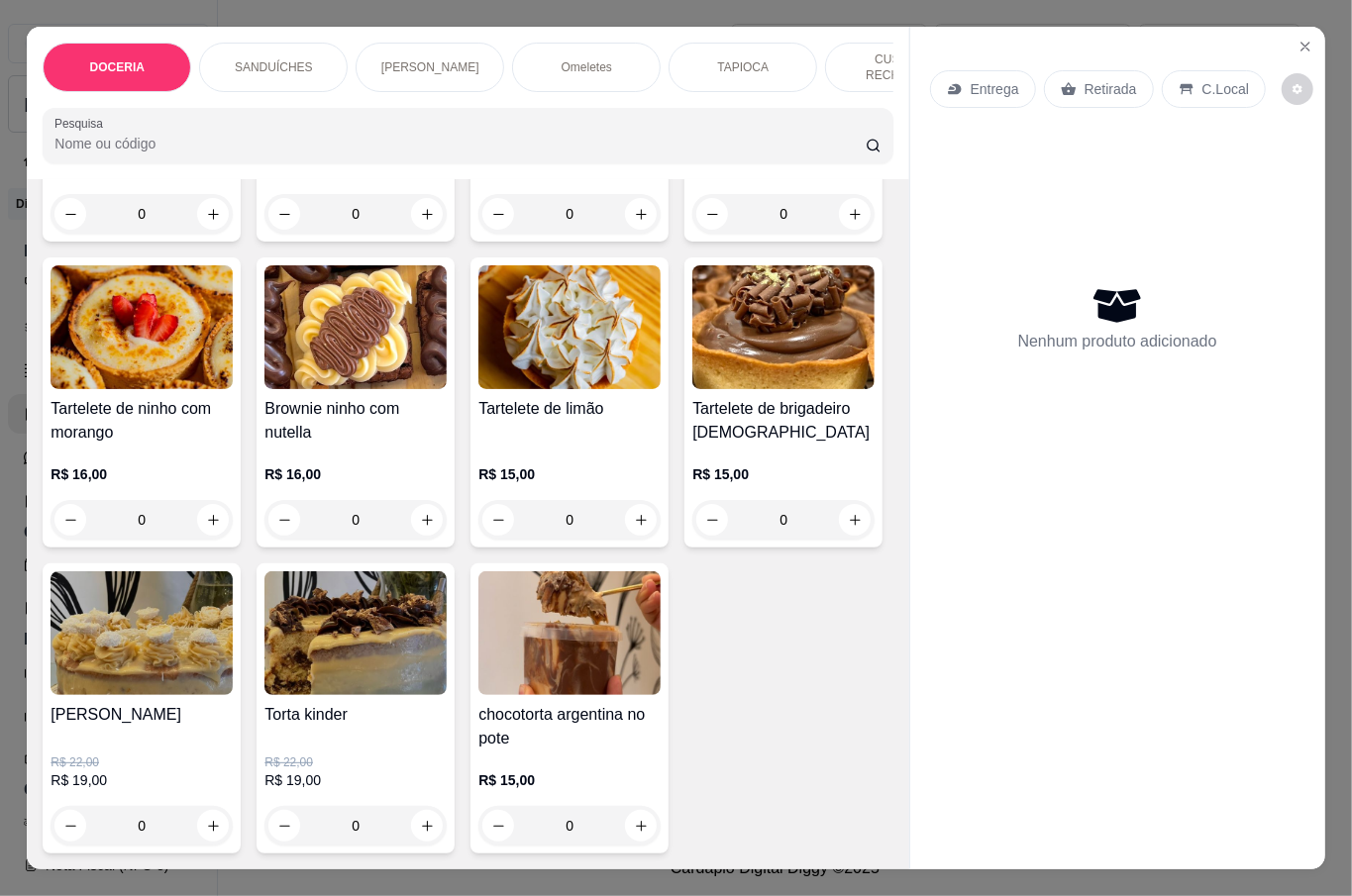 scroll, scrollTop: 354, scrollLeft: 0, axis: vertical 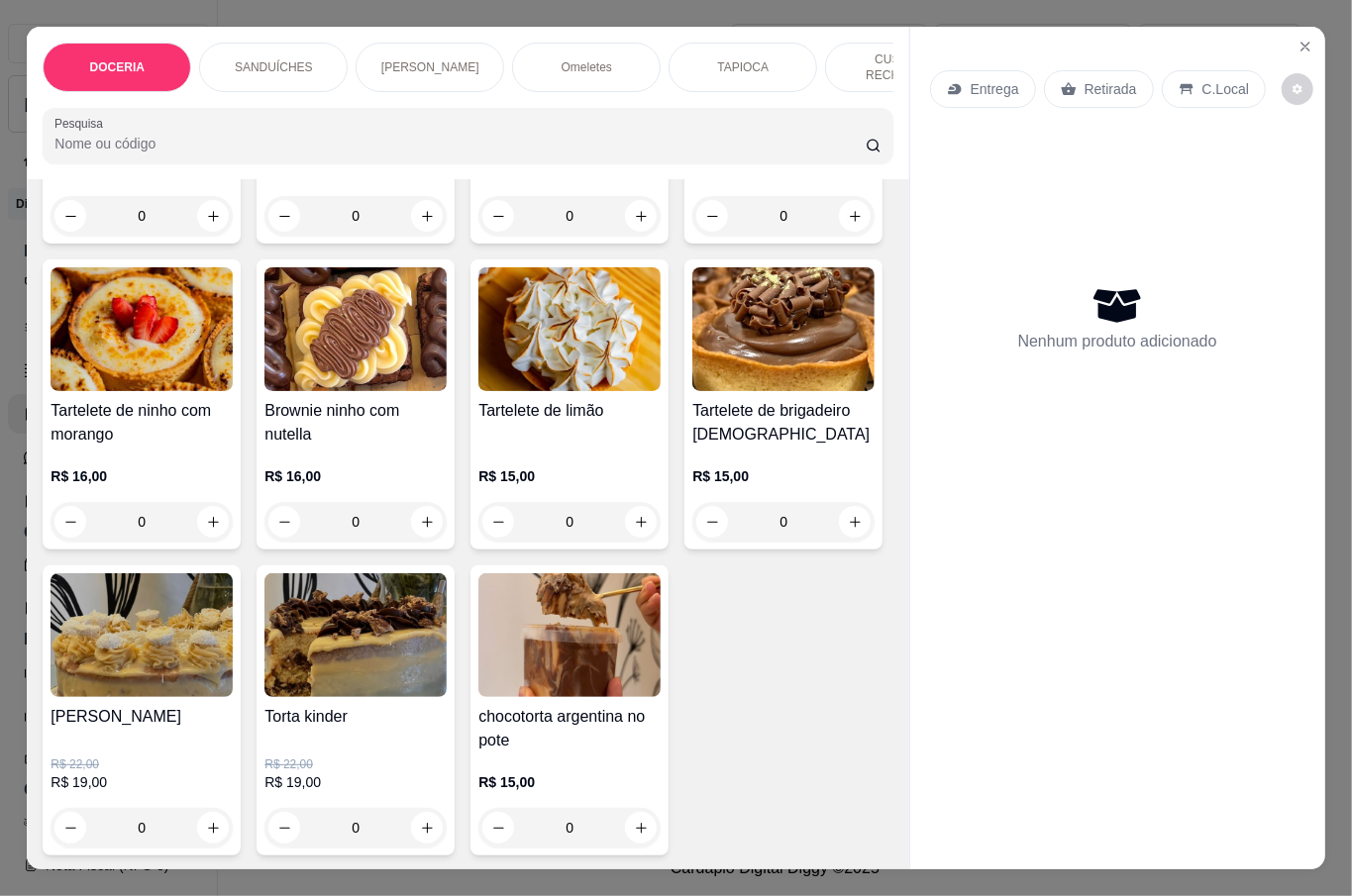 click on "Fatia choconinho" at bounding box center [783, 105] 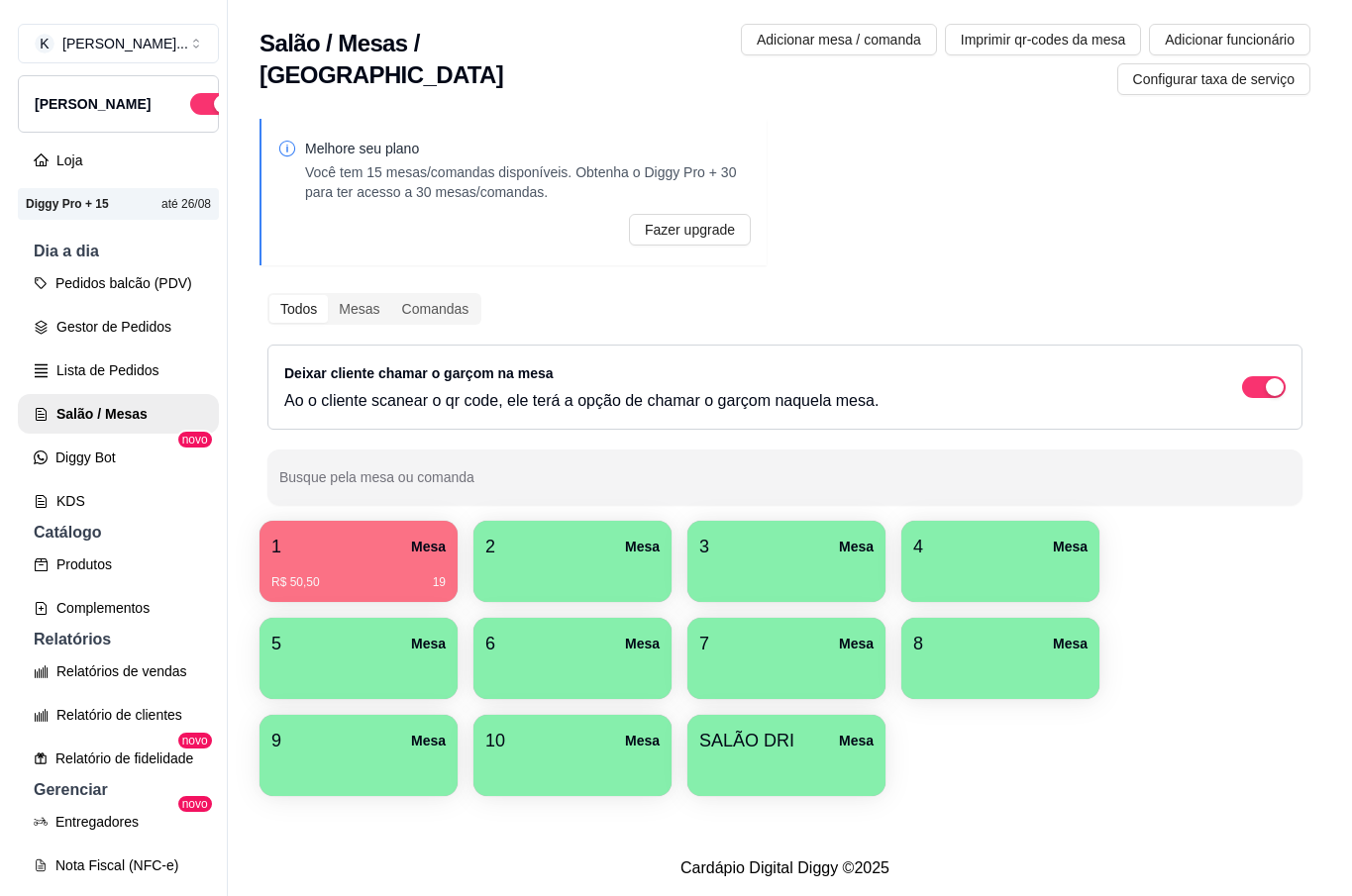 scroll, scrollTop: 0, scrollLeft: 0, axis: both 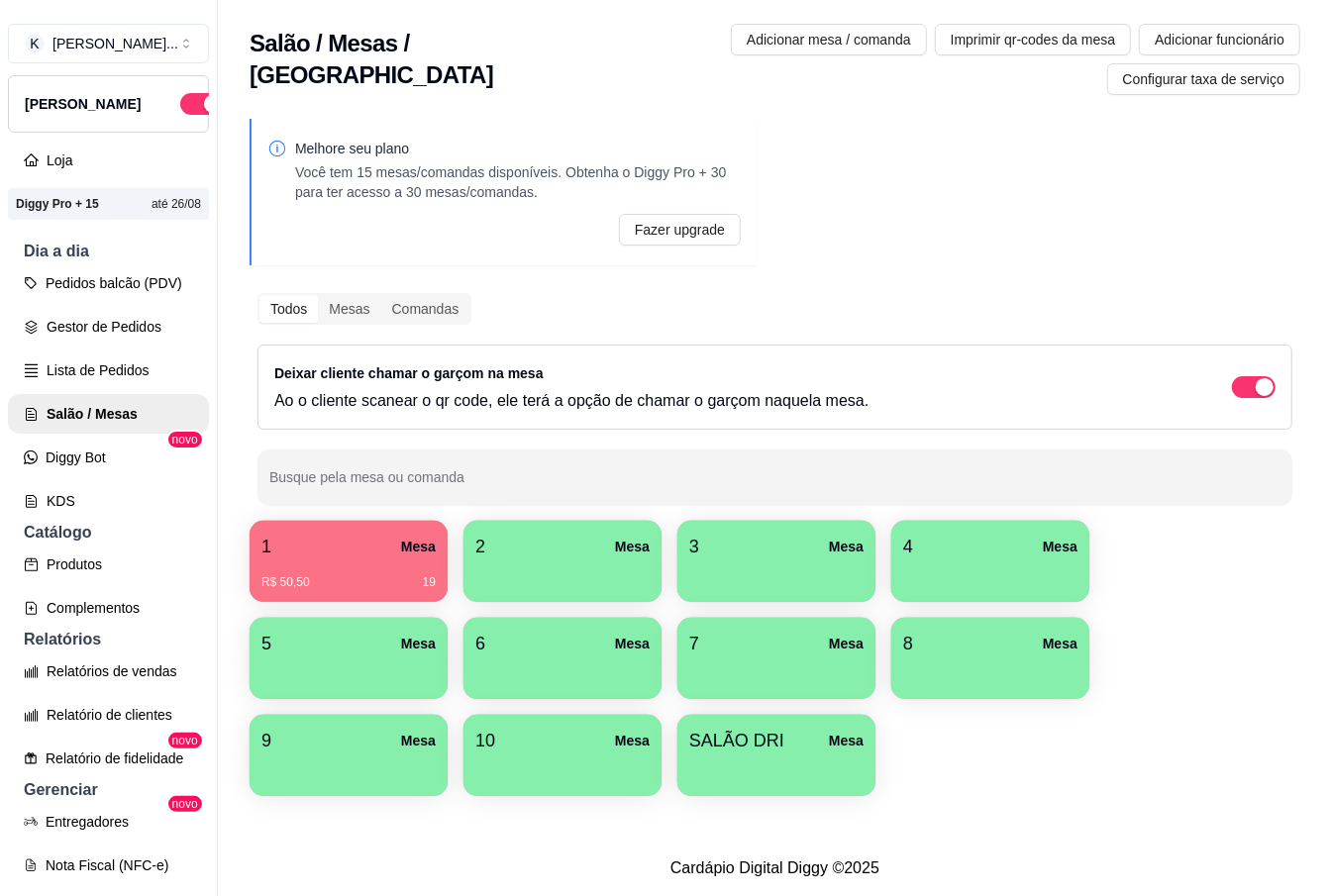 click at bounding box center [776, 575] 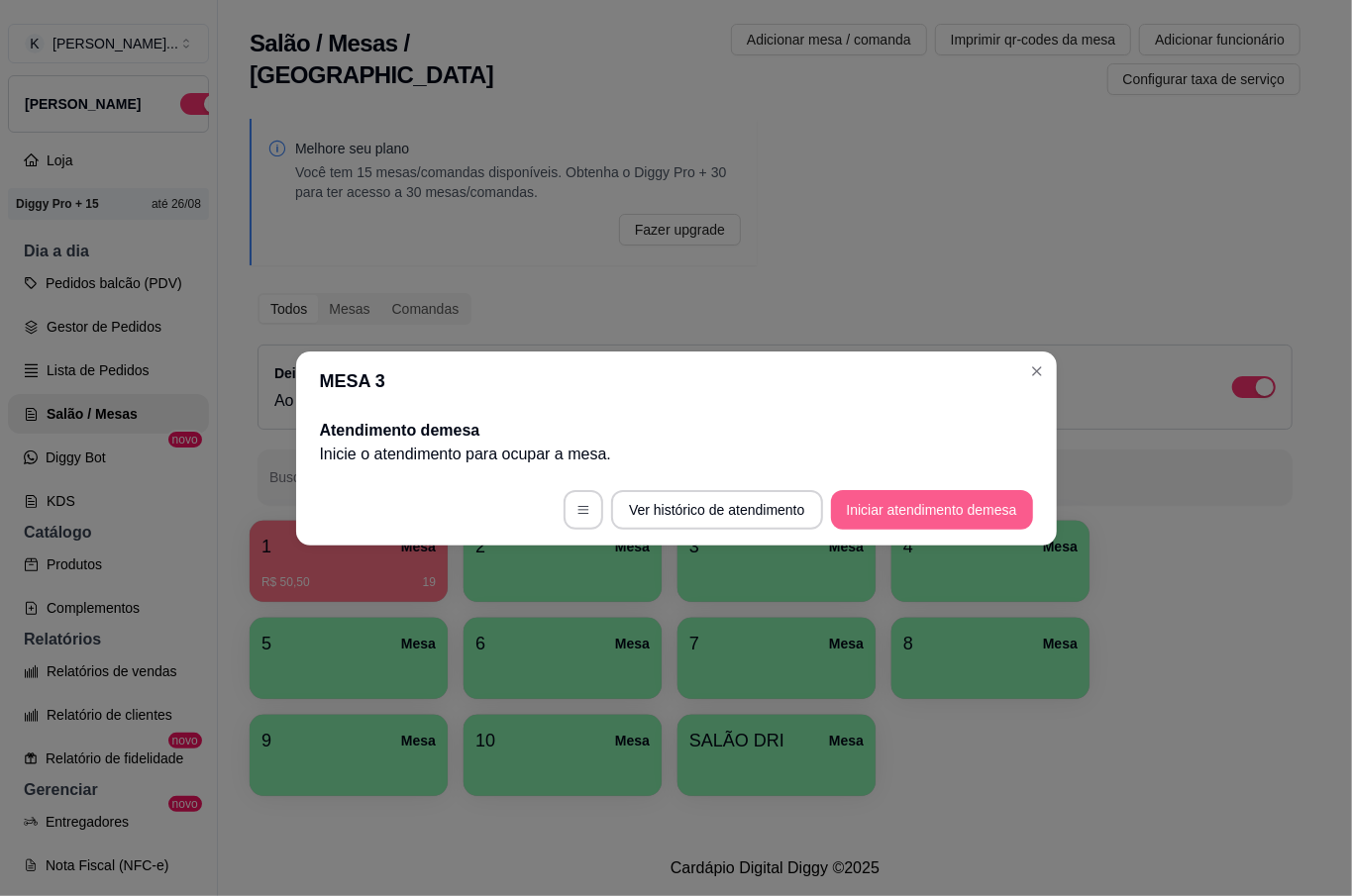 click on "Iniciar atendimento de  mesa" at bounding box center (932, 510) 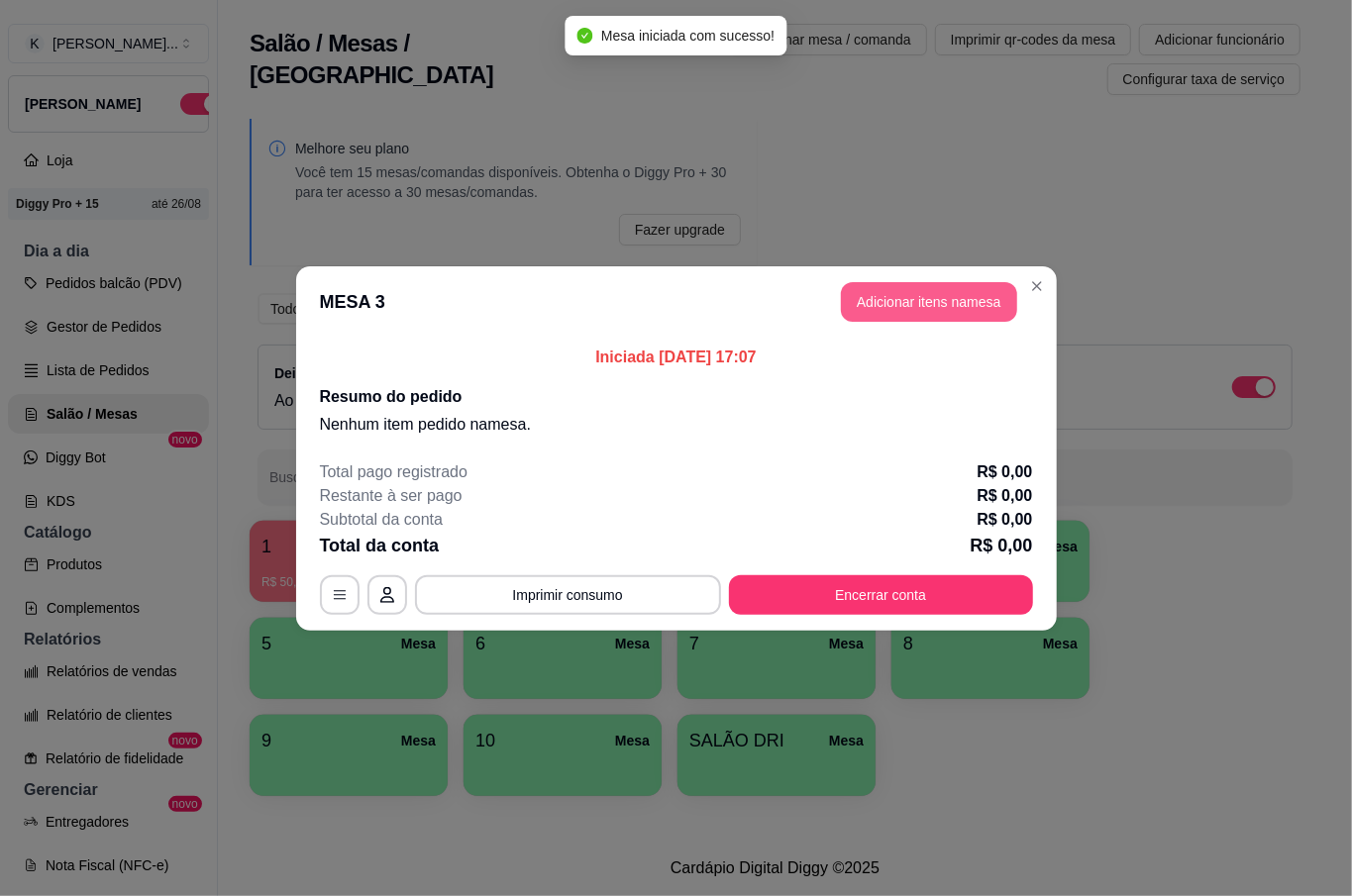click on "Adicionar itens na  mesa" at bounding box center [929, 302] 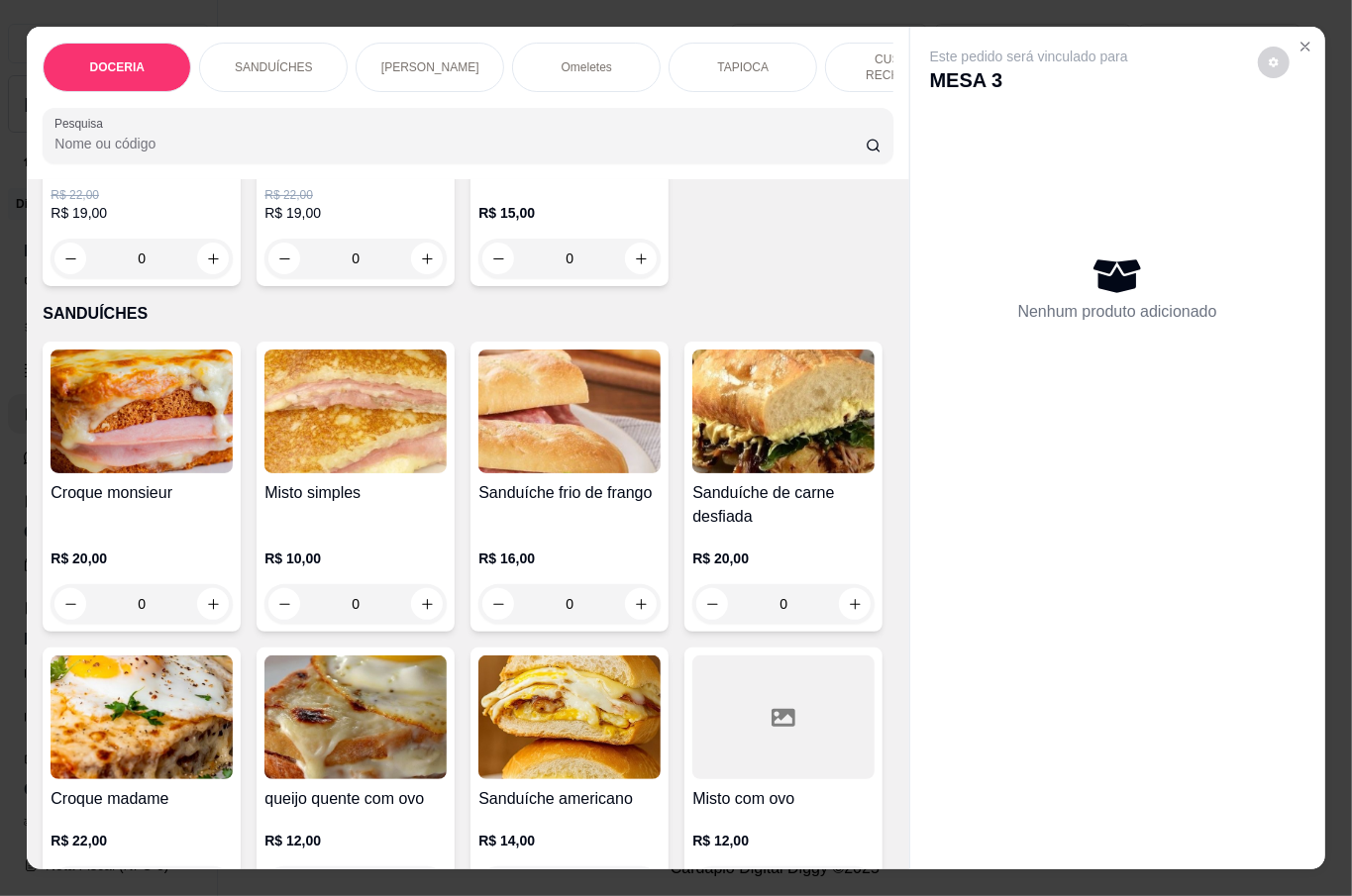 scroll, scrollTop: 1320, scrollLeft: 0, axis: vertical 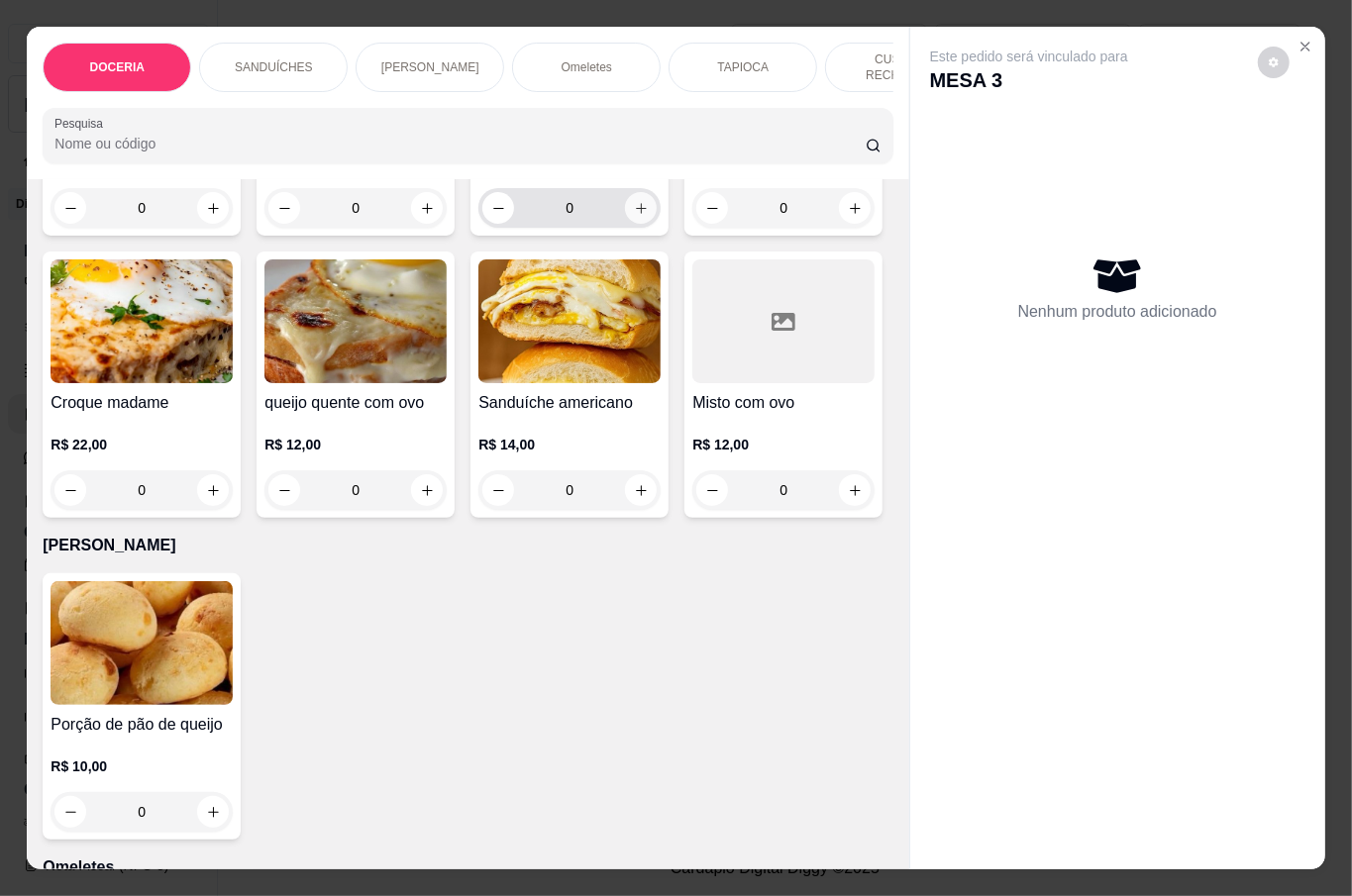 click at bounding box center [641, 208] 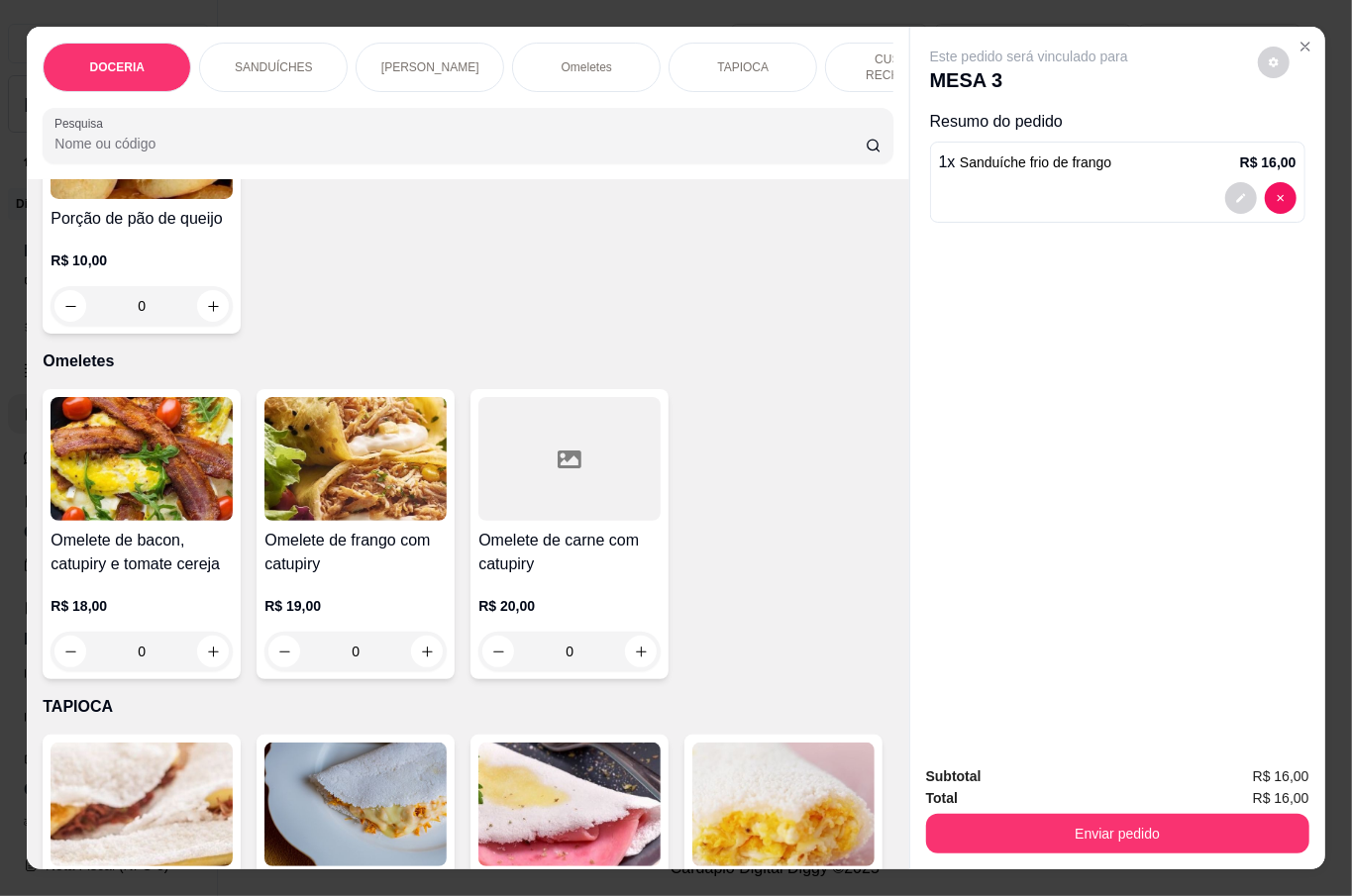 scroll, scrollTop: 1847, scrollLeft: 0, axis: vertical 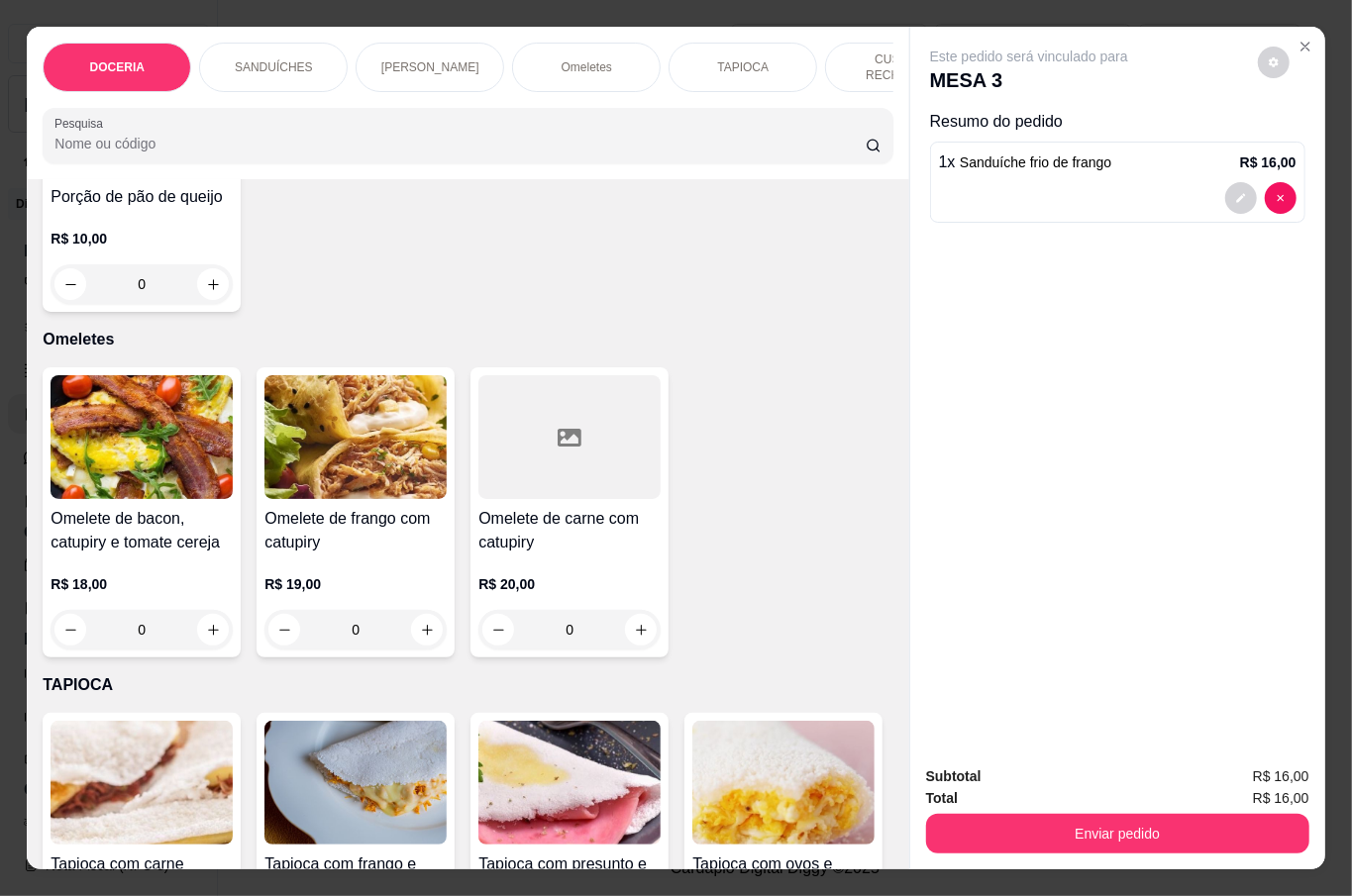 click at bounding box center [641, -38] 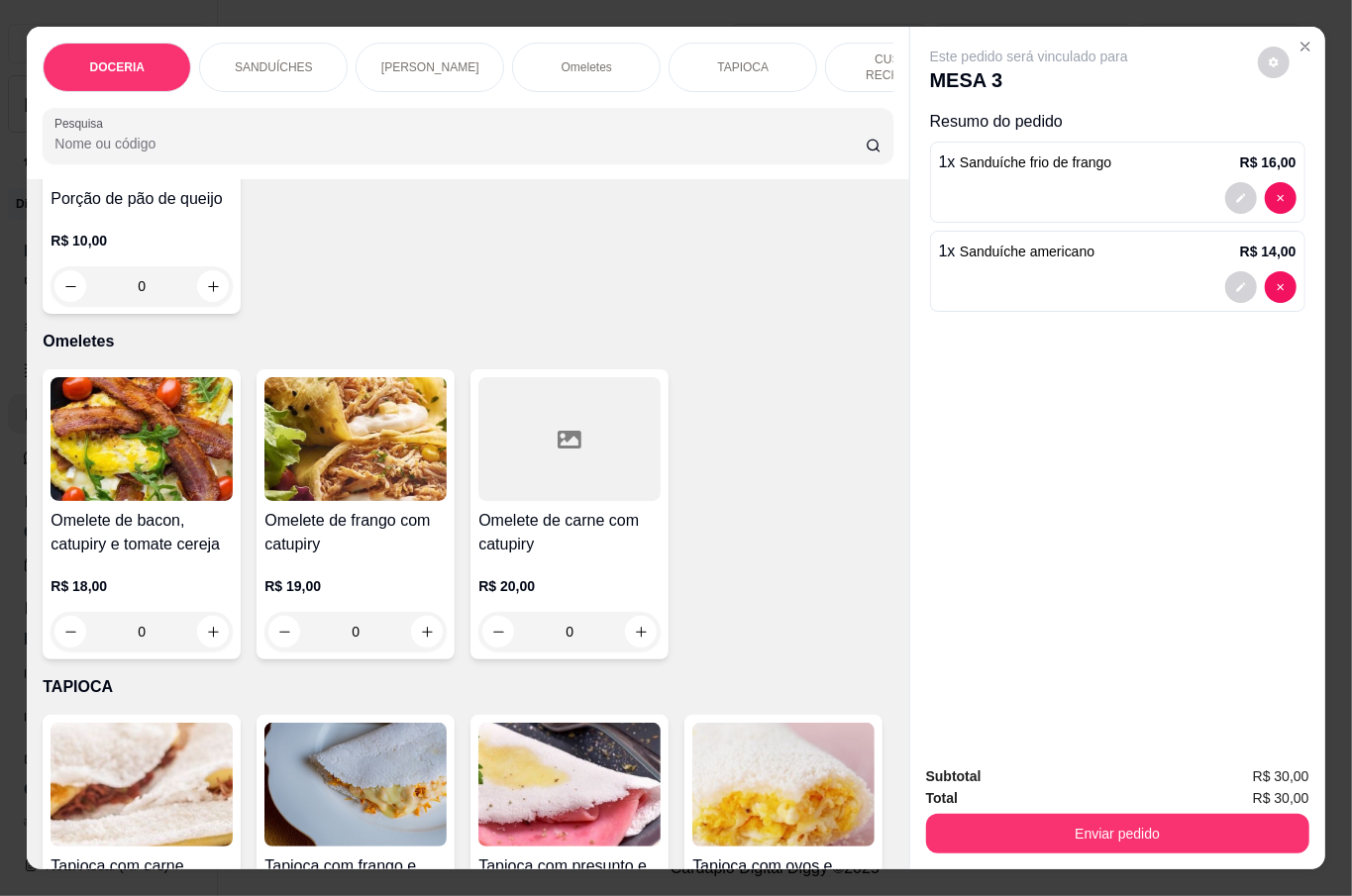 click at bounding box center (640, -37) 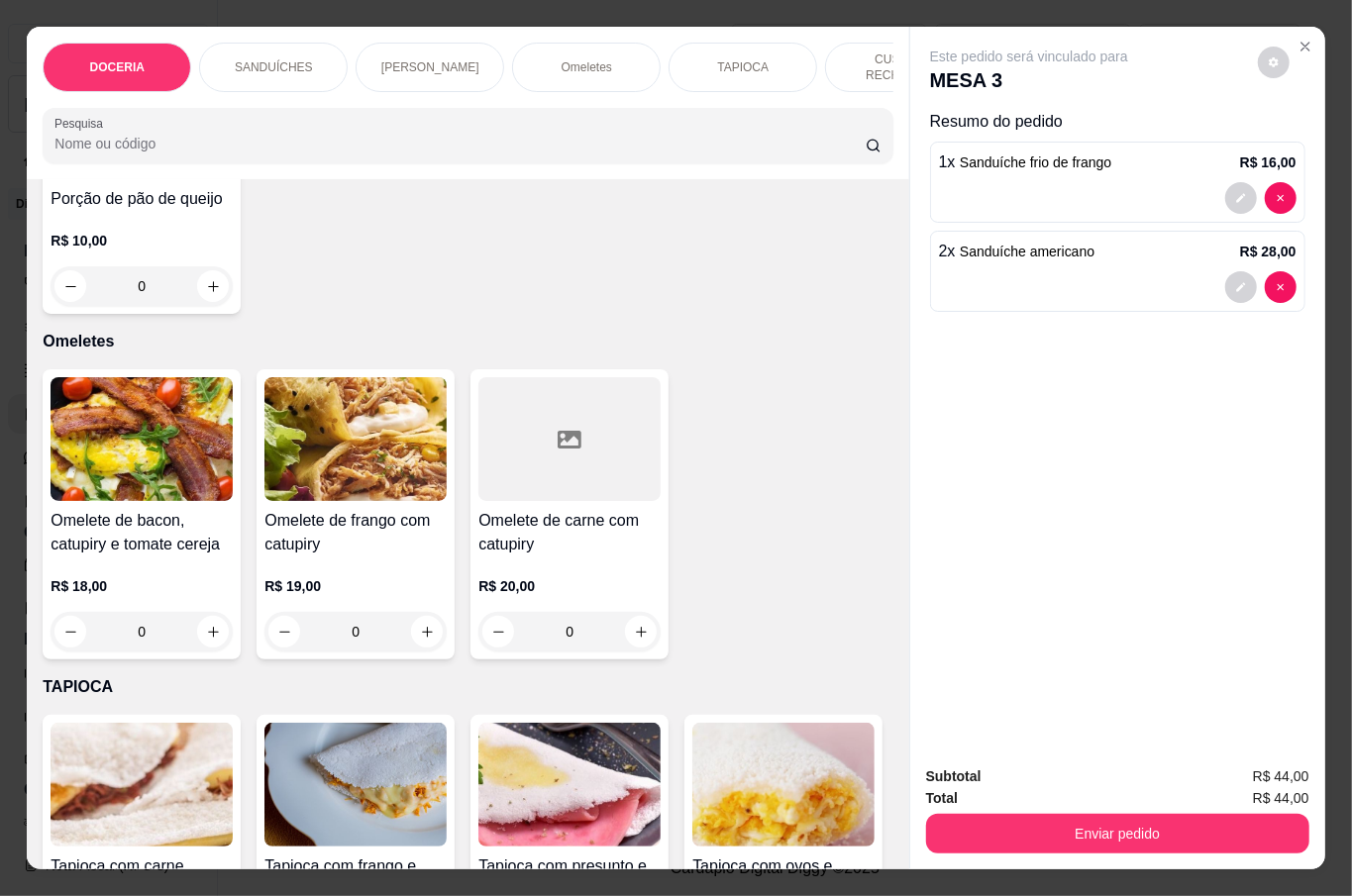 click on "2" at bounding box center [570, -37] 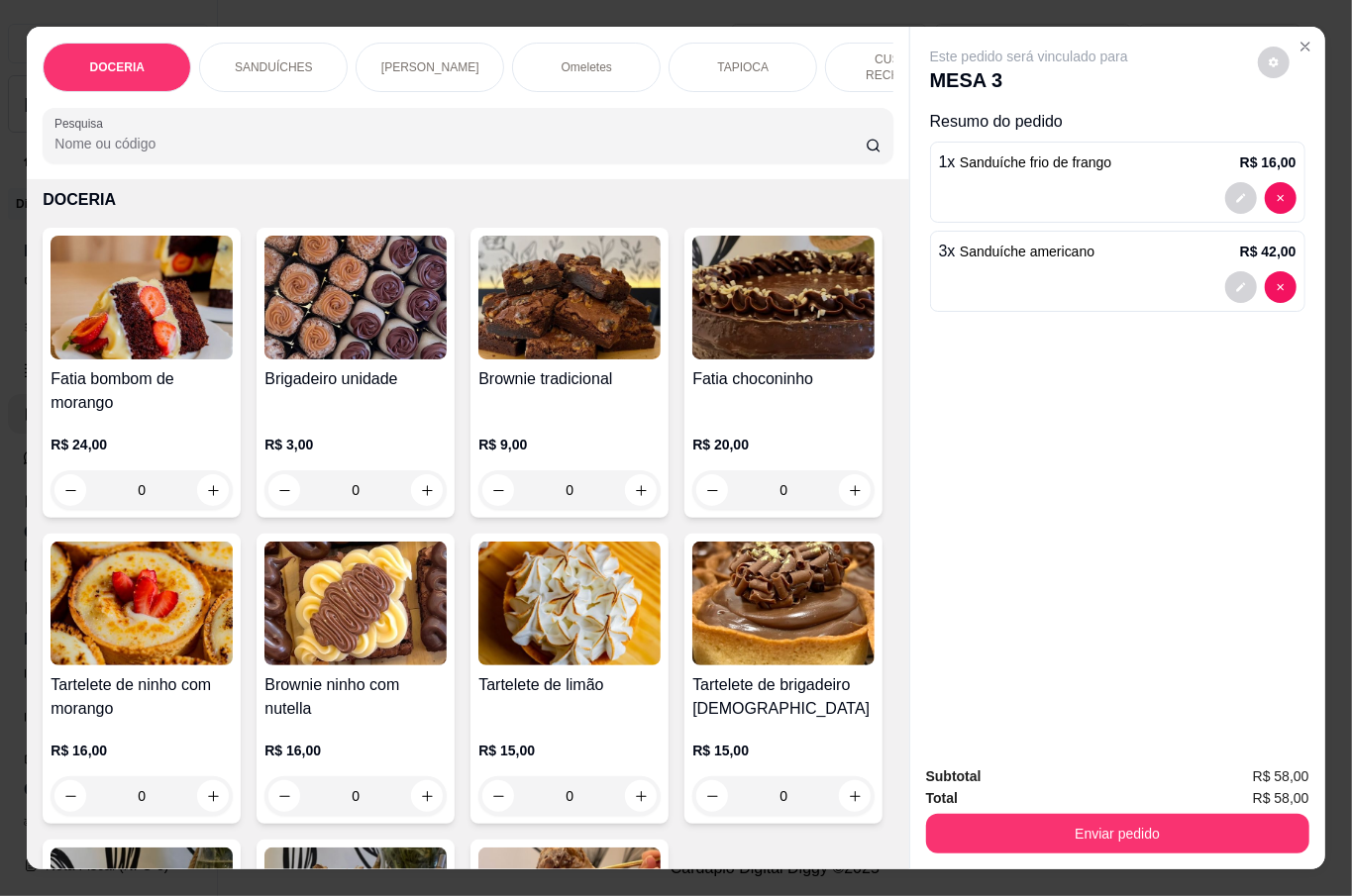 scroll, scrollTop: 263, scrollLeft: 0, axis: vertical 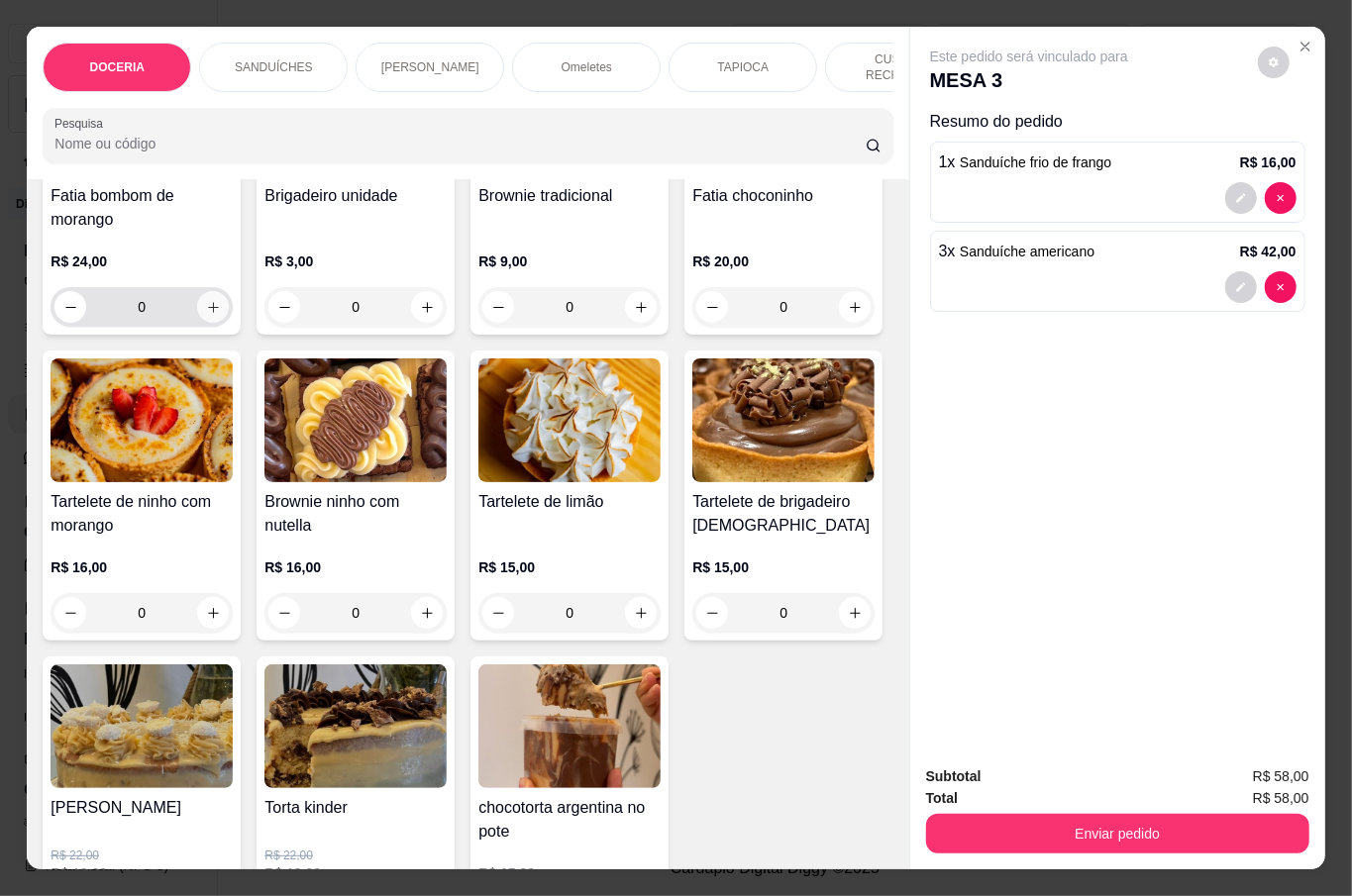 click 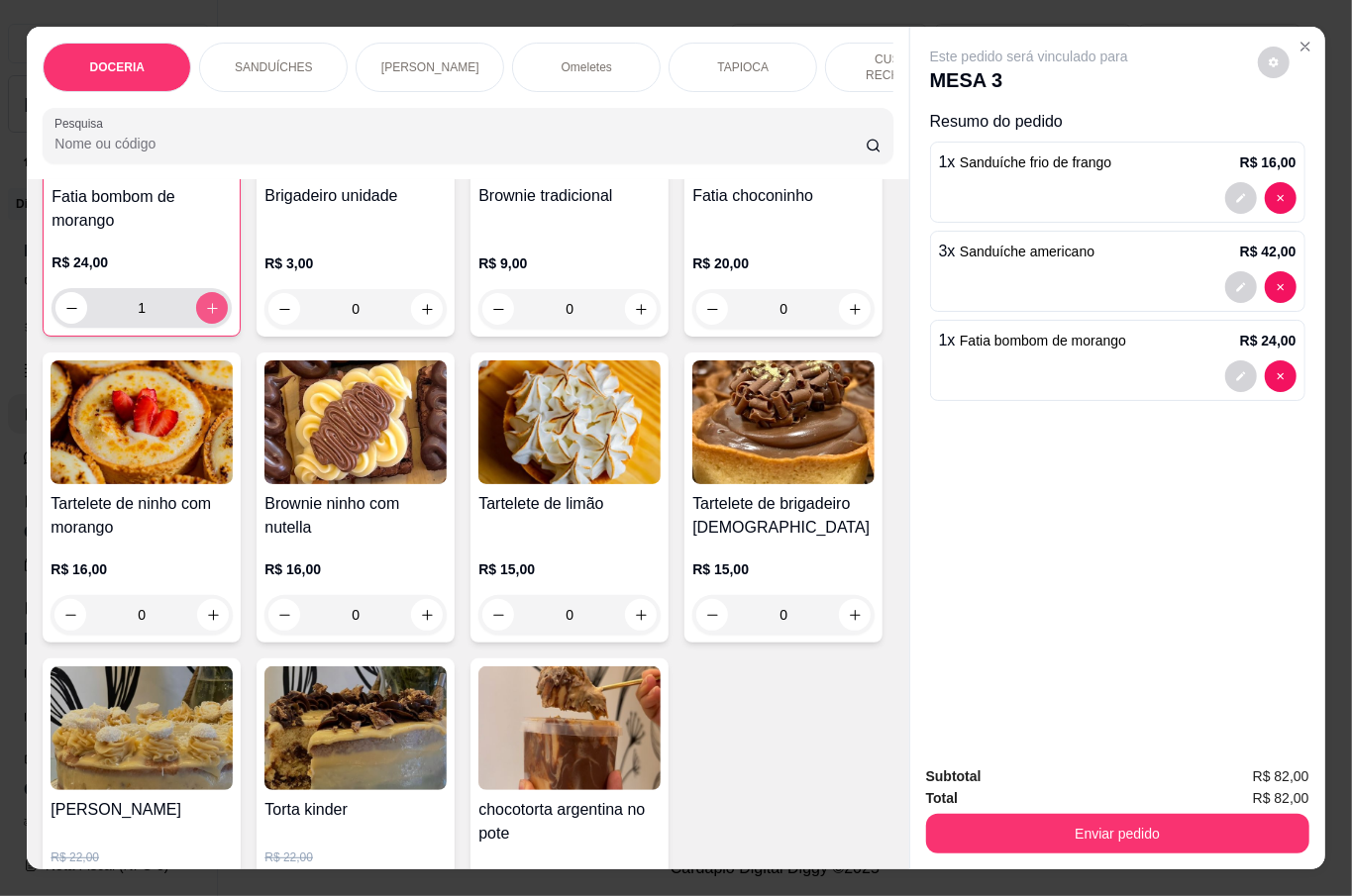 type on "1" 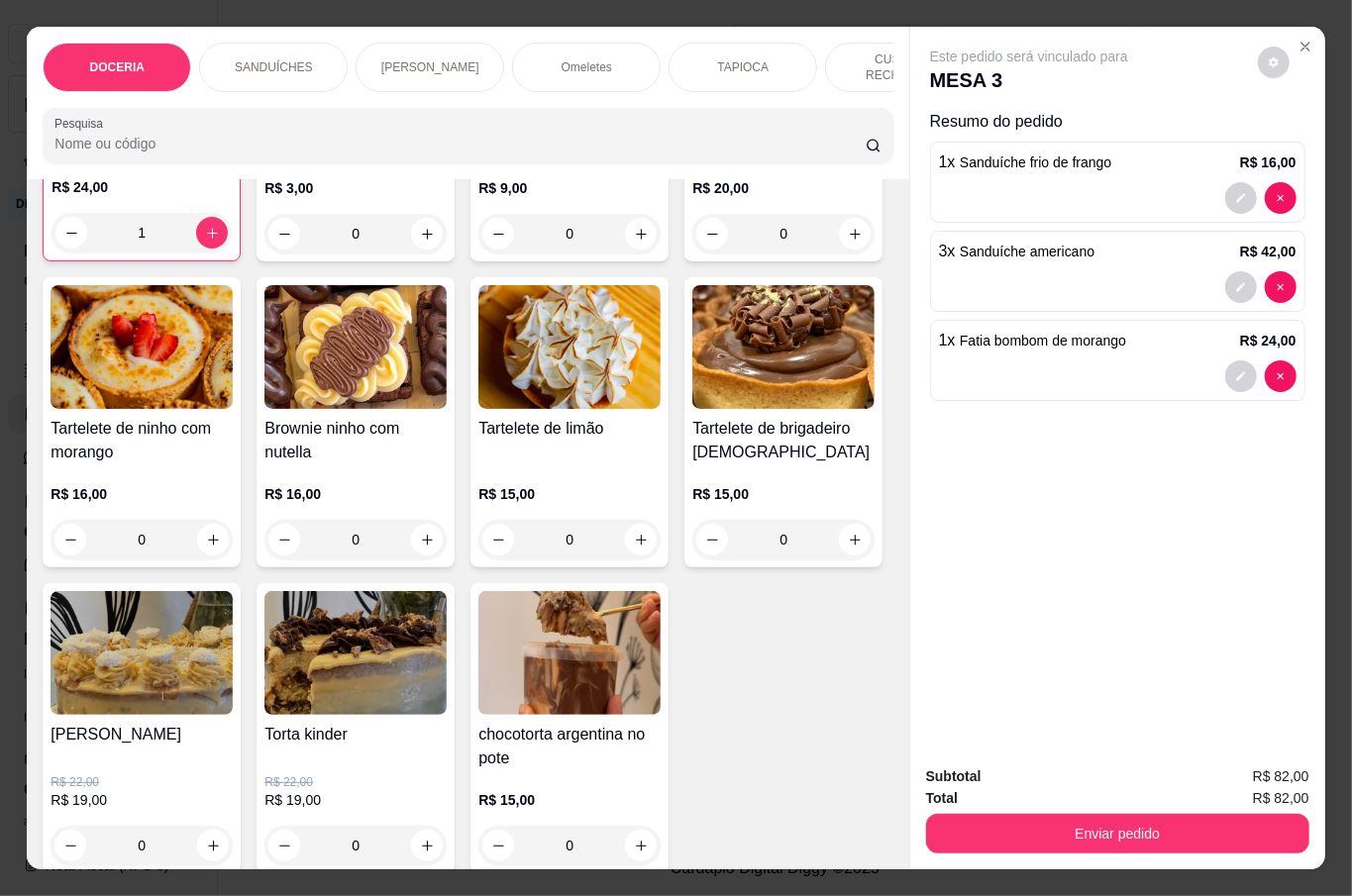 scroll, scrollTop: 661, scrollLeft: 0, axis: vertical 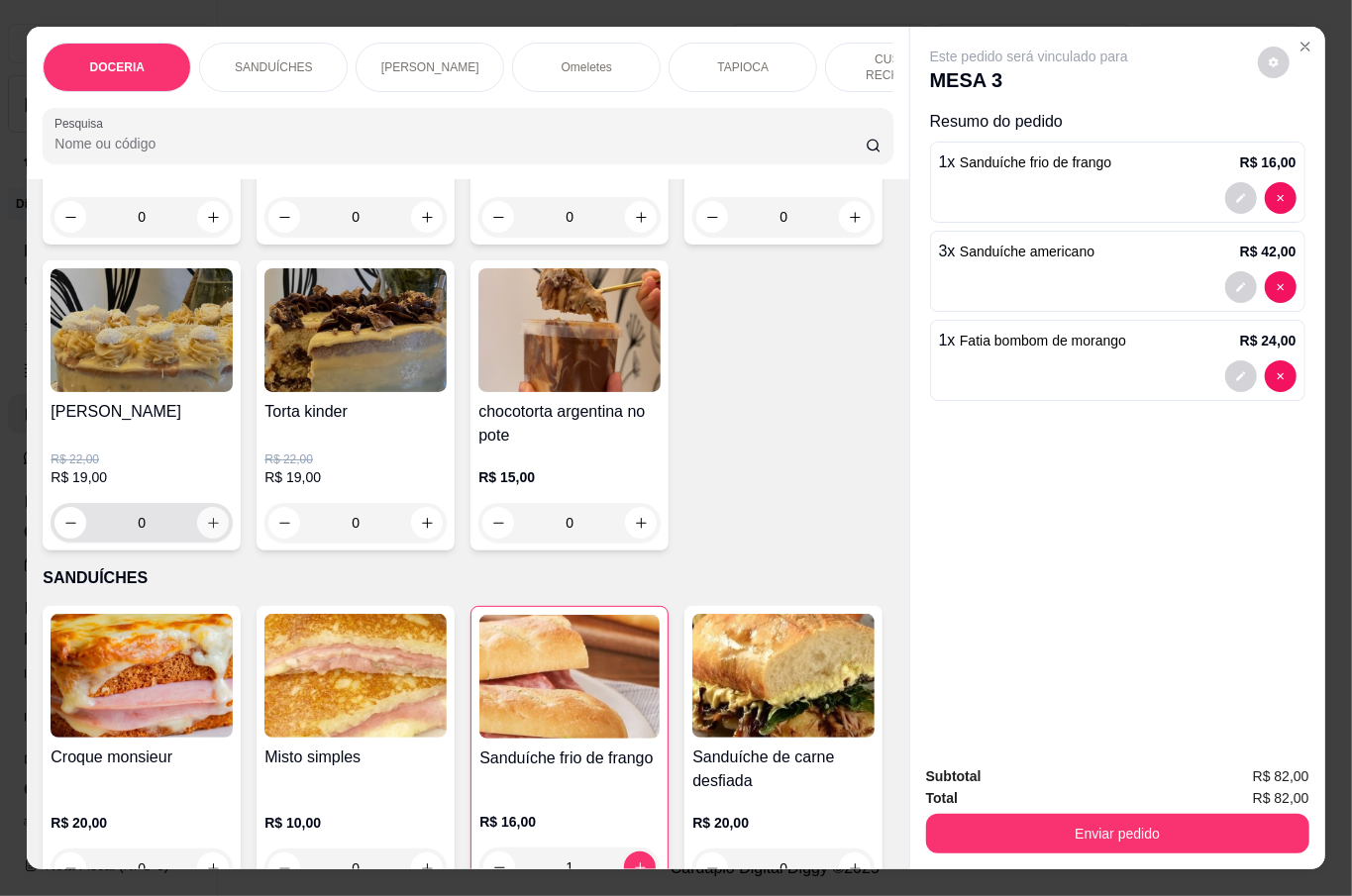 click 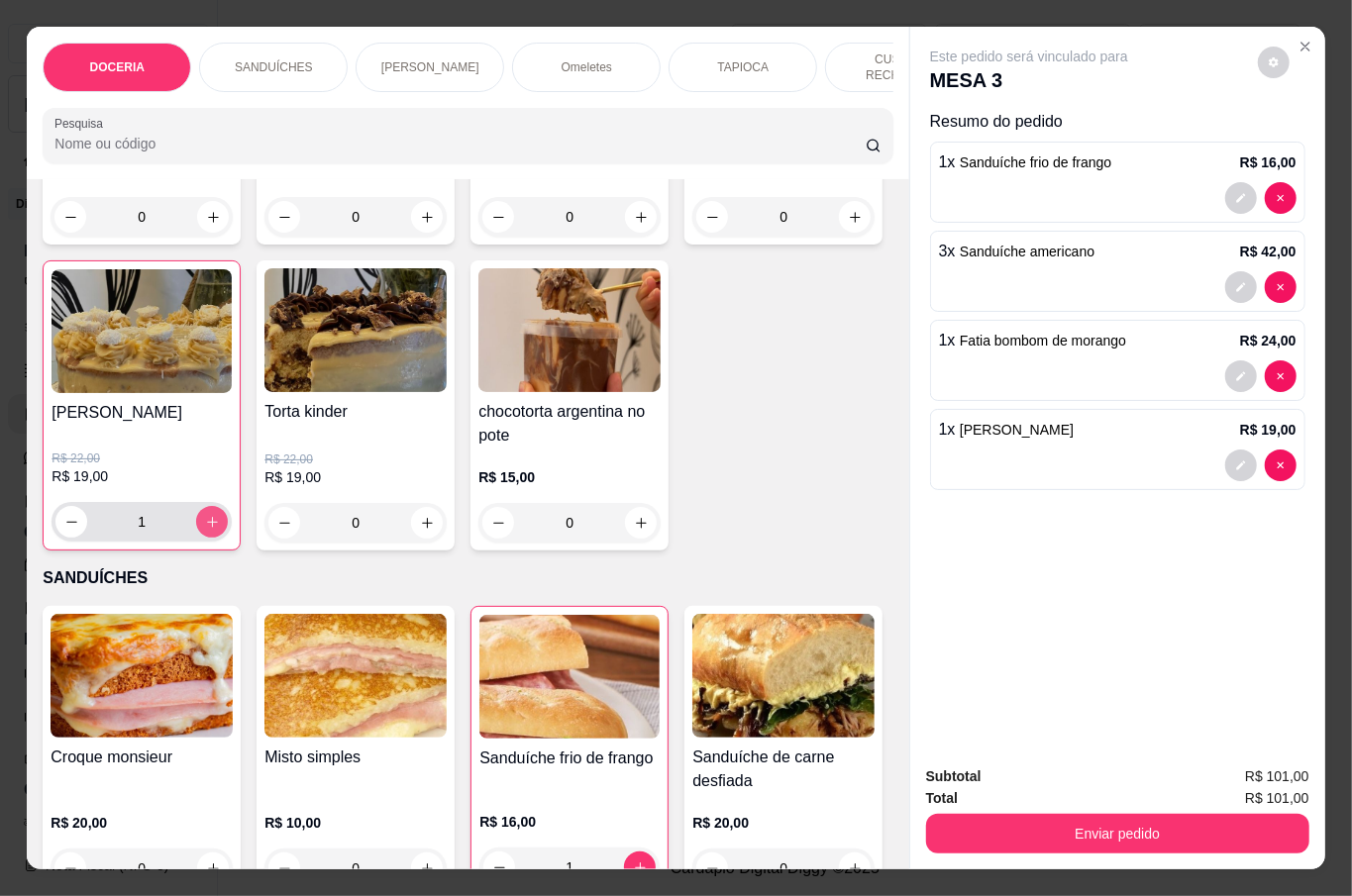 type on "1" 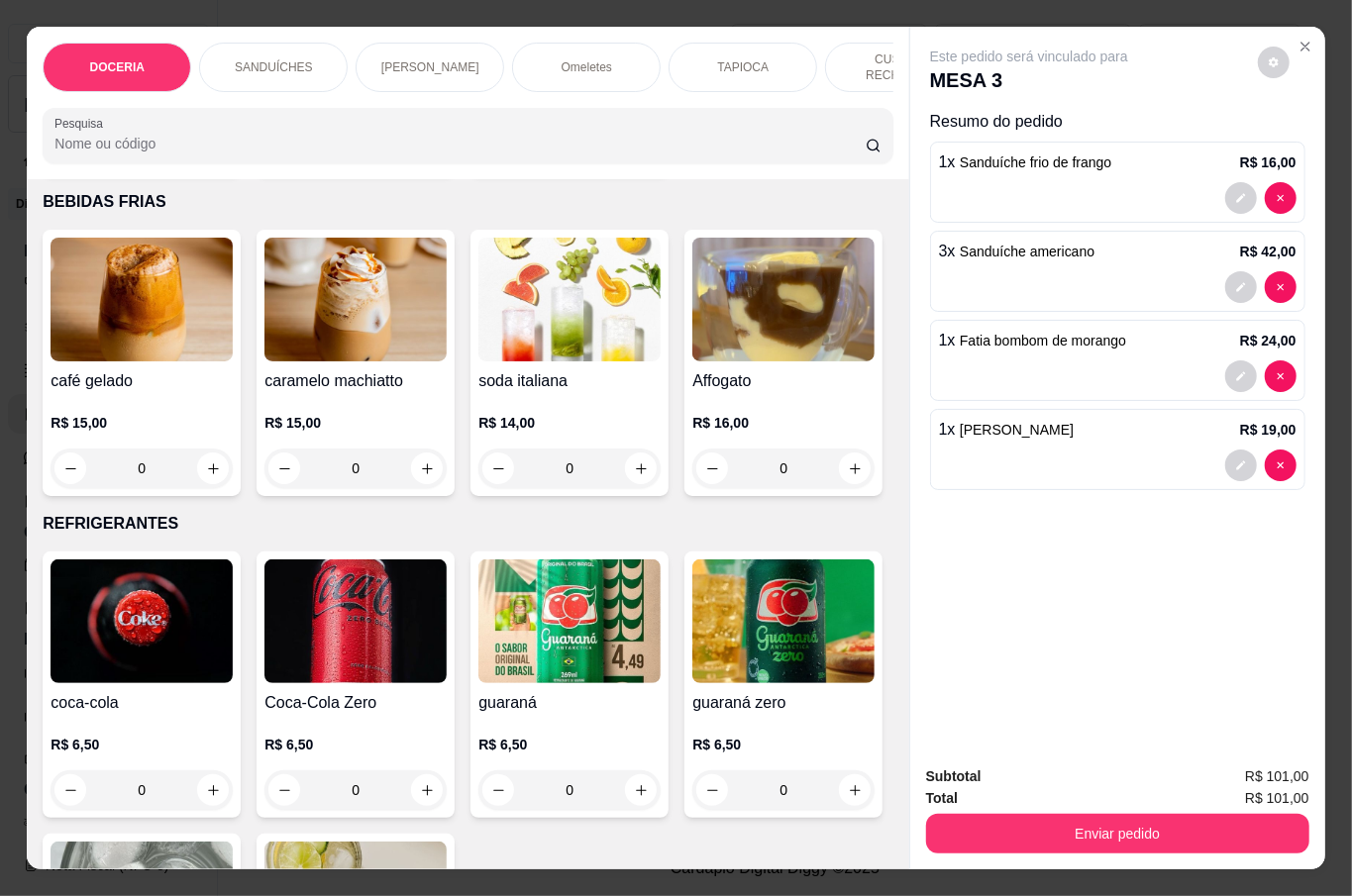 scroll, scrollTop: 5149, scrollLeft: 0, axis: vertical 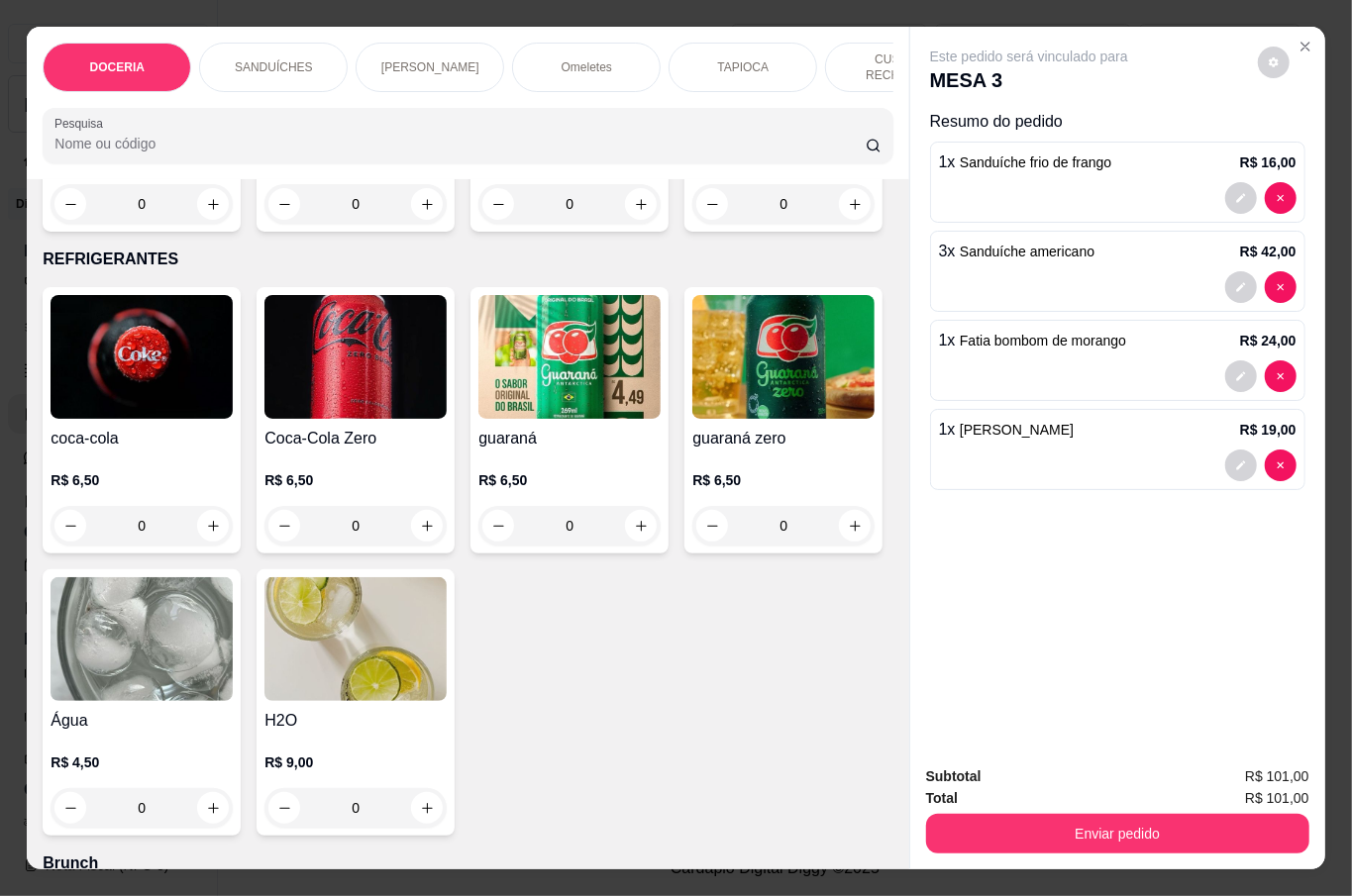 click on "0" at bounding box center (783, -424) 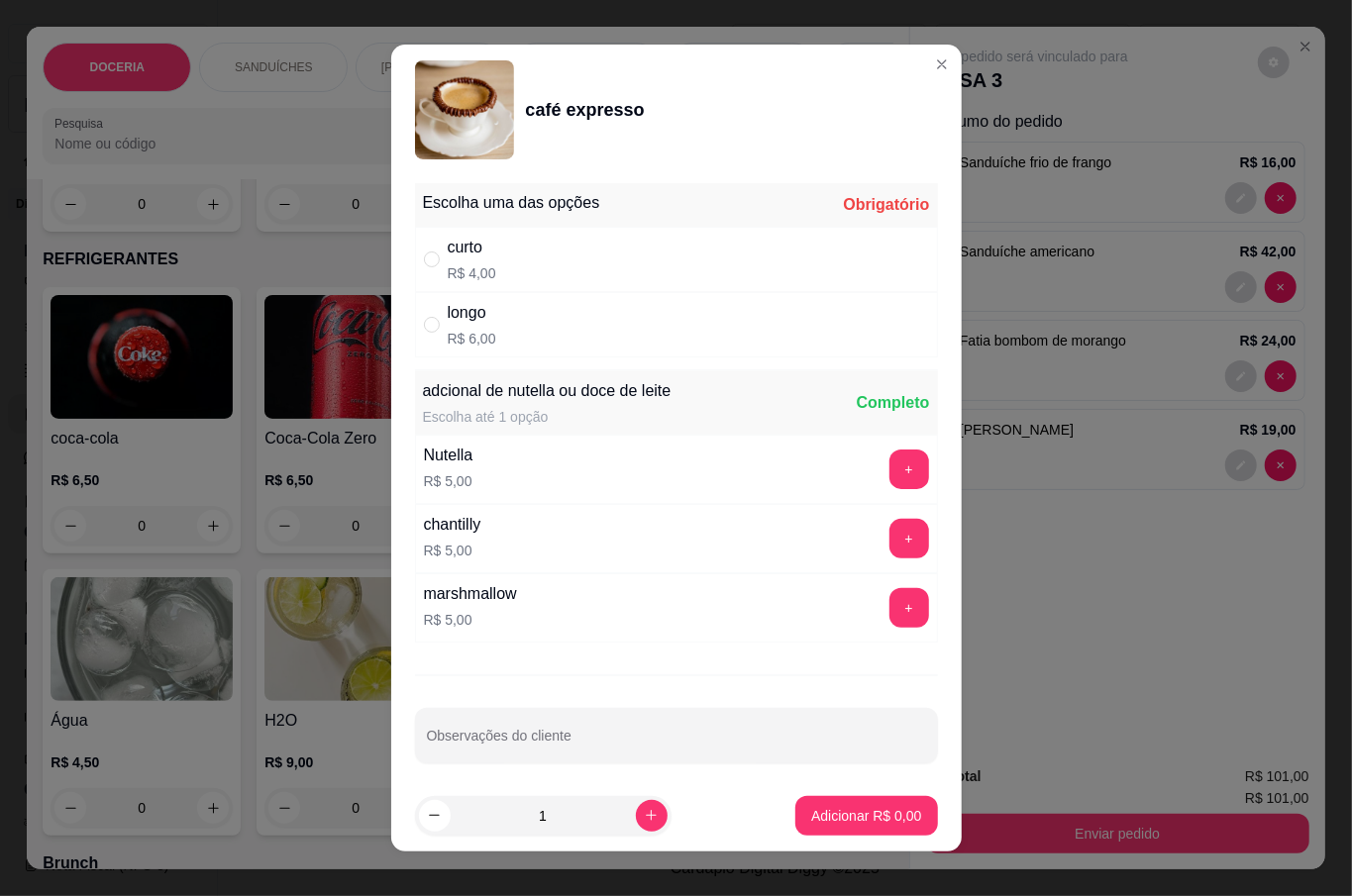 click on "curto R$ 4,00" at bounding box center (676, 259) 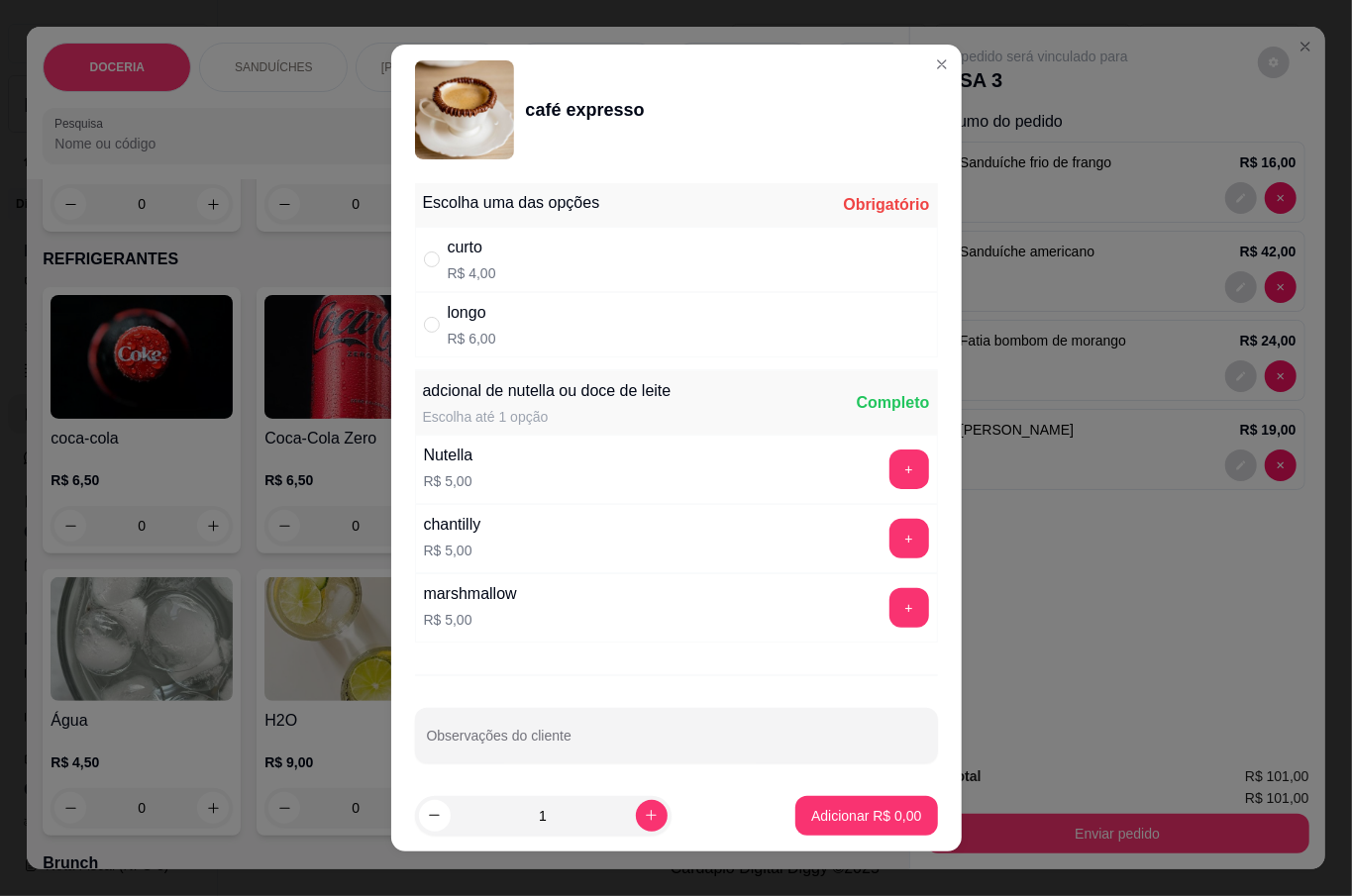 radio on "true" 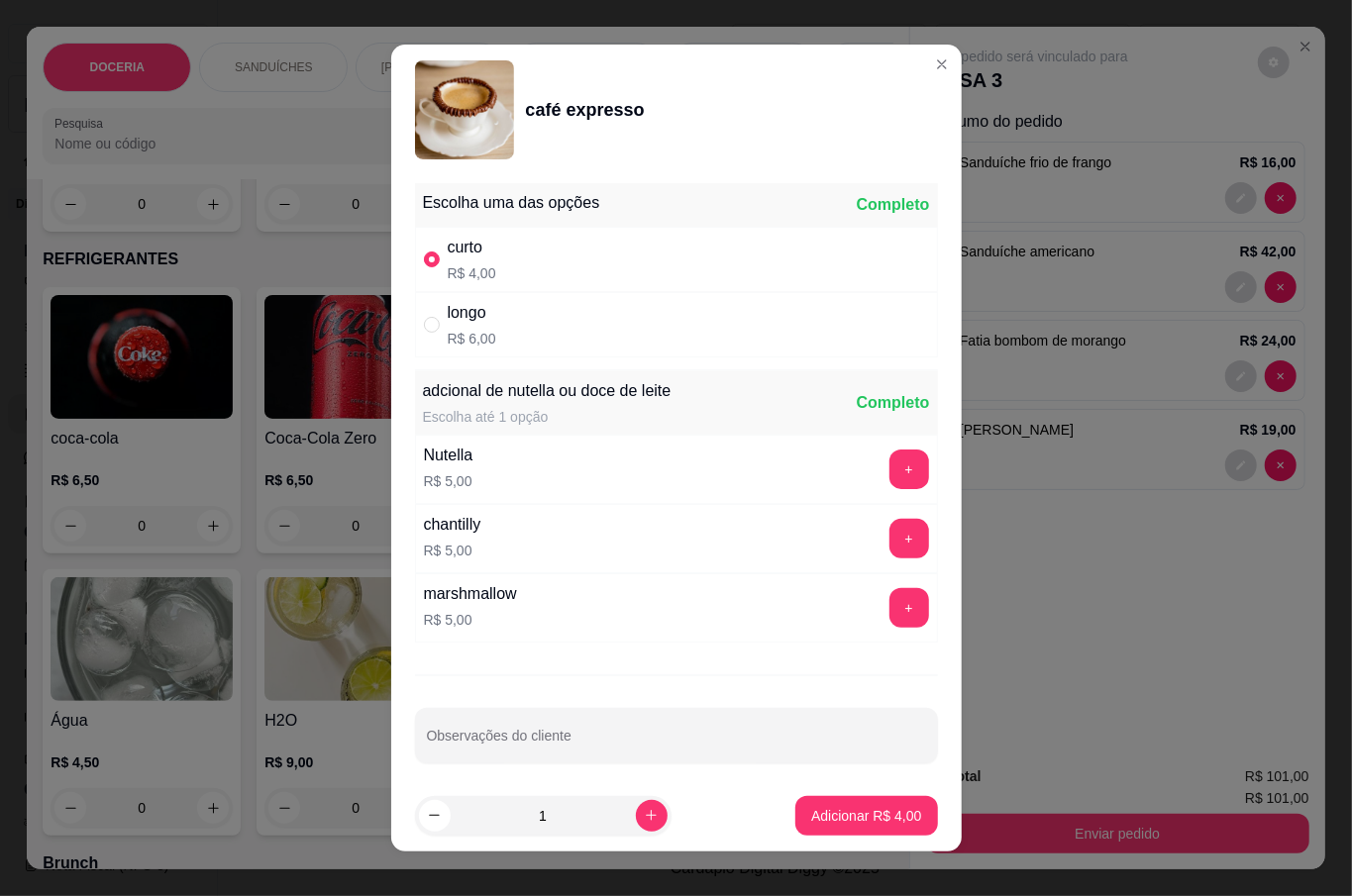 click on "Adicionar   R$ 4,00" at bounding box center (866, 816) 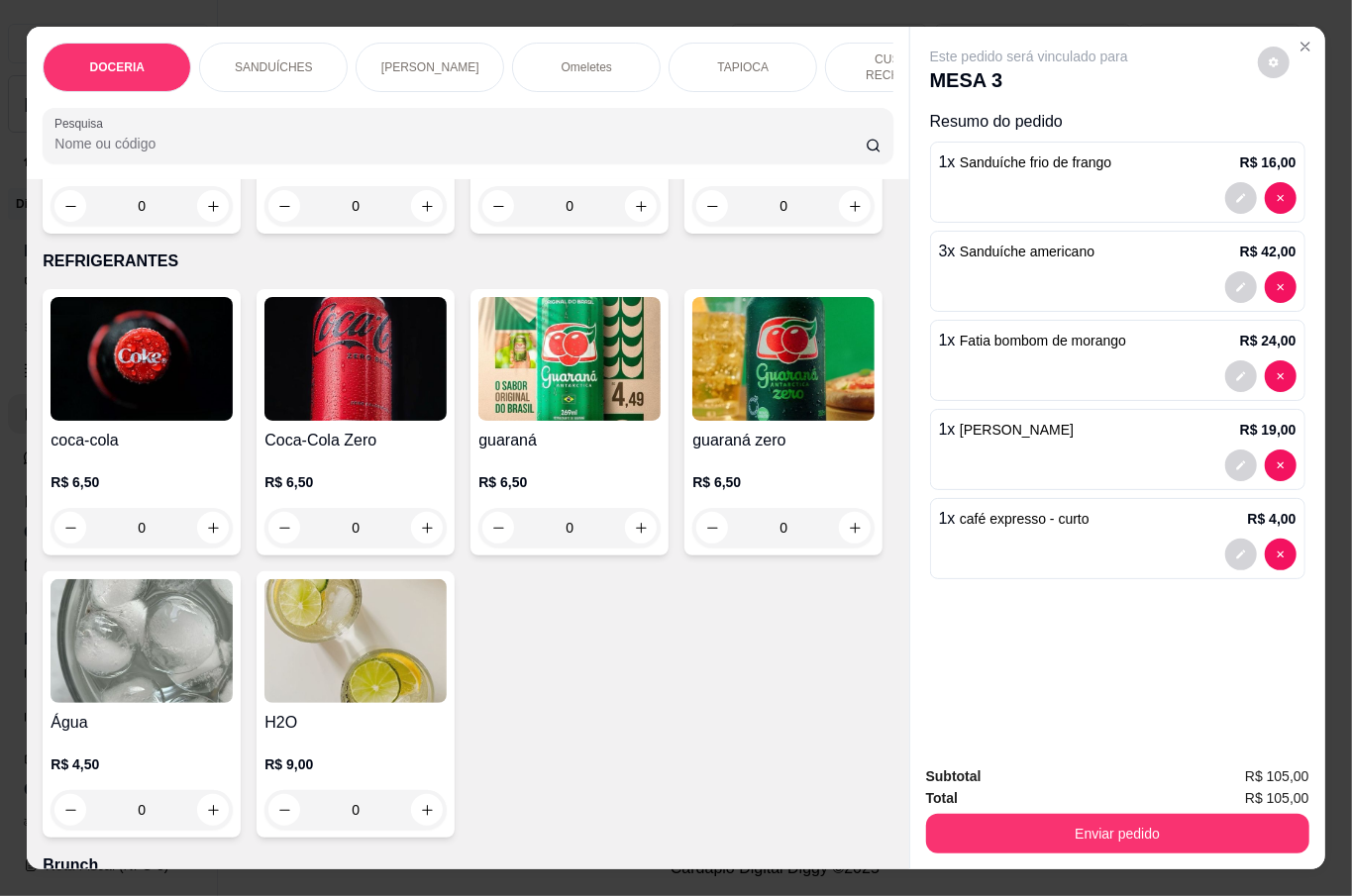 scroll, scrollTop: 5281, scrollLeft: 0, axis: vertical 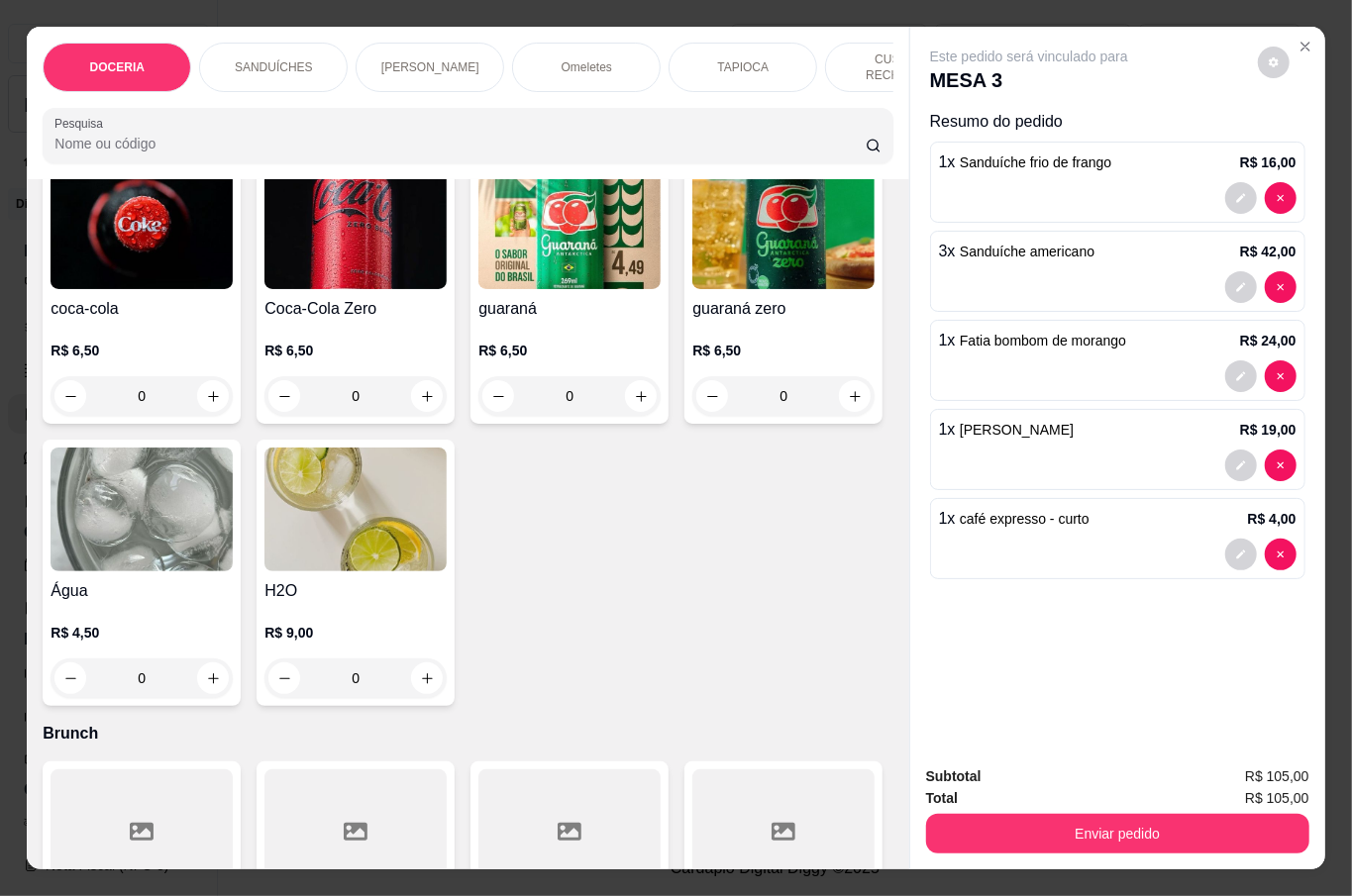 click on "0" at bounding box center (356, -248) 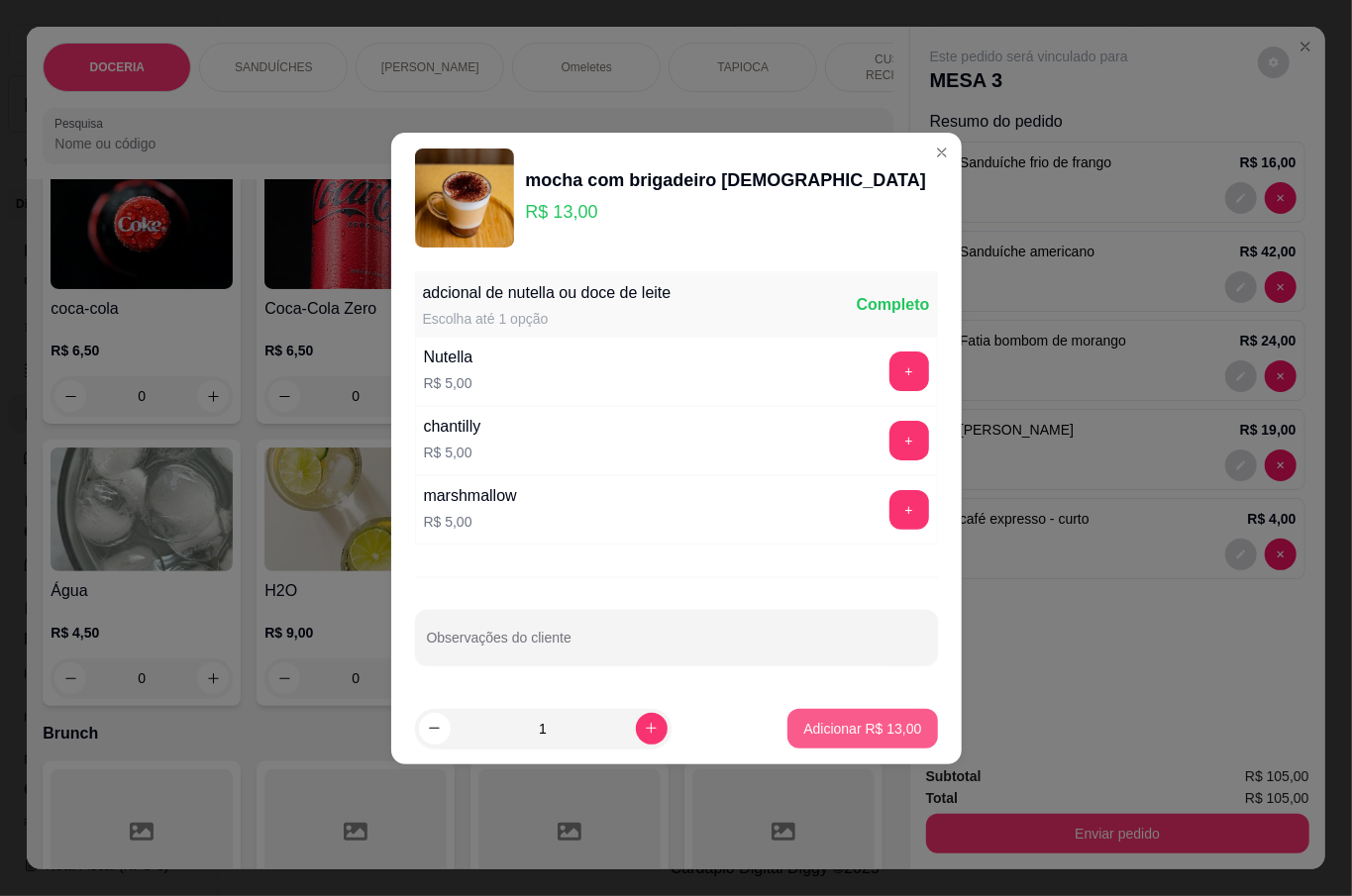 click on "Adicionar   R$ 13,00" at bounding box center (862, 729) 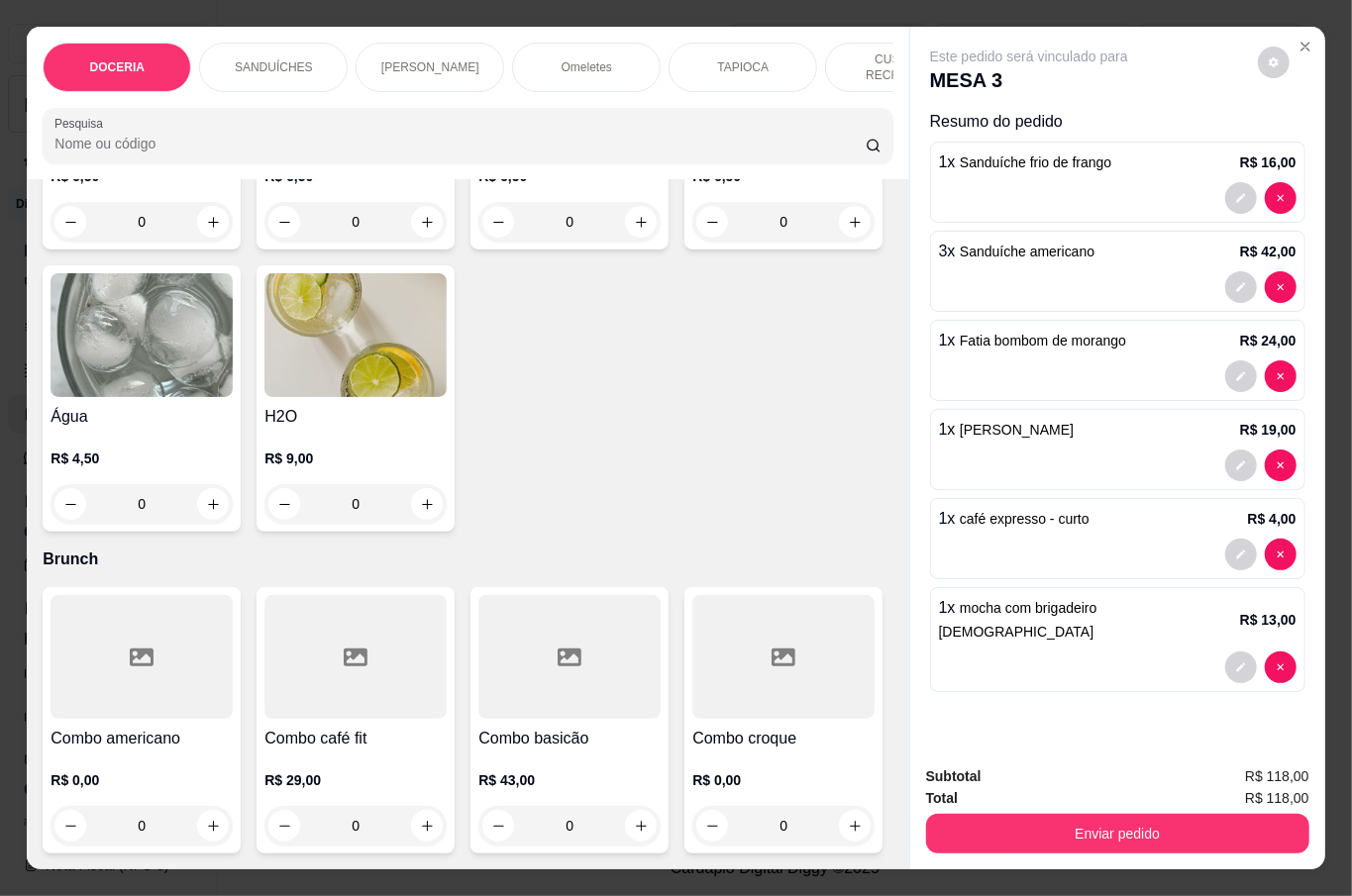 scroll, scrollTop: 5810, scrollLeft: 0, axis: vertical 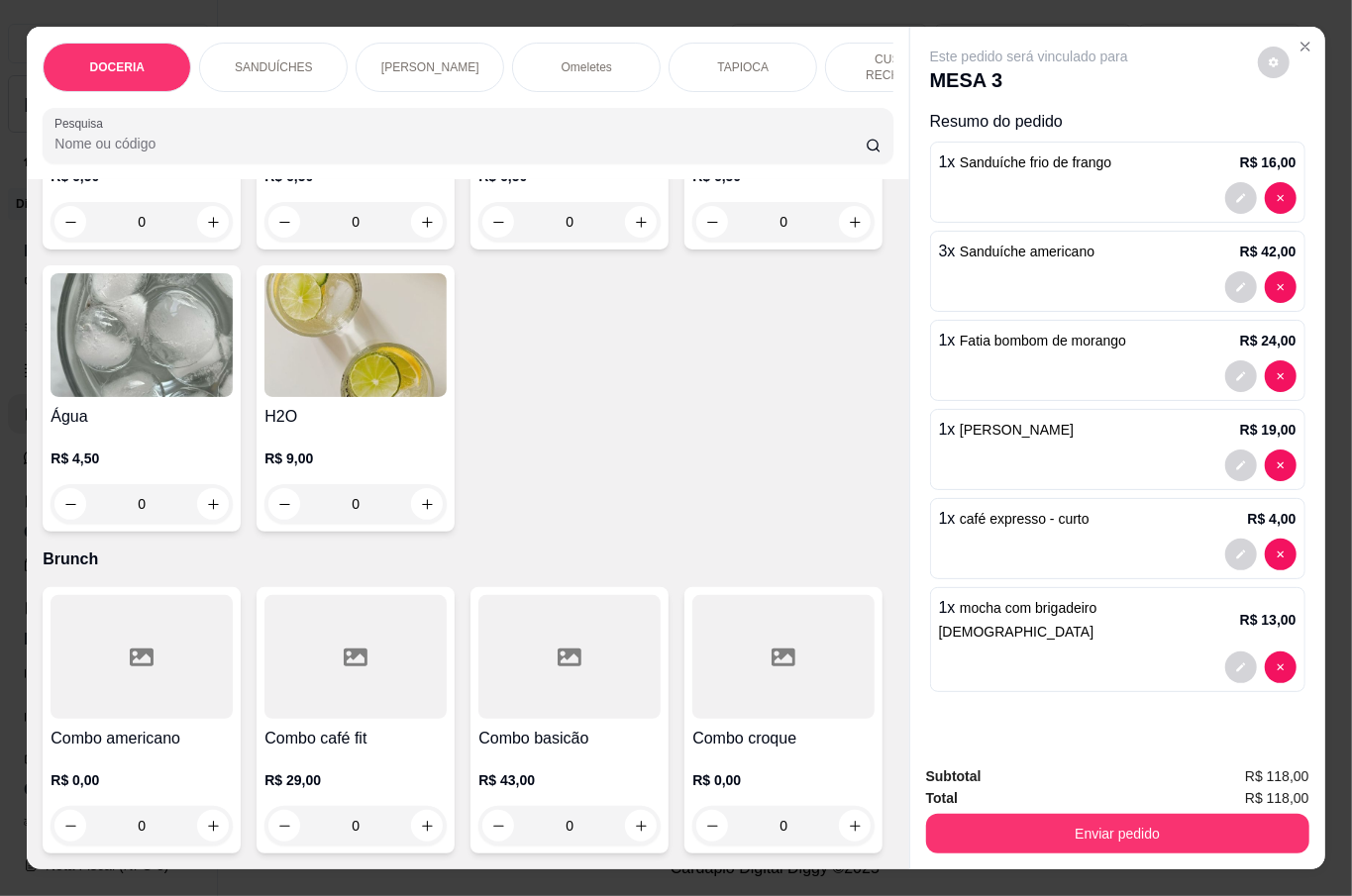 click at bounding box center (213, -100) 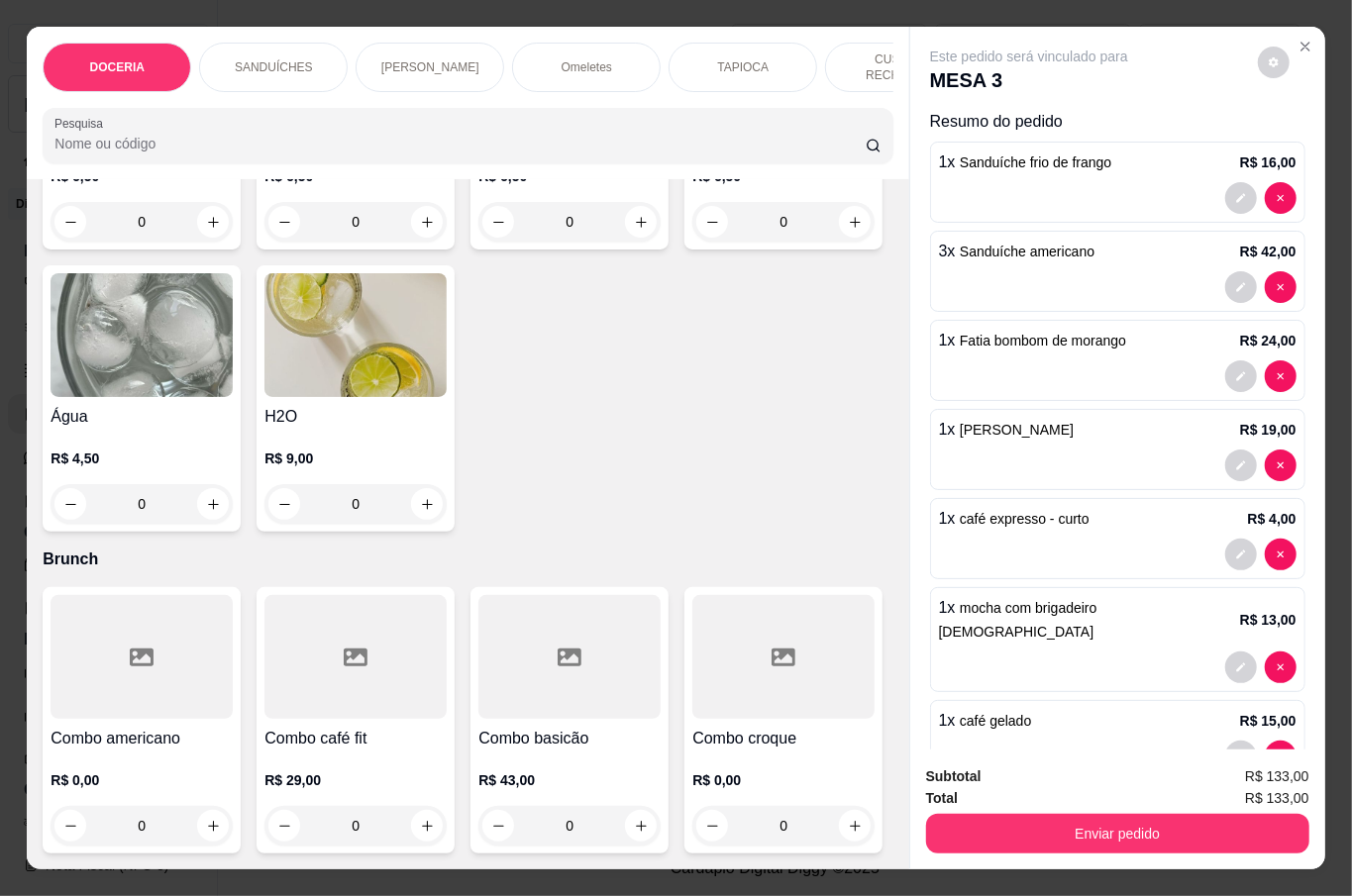 scroll, scrollTop: 6733, scrollLeft: 0, axis: vertical 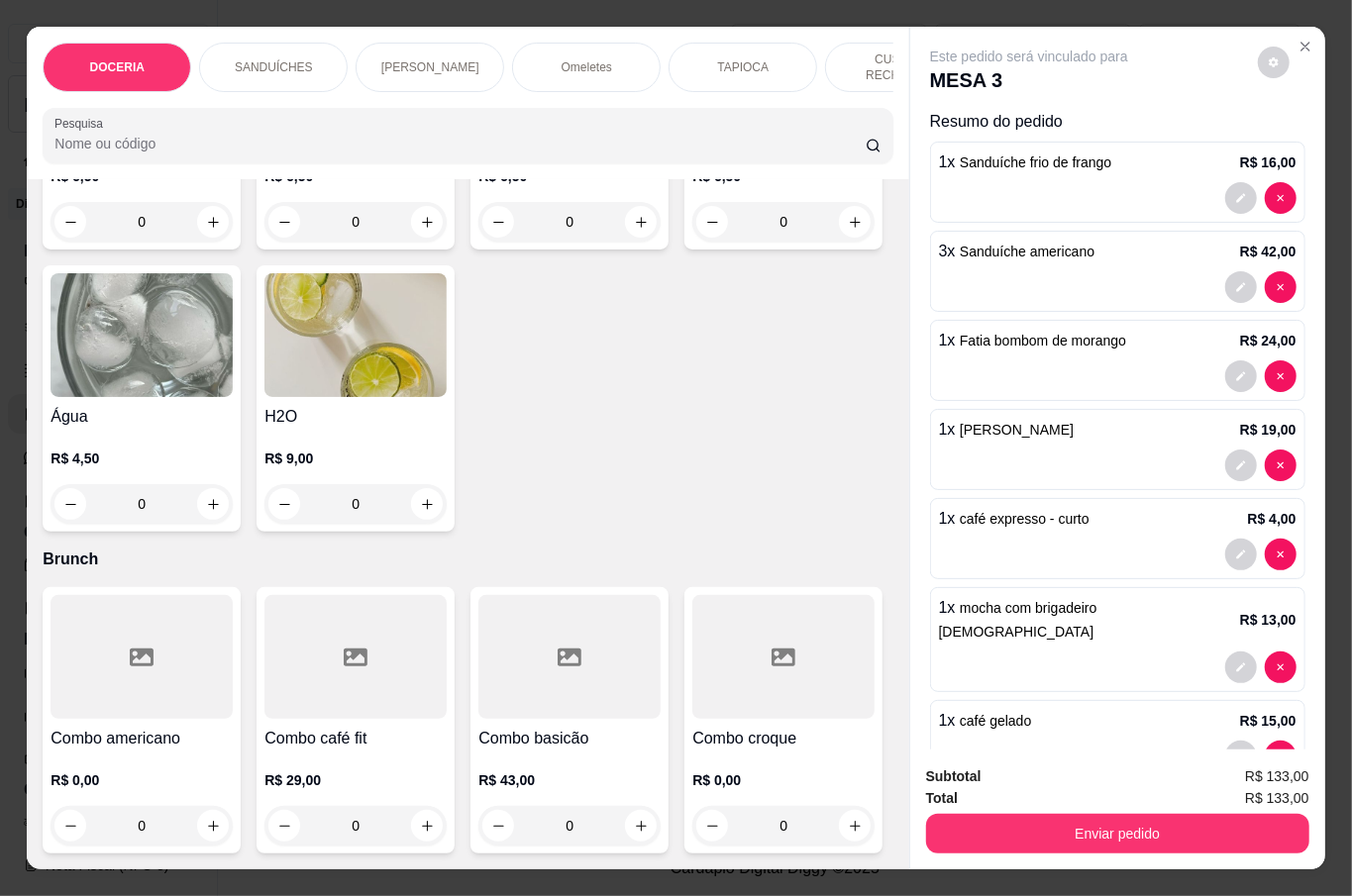 click 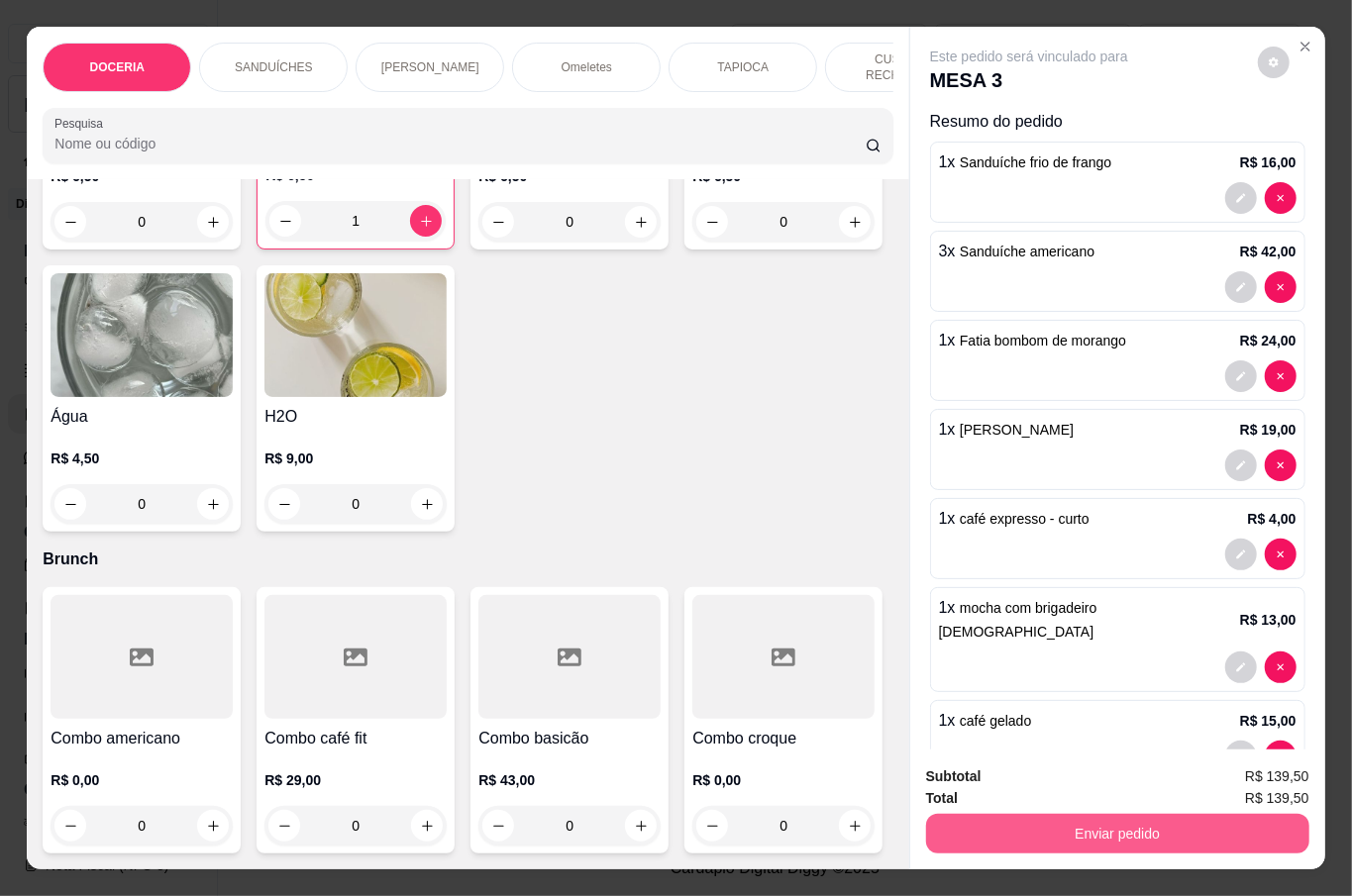 click on "Enviar pedido" at bounding box center (1117, 834) 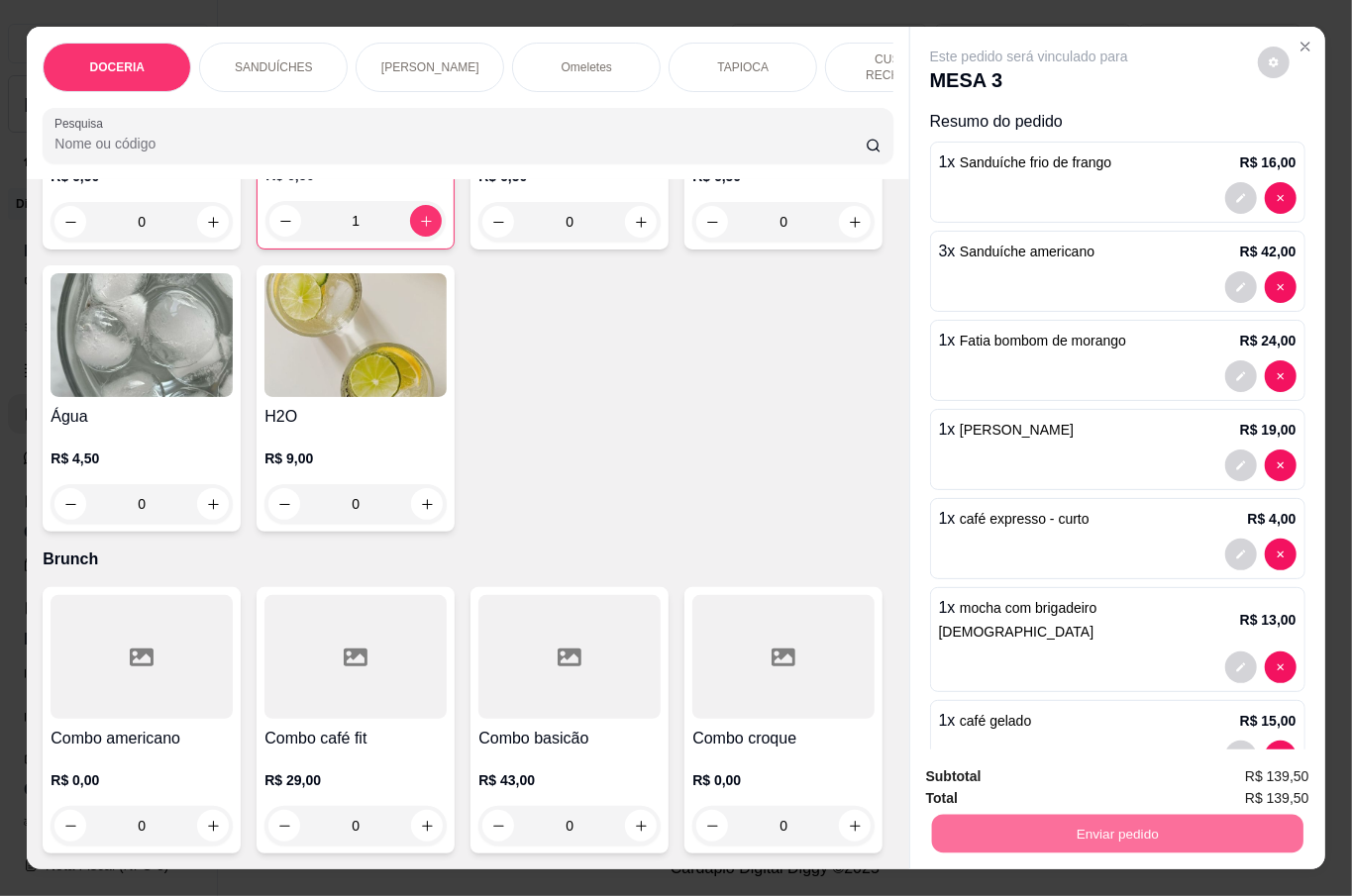 click on "Não registrar e enviar pedido" at bounding box center (1050, 775) 